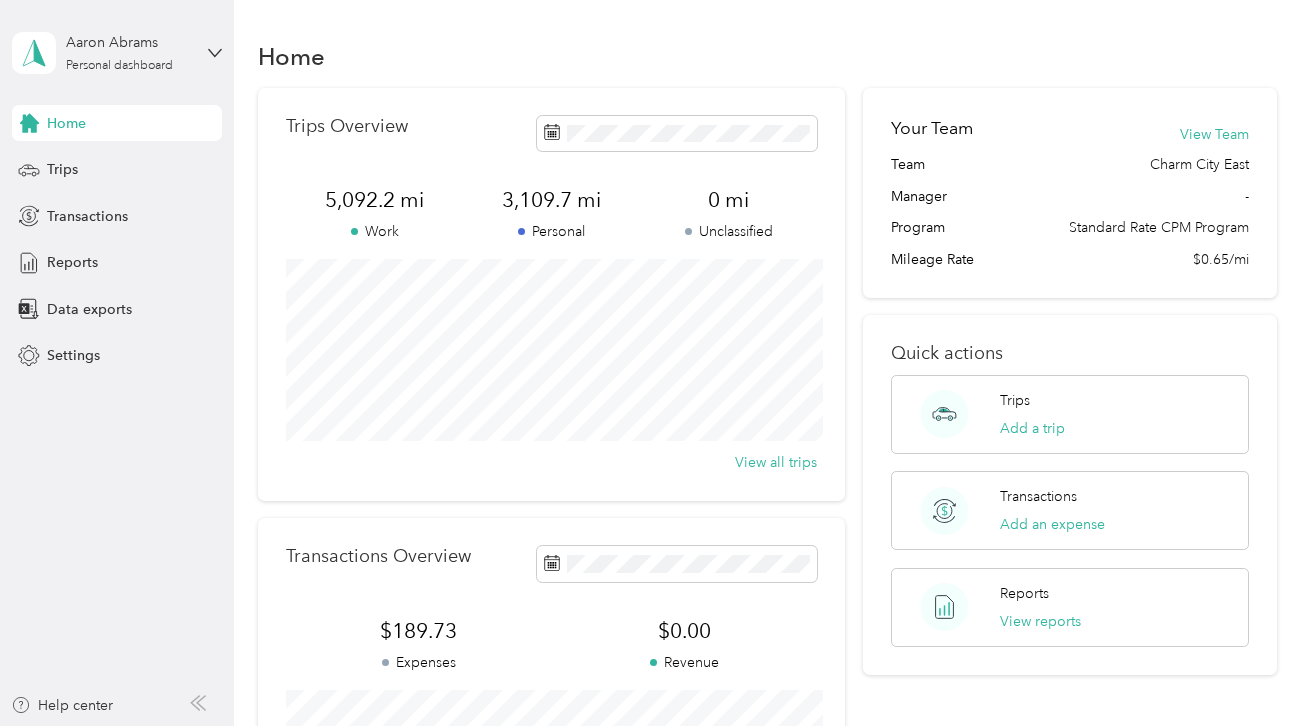 scroll, scrollTop: 0, scrollLeft: 0, axis: both 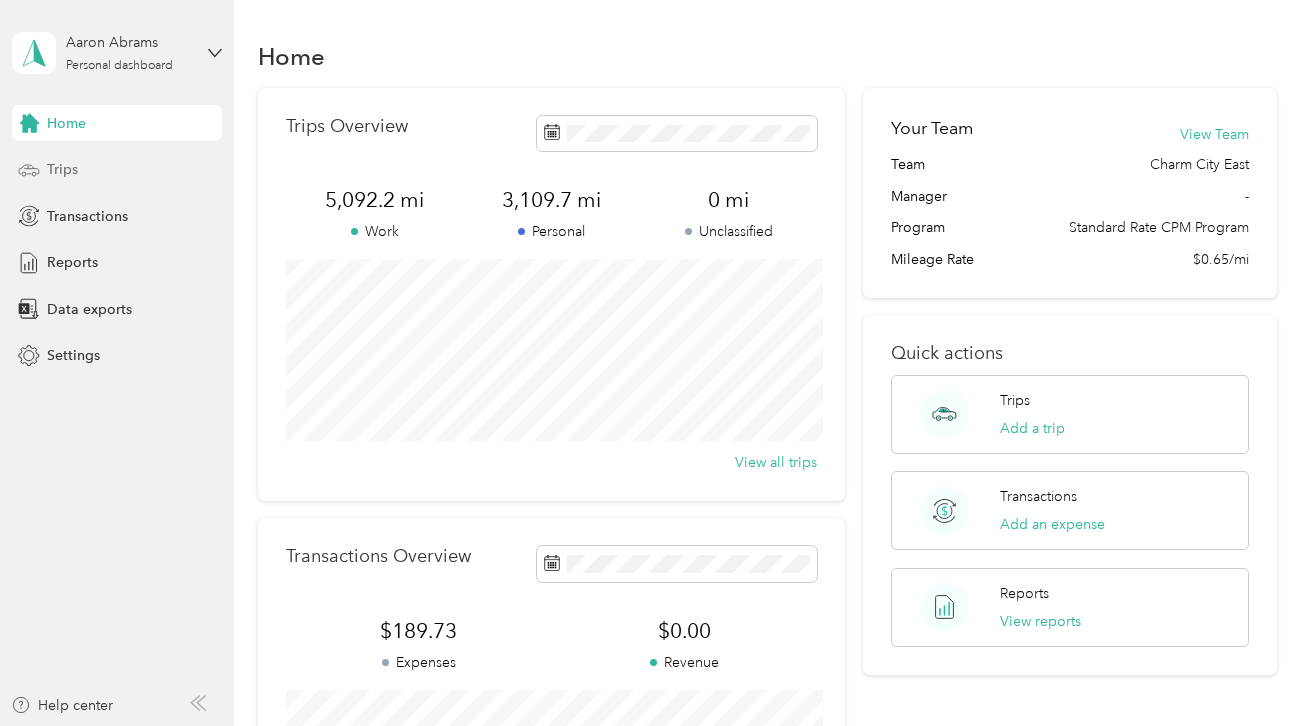 click on "Trips" at bounding box center [62, 169] 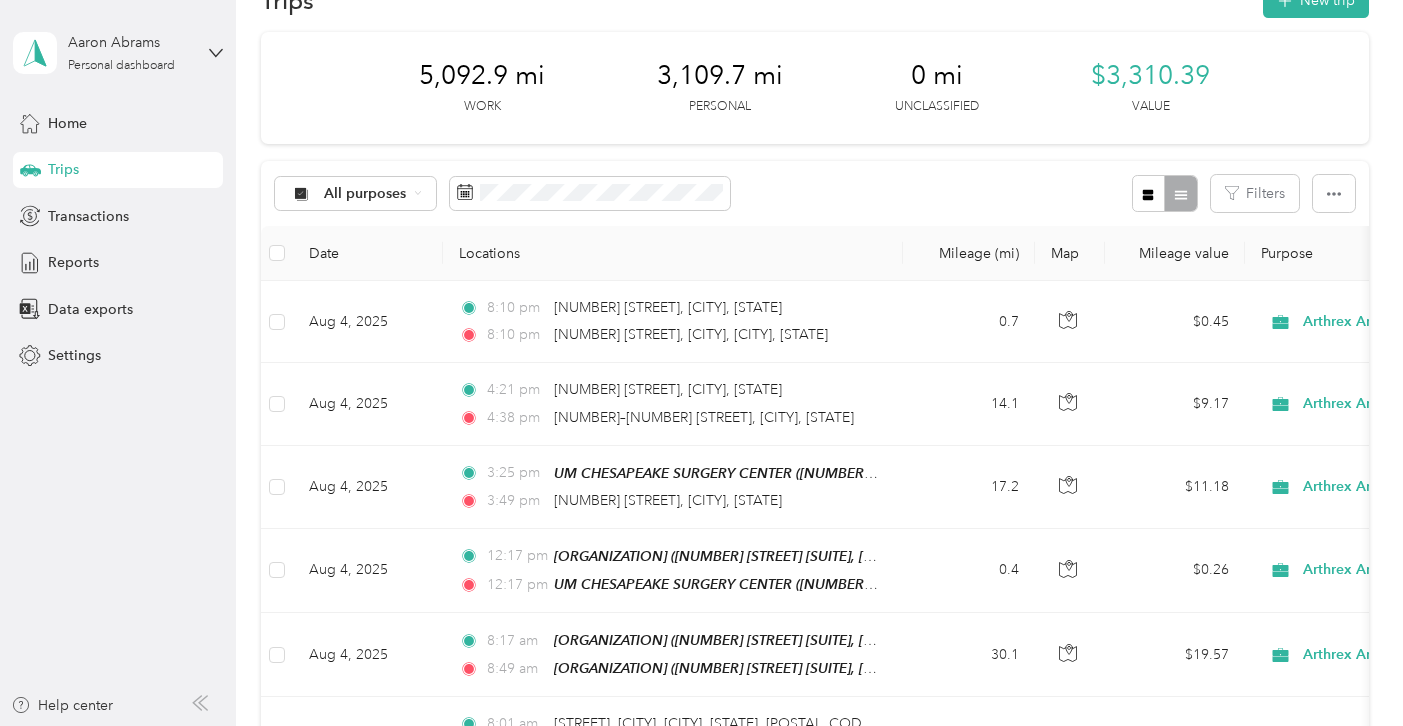 scroll, scrollTop: 59, scrollLeft: 0, axis: vertical 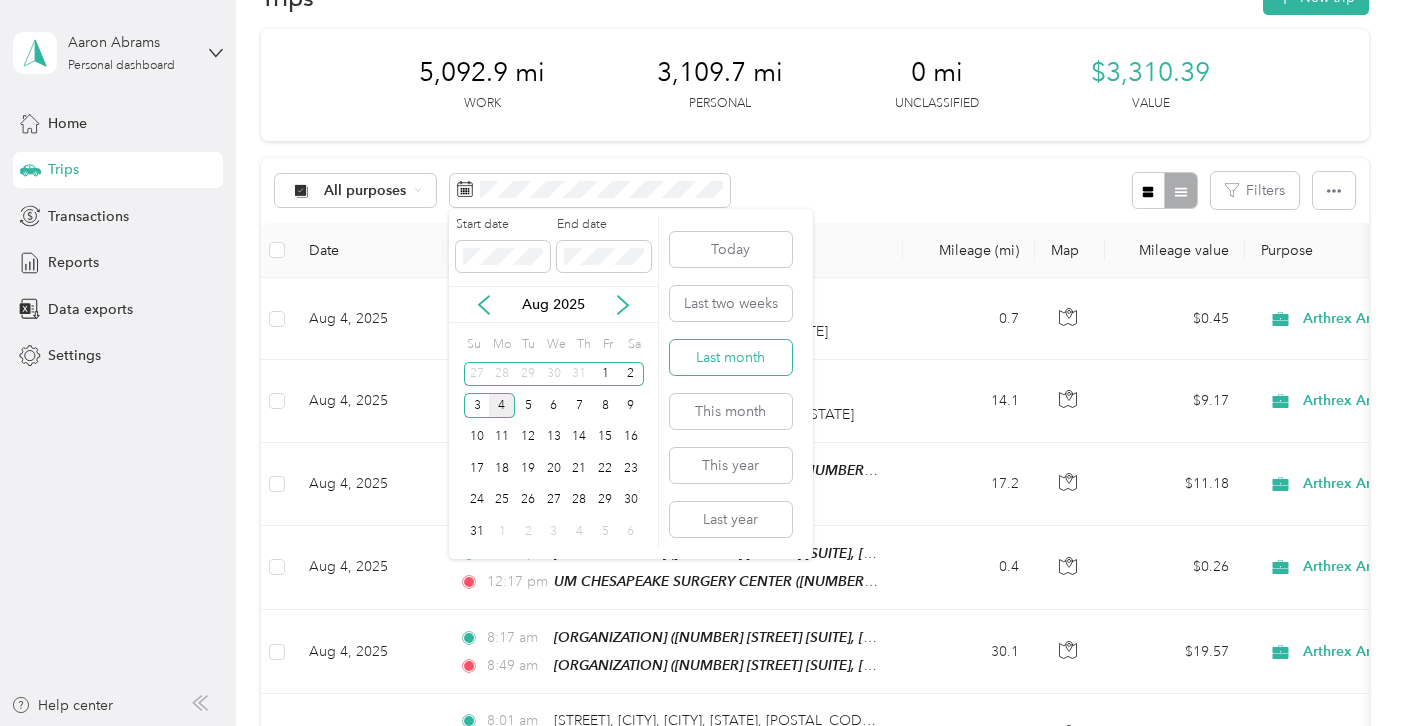click on "Last month" at bounding box center [731, 357] 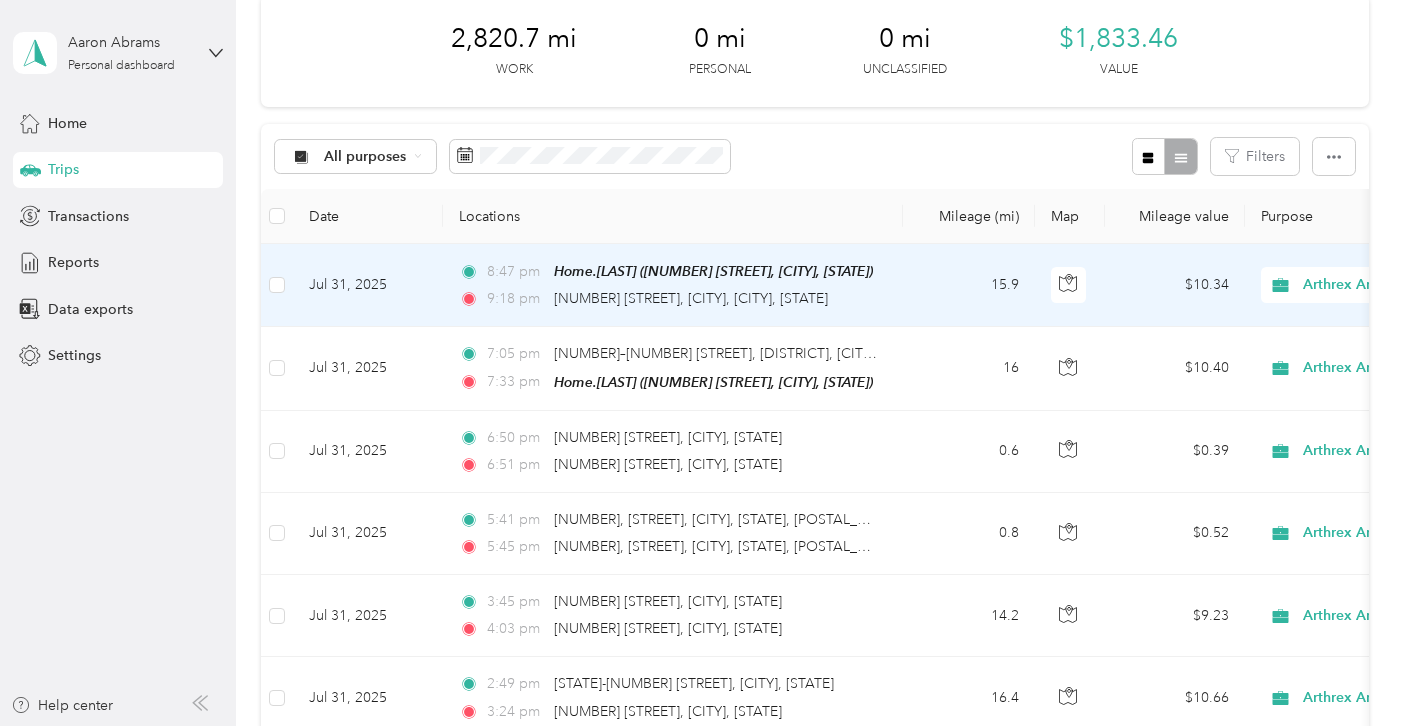 scroll, scrollTop: 119, scrollLeft: 0, axis: vertical 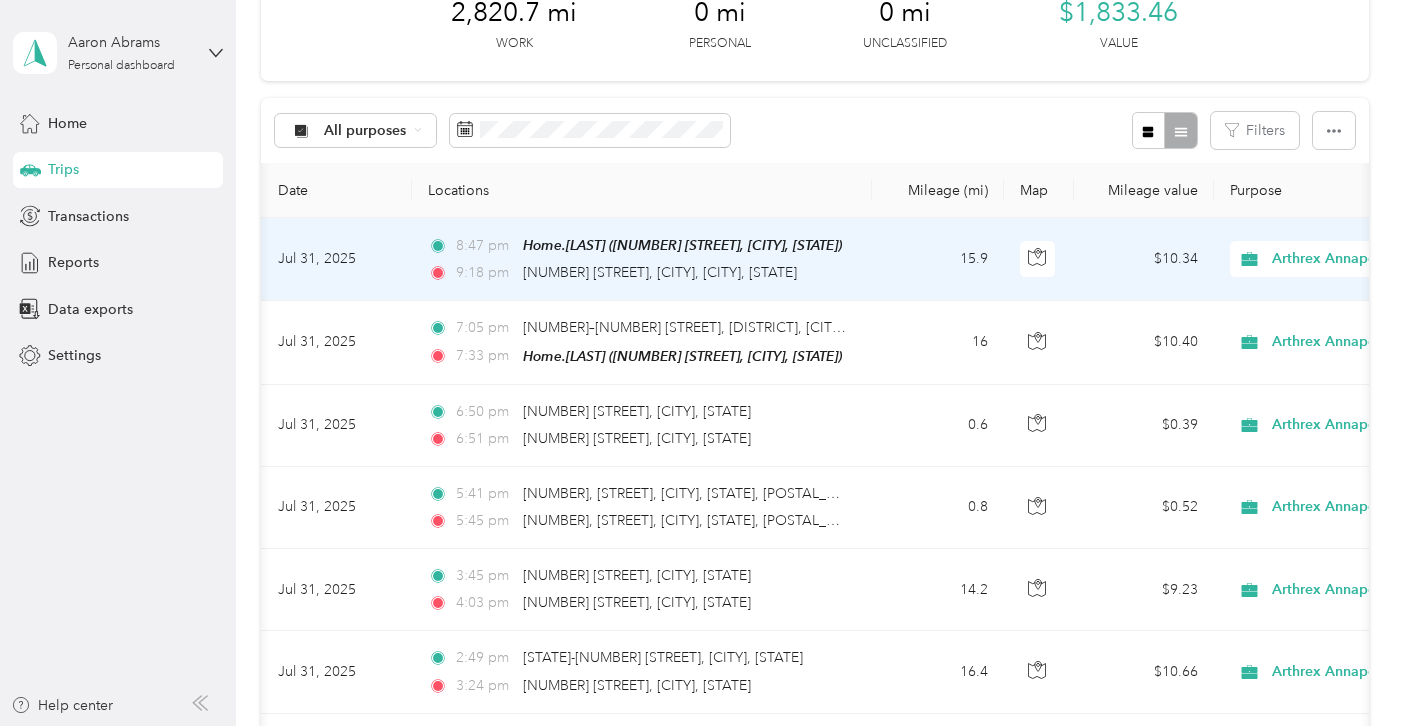 click on "Arthrex Annapolis" at bounding box center [1363, 259] 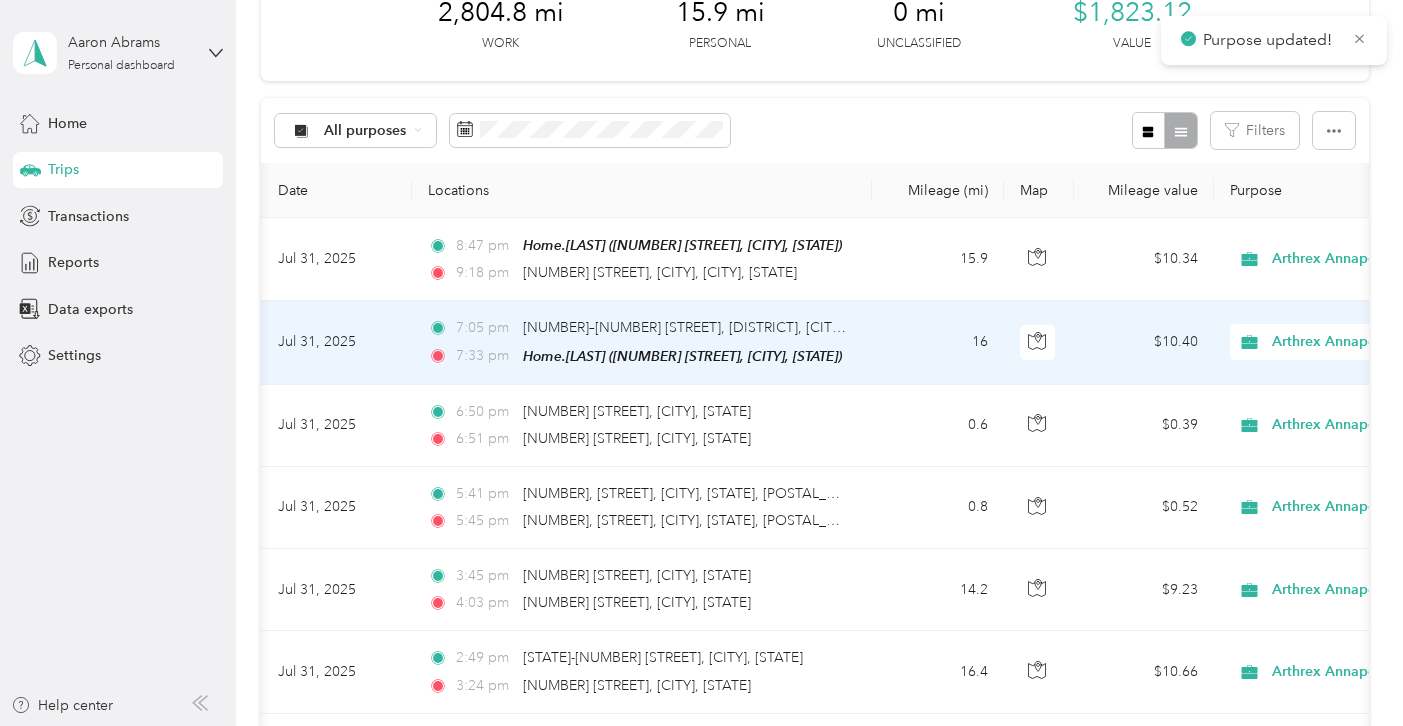 click on "Arthrex Annapolis" at bounding box center (1363, 342) 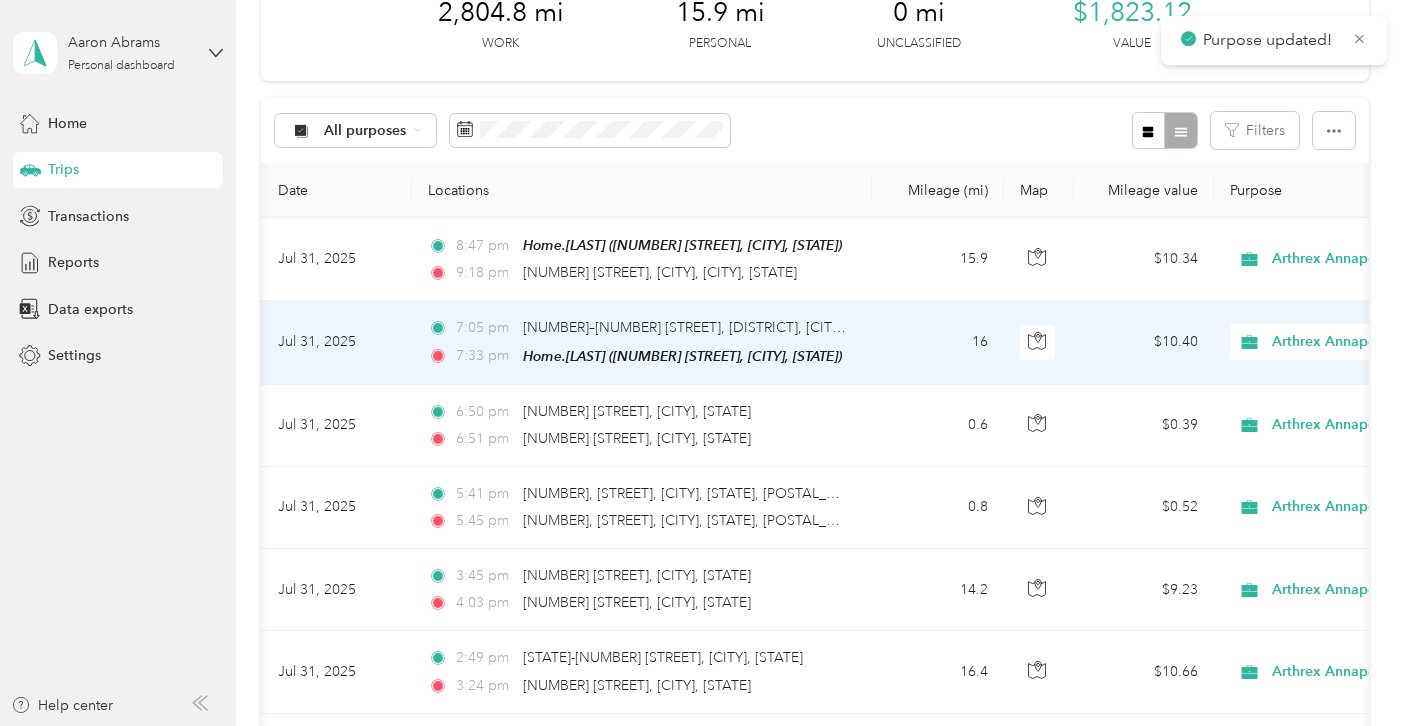 click on "Personal" at bounding box center (1297, 414) 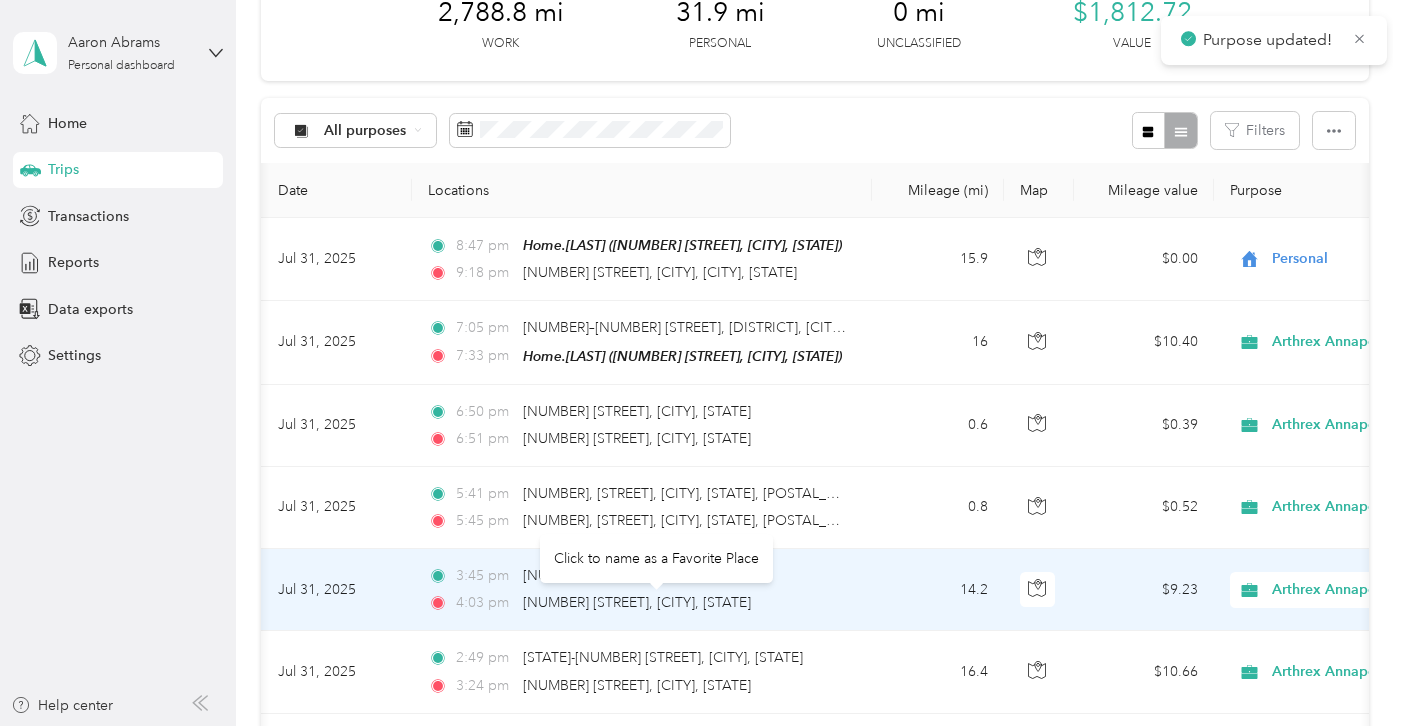 scroll, scrollTop: 139, scrollLeft: 0, axis: vertical 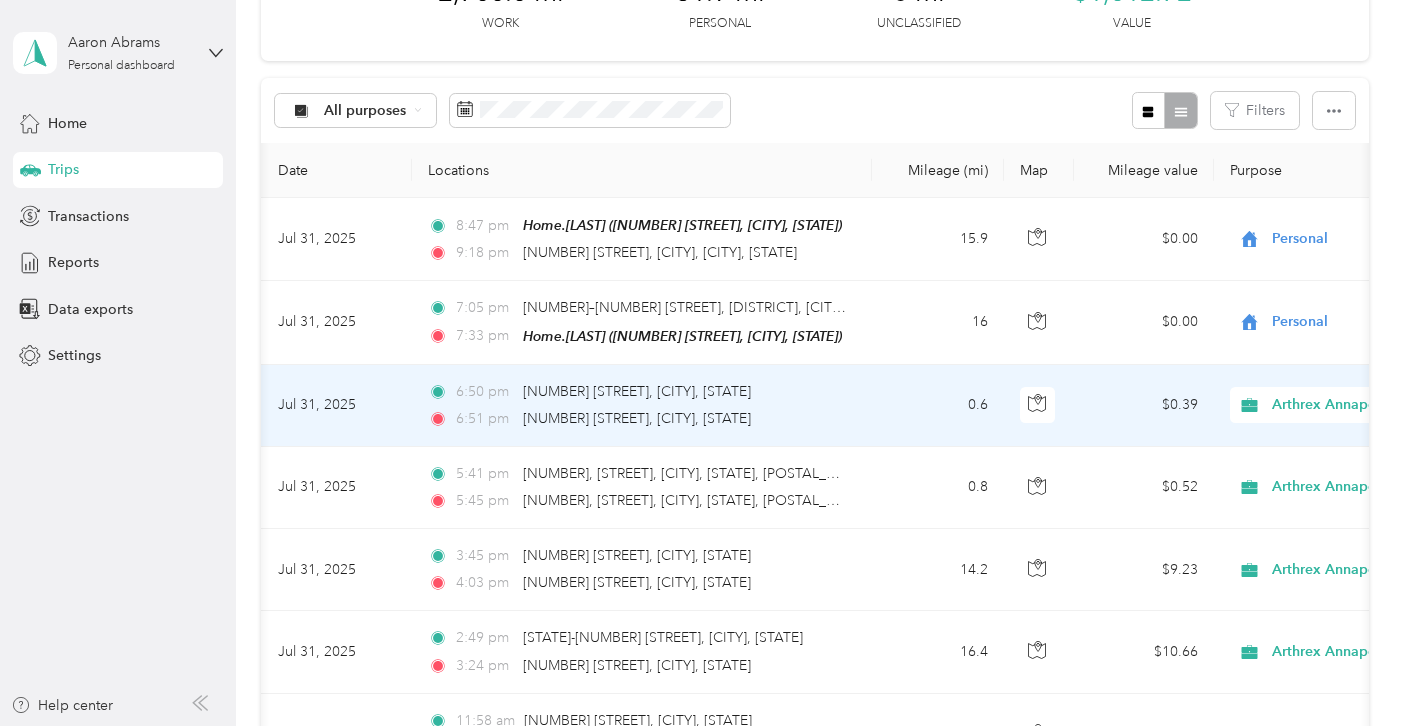 click on "0.6" at bounding box center (938, 406) 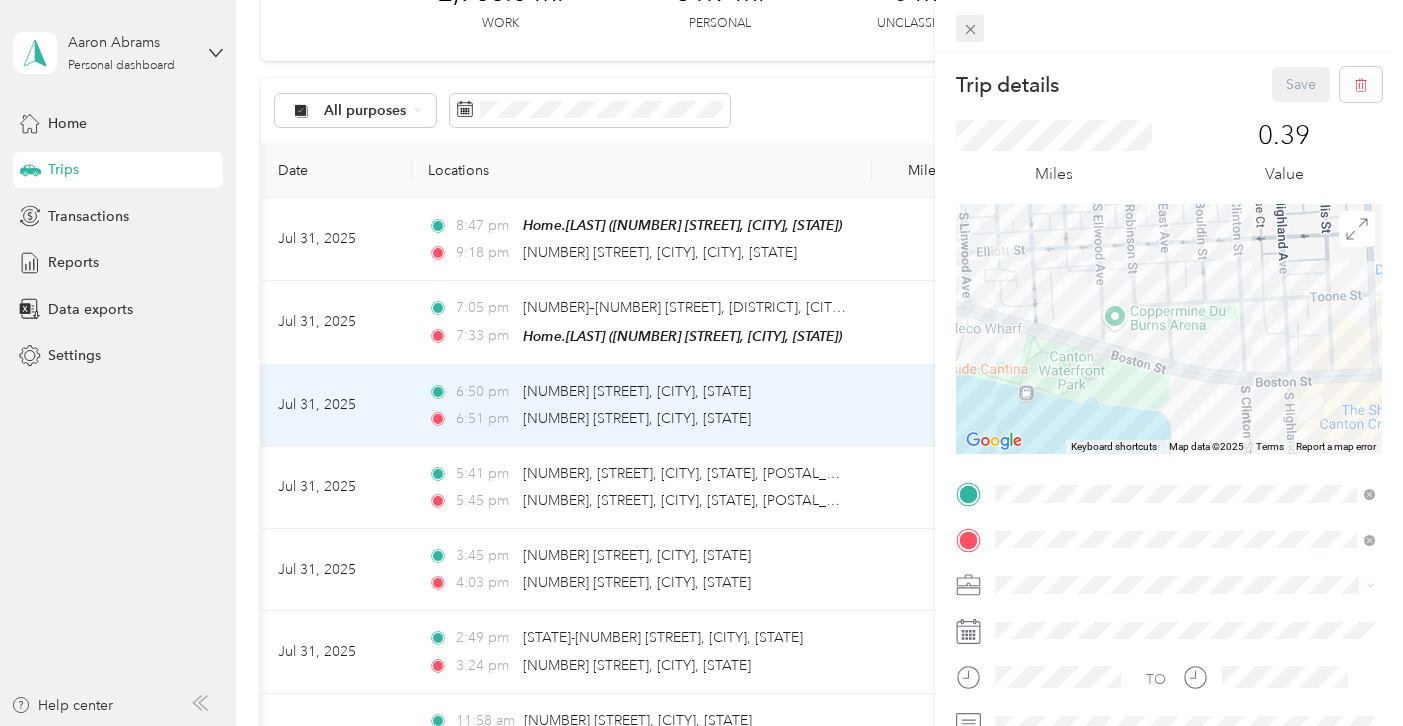 click 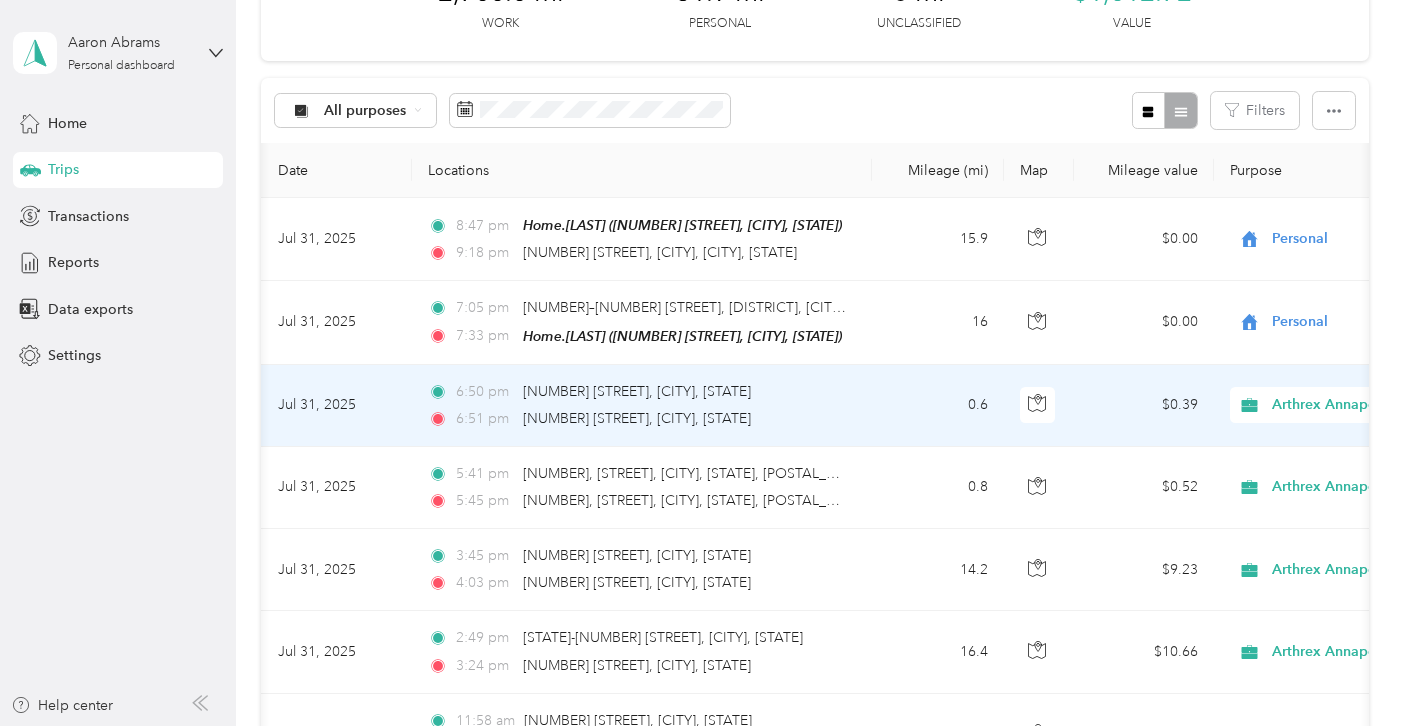 click on "Arthrex Annapolis" at bounding box center (1363, 405) 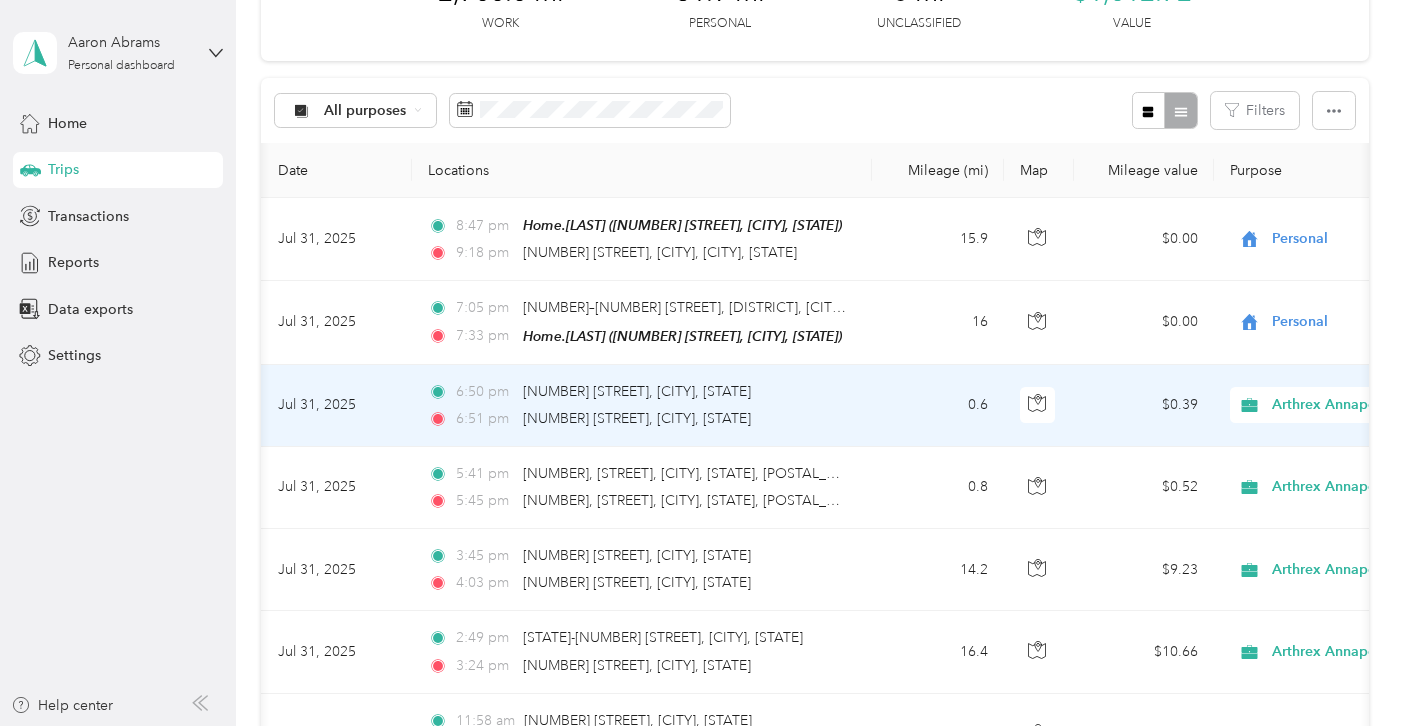 click on "Personal" at bounding box center (1297, 476) 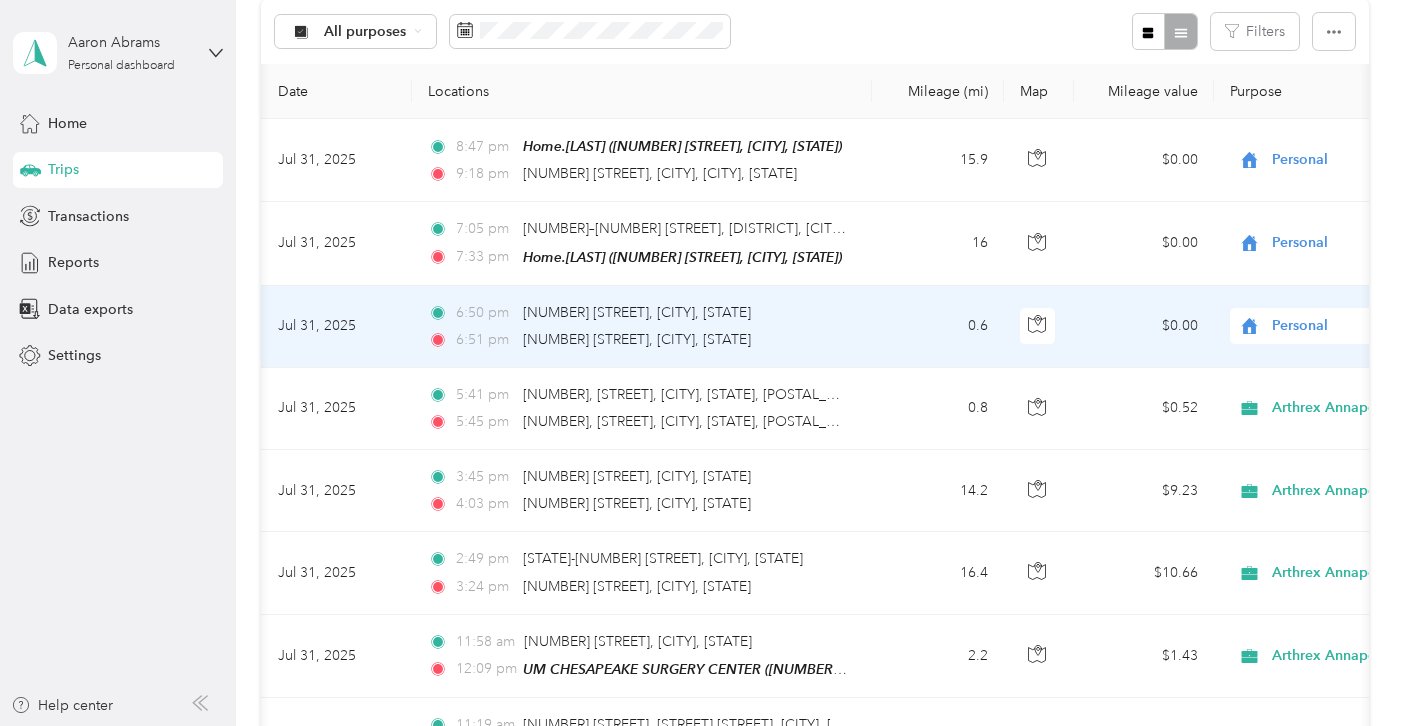 scroll, scrollTop: 247, scrollLeft: 0, axis: vertical 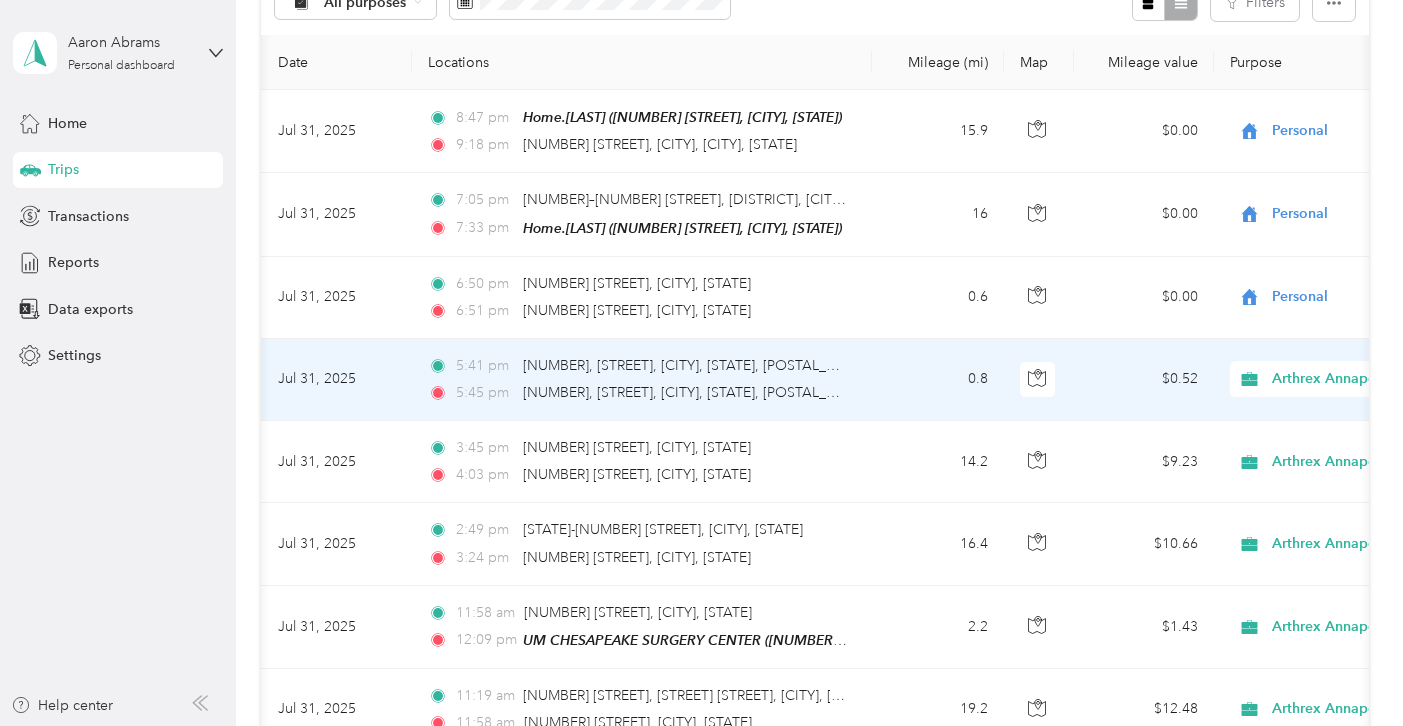 click on "Arthrex Annapolis" at bounding box center [1363, 379] 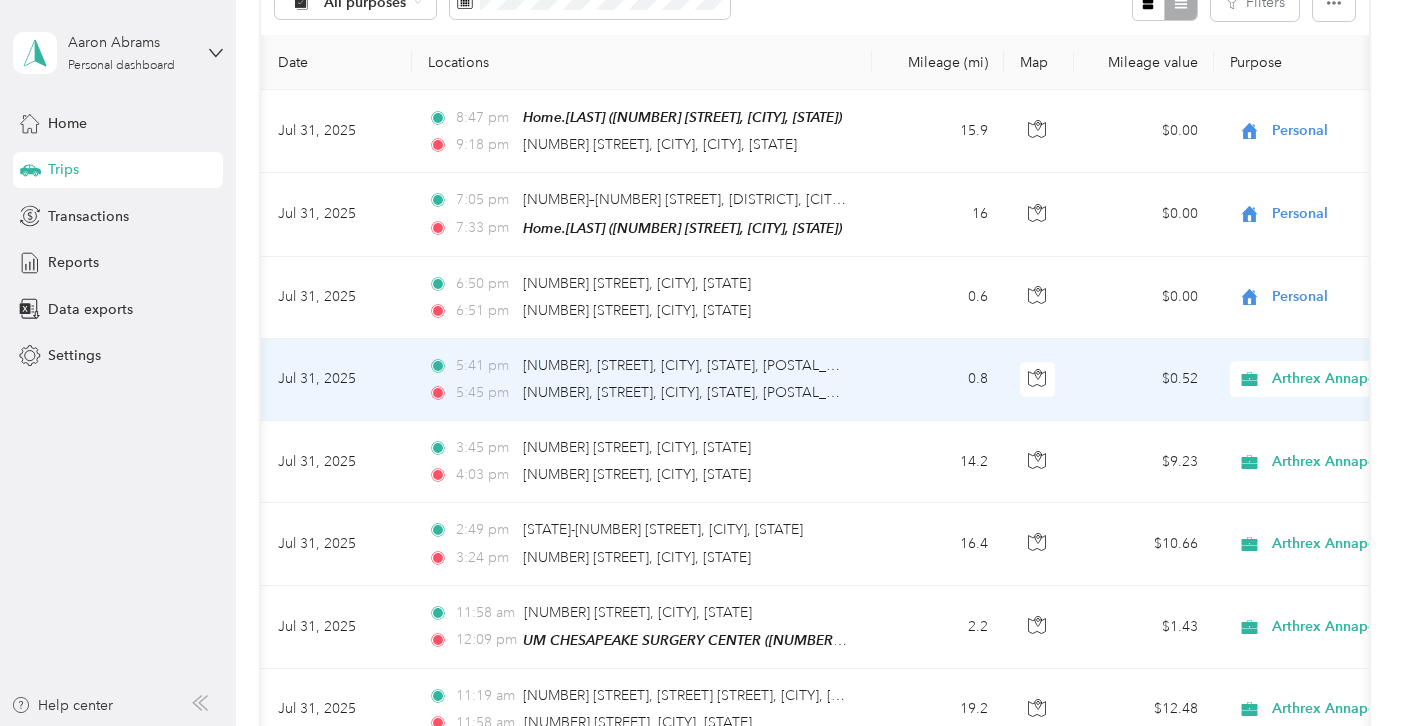 click on "Personal" at bounding box center (1297, 450) 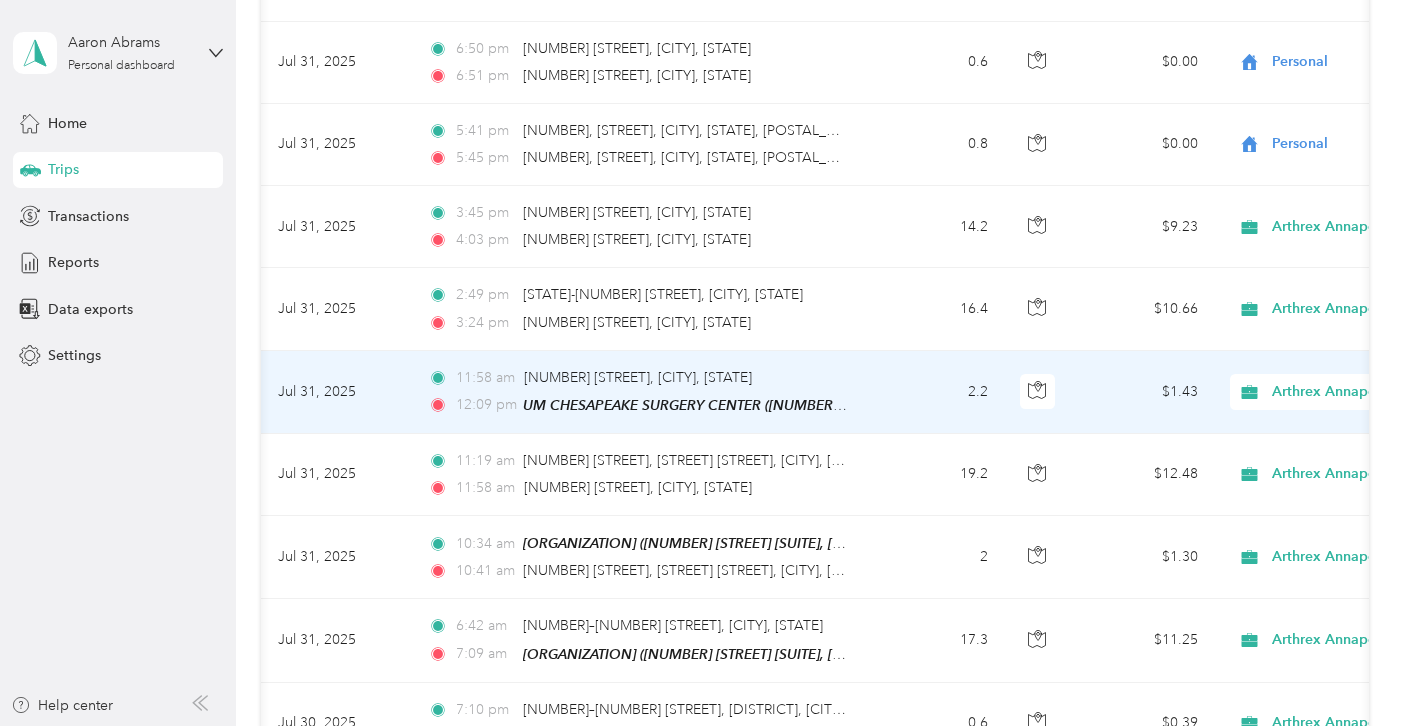 scroll, scrollTop: 533, scrollLeft: 0, axis: vertical 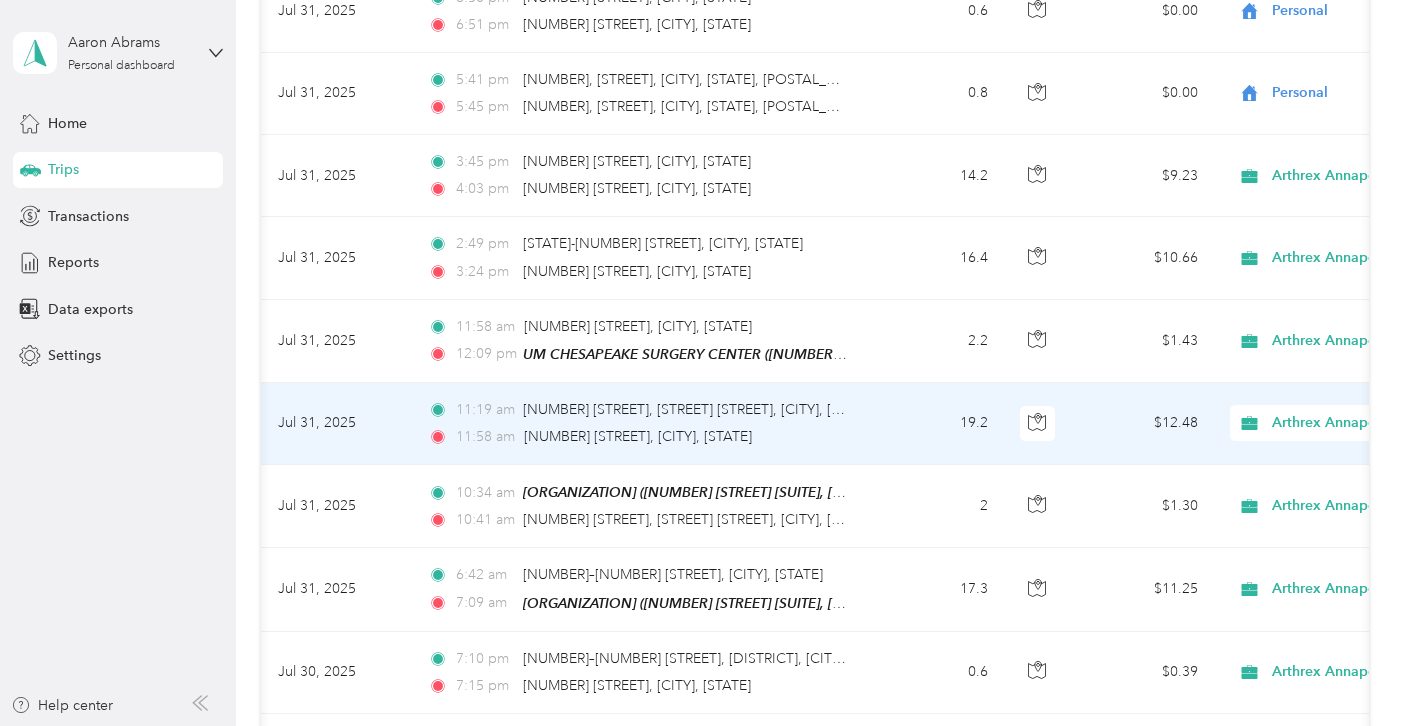 click on "19.2" at bounding box center [938, 424] 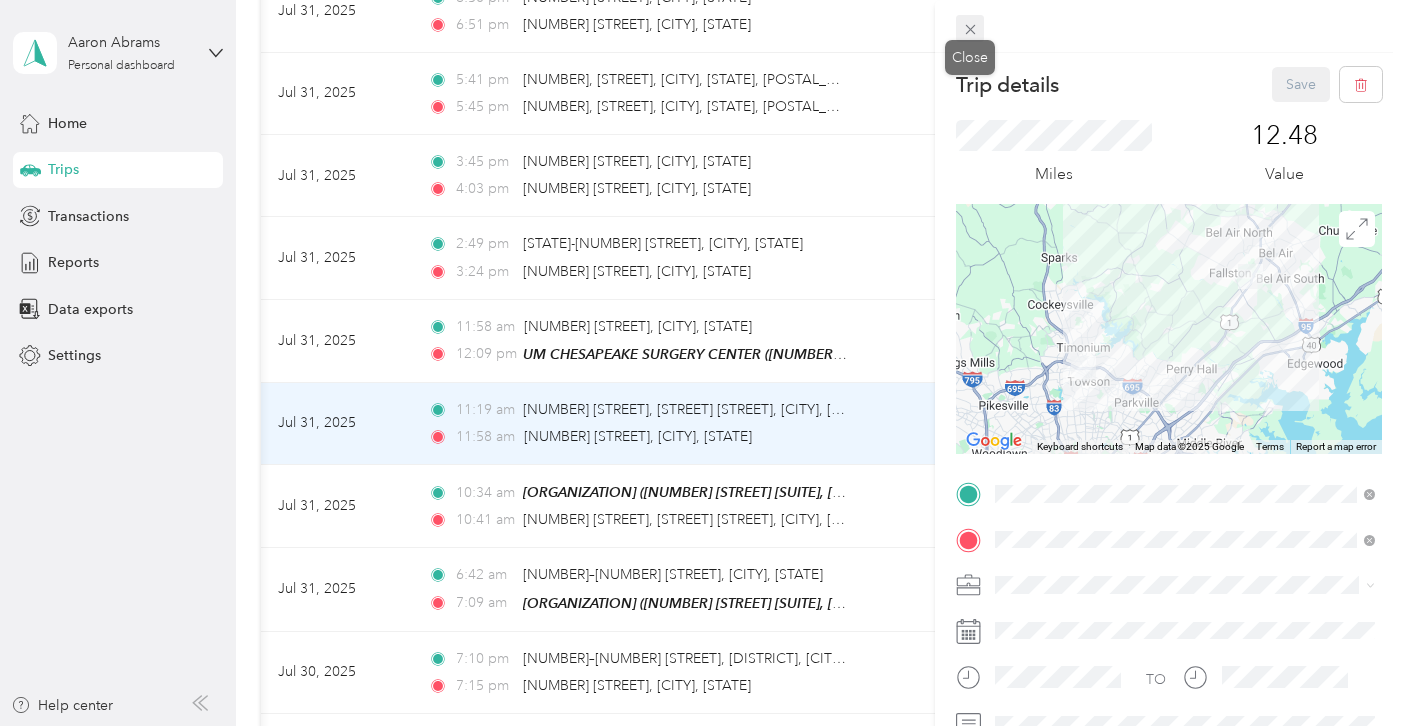 click 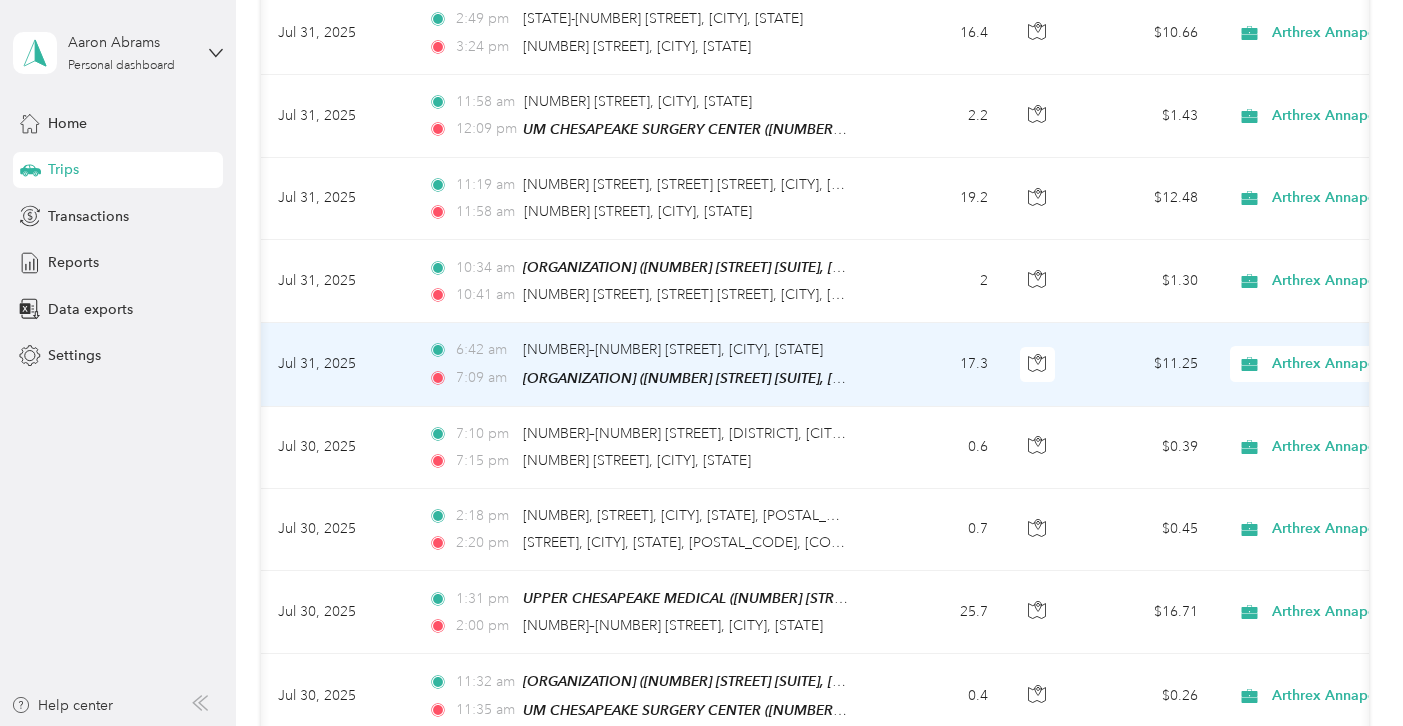 scroll, scrollTop: 758, scrollLeft: 0, axis: vertical 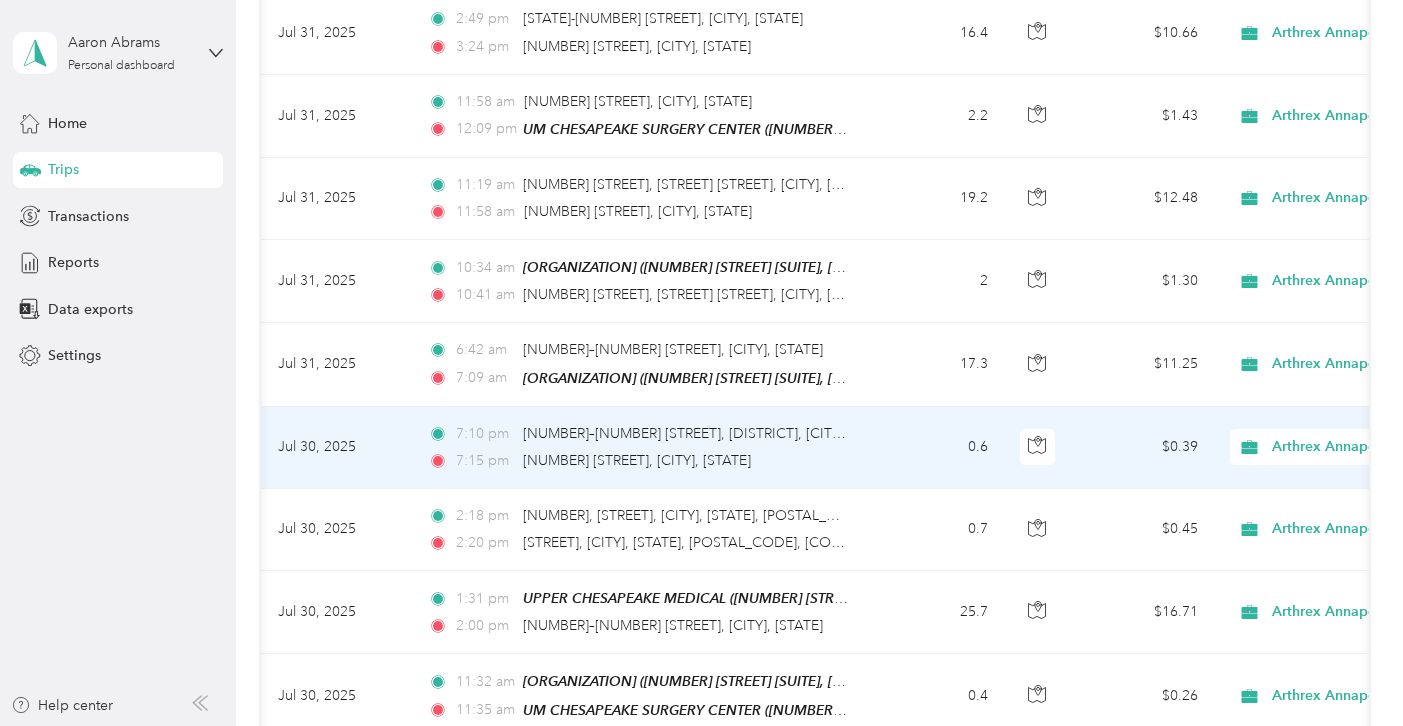 click on "$0.39" at bounding box center (1144, 448) 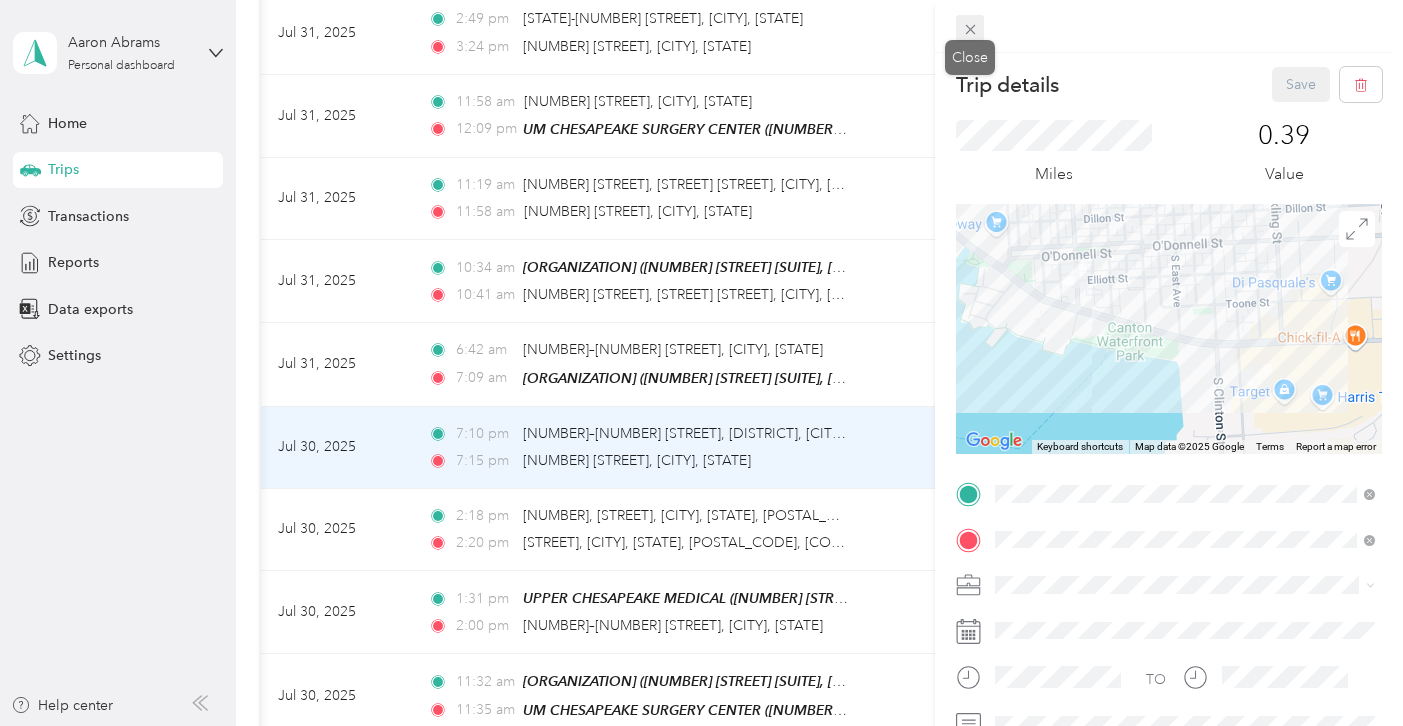 click 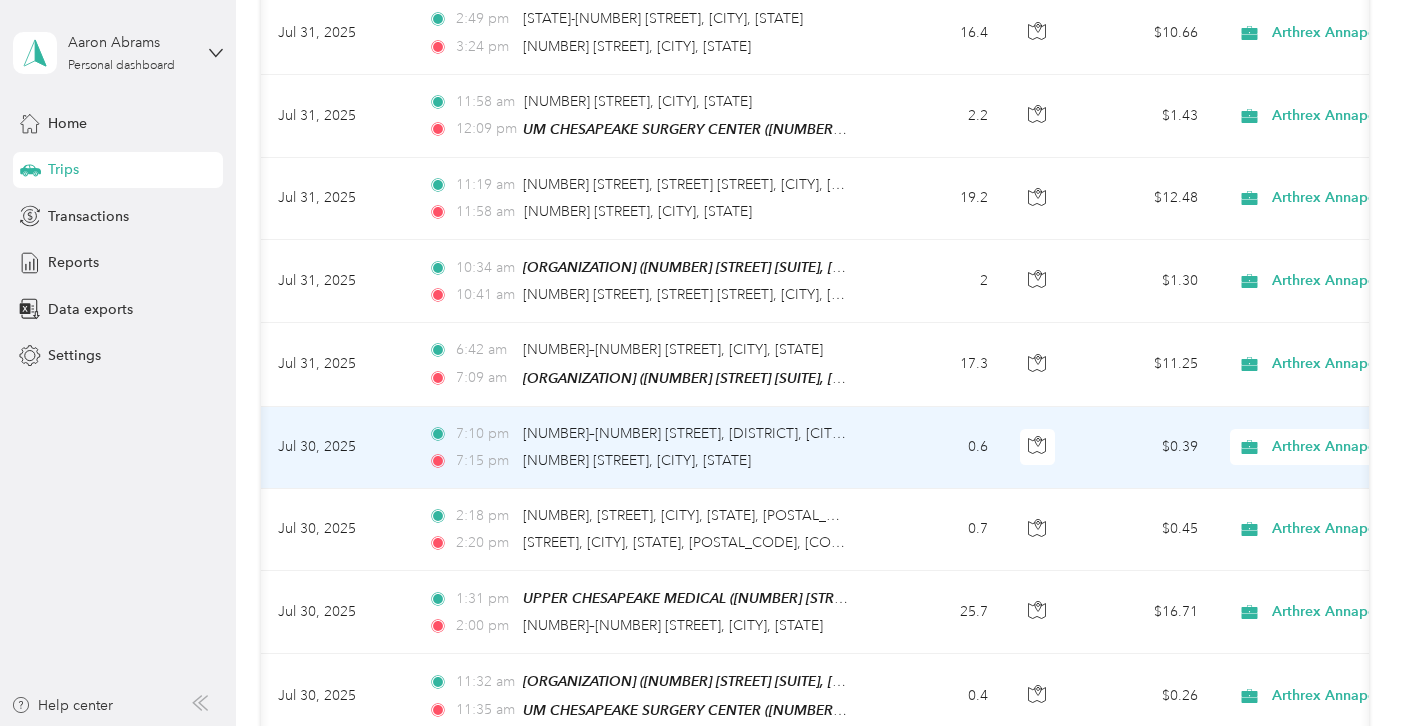 click on "Arthrex Annapolis" at bounding box center (1363, 447) 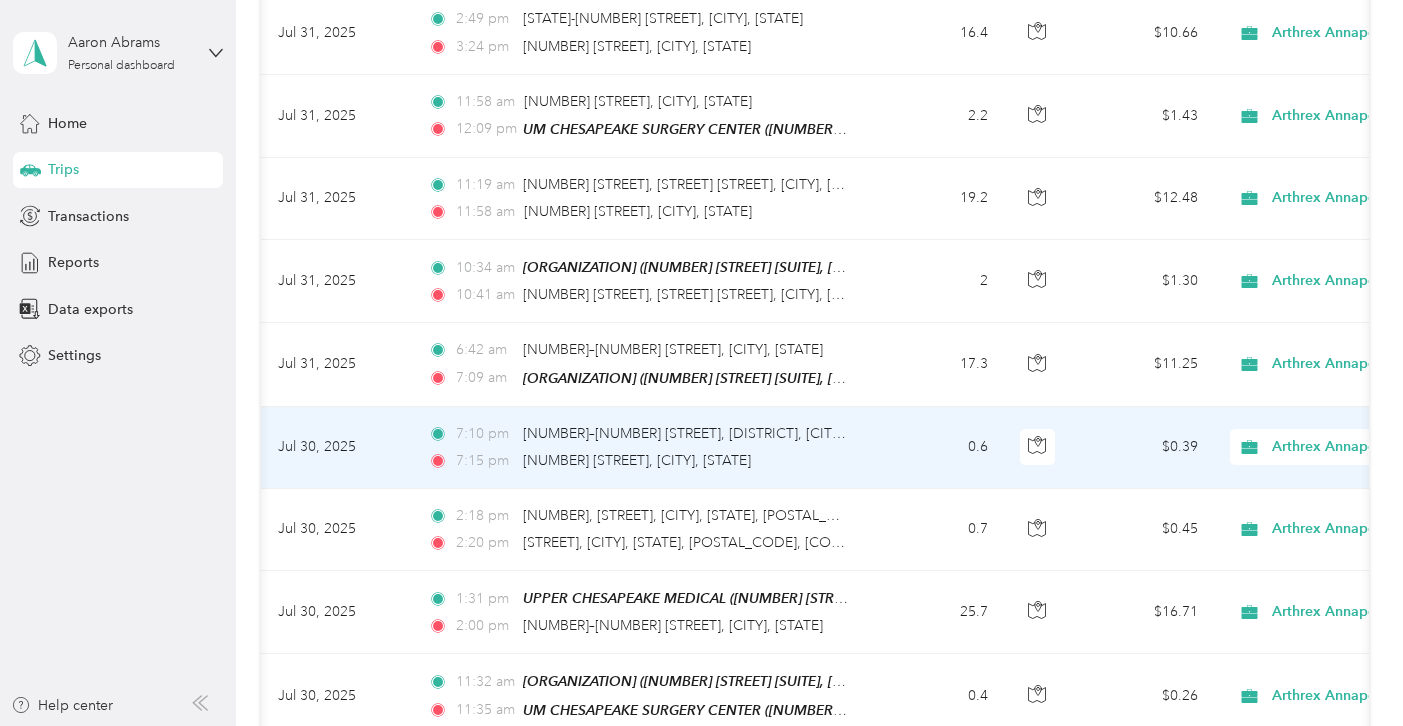 click on "Personal" at bounding box center [1279, 517] 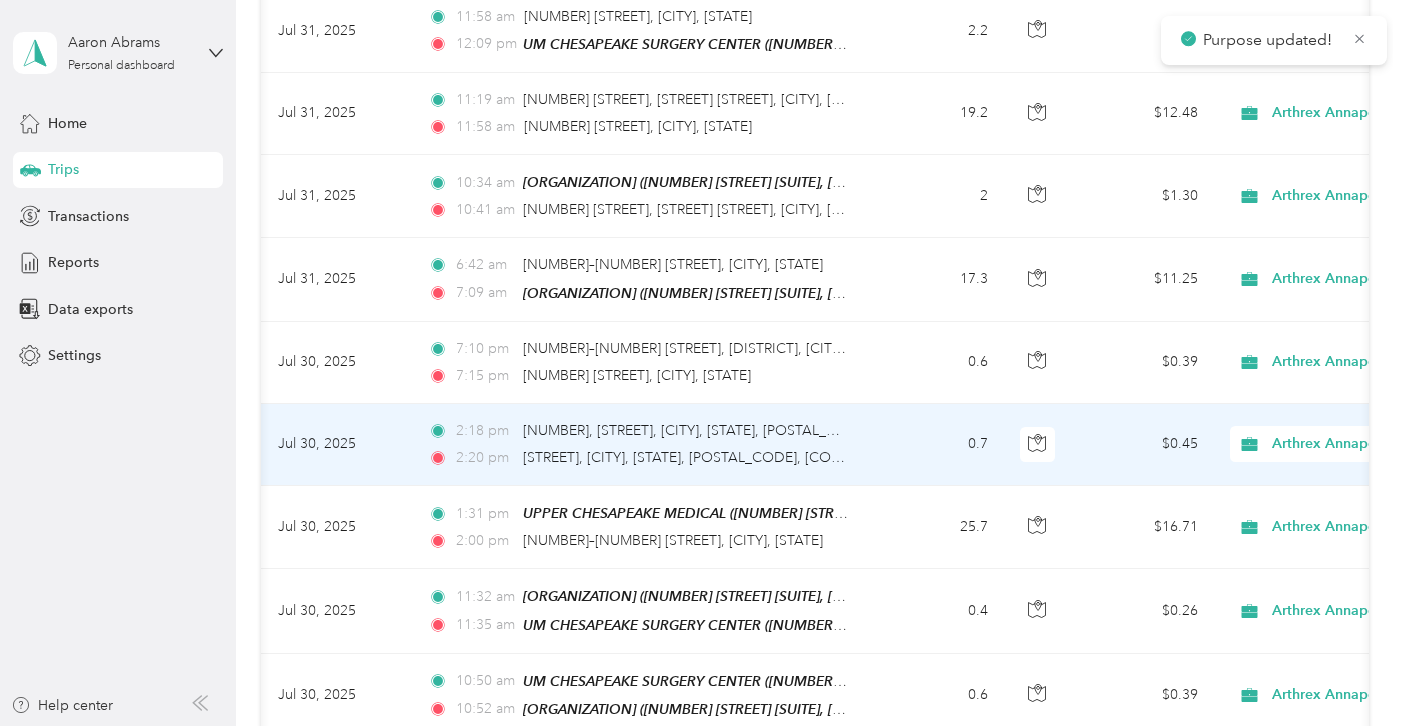 scroll, scrollTop: 844, scrollLeft: 0, axis: vertical 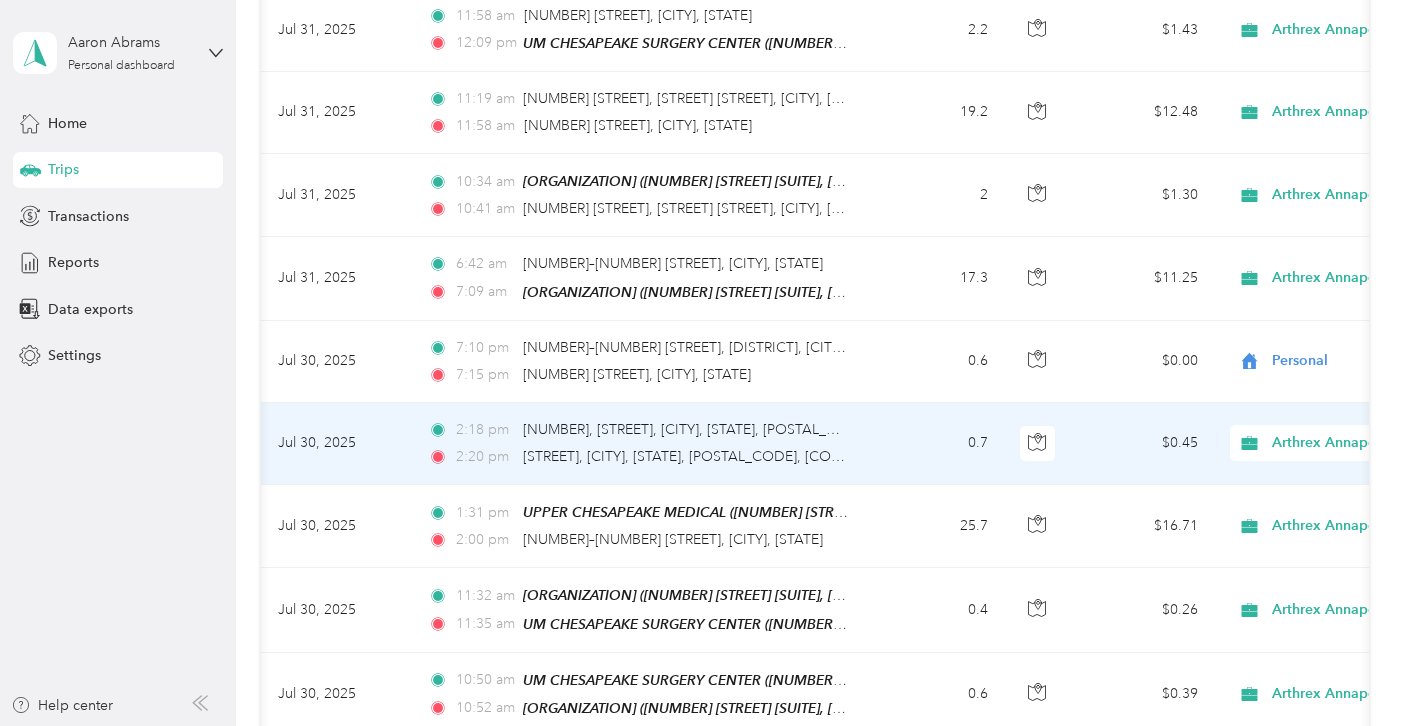 click on "0.7" at bounding box center (938, 444) 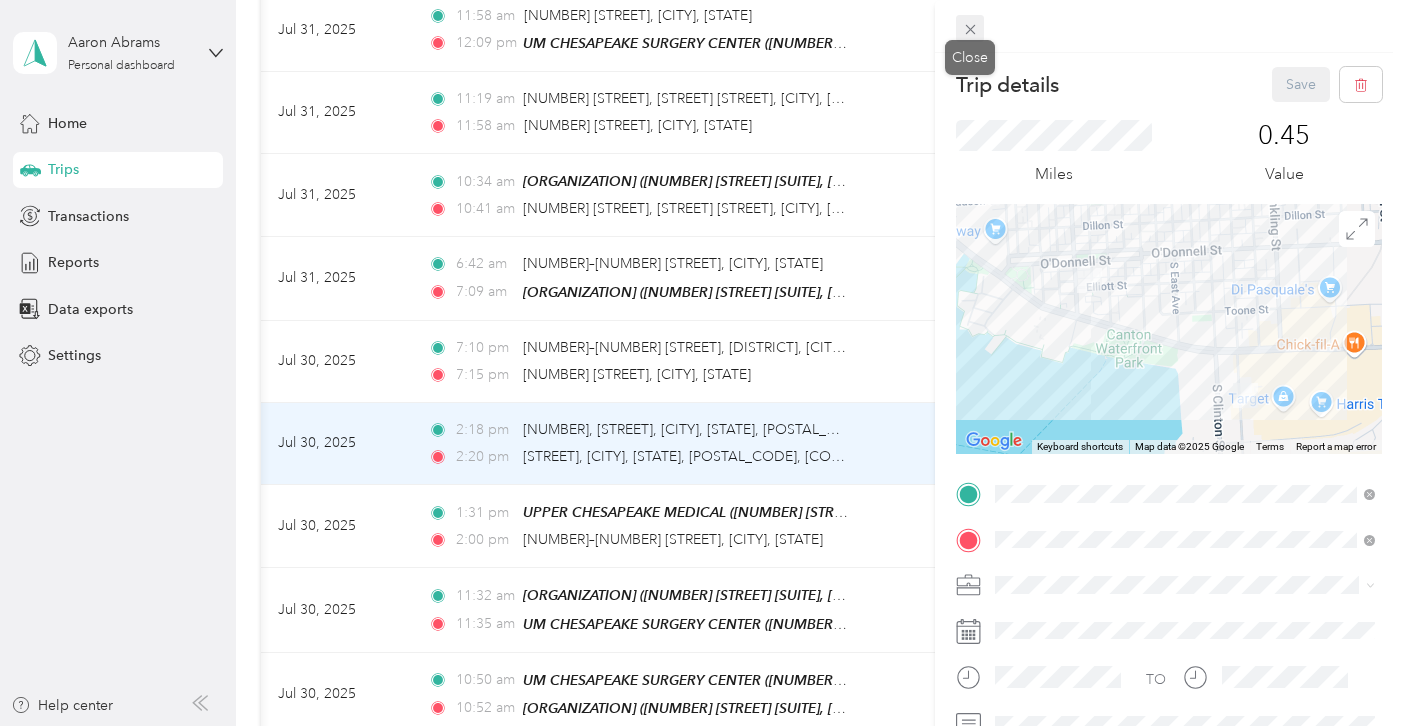 click 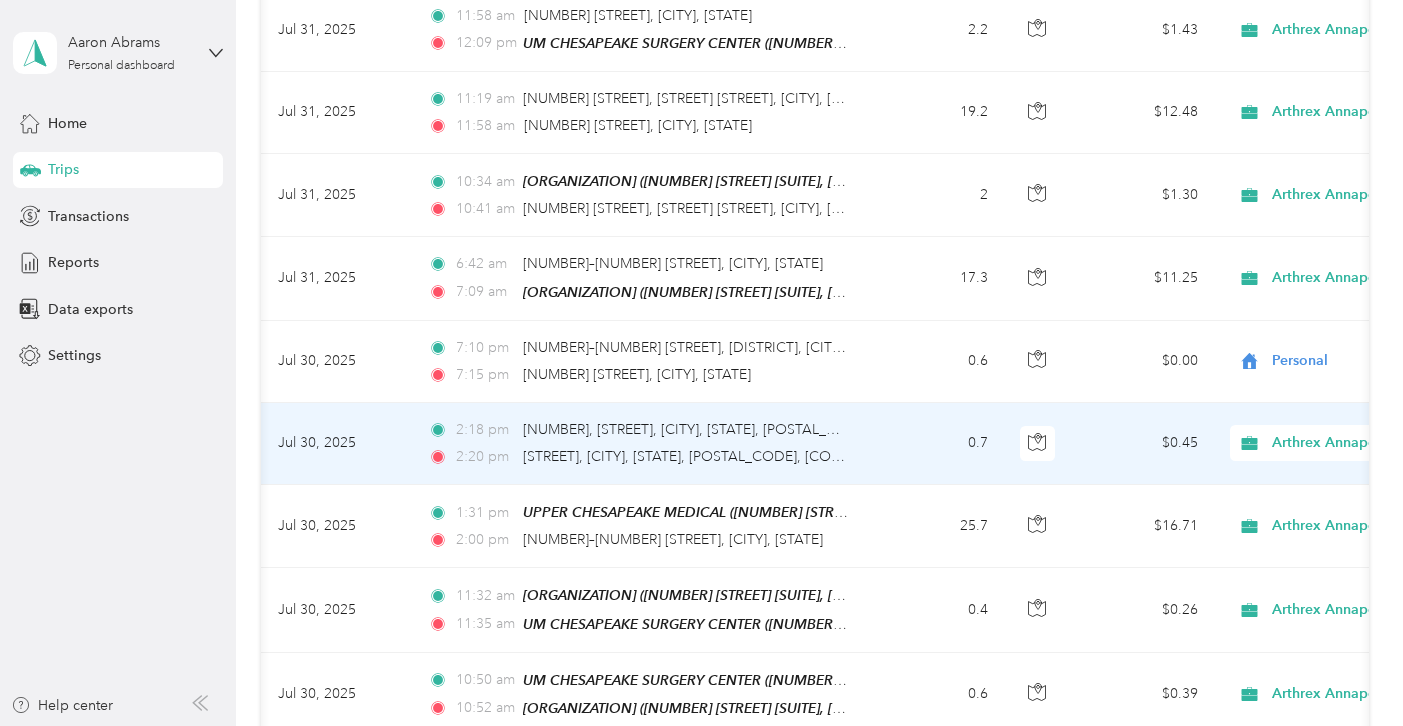 click on "Arthrex Annapolis" at bounding box center (1363, 443) 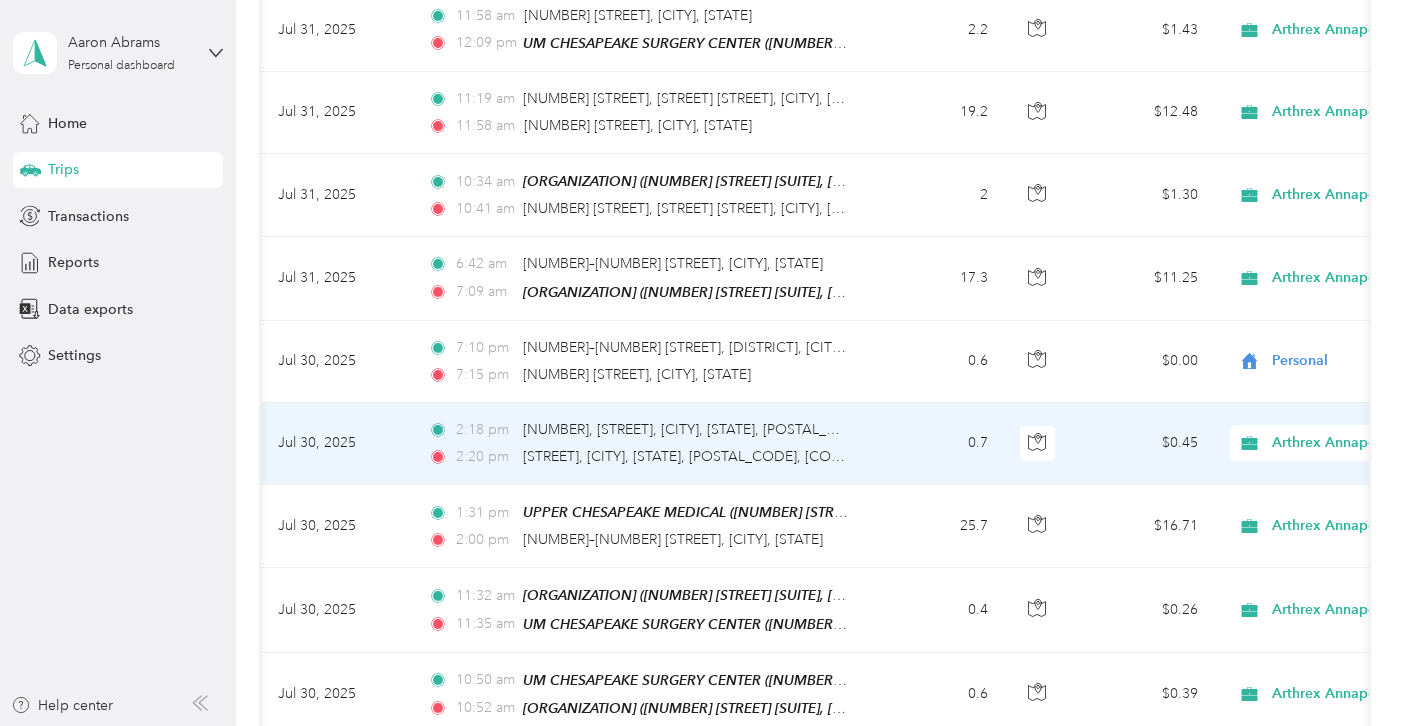 click on "Personal" at bounding box center [1297, 502] 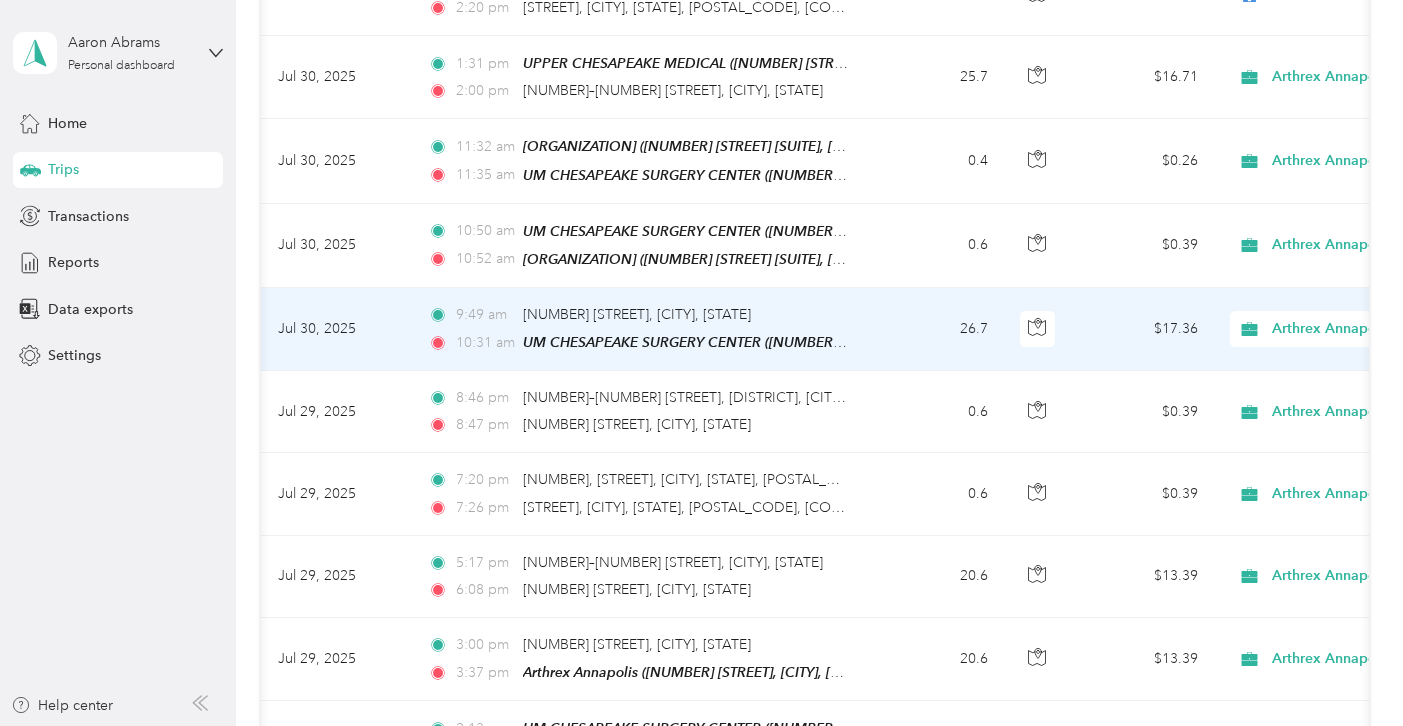 scroll, scrollTop: 1297, scrollLeft: 0, axis: vertical 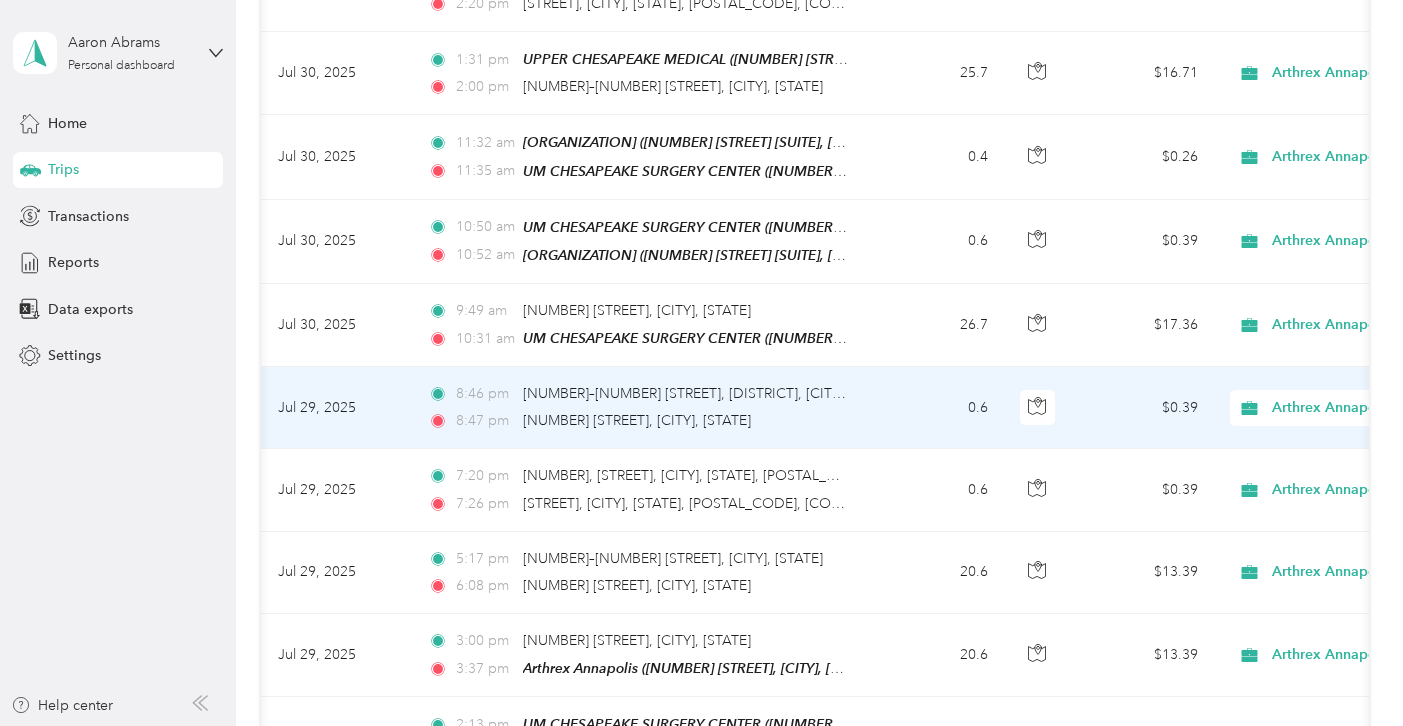 click on "$0.39" at bounding box center [1144, 408] 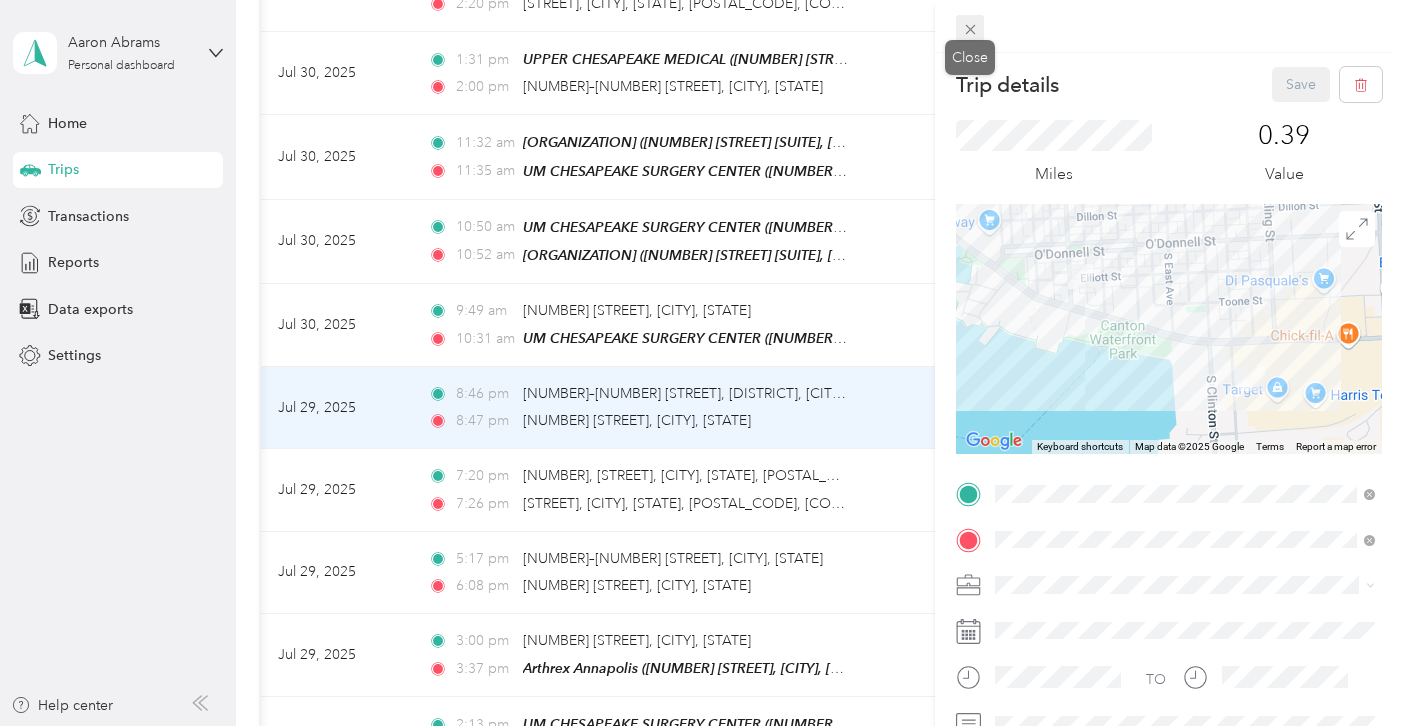 click 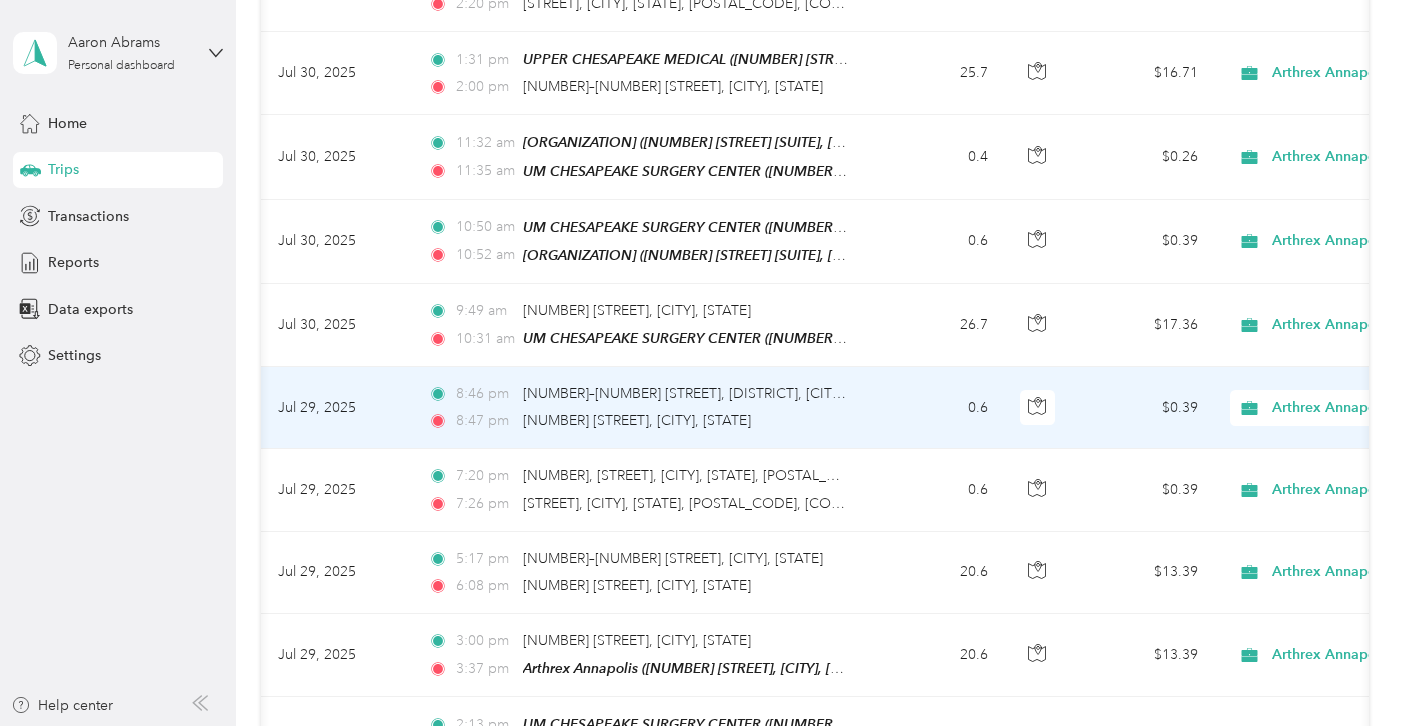 click 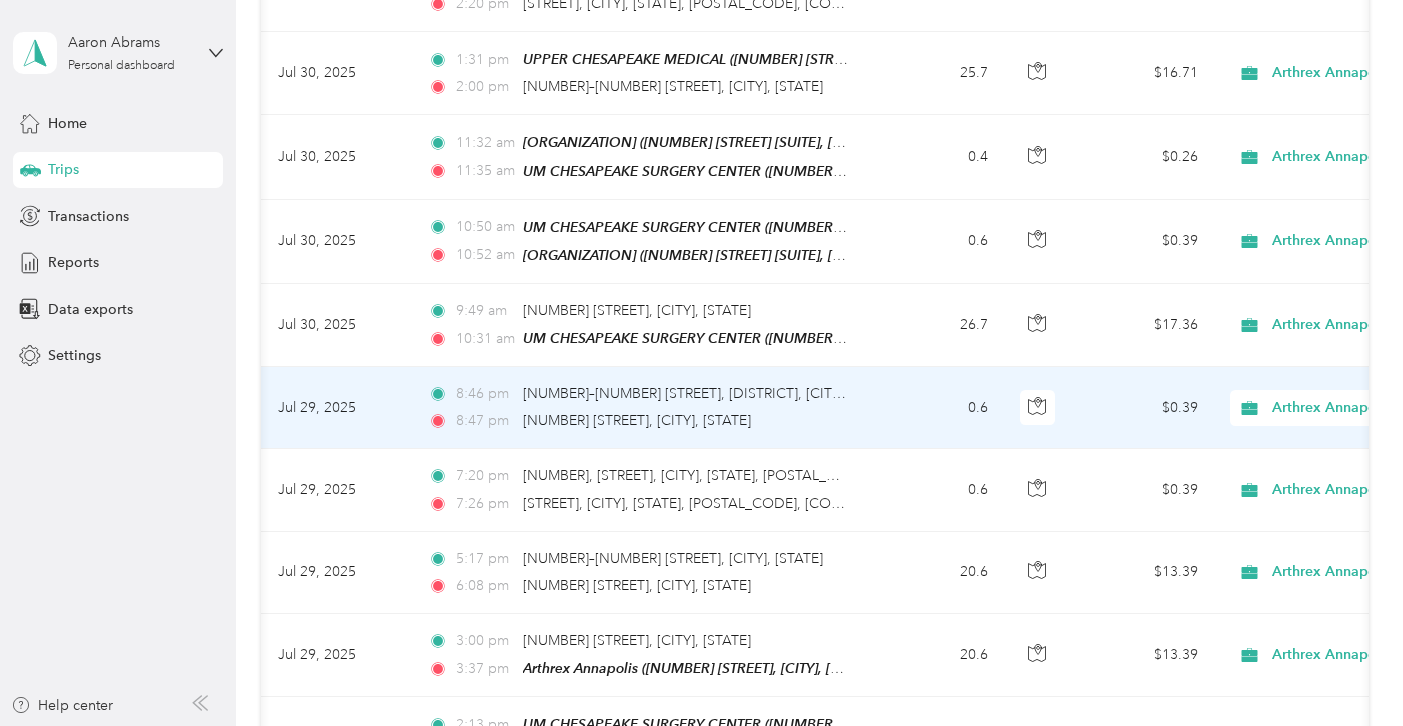 click on "Personal" at bounding box center [1279, 474] 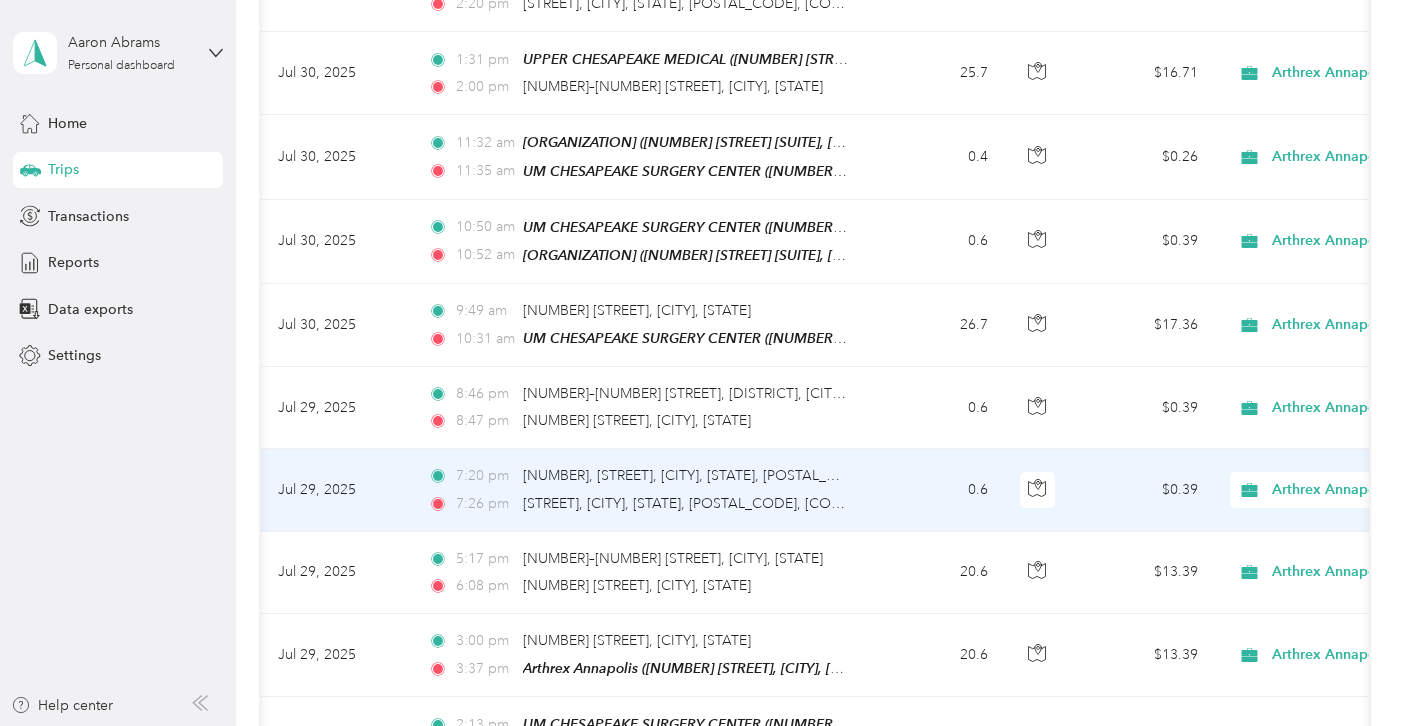click 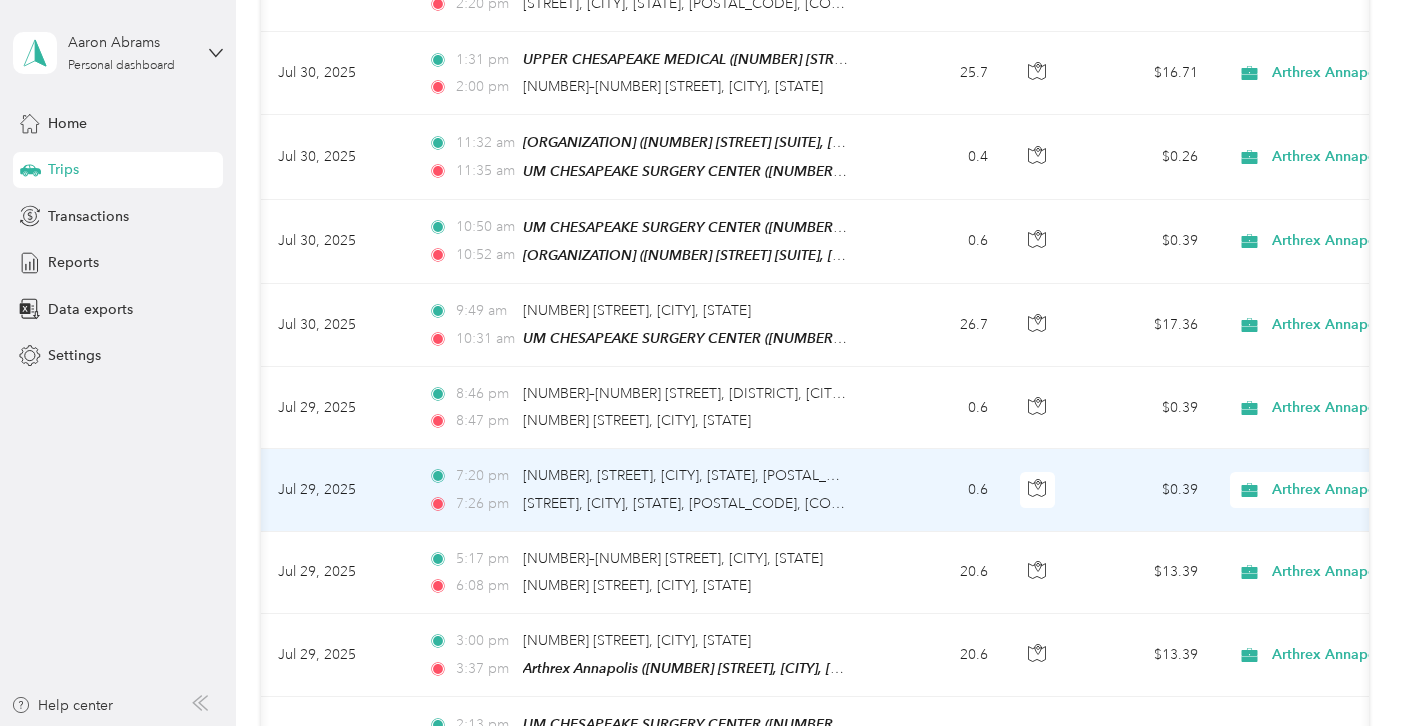 click on "Personal" at bounding box center [1297, 556] 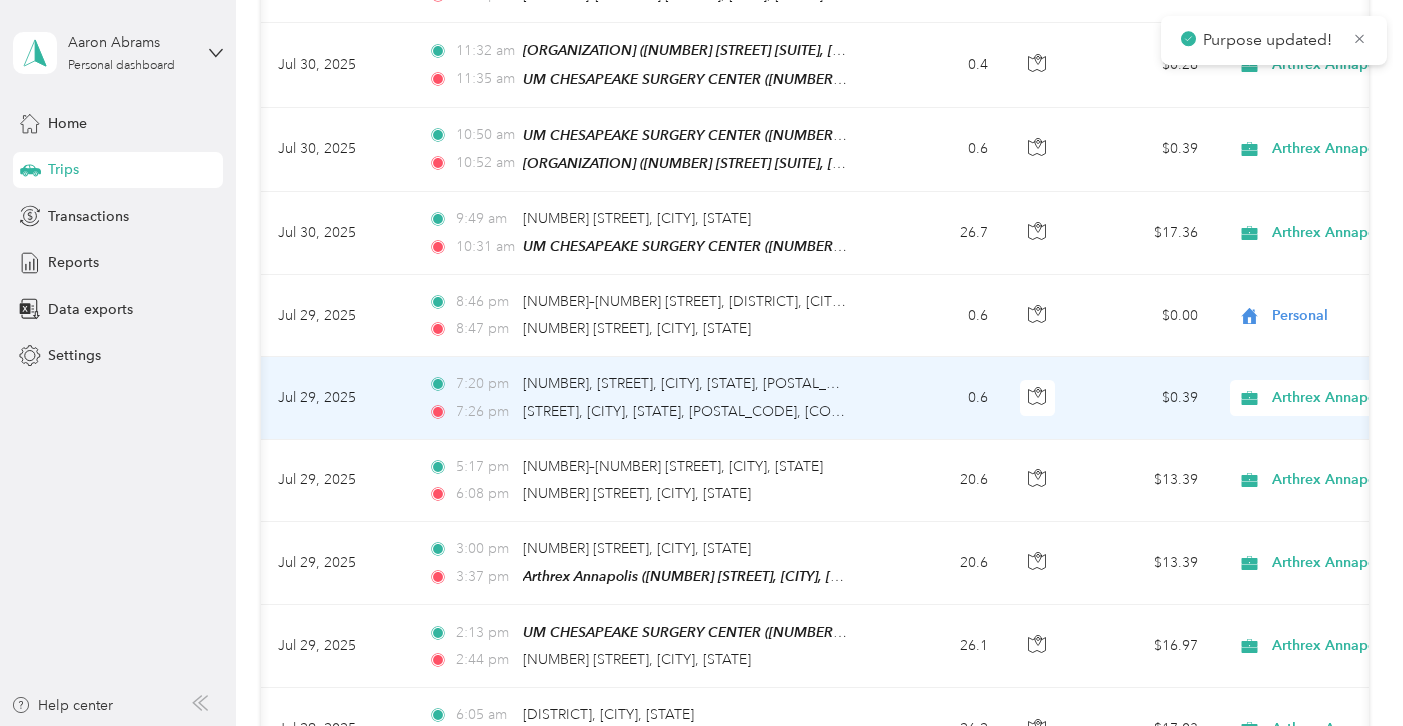 scroll, scrollTop: 1390, scrollLeft: 0, axis: vertical 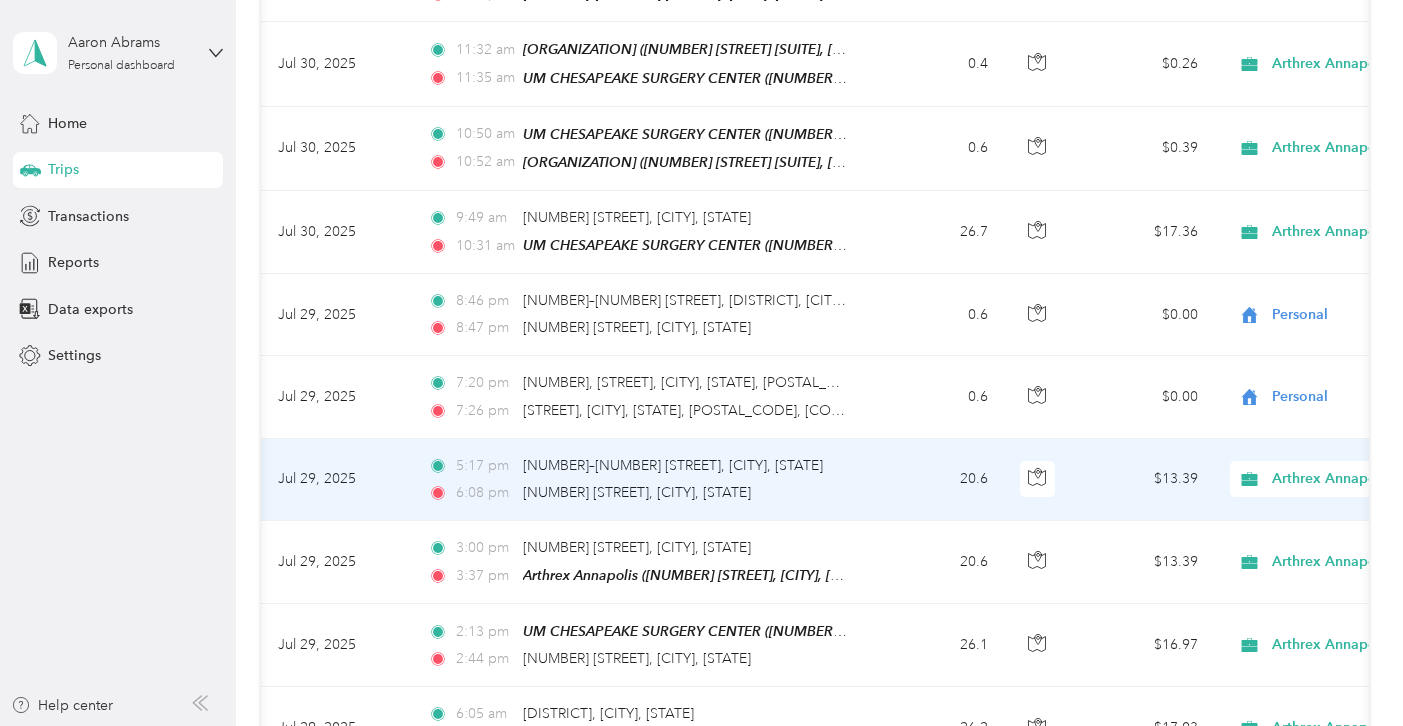 click on "$13.39" at bounding box center (1144, 480) 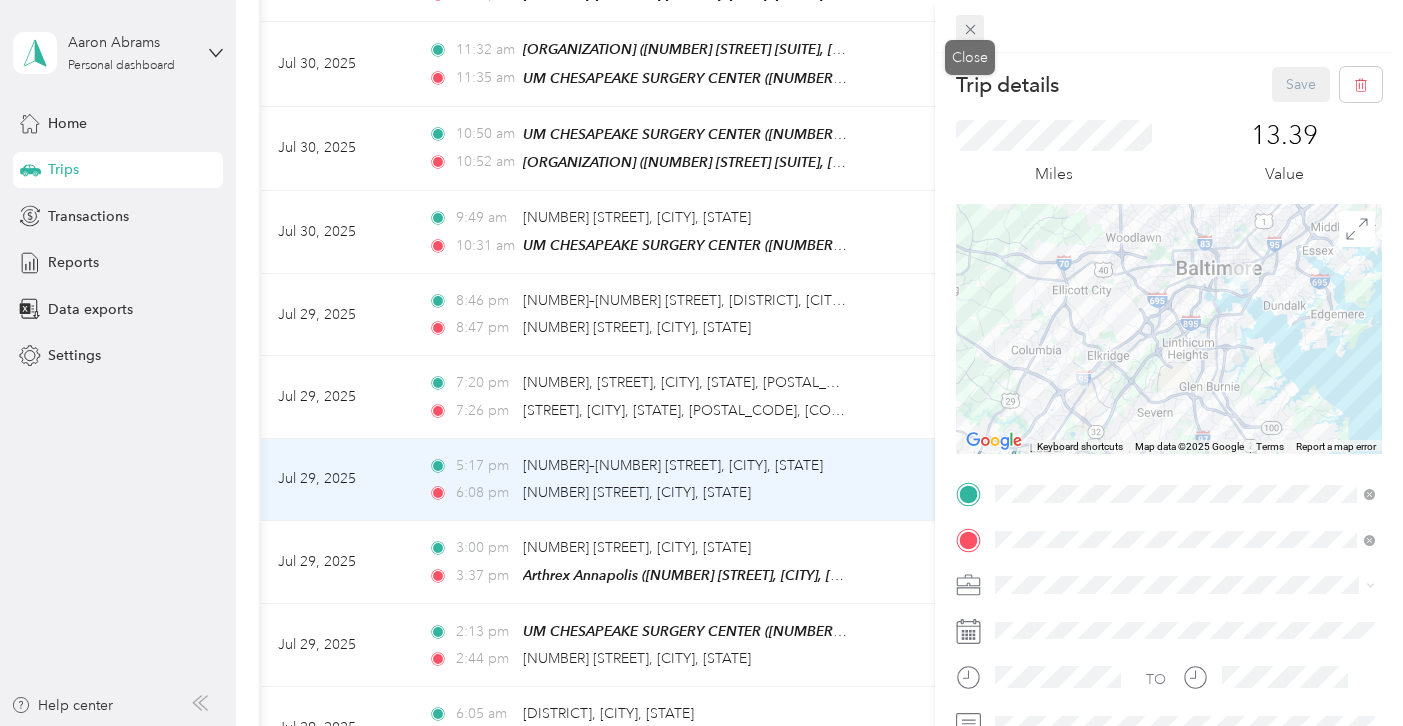 click 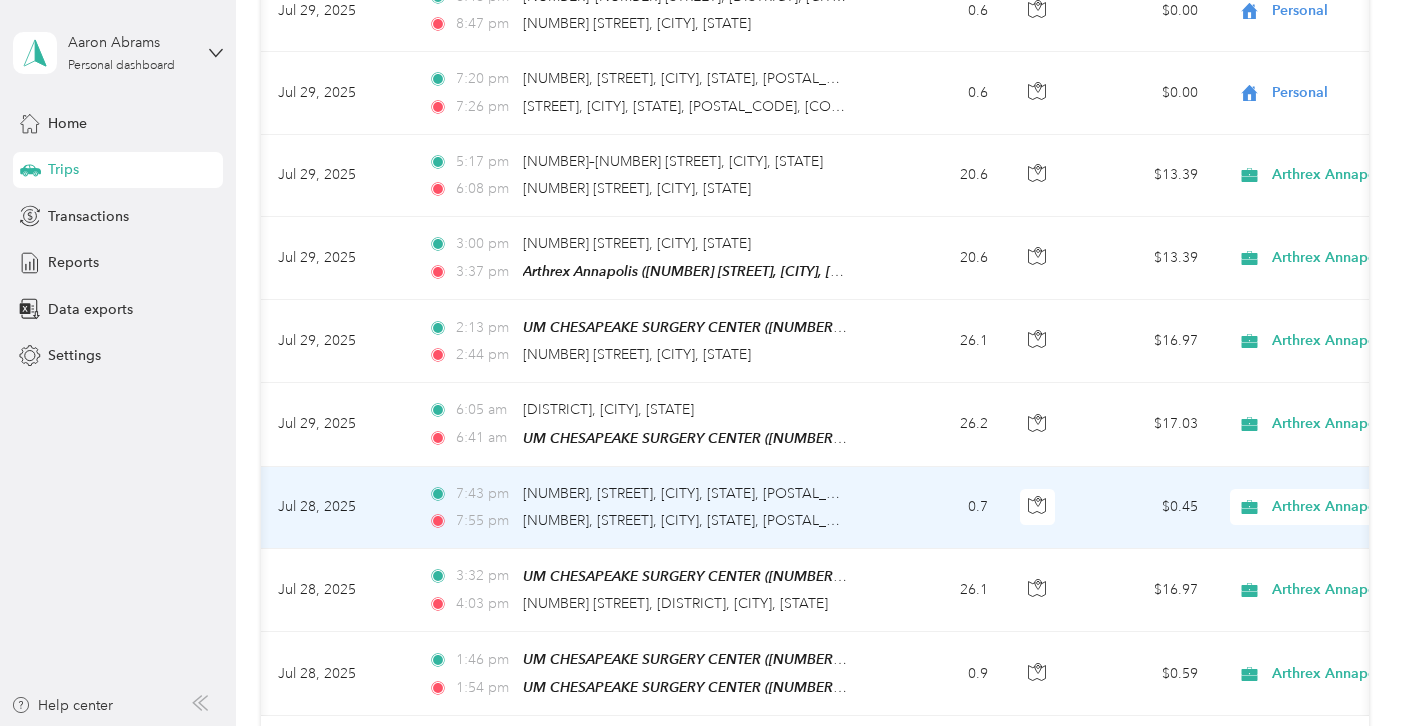 scroll, scrollTop: 1723, scrollLeft: 0, axis: vertical 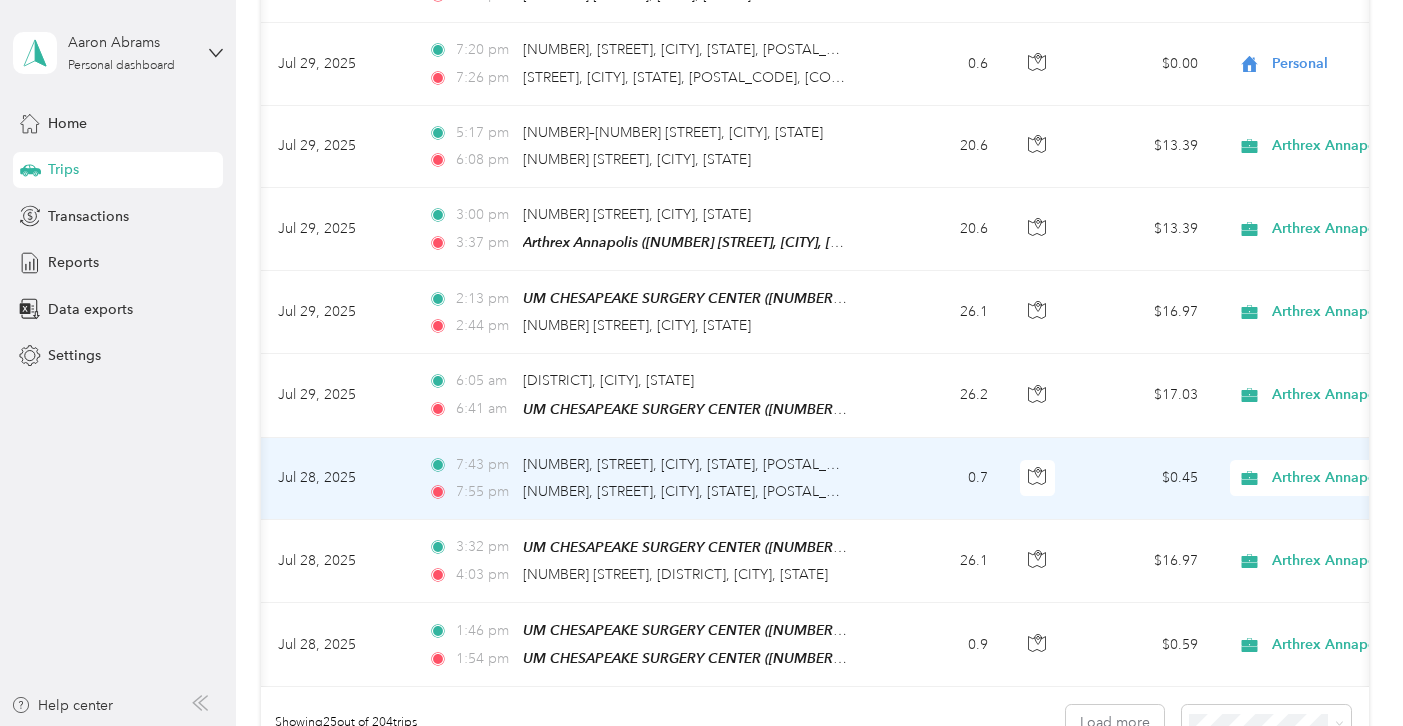 click on "Arthrex Annapolis" at bounding box center [1354, 478] 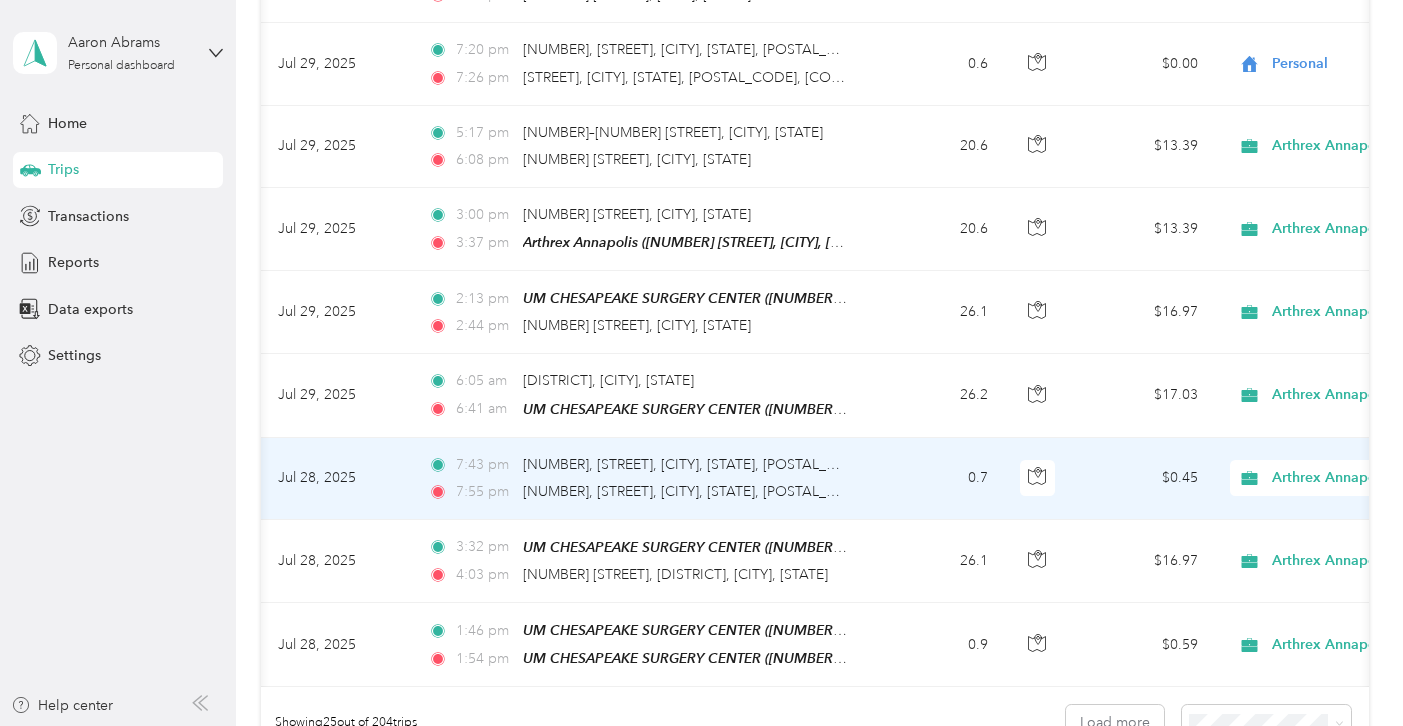 click on "Personal" at bounding box center (1279, 543) 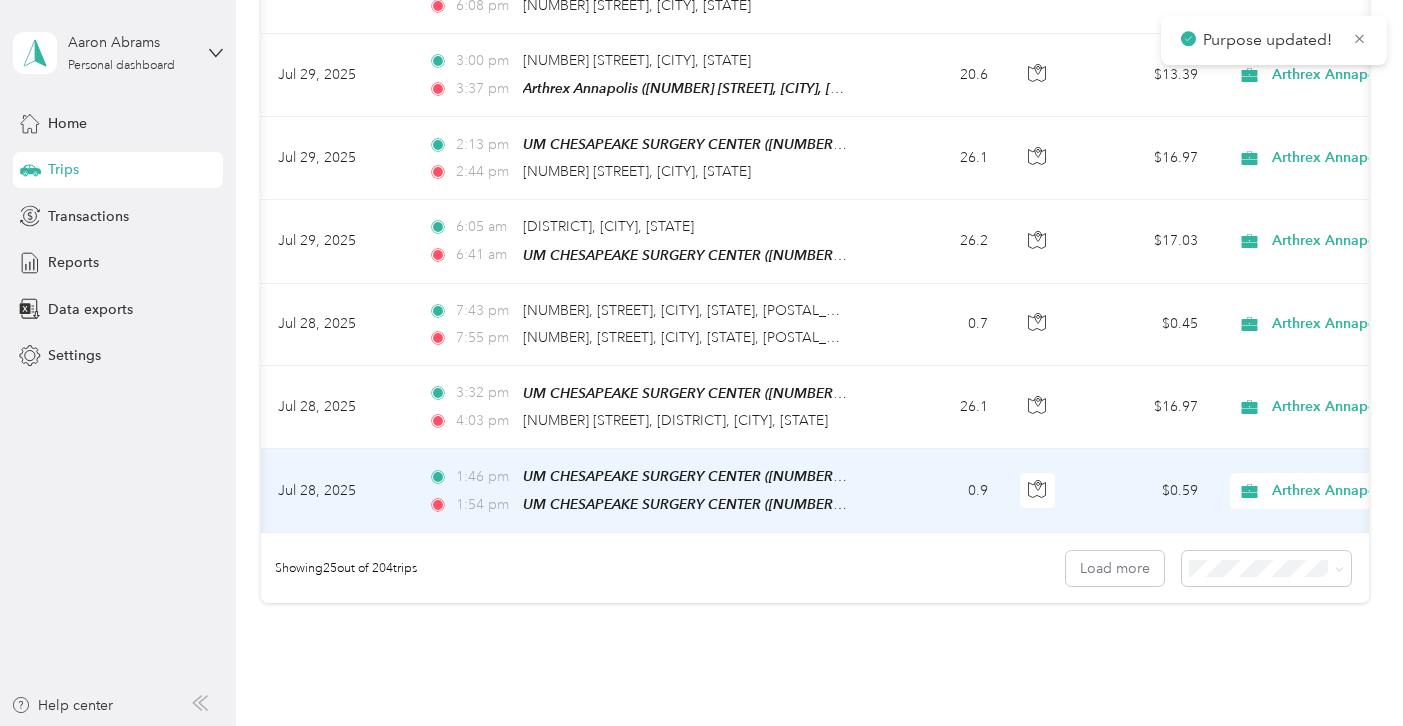 scroll, scrollTop: 1878, scrollLeft: 0, axis: vertical 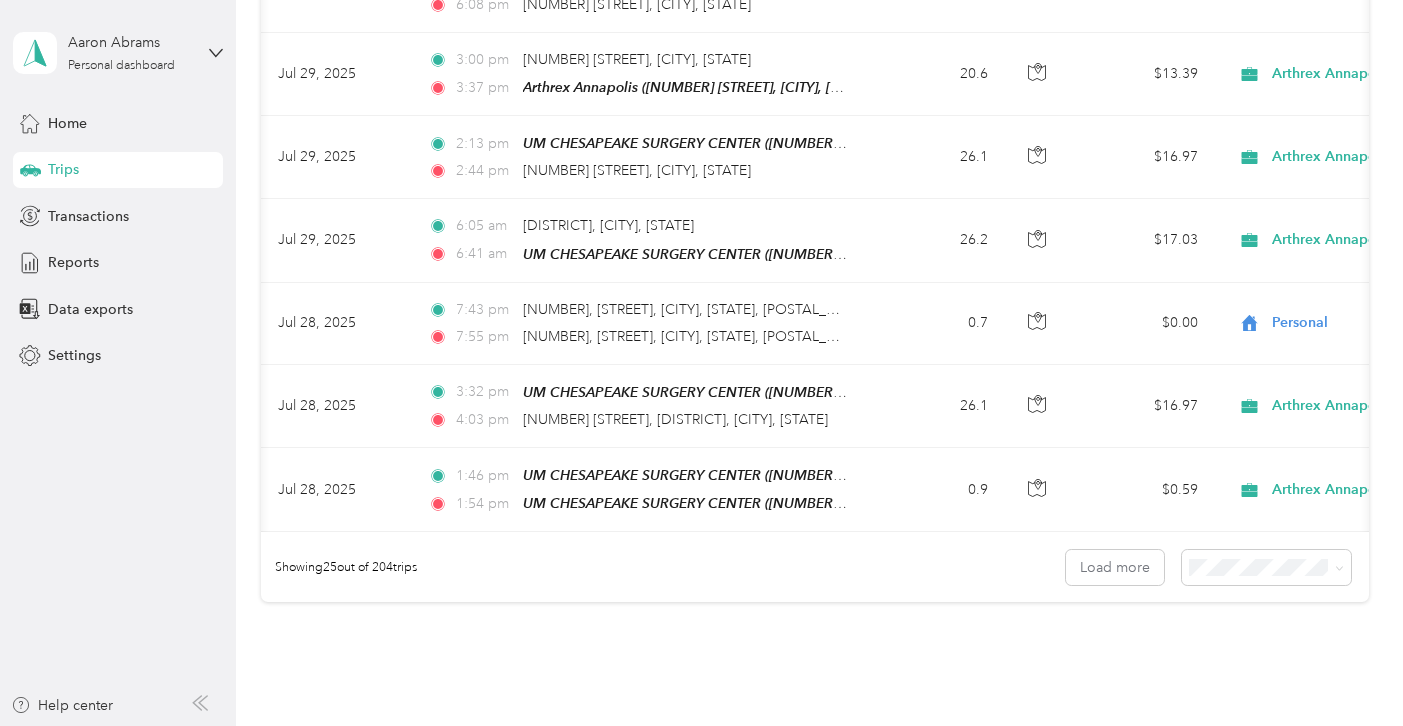 click on "100 per load" at bounding box center (1247, 659) 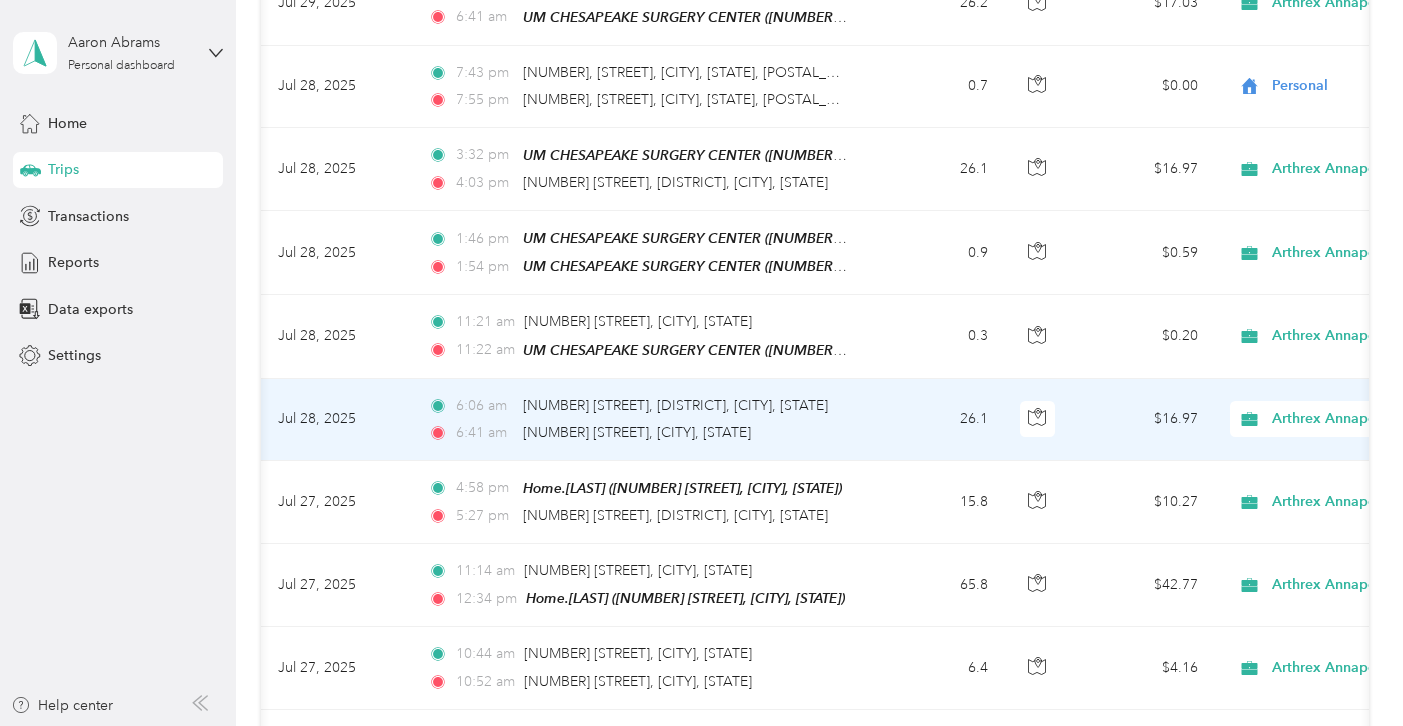 scroll, scrollTop: 2131, scrollLeft: 0, axis: vertical 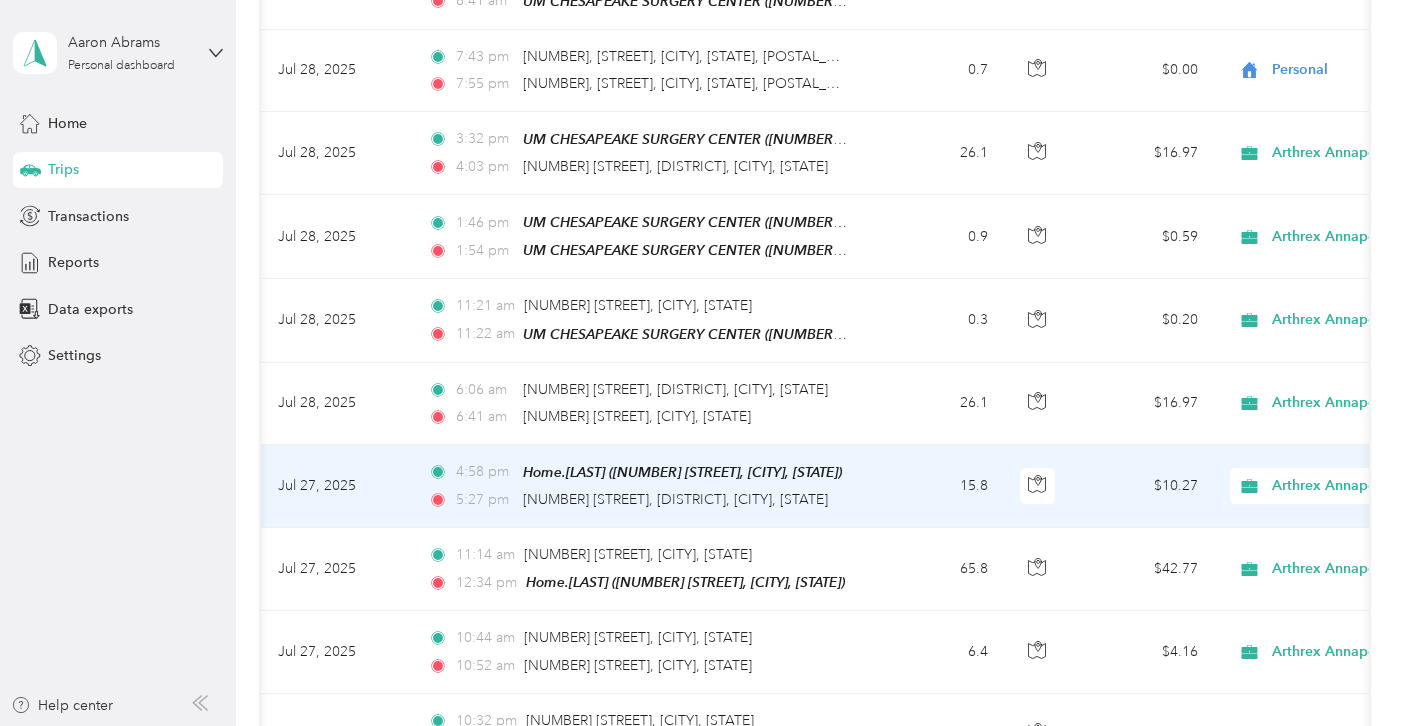 click 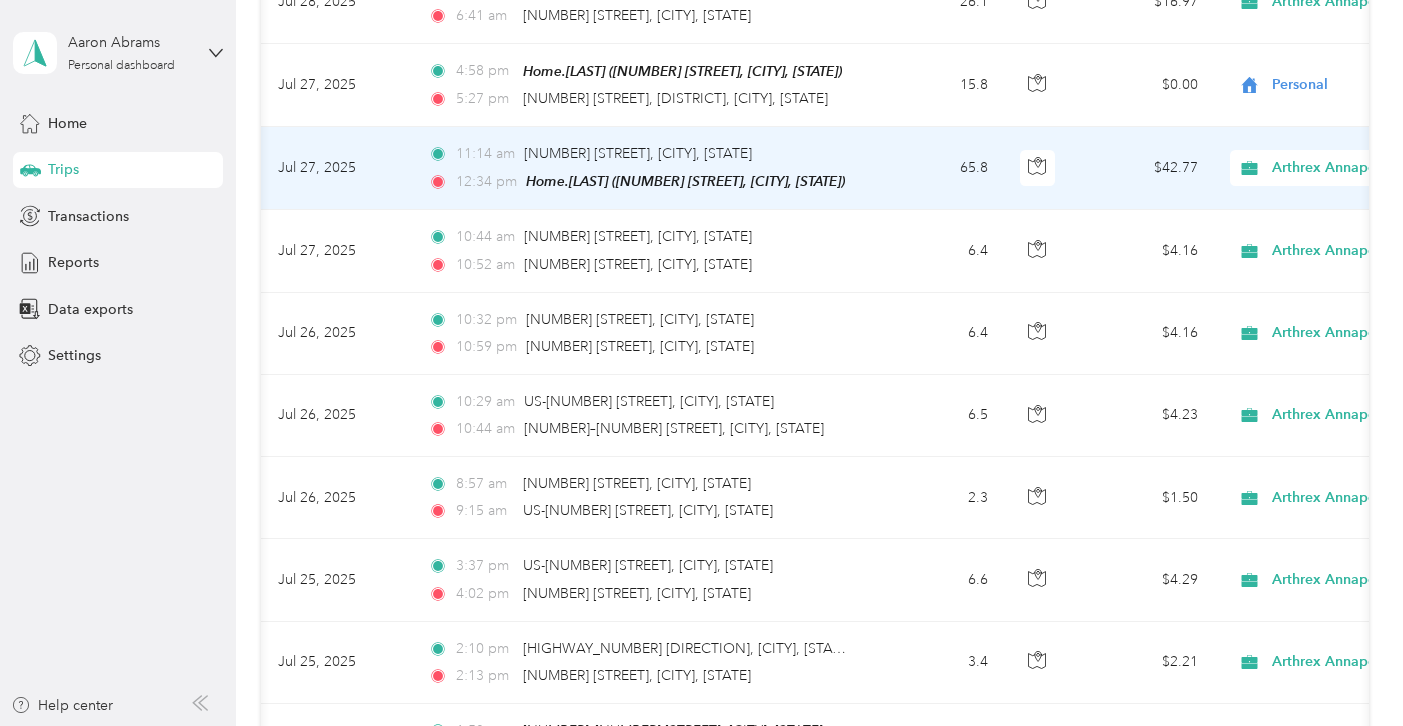 scroll, scrollTop: 2534, scrollLeft: 0, axis: vertical 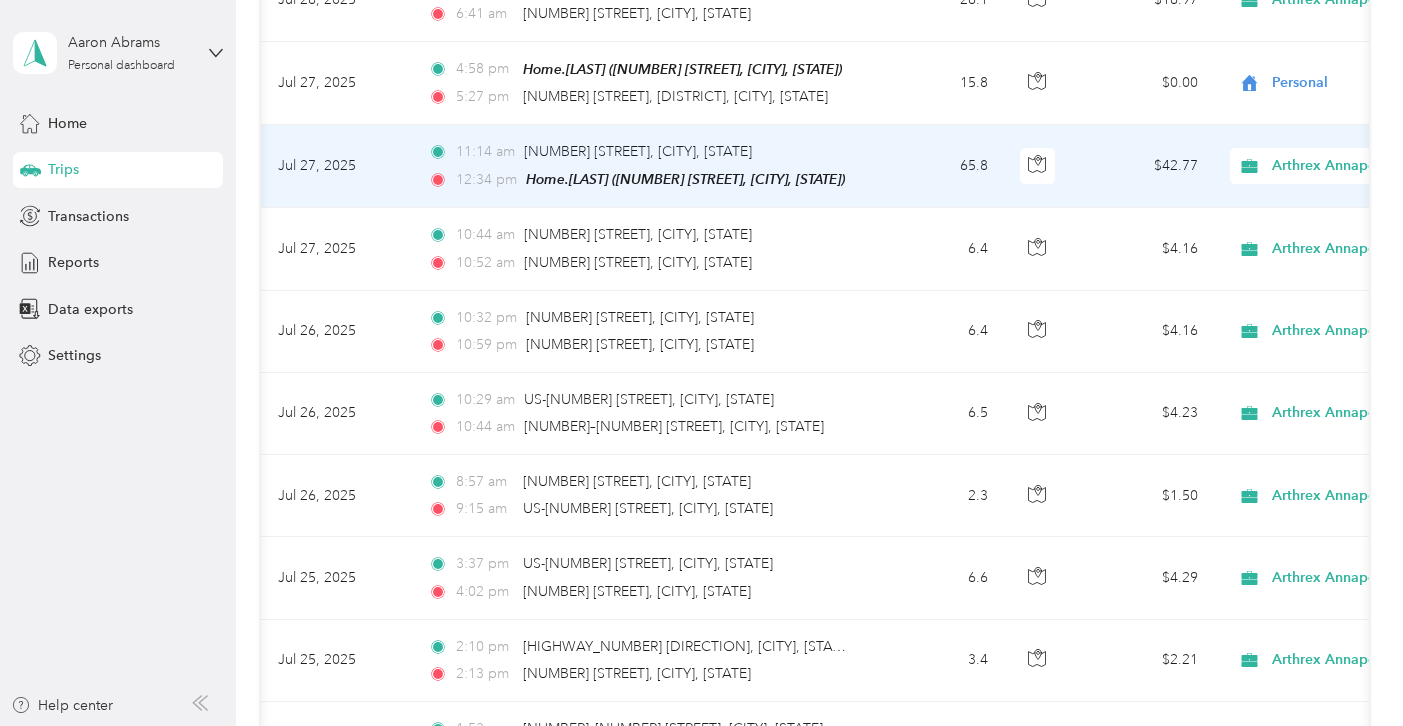 click 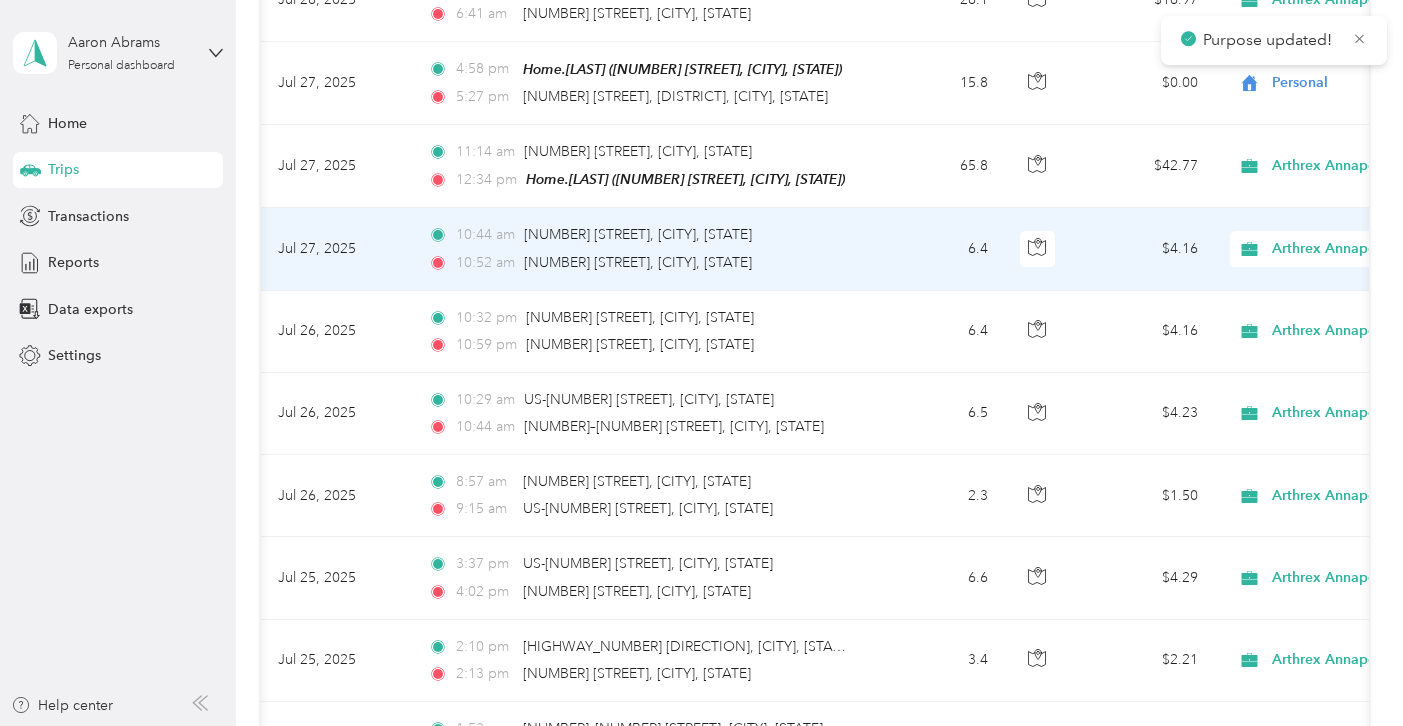 click 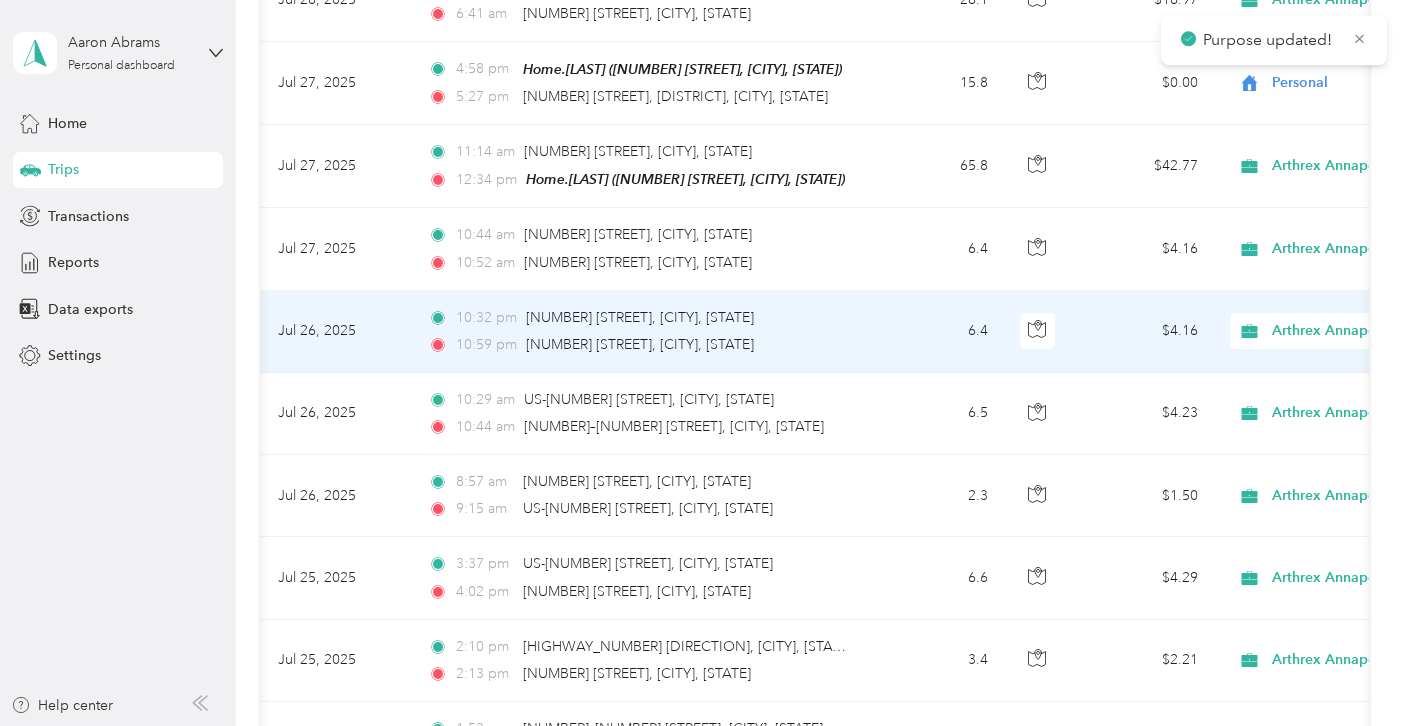 click on "Arthrex Annapolis" at bounding box center [1346, 331] 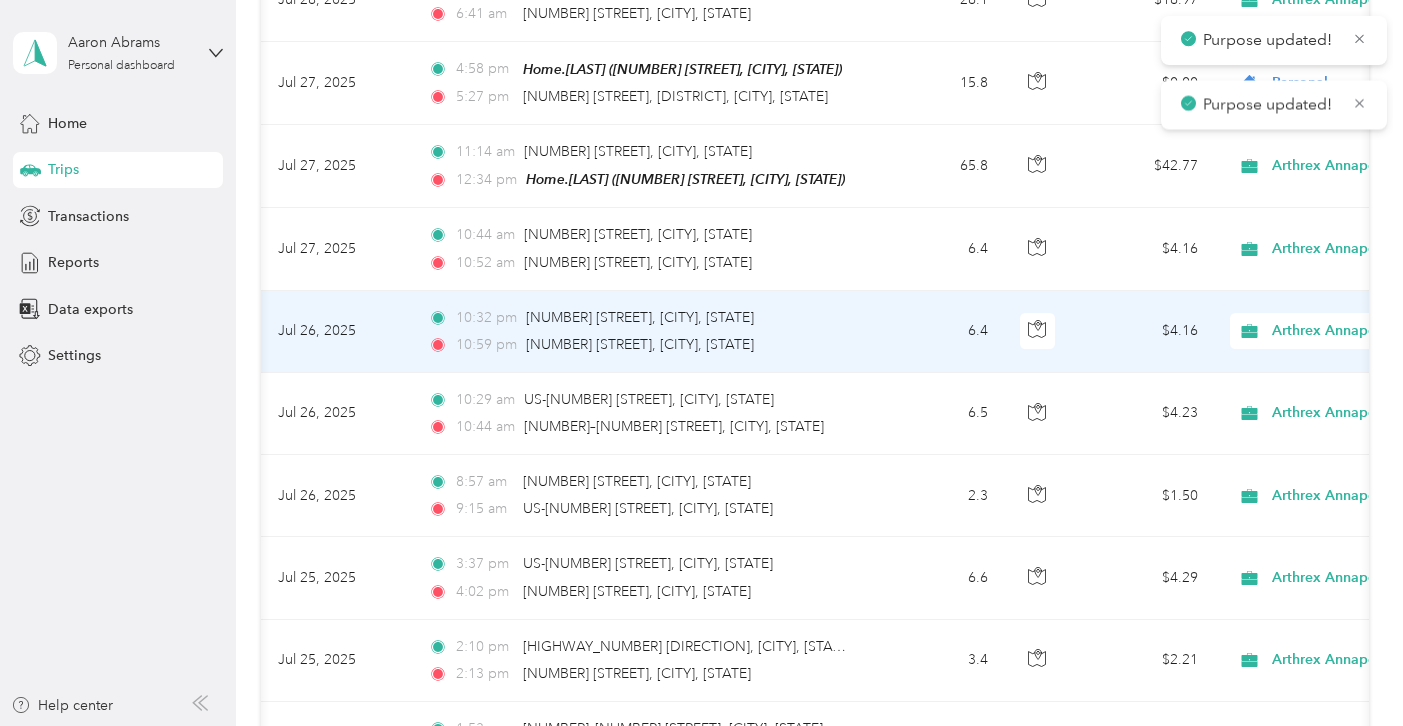 click on "Personal" at bounding box center [1297, 393] 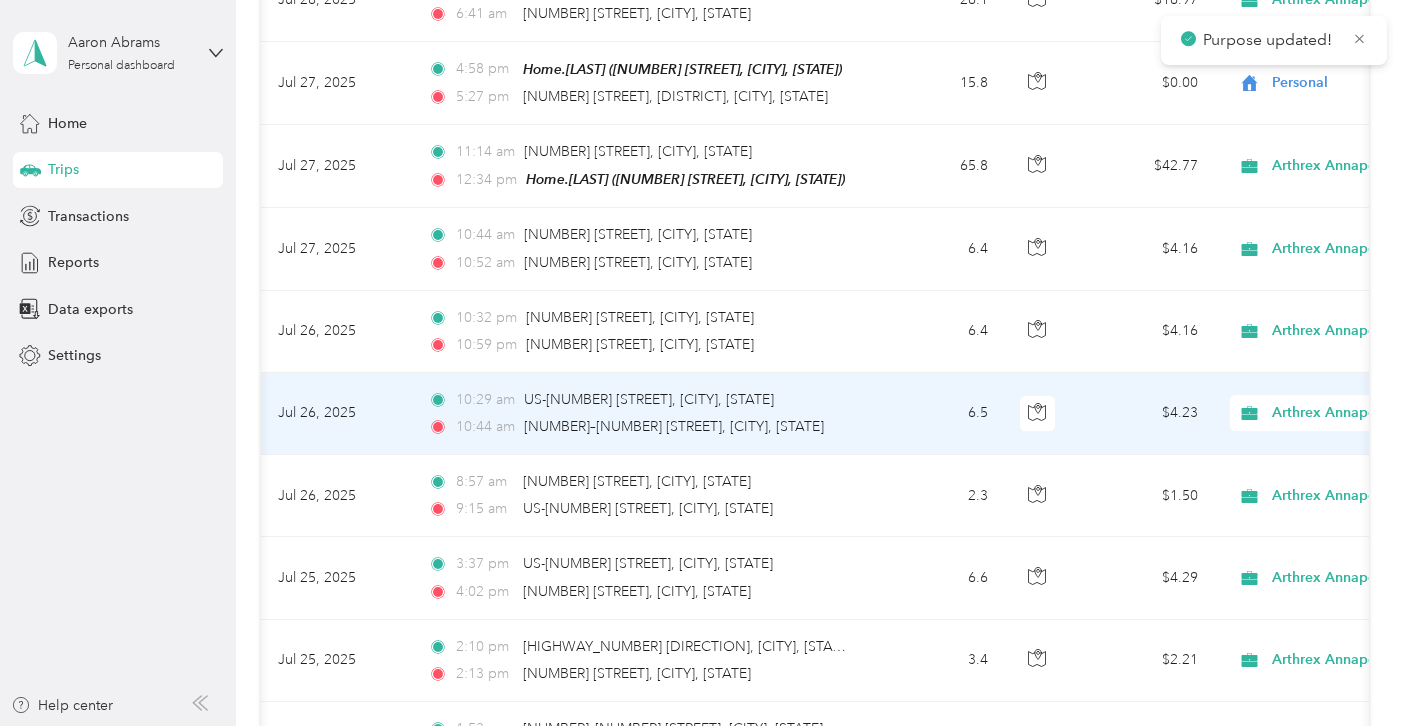 click on "Arthrex Annapolis" at bounding box center (1346, 413) 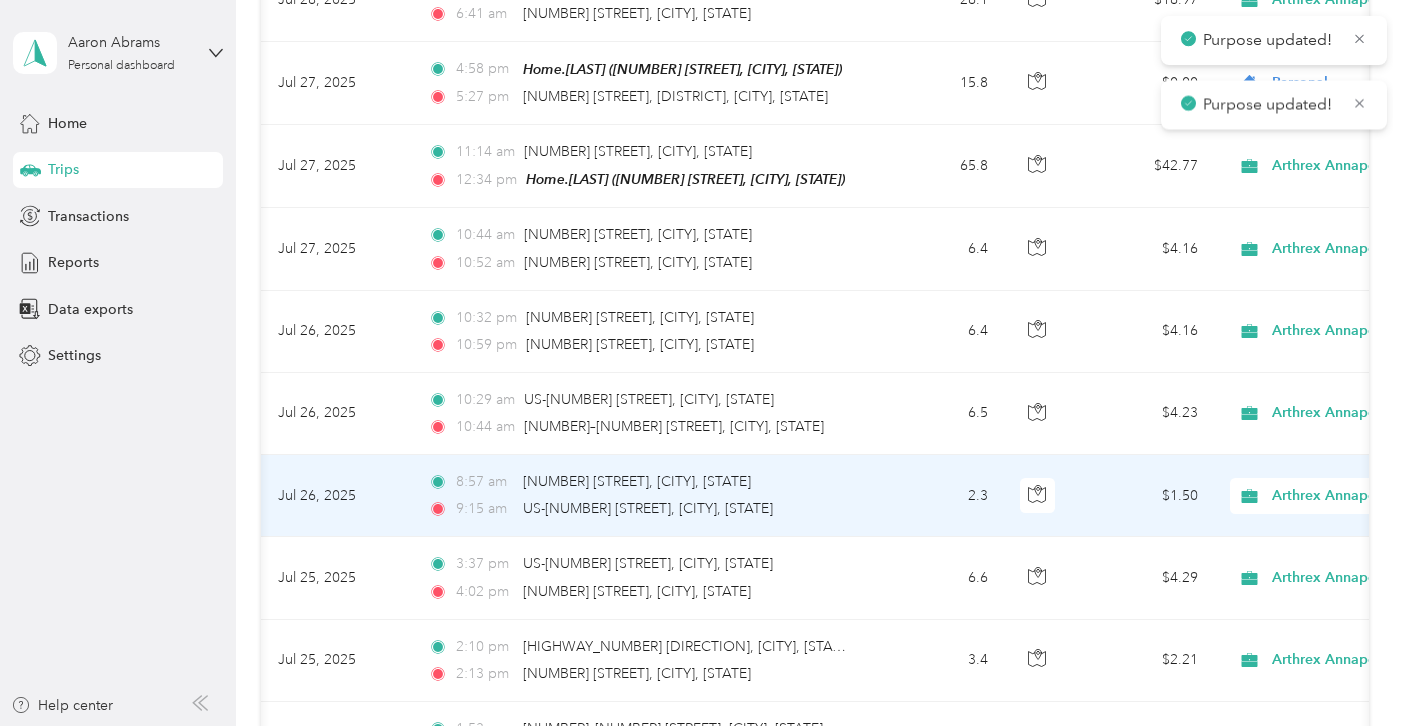 click on "Arthrex Annapolis" at bounding box center (1346, 496) 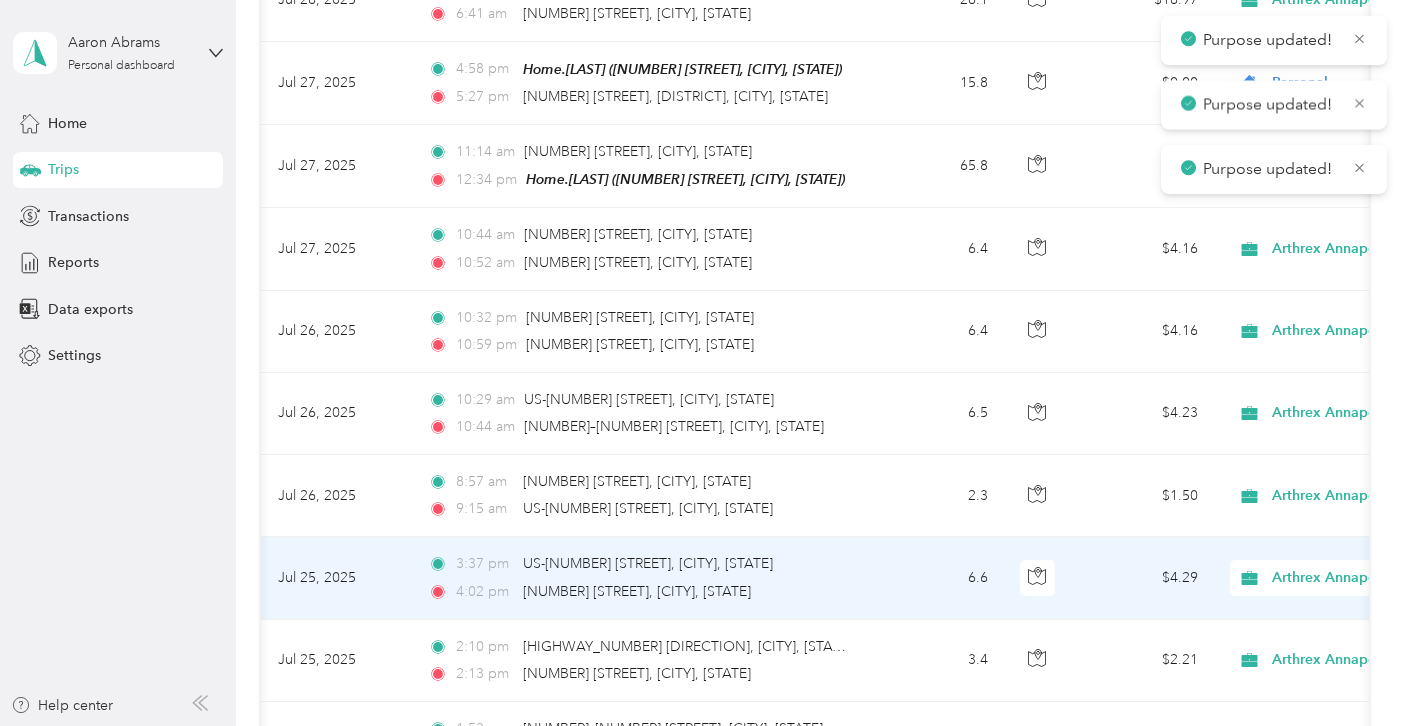 click on "Arthrex Annapolis" at bounding box center (1354, 578) 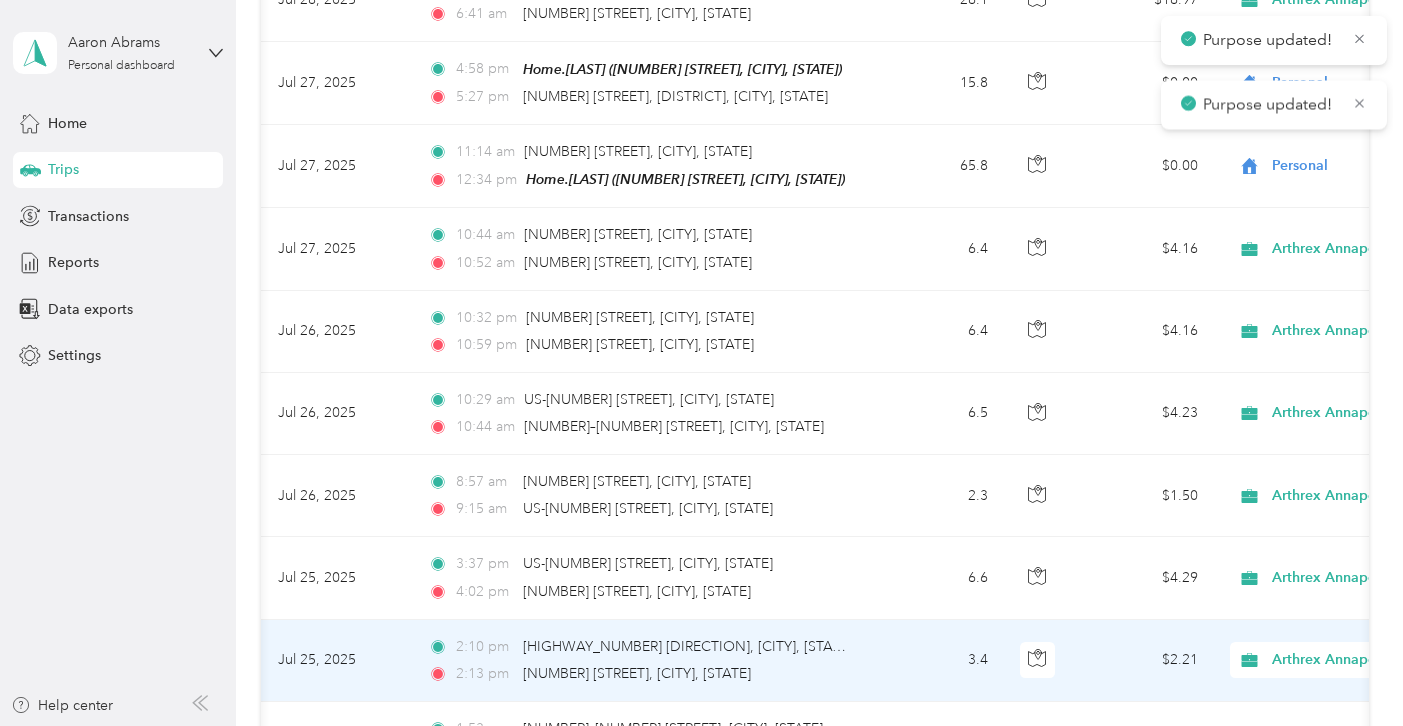 click 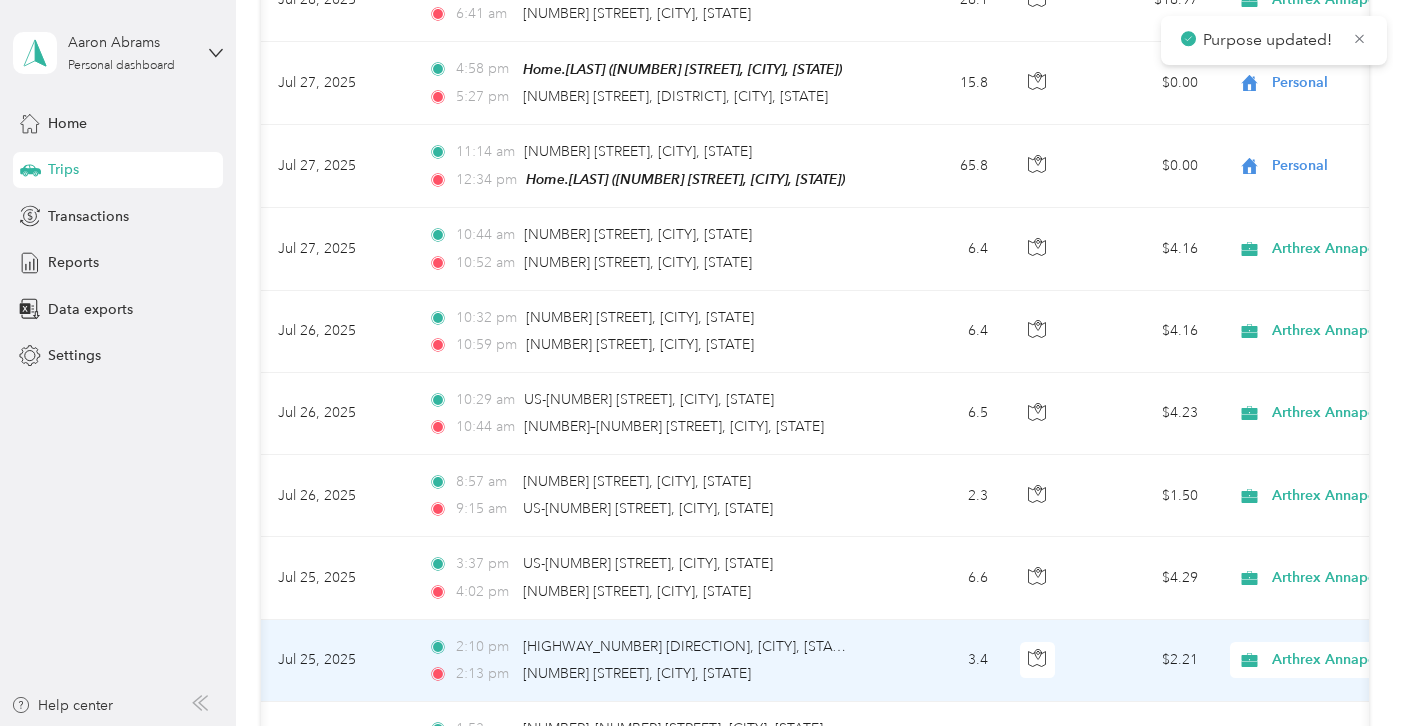 click on "Purpose updated! Purpose updated! Aaron Abrams Personal dashboard Home Trips Transactions Reports Data exports Settings   Help center Trips New trip 2,674.4   mi Work 146.3   mi Personal 0   mi Unclassified $1,738.36 Value All purposes Filters Date Locations Mileage (mi) Map Mileage value Purpose Track Method Report                     Jul 31, 2025 8:47 pm Home.ABRAMS ([NUMBER] [STREET], [CITY], [STATE]) 9:18 pm [NUMBER] [STREET], [CITY], [STATE] 15.9 $0.00 Personal GPS -- Jul 31, 2025 7:05 pm [NUMBER]–[NUMBER] [STREET], [CITY], [STATE] 7:33 pm Home.ABRAMS ([NUMBER] [STREET], [CITY], [STATE]) 16 $0.00 Personal GPS -- Jul 31, 2025 6:50 pm [NUMBER] [STREET], [CITY], [STATE] 6:51 pm [NUMBER] [STREET], [CITY], [STATE] 0.6 $0.00 Personal GPS -- Jul 31, 2025 5:41 pm [NUMBER], [STREET], [CITY], [STATE], [POSTAL_CODE], USA 5:45 pm [NUMBER], [STREET], [CITY], [STATE], [POSTAL_CODE], USA 0.8 $0.00 Personal GPS -- Jul 31, 2025 3:45 pm 4:03 pm 14.2 $9.23 GPS 2" at bounding box center (696, 363) 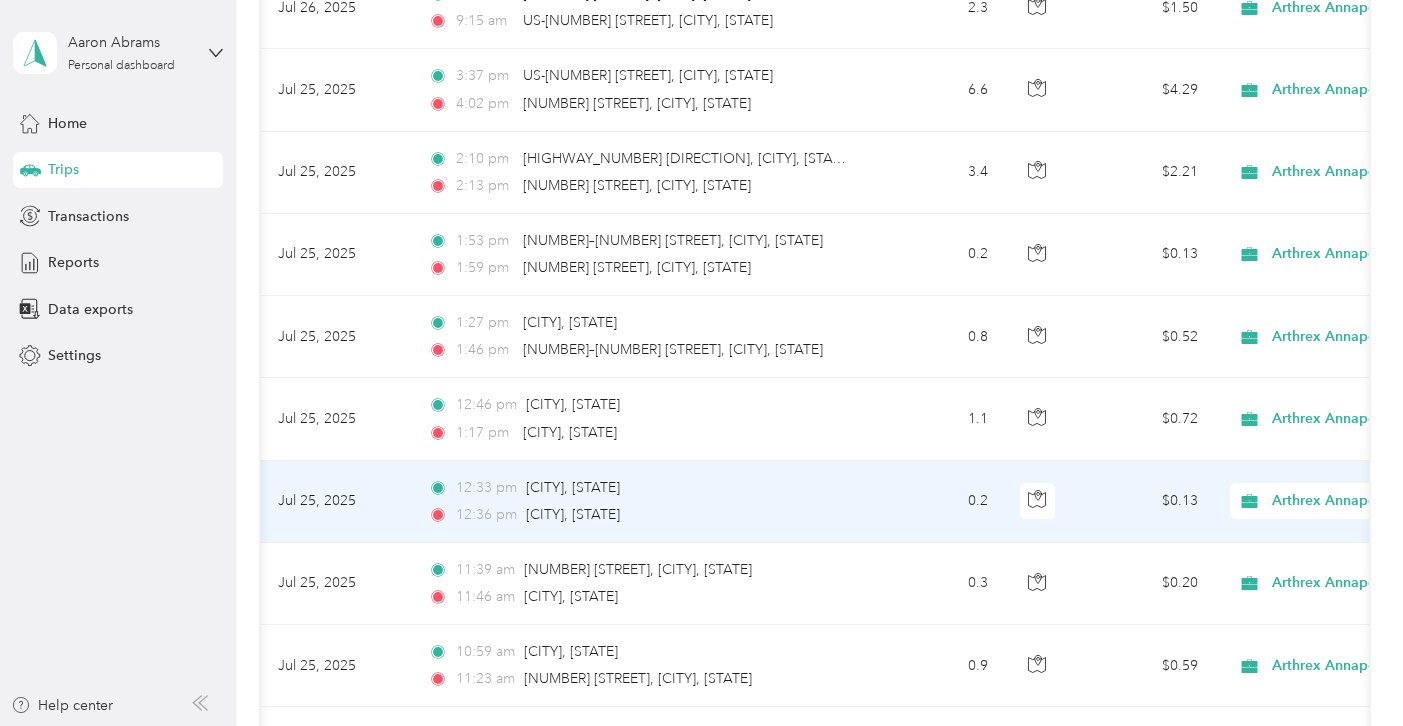scroll, scrollTop: 3064, scrollLeft: 0, axis: vertical 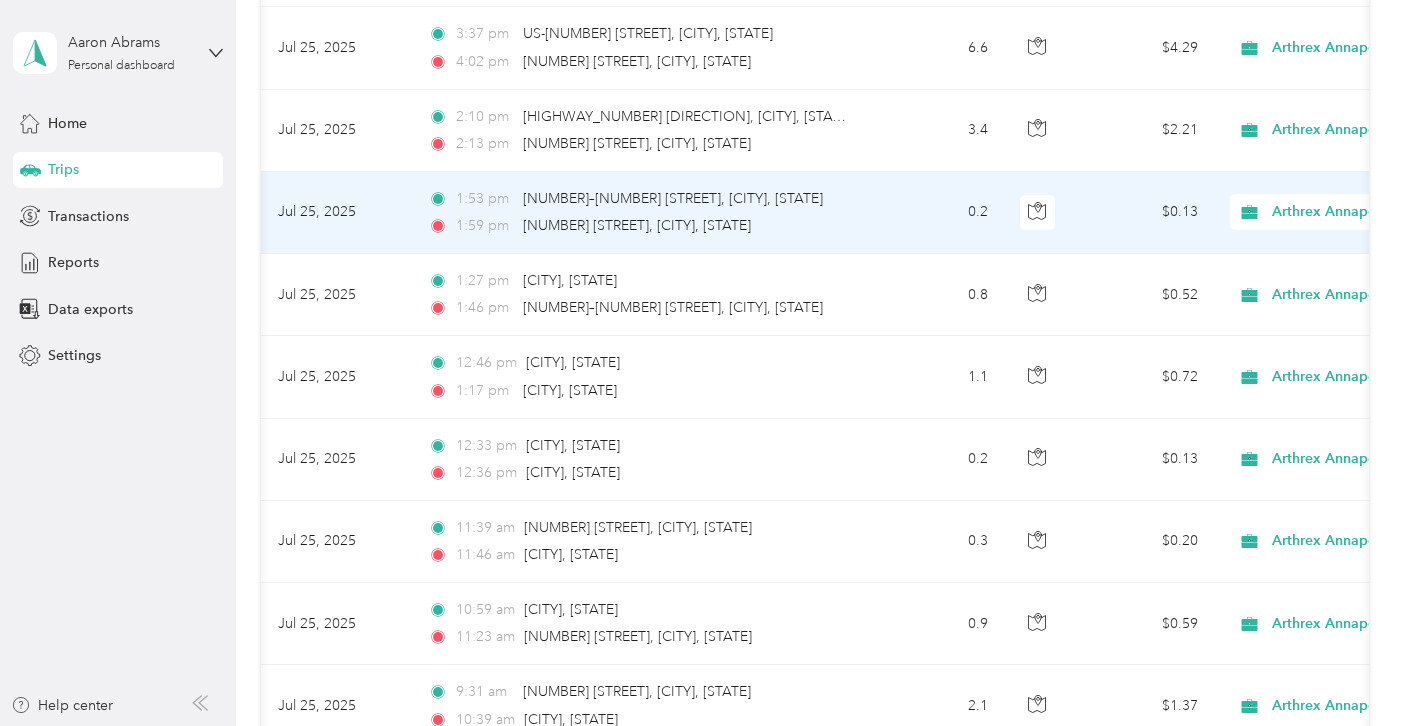 click on "Arthrex Annapolis" at bounding box center [1363, 212] 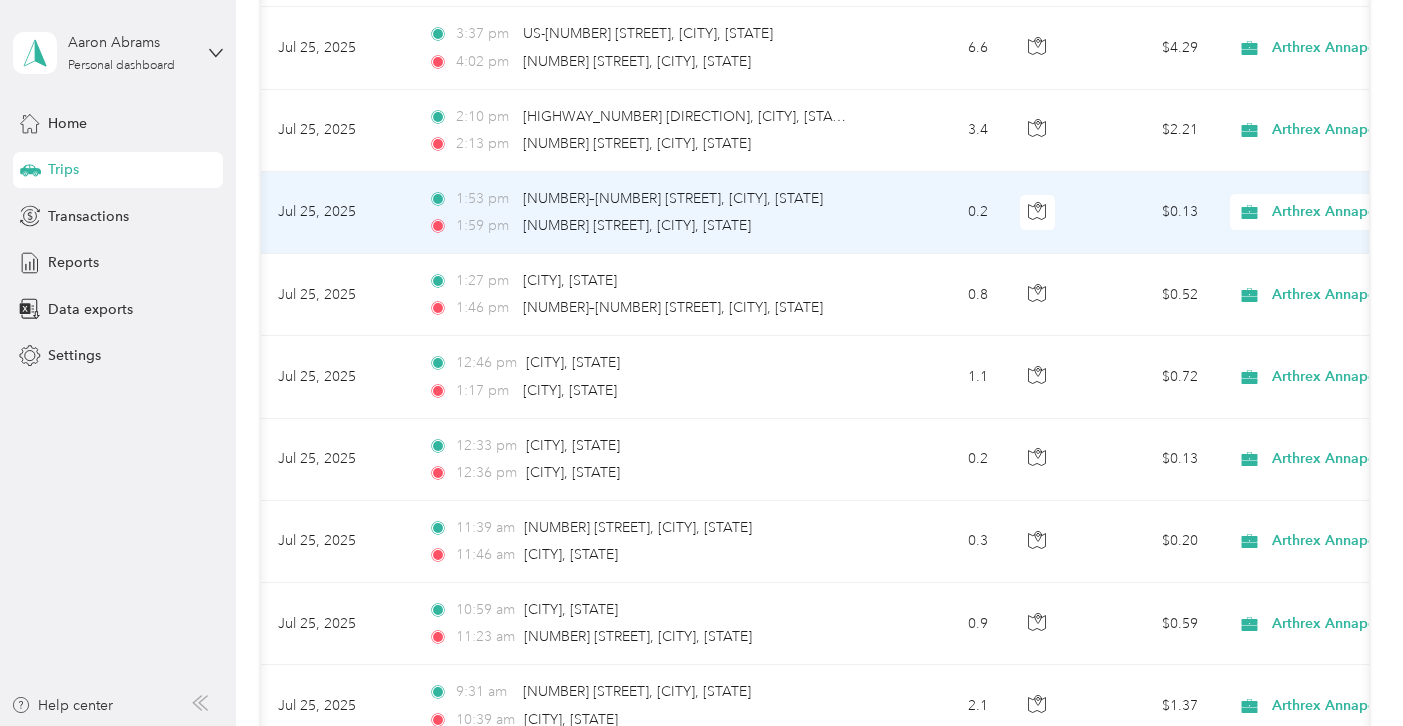click on "Personal" at bounding box center (1297, 274) 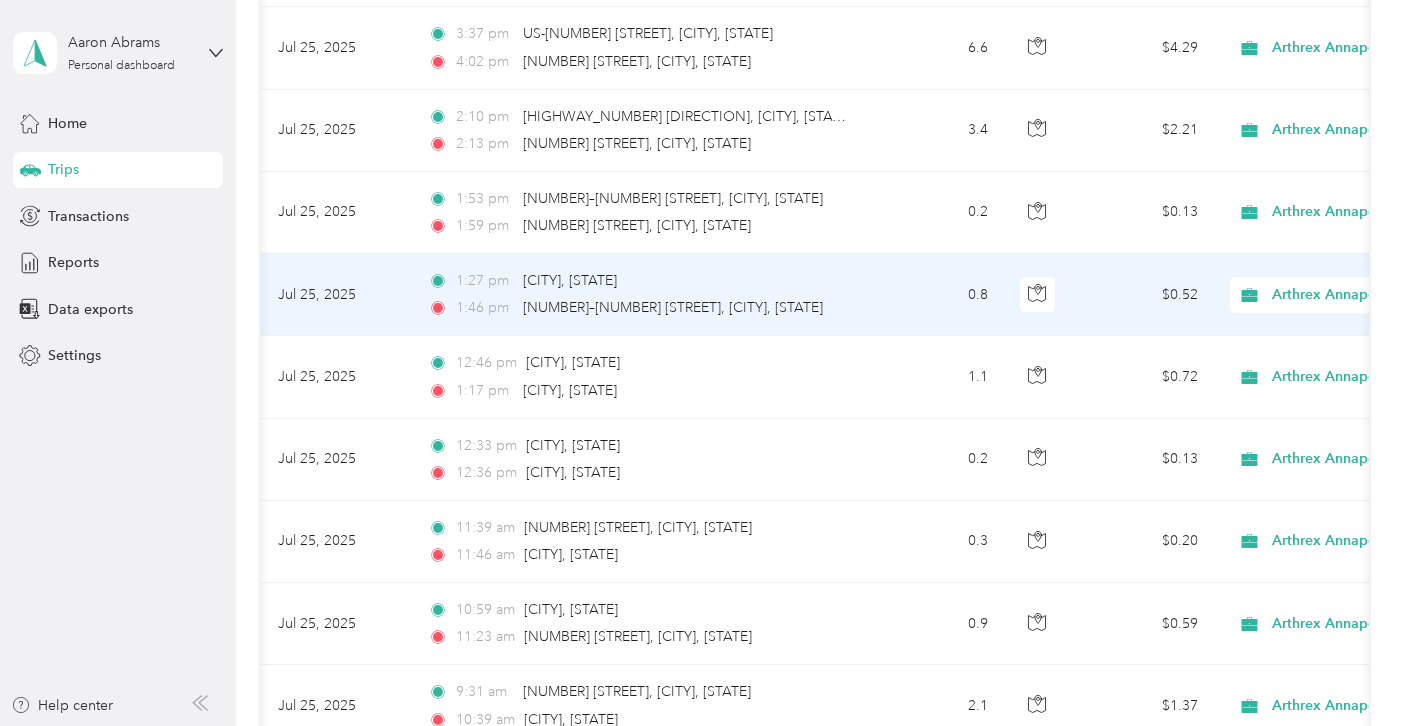 click on "Arthrex Annapolis" at bounding box center (1363, 295) 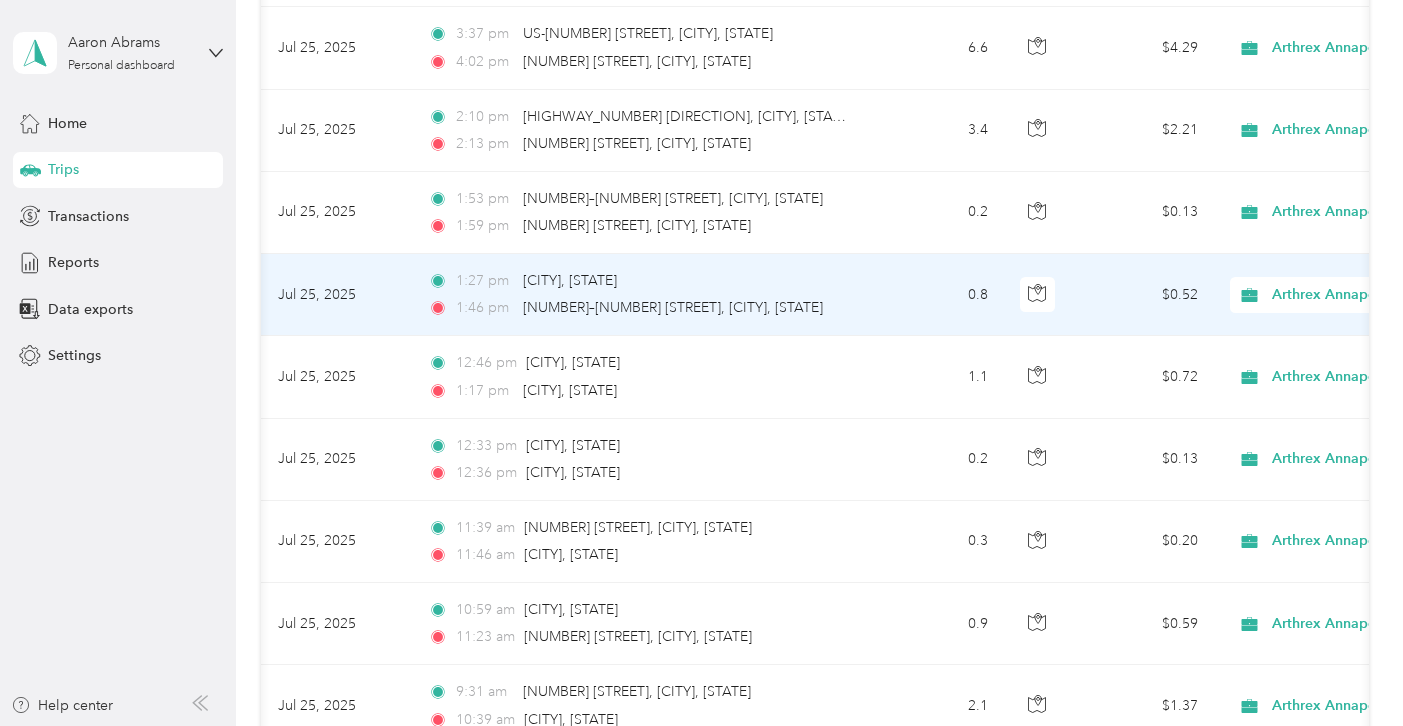 click on "Personal" at bounding box center [1297, 357] 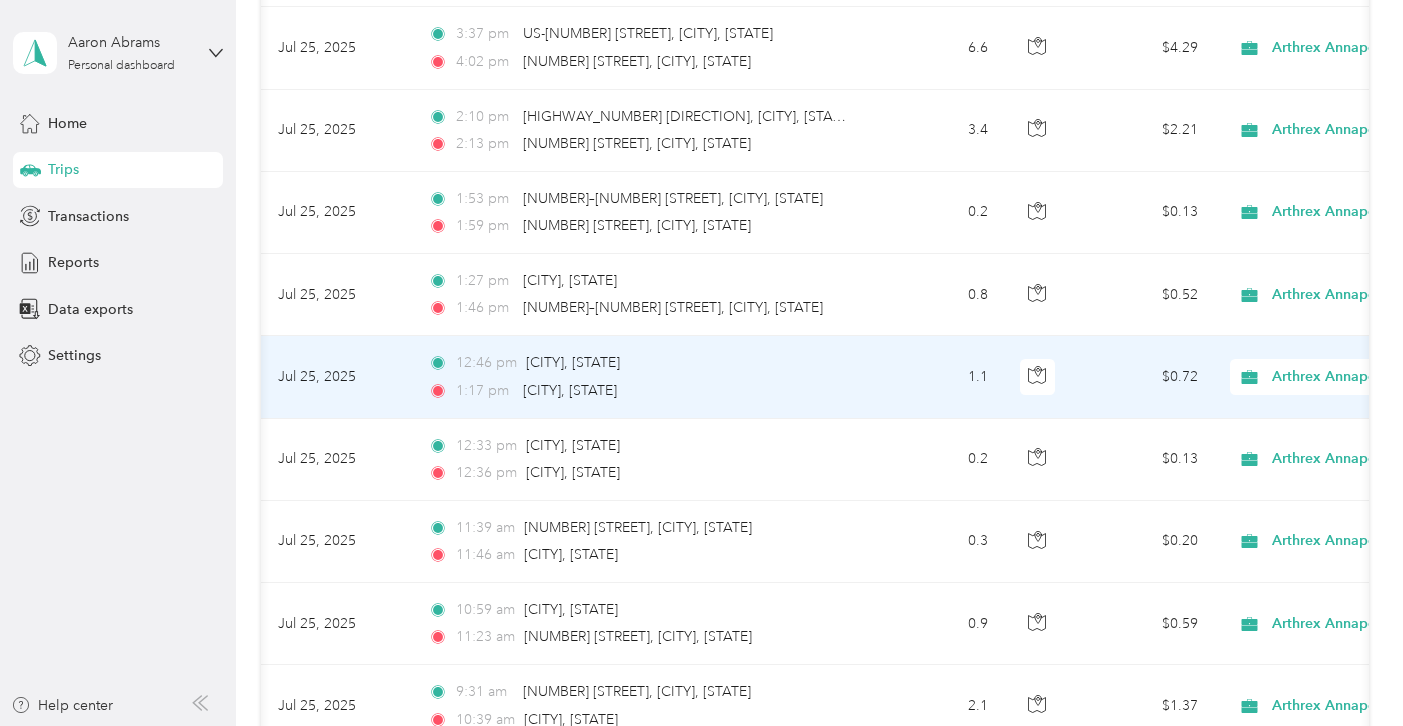 click on "Arthrex Annapolis" at bounding box center (1363, 377) 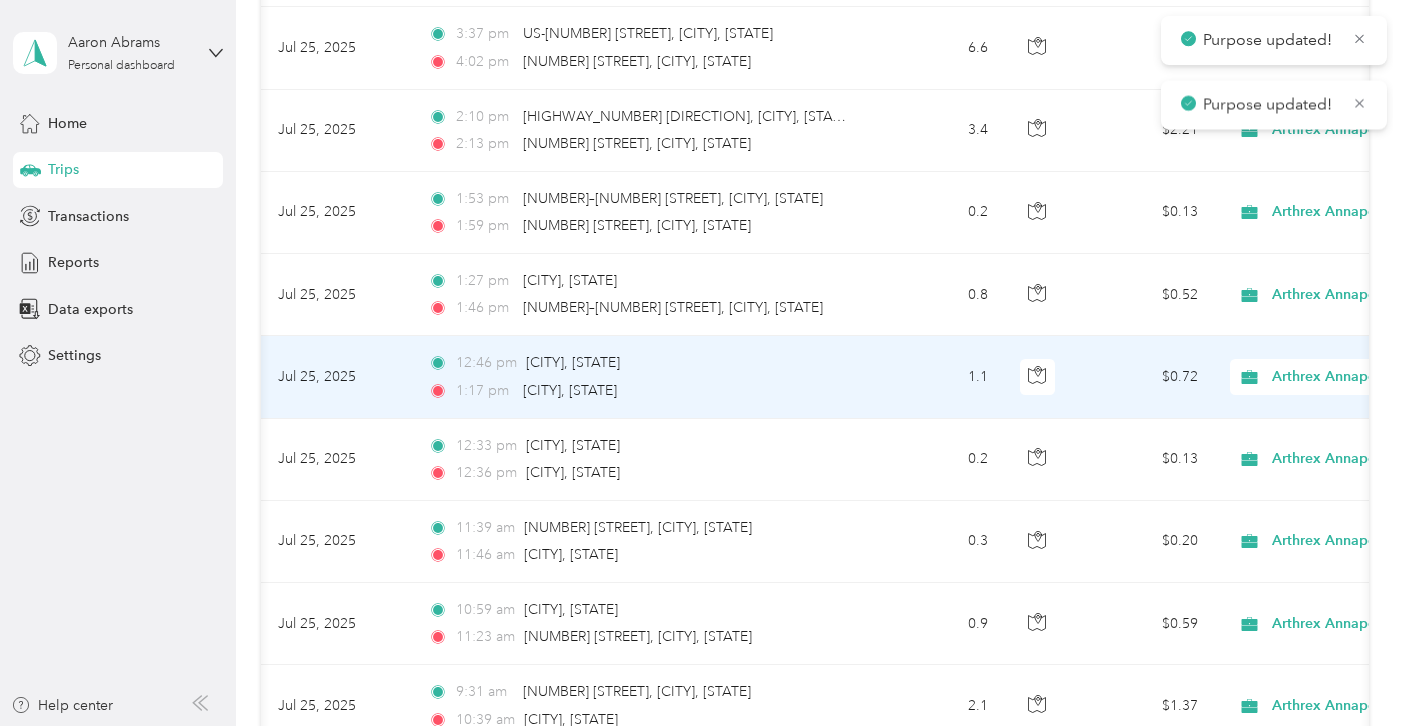 click on "Personal" at bounding box center [1297, 439] 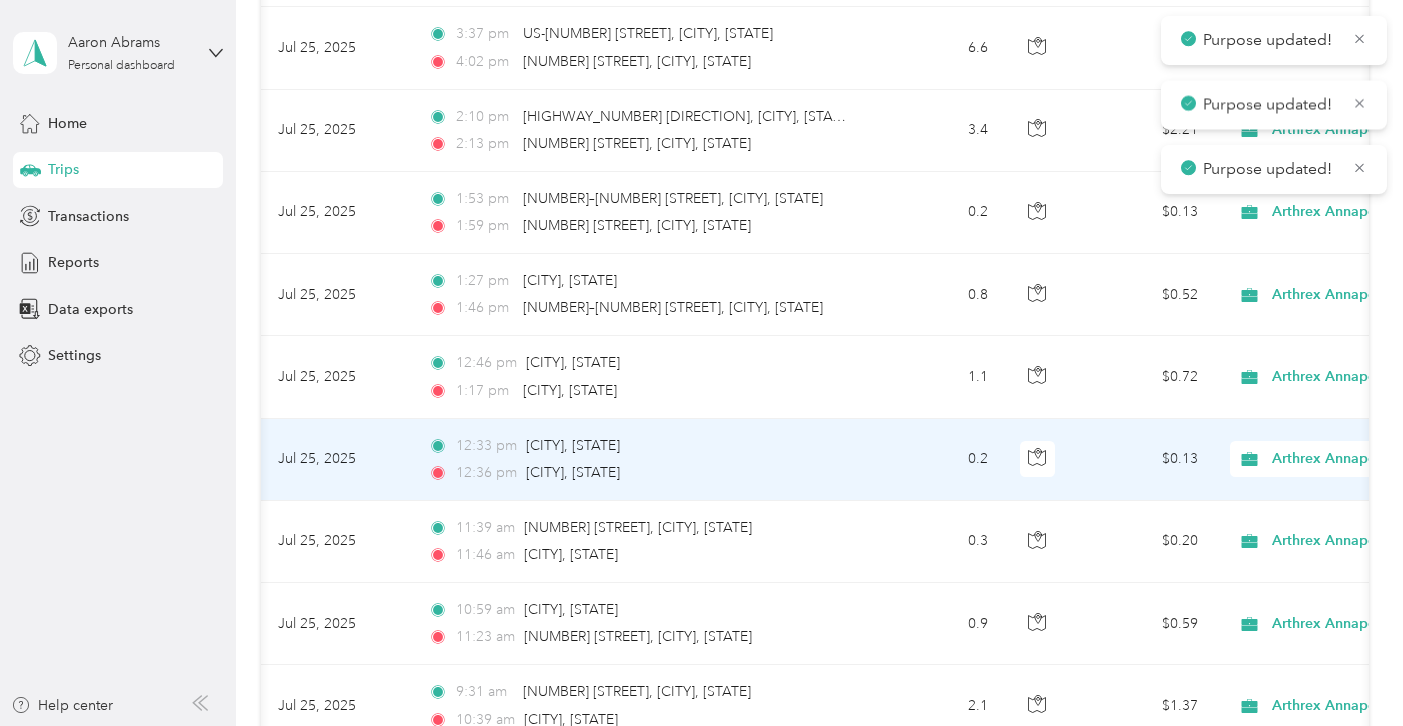 click on "Arthrex Annapolis" at bounding box center [1346, 459] 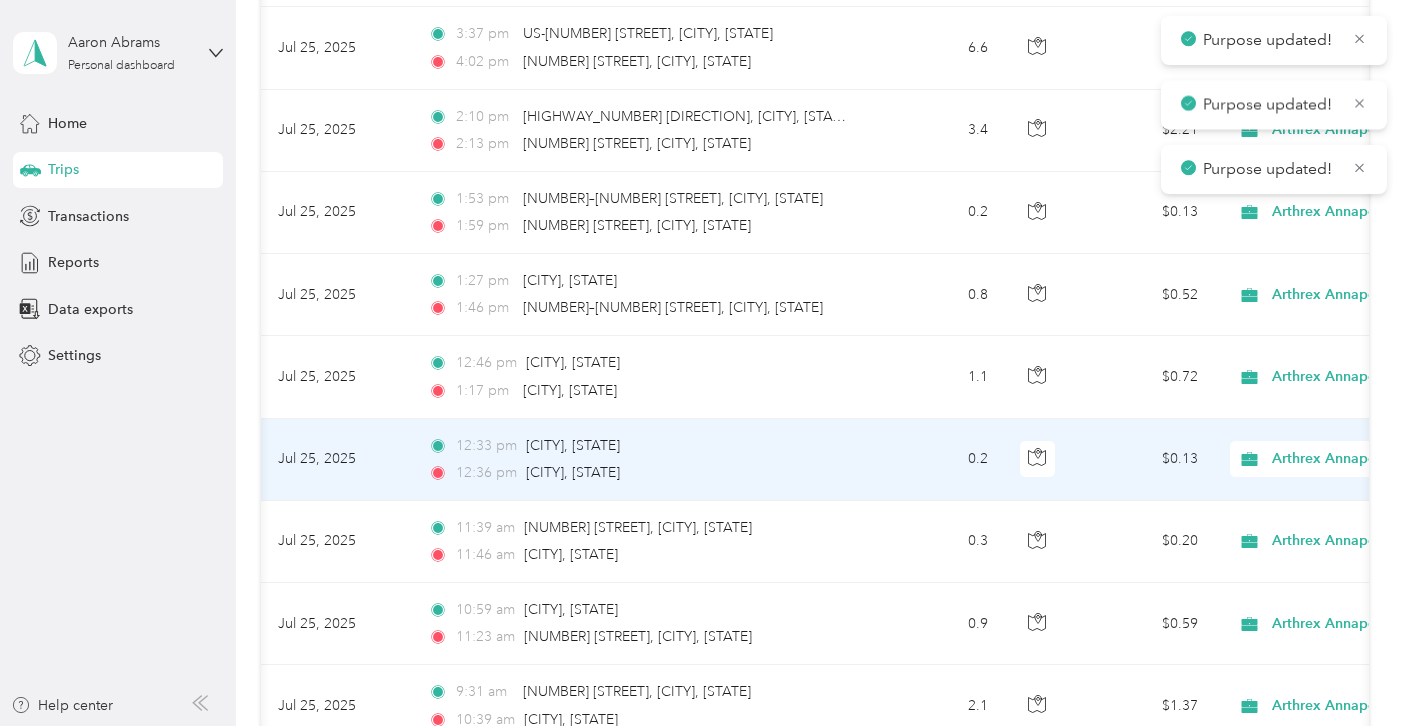 click on "Personal" at bounding box center (1297, 521) 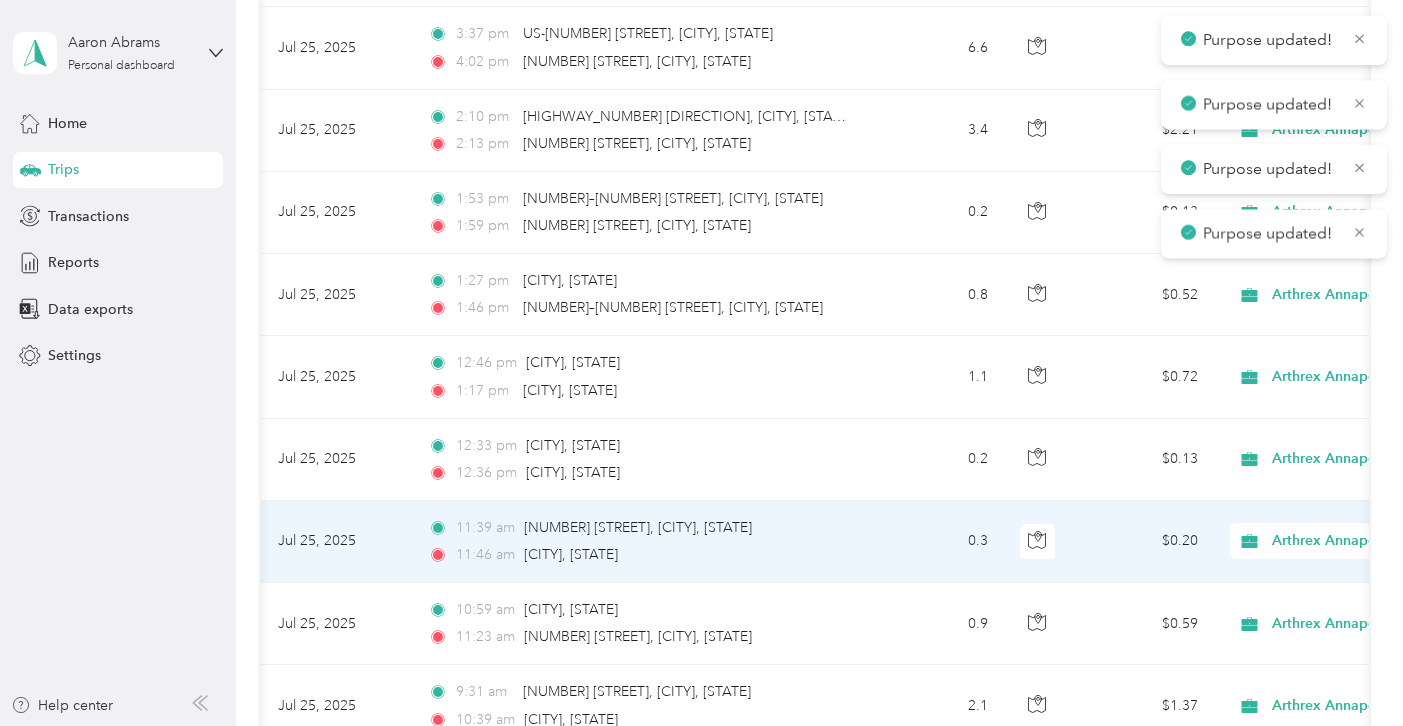 click 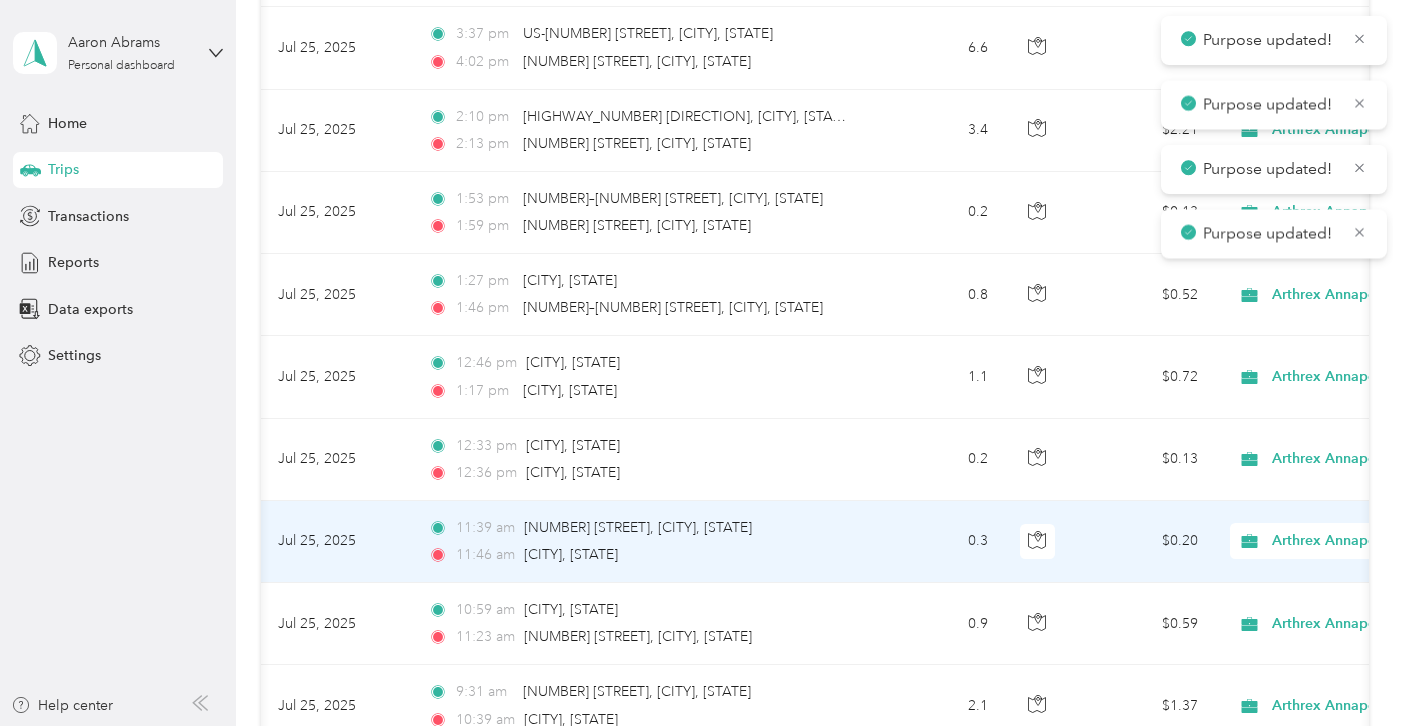 click on "Personal" at bounding box center [1297, 603] 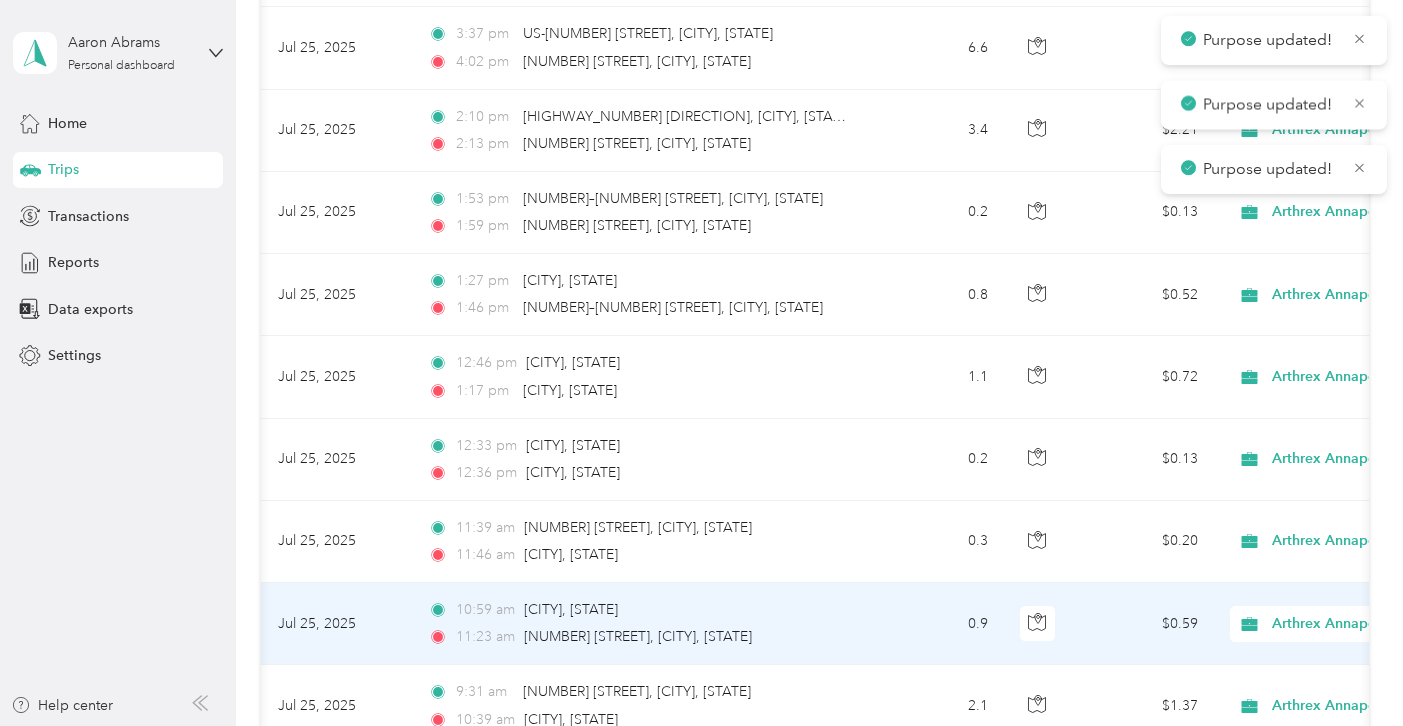 click 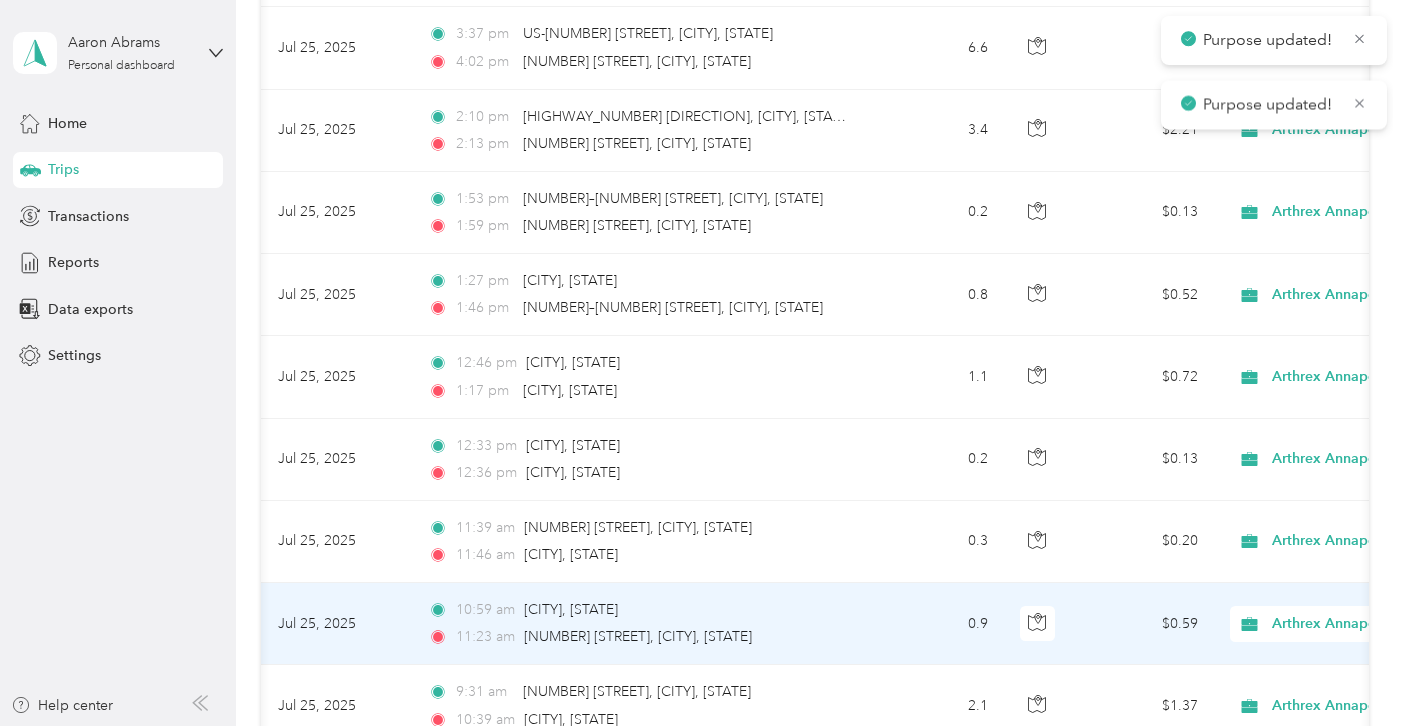 click on "Personal" at bounding box center (1279, 686) 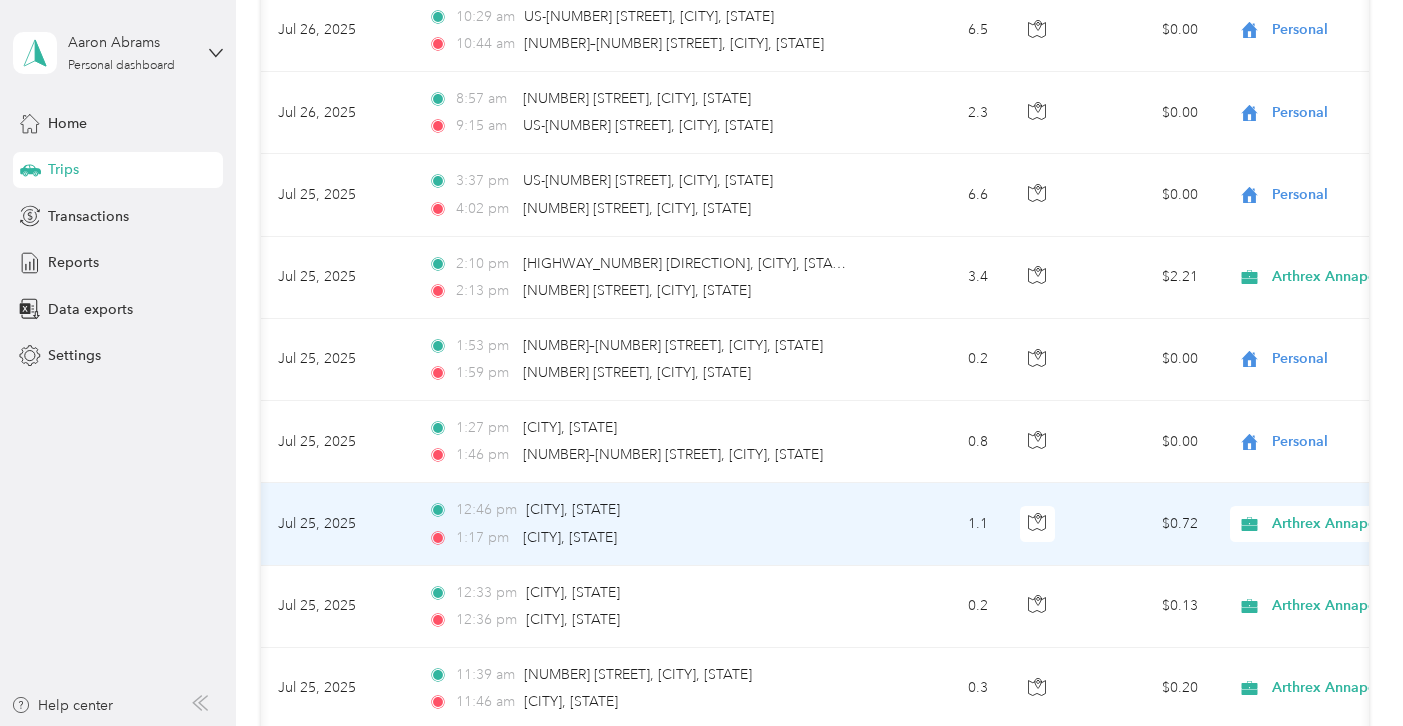 scroll, scrollTop: 3082, scrollLeft: 0, axis: vertical 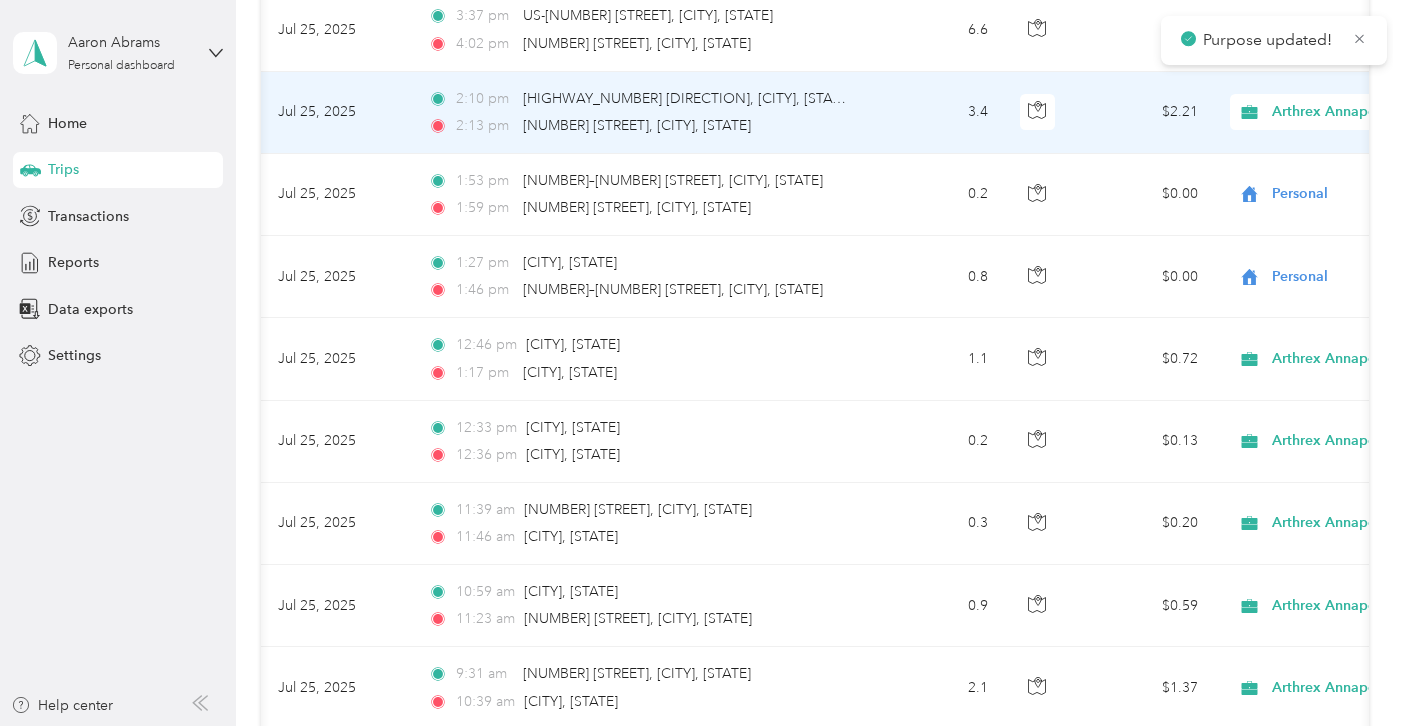click on "Arthrex Annapolis" at bounding box center (1363, 112) 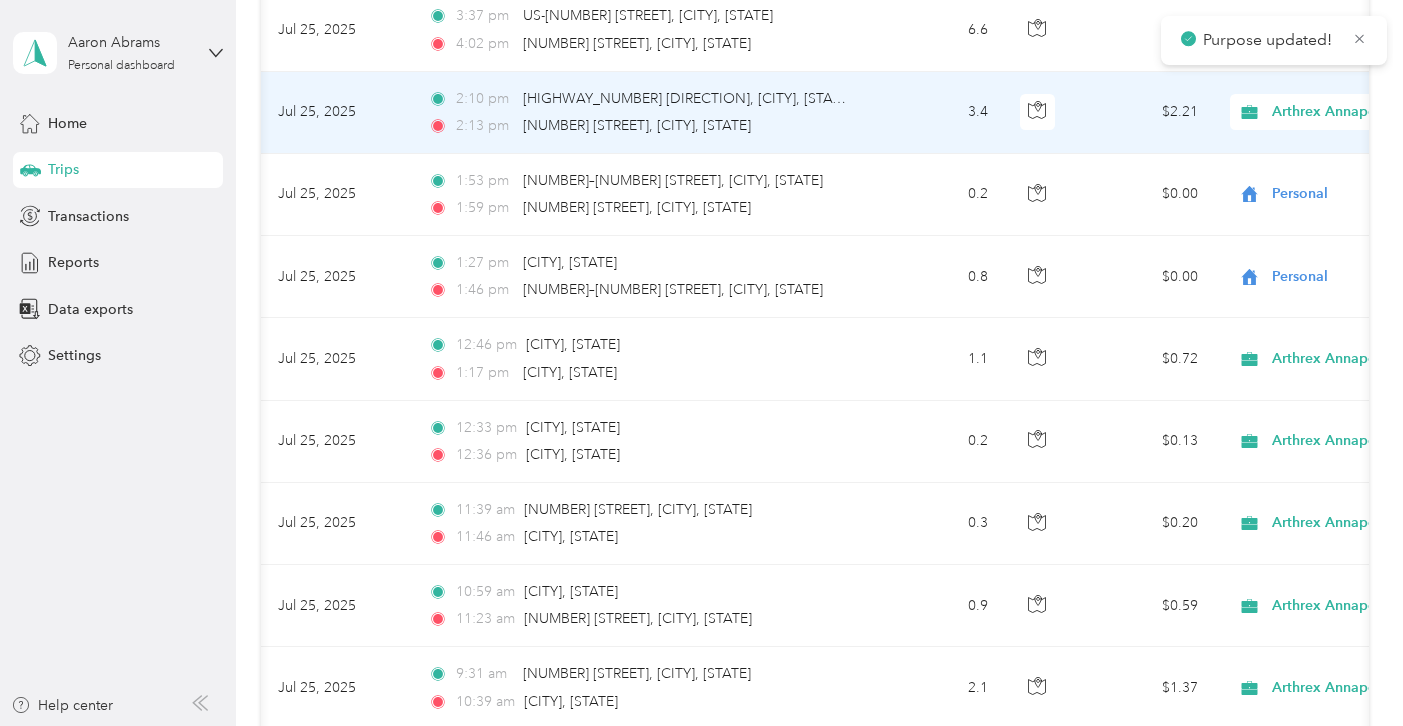 click on "Personal" at bounding box center [1279, 174] 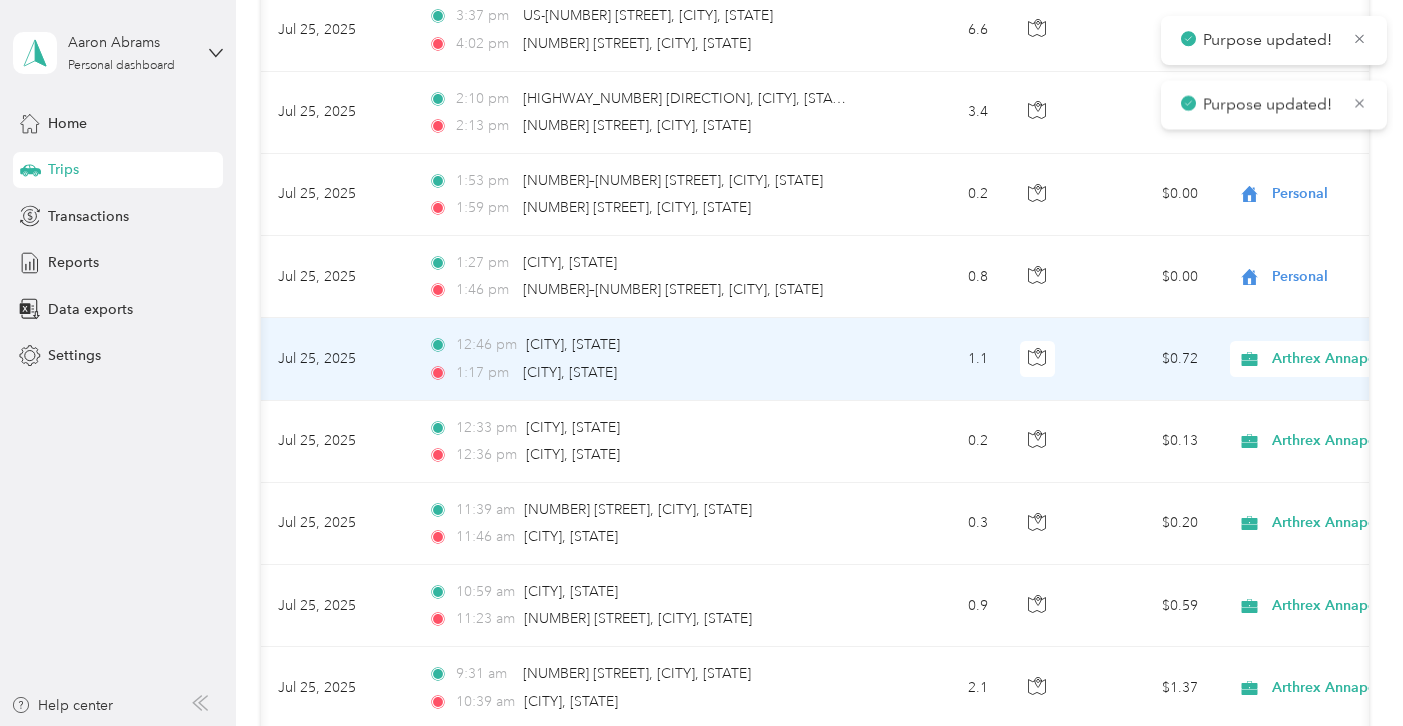 click on "Arthrex Annapolis" at bounding box center (1363, 359) 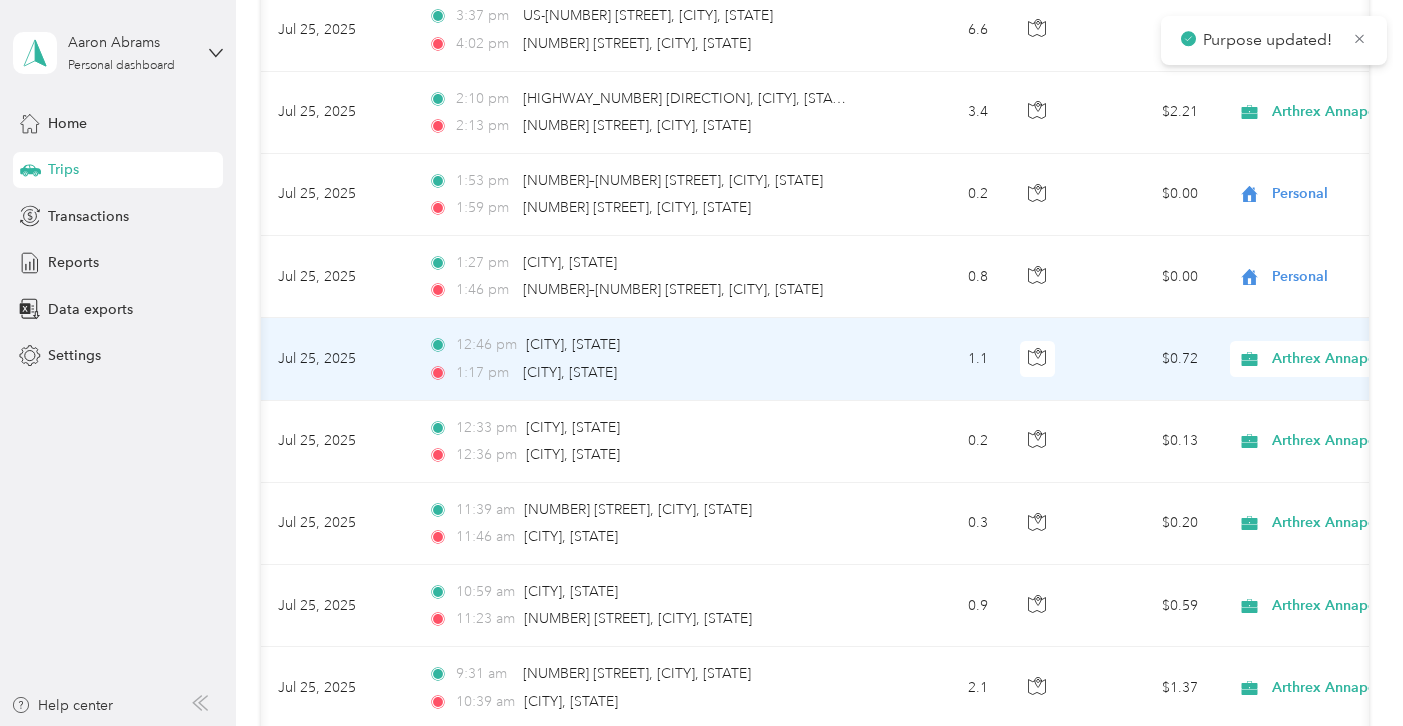 click on "Personal" at bounding box center (1297, 420) 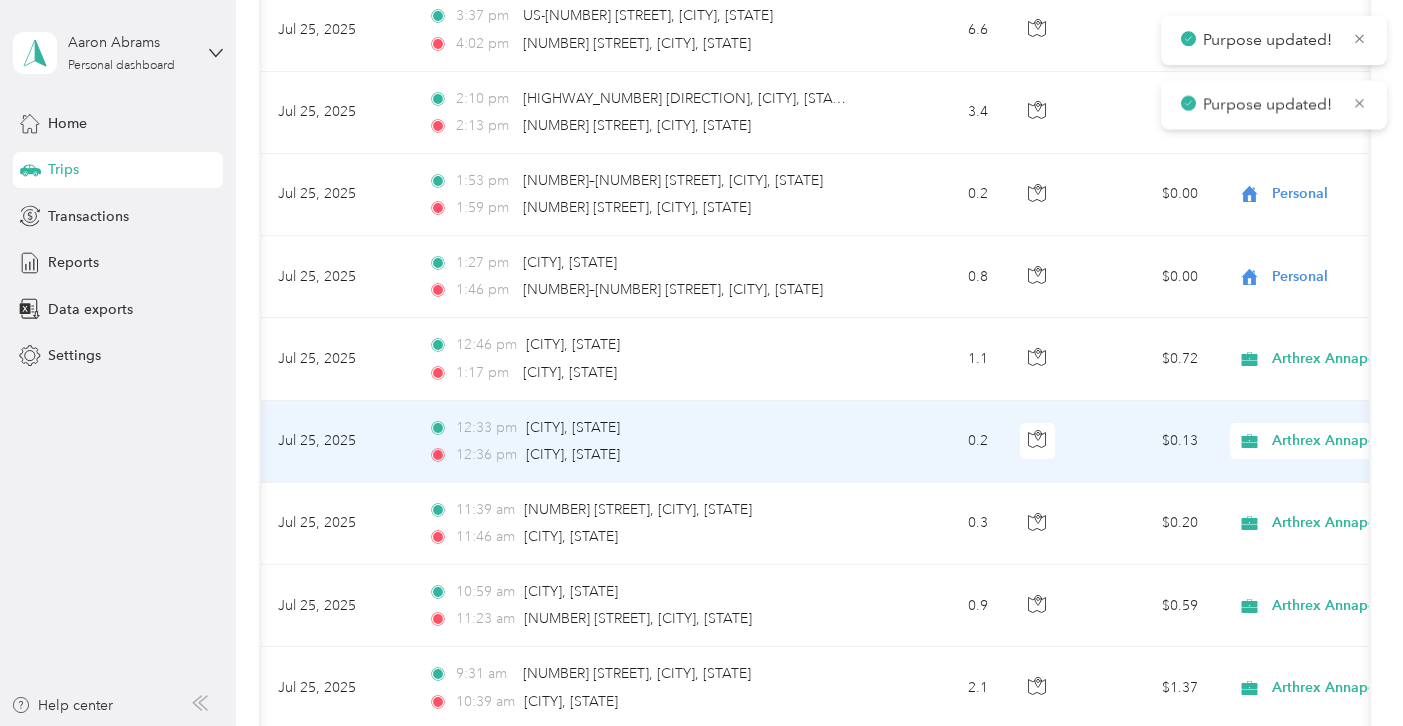click on "Arthrex Annapolis" at bounding box center [1363, 441] 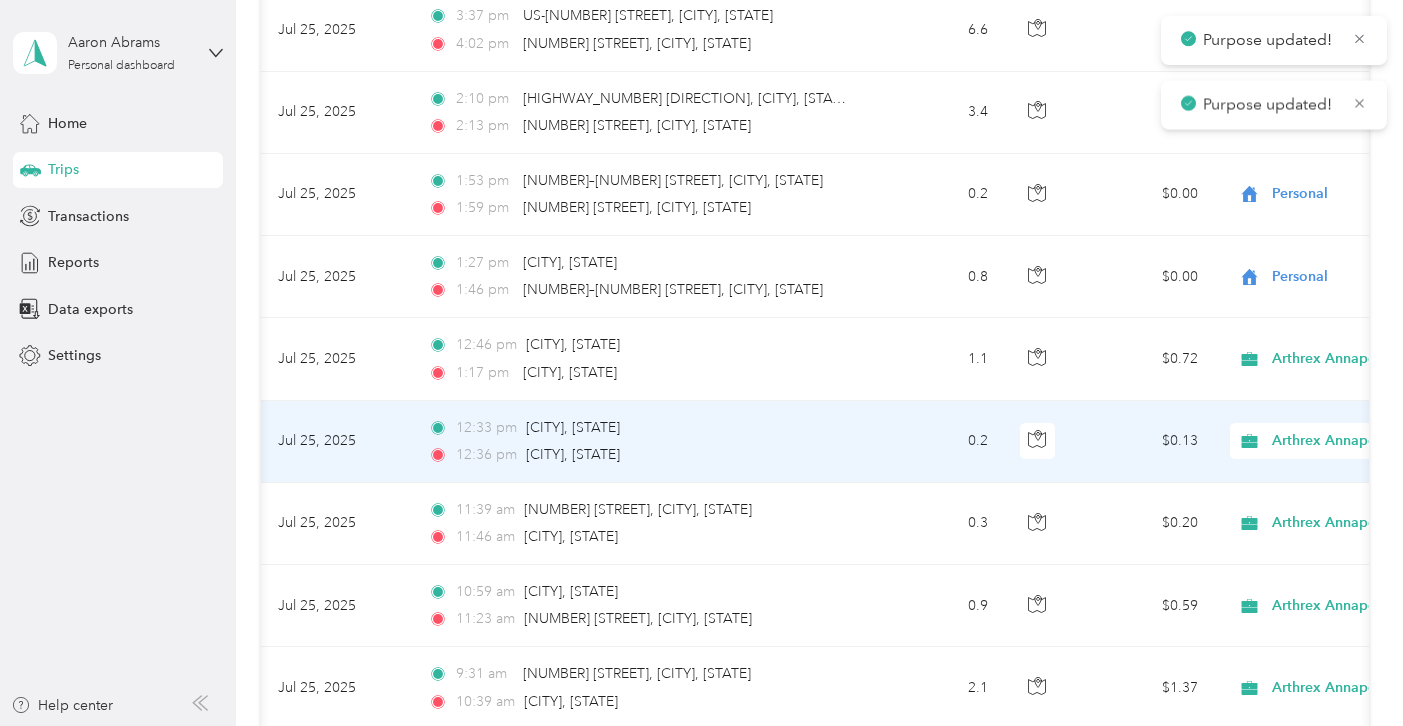 click on "Personal" at bounding box center (1297, 500) 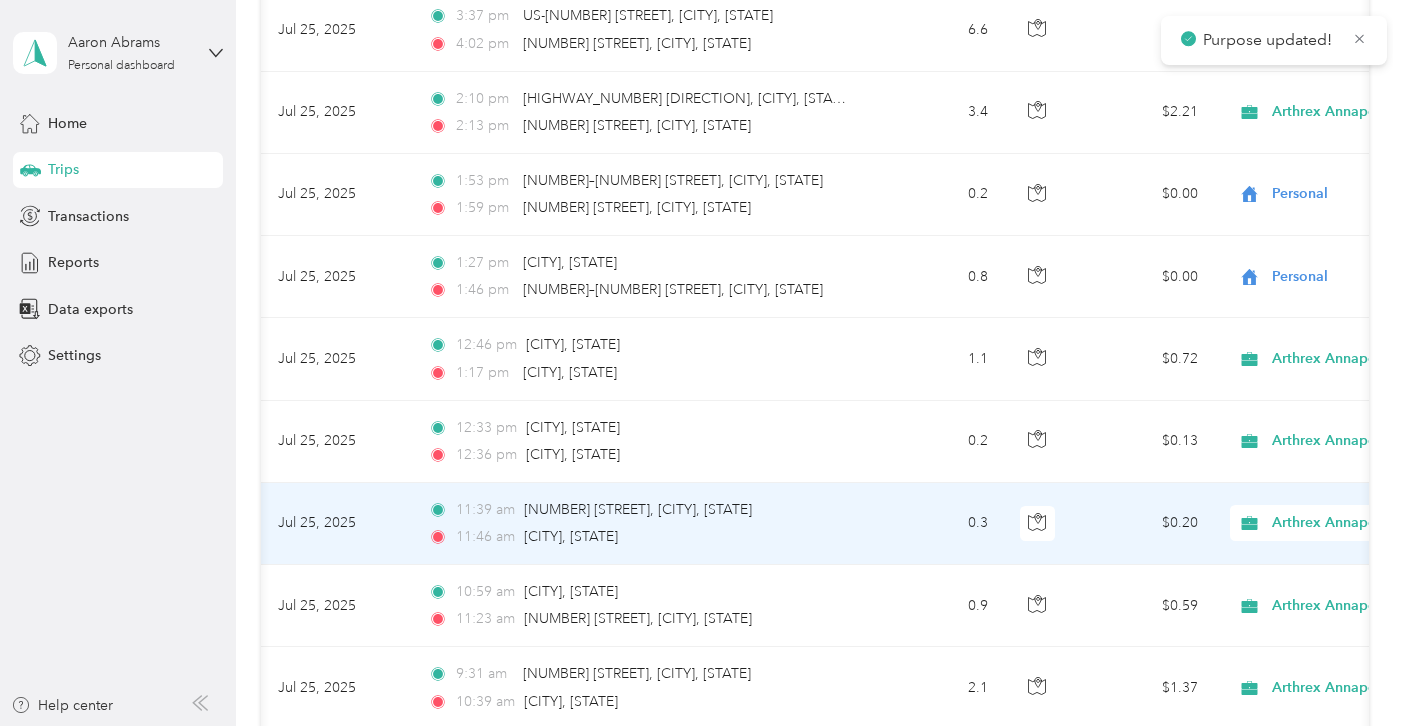 click on "Arthrex Annapolis" at bounding box center [1346, 523] 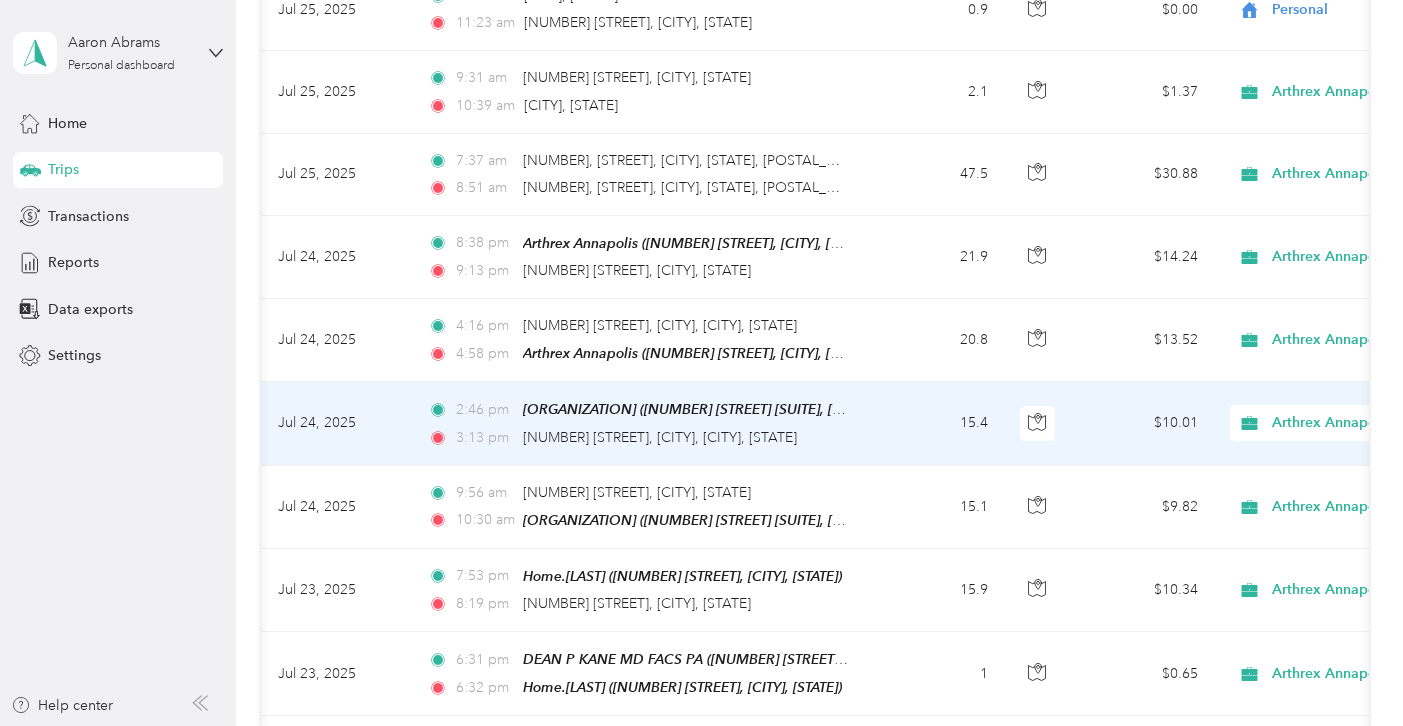 scroll, scrollTop: 3682, scrollLeft: 0, axis: vertical 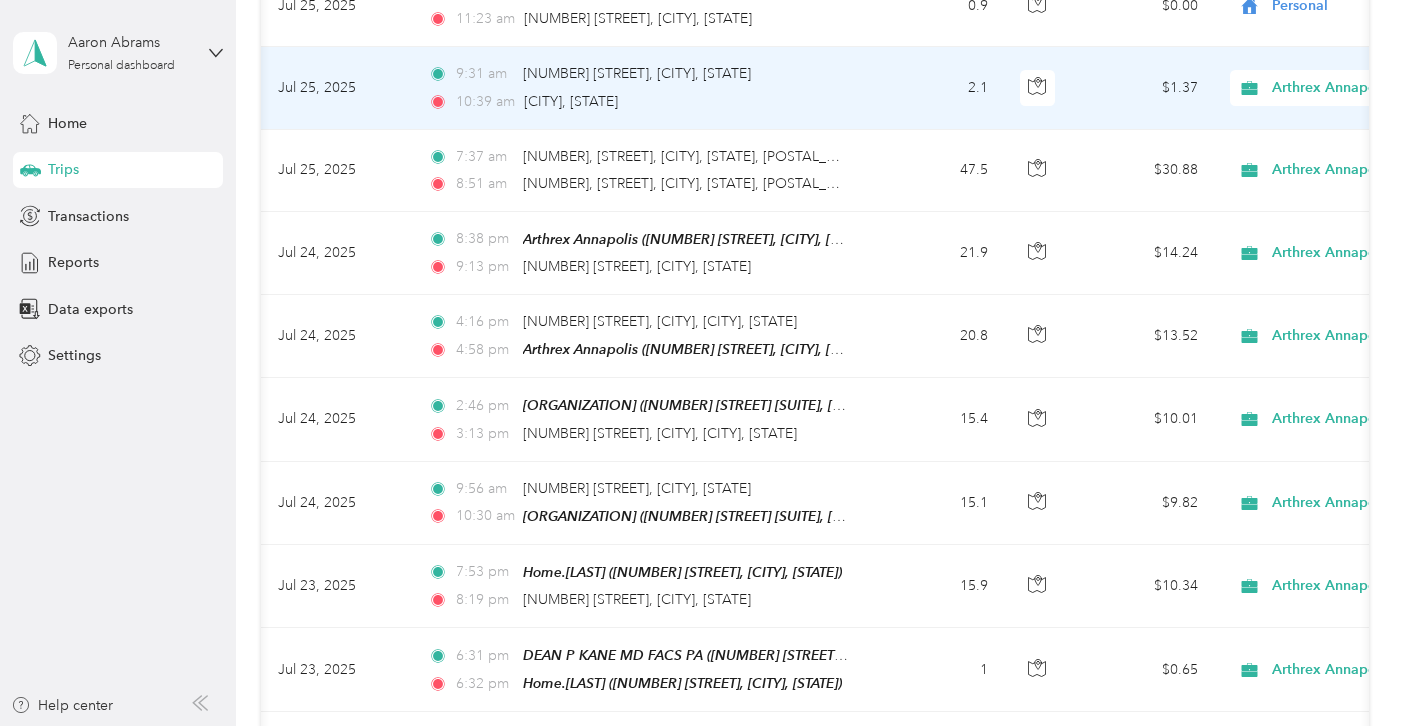 click on "Arthrex Annapolis" at bounding box center (1354, 88) 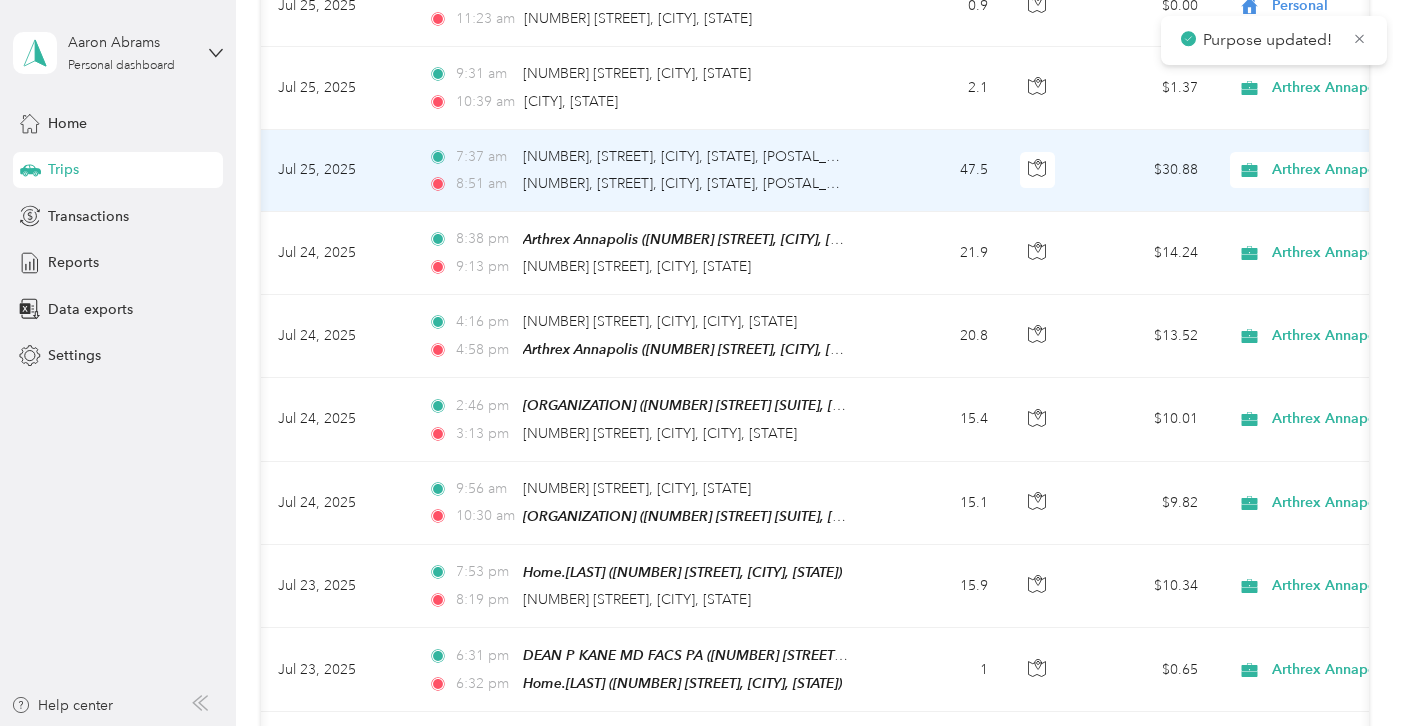click on "Arthrex Annapolis" at bounding box center (1363, 170) 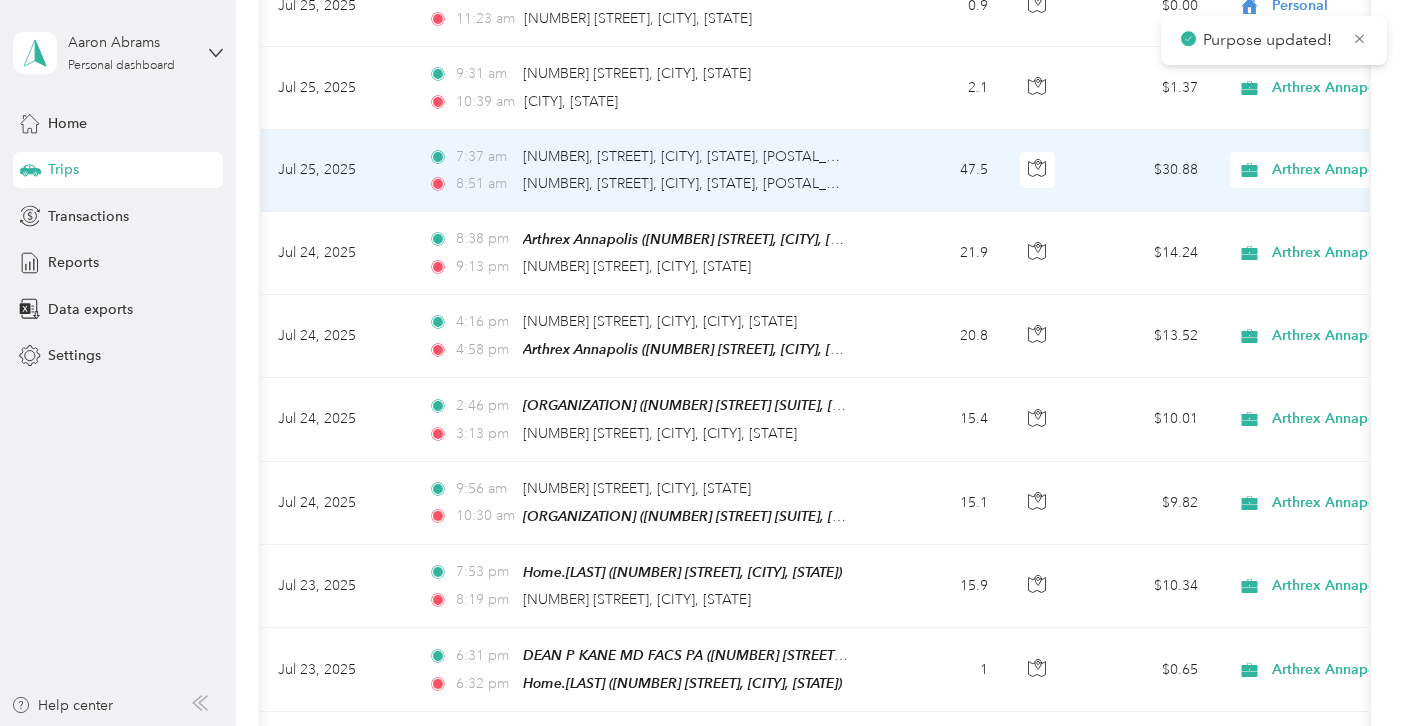 click on "Personal" at bounding box center (1297, 232) 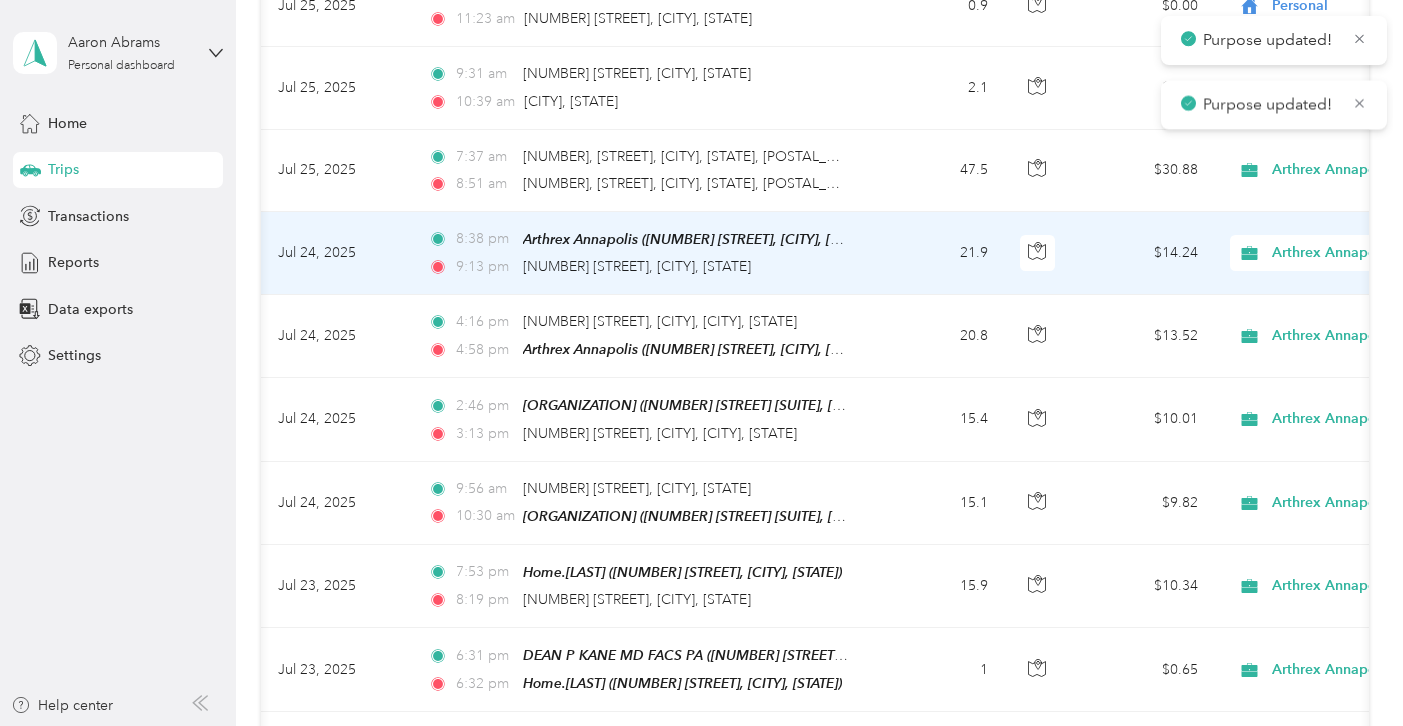 click on "Arthrex Annapolis" at bounding box center [1363, 253] 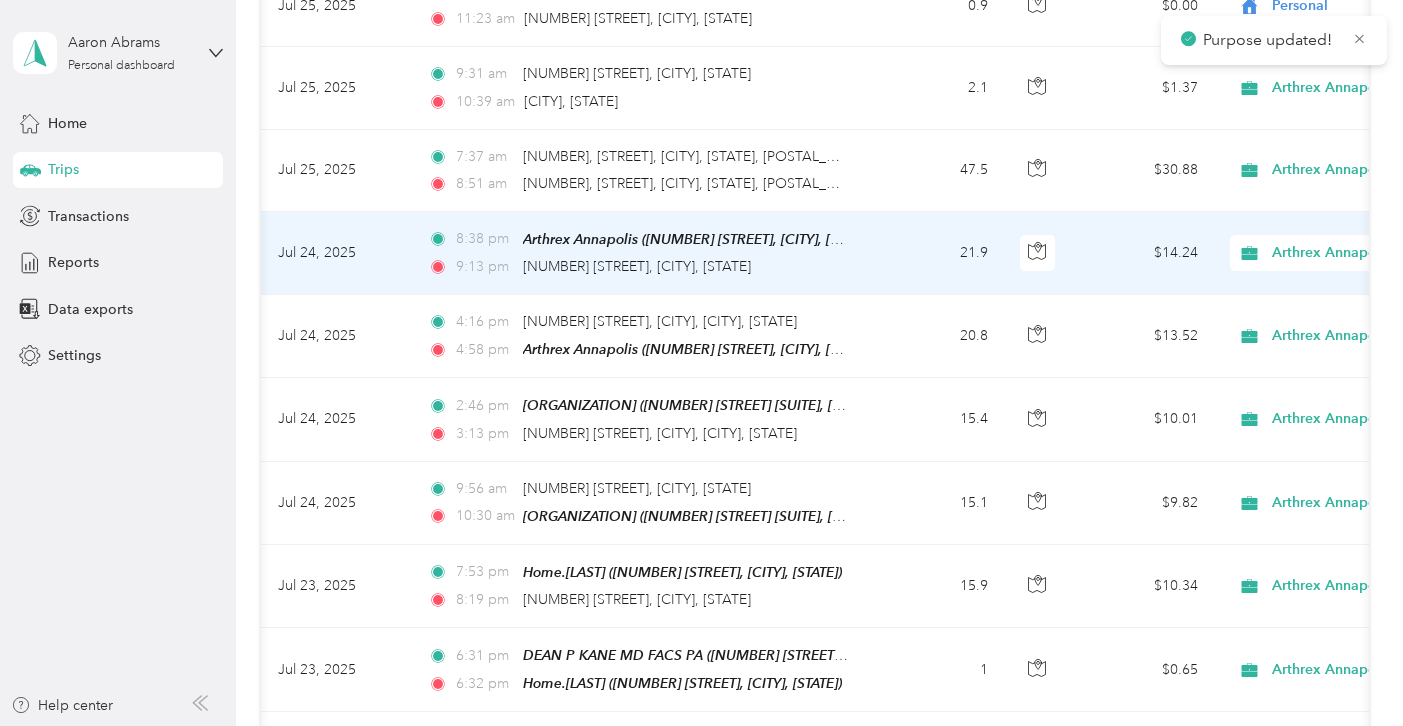 click on "Personal" at bounding box center (1297, 315) 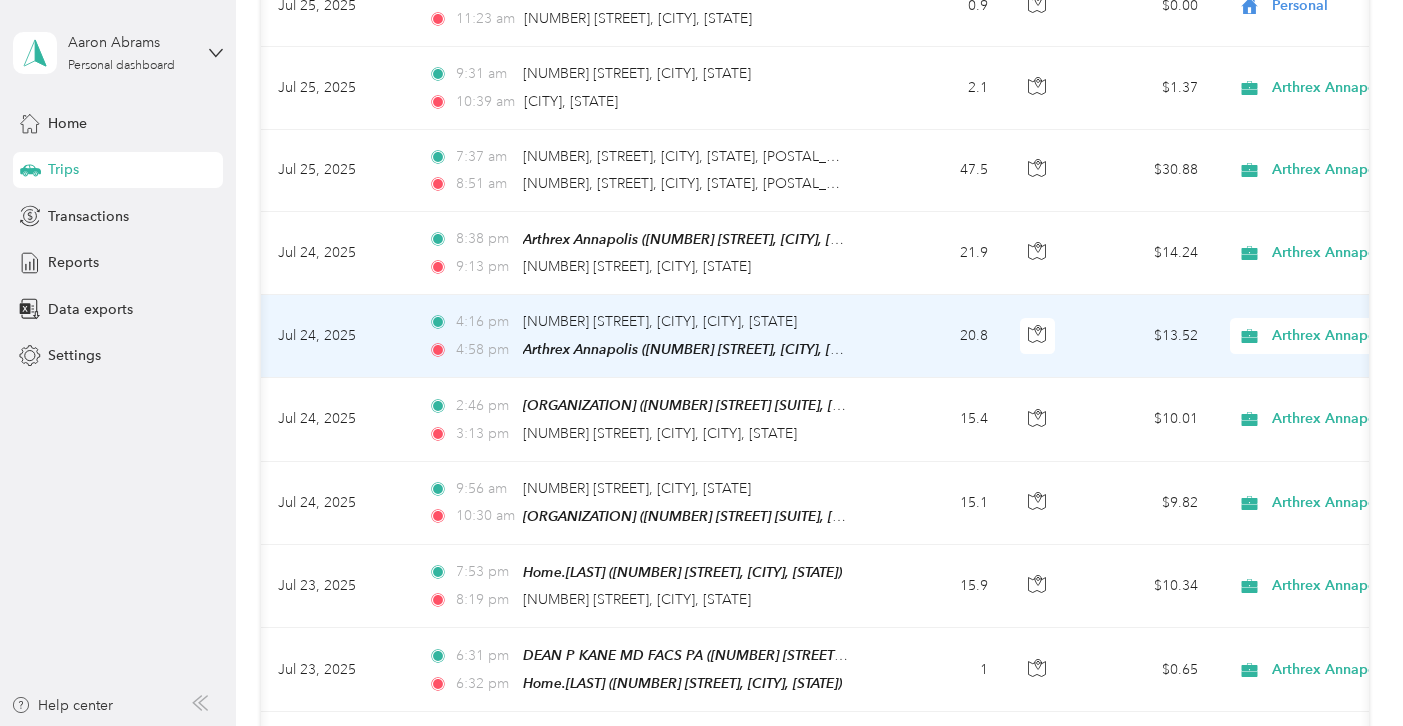 click on "Arthrex Annapolis" at bounding box center [1346, 336] 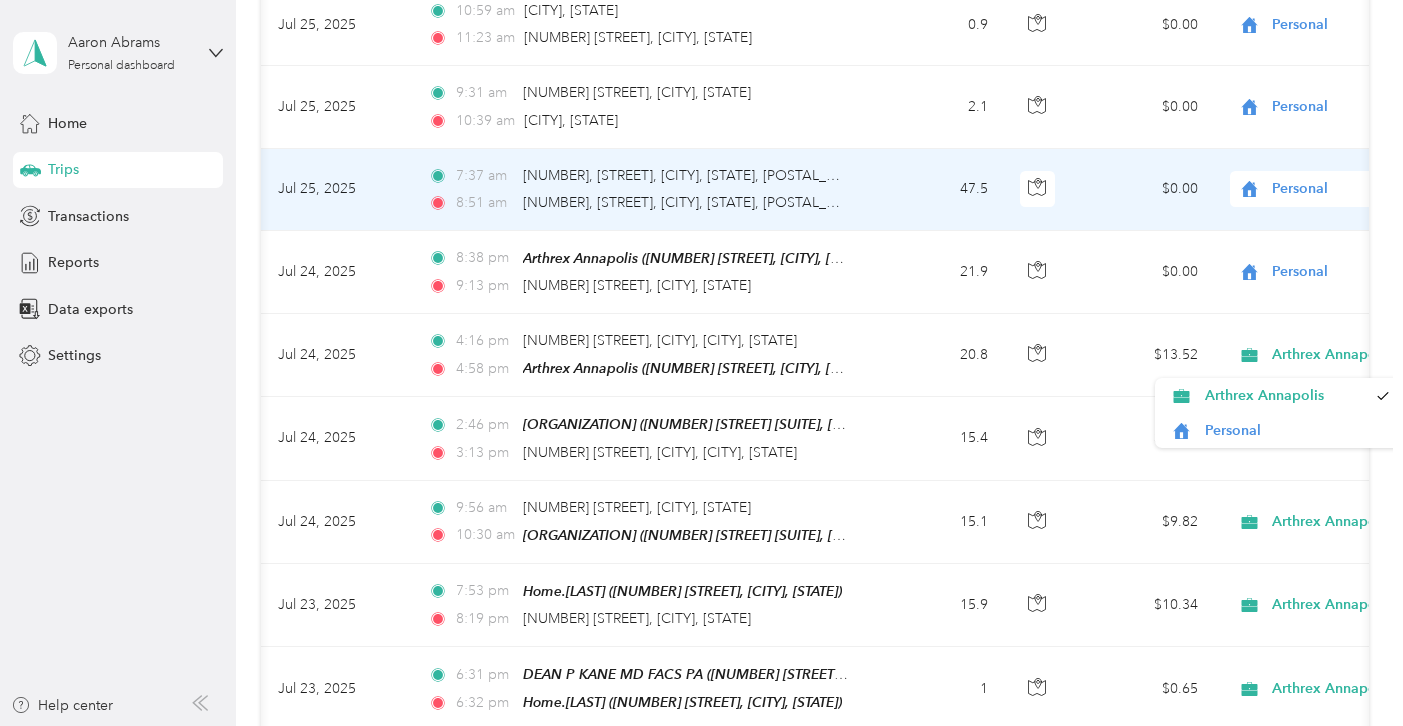 scroll, scrollTop: 3620, scrollLeft: 0, axis: vertical 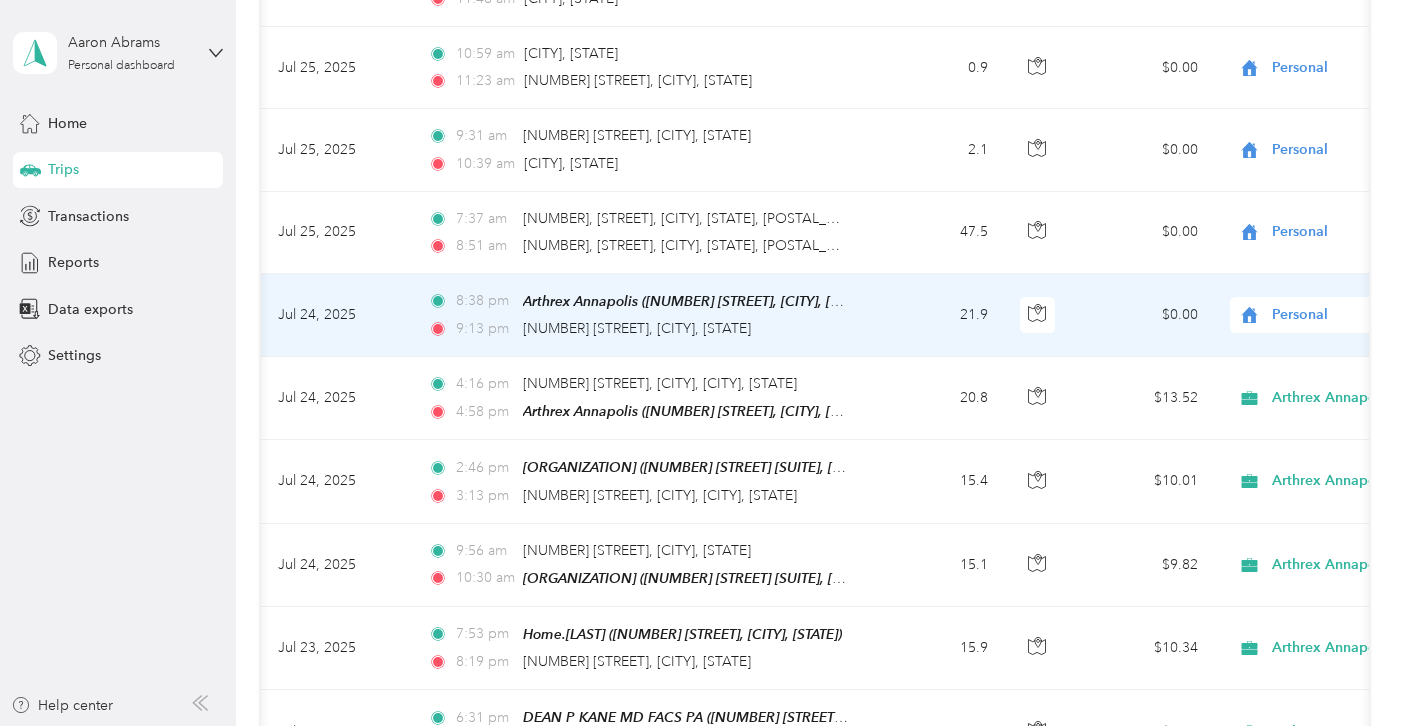 click on "Personal" at bounding box center [1346, 315] 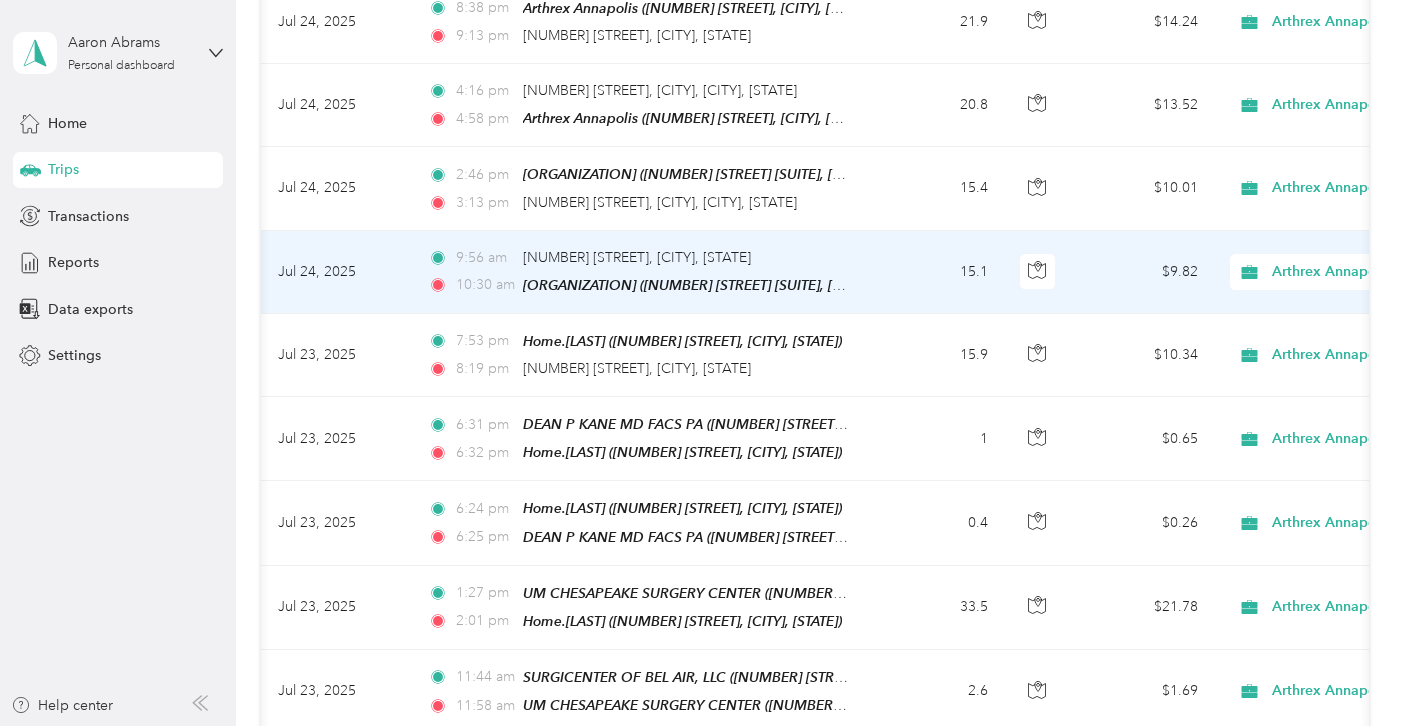 scroll, scrollTop: 3914, scrollLeft: 0, axis: vertical 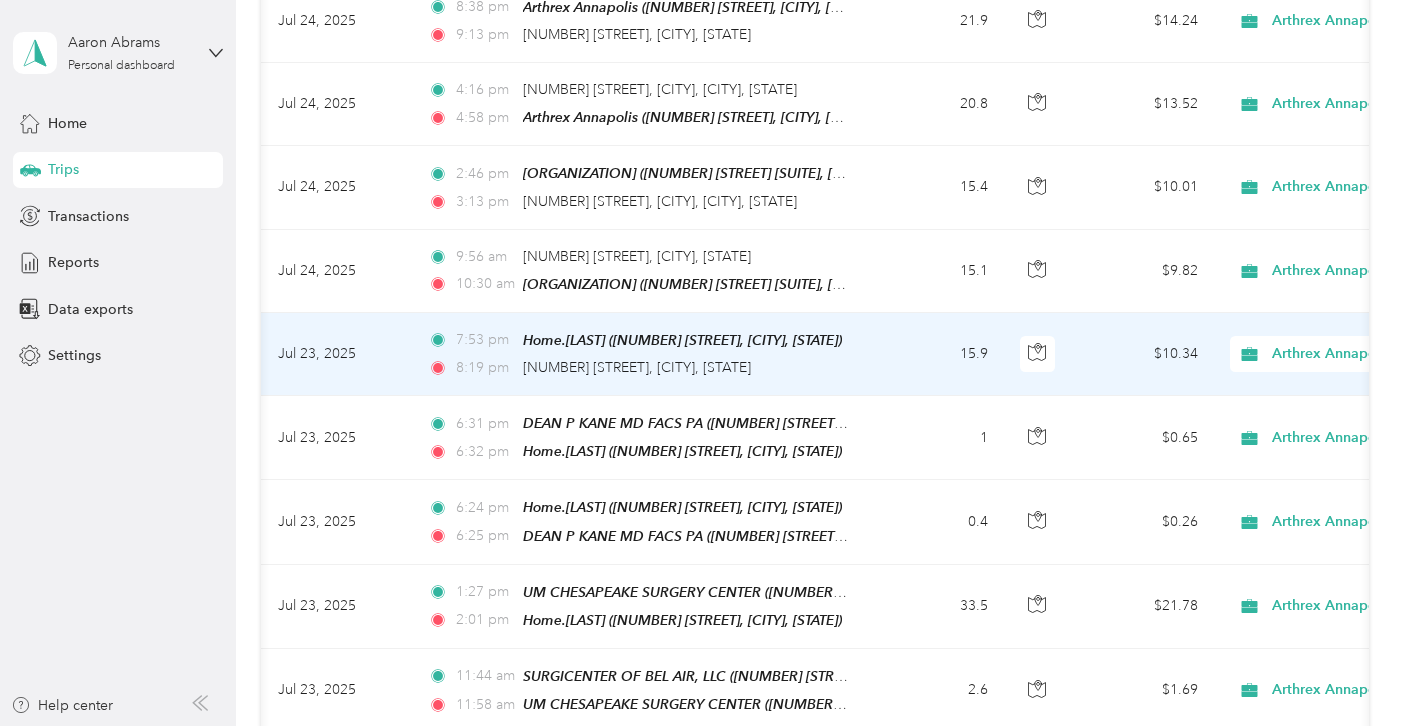 click on "Arthrex Annapolis" at bounding box center [1346, 354] 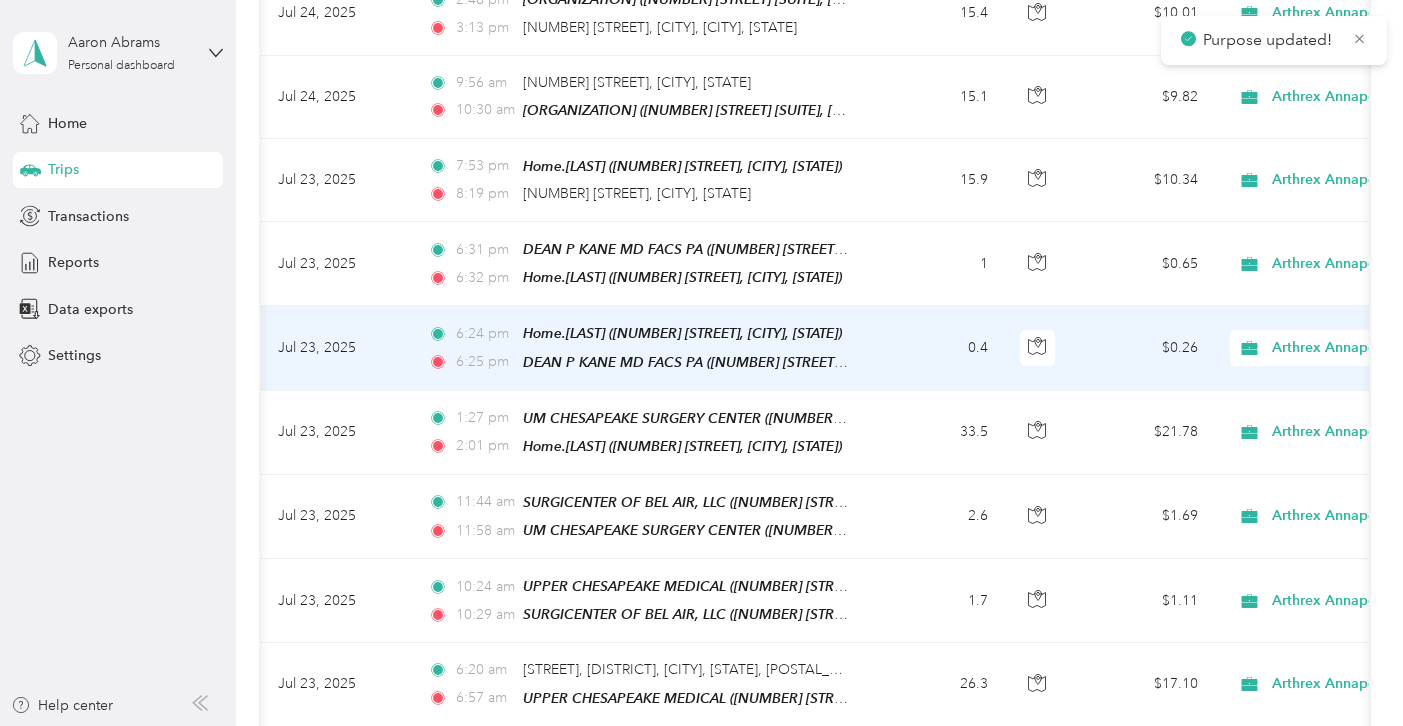 scroll, scrollTop: 4091, scrollLeft: 0, axis: vertical 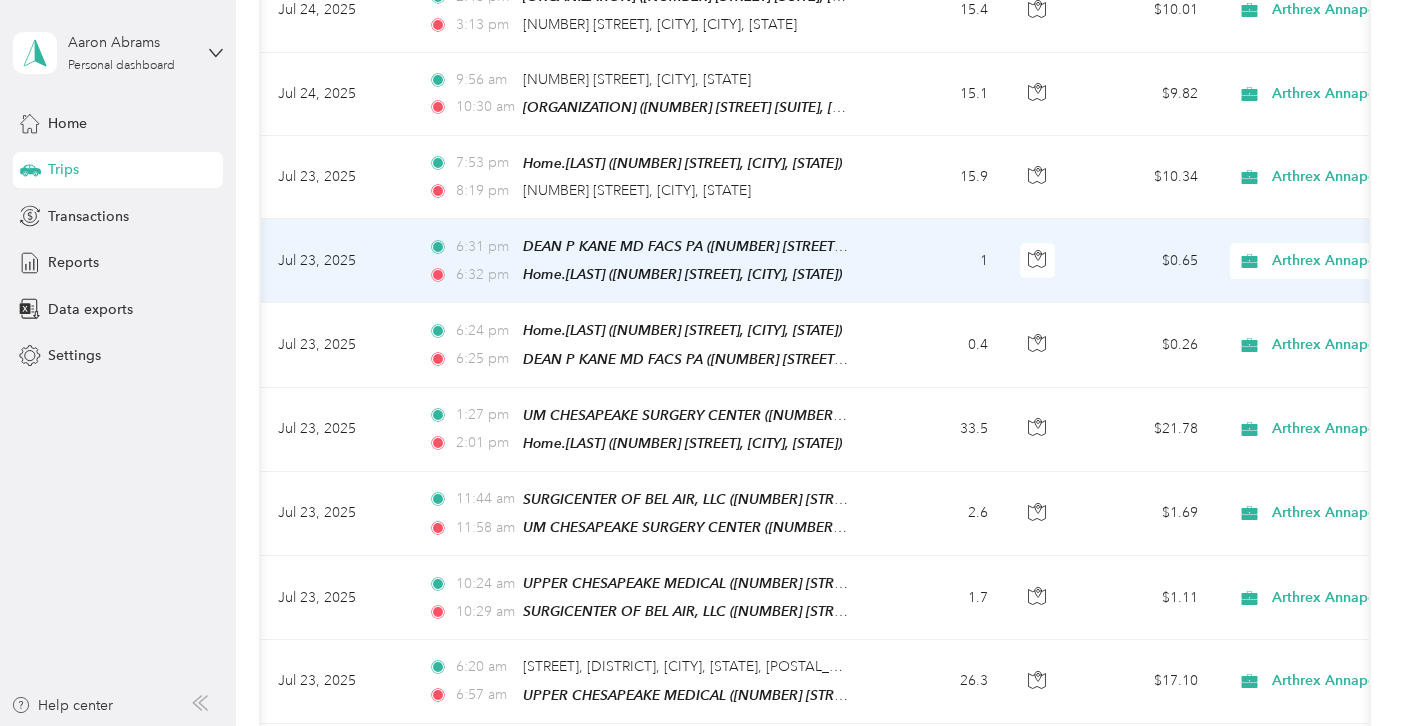 click on "1" at bounding box center (938, 261) 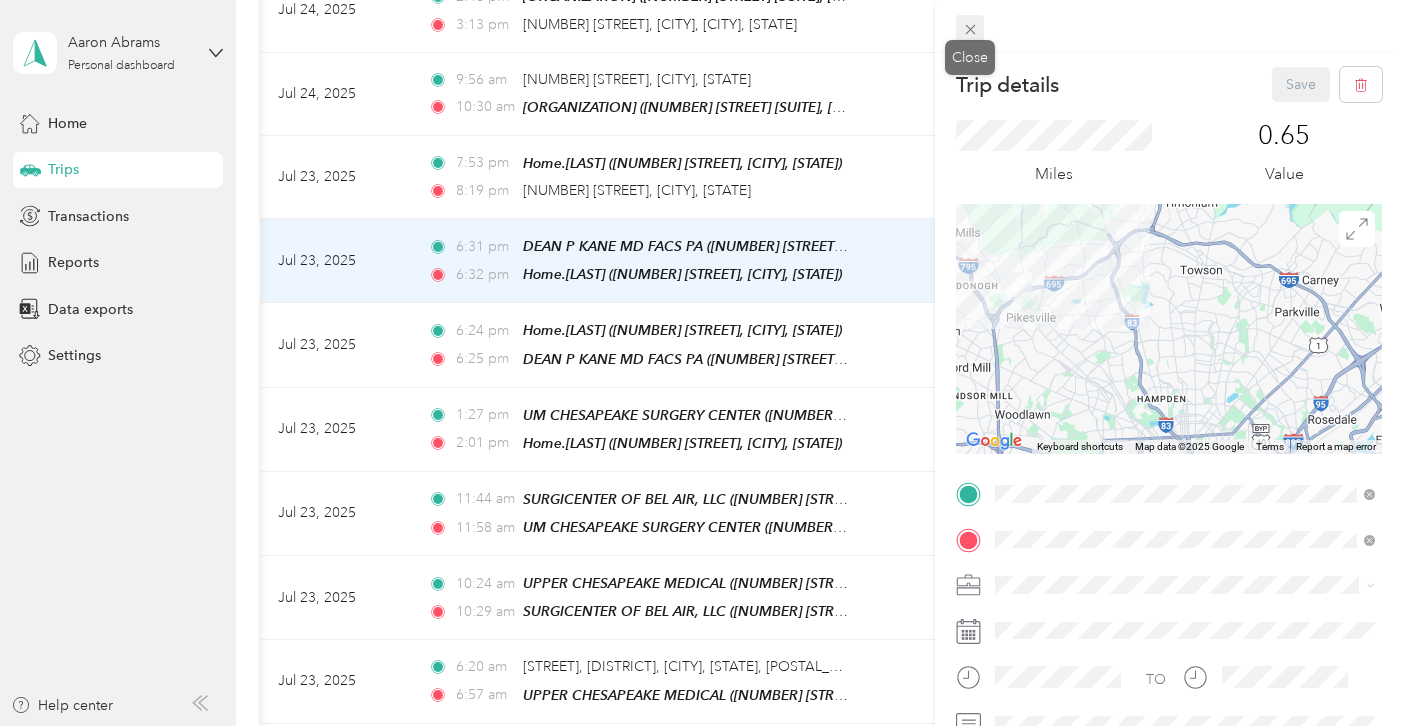 click 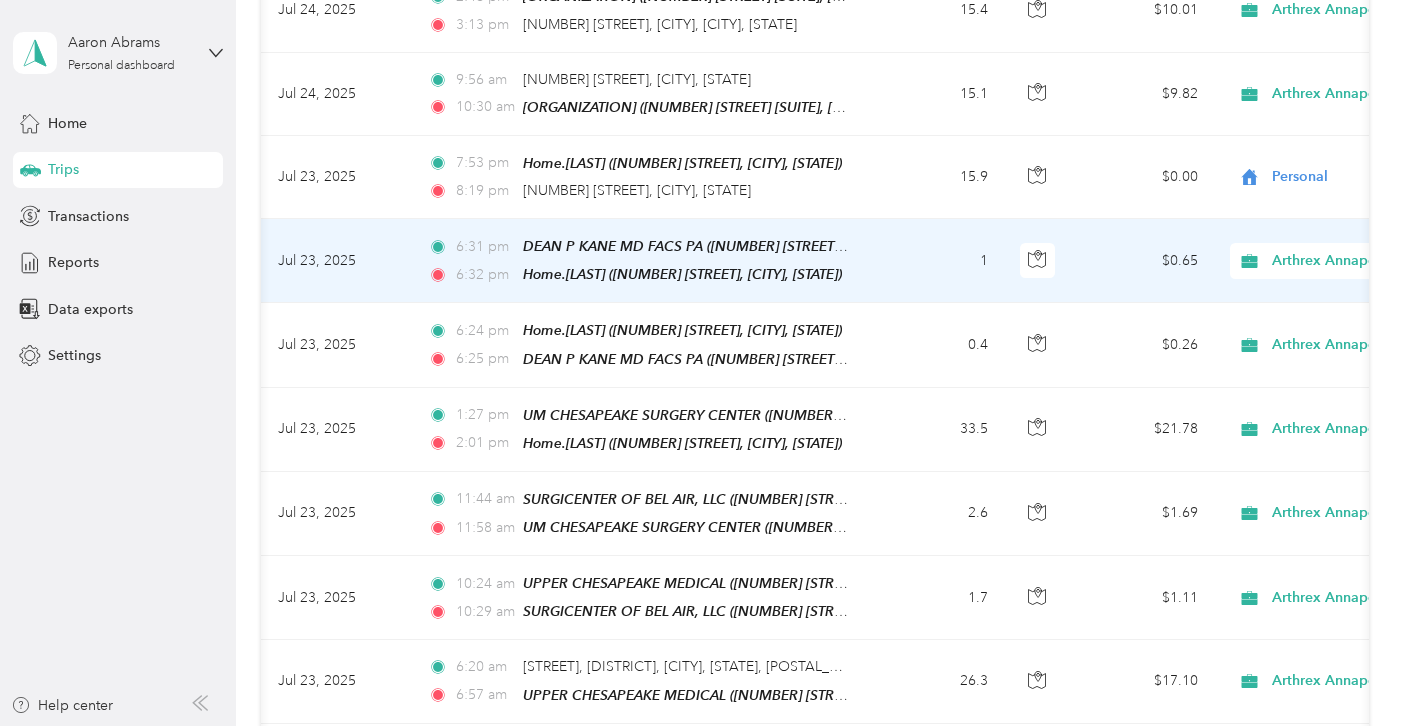 click on "Arthrex Annapolis" at bounding box center (1346, 261) 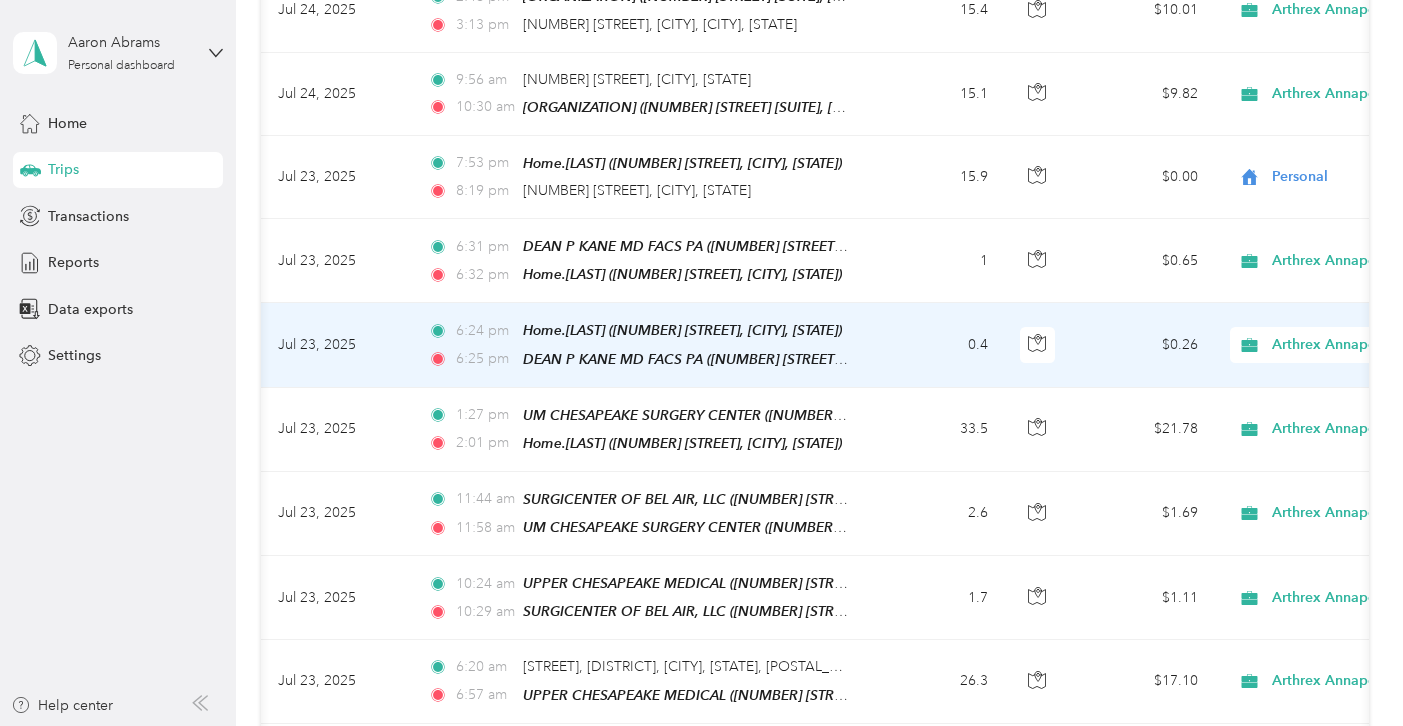 click on "Arthrex Annapolis" at bounding box center [1346, 345] 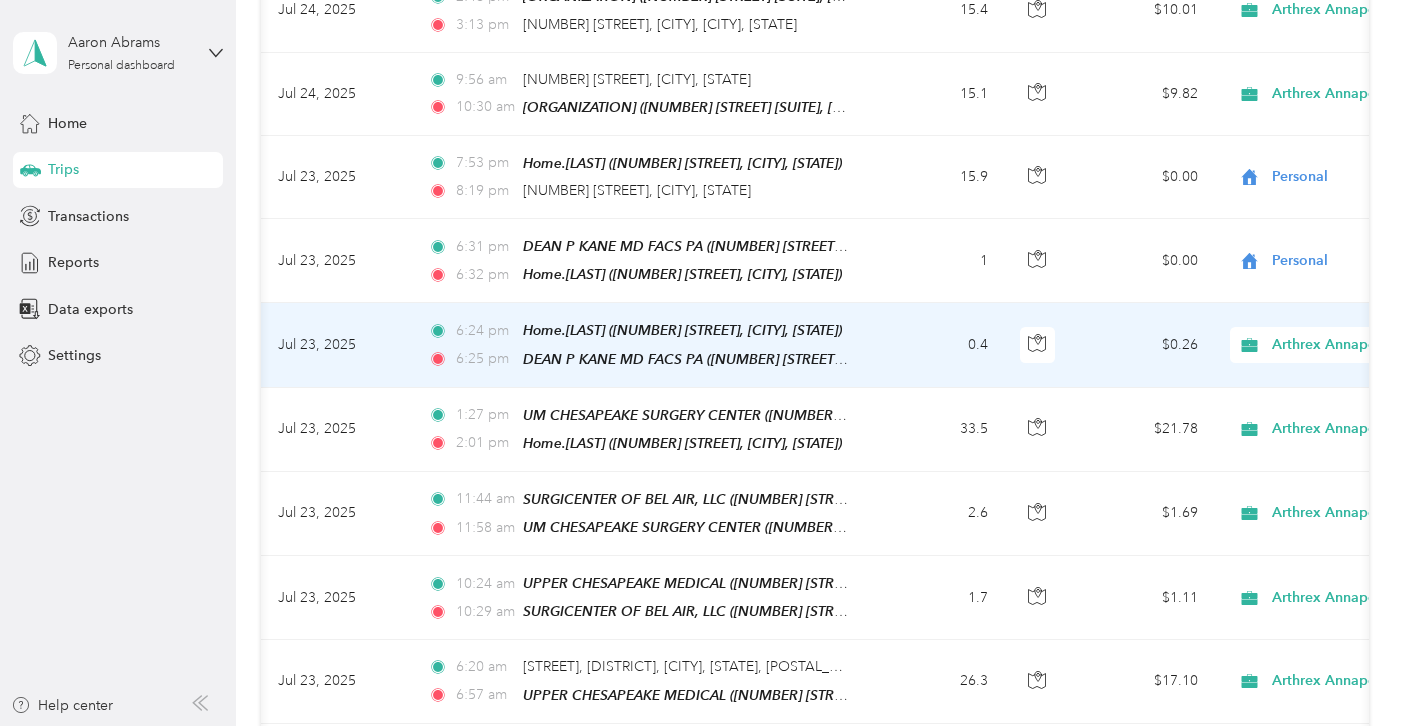 click on "Personal" at bounding box center [1279, 403] 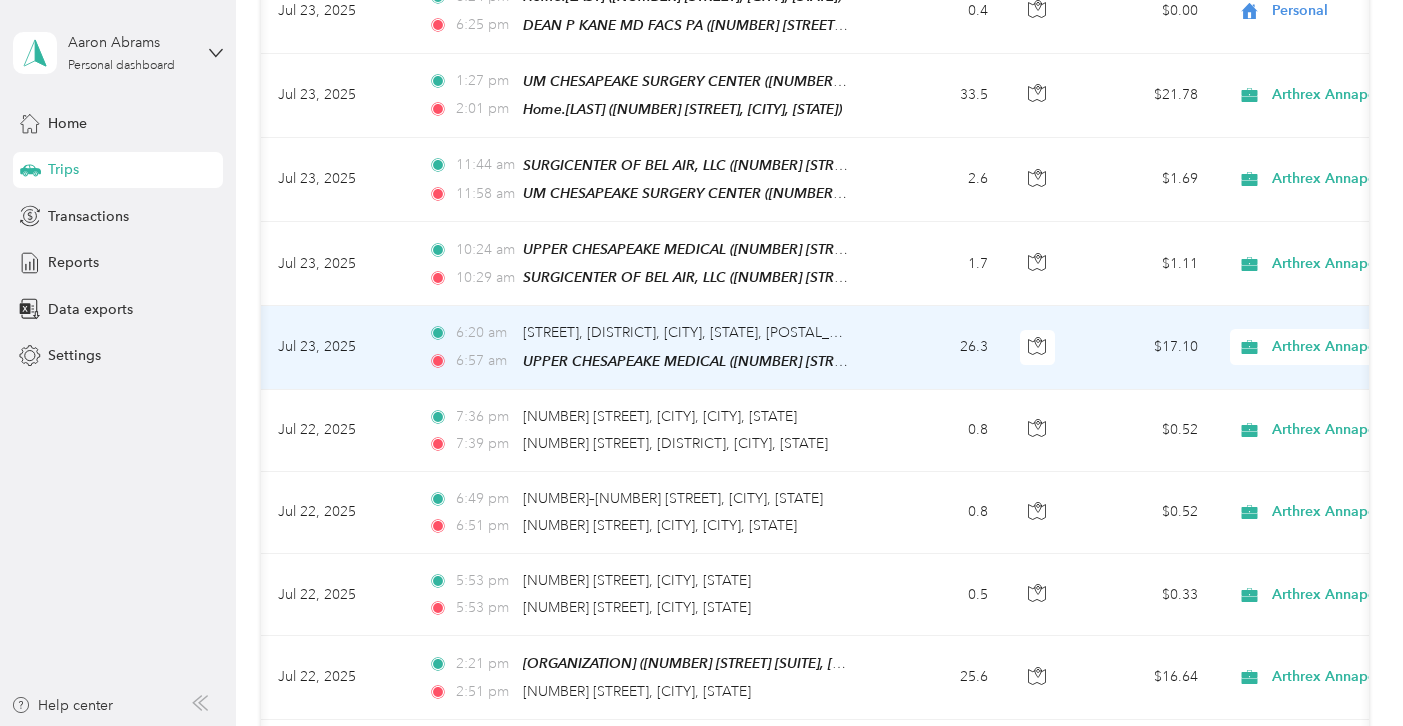 scroll, scrollTop: 4429, scrollLeft: 0, axis: vertical 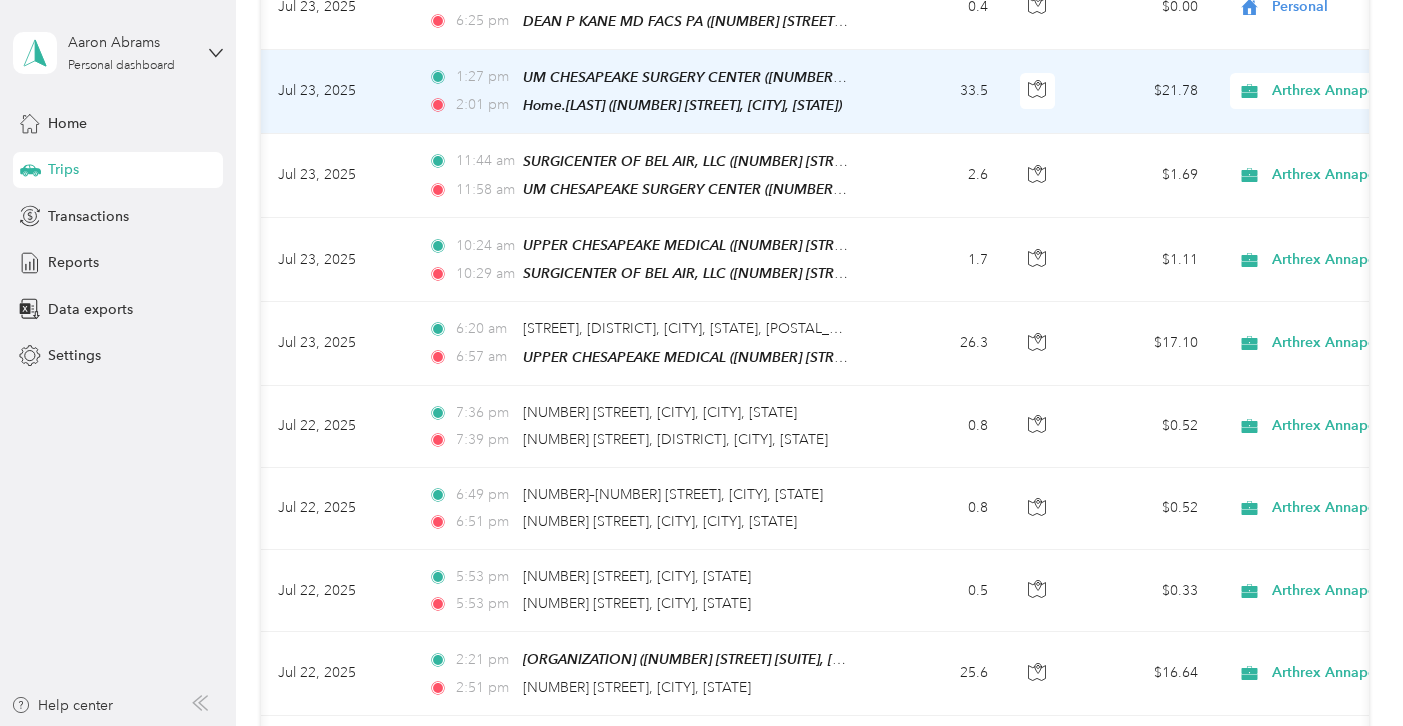 click on "Arthrex Annapolis" at bounding box center [1346, 91] 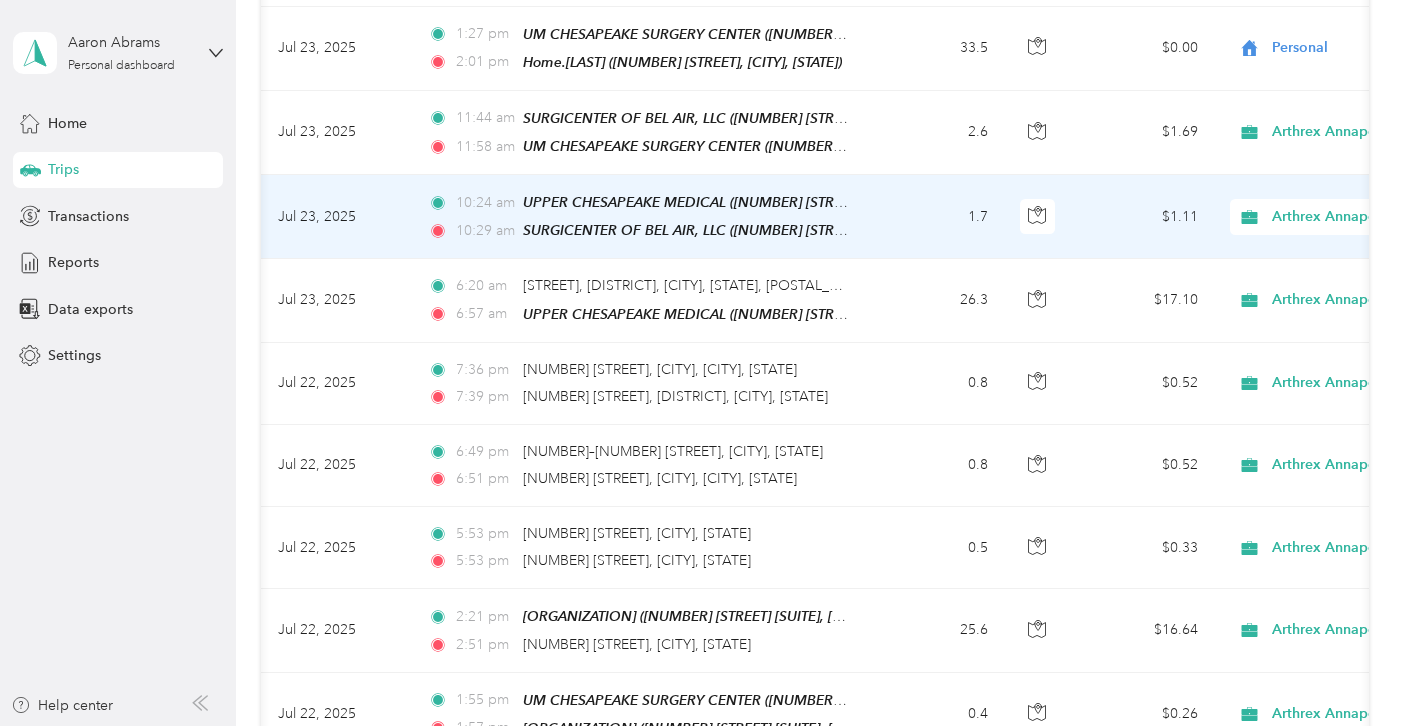 scroll, scrollTop: 4473, scrollLeft: 0, axis: vertical 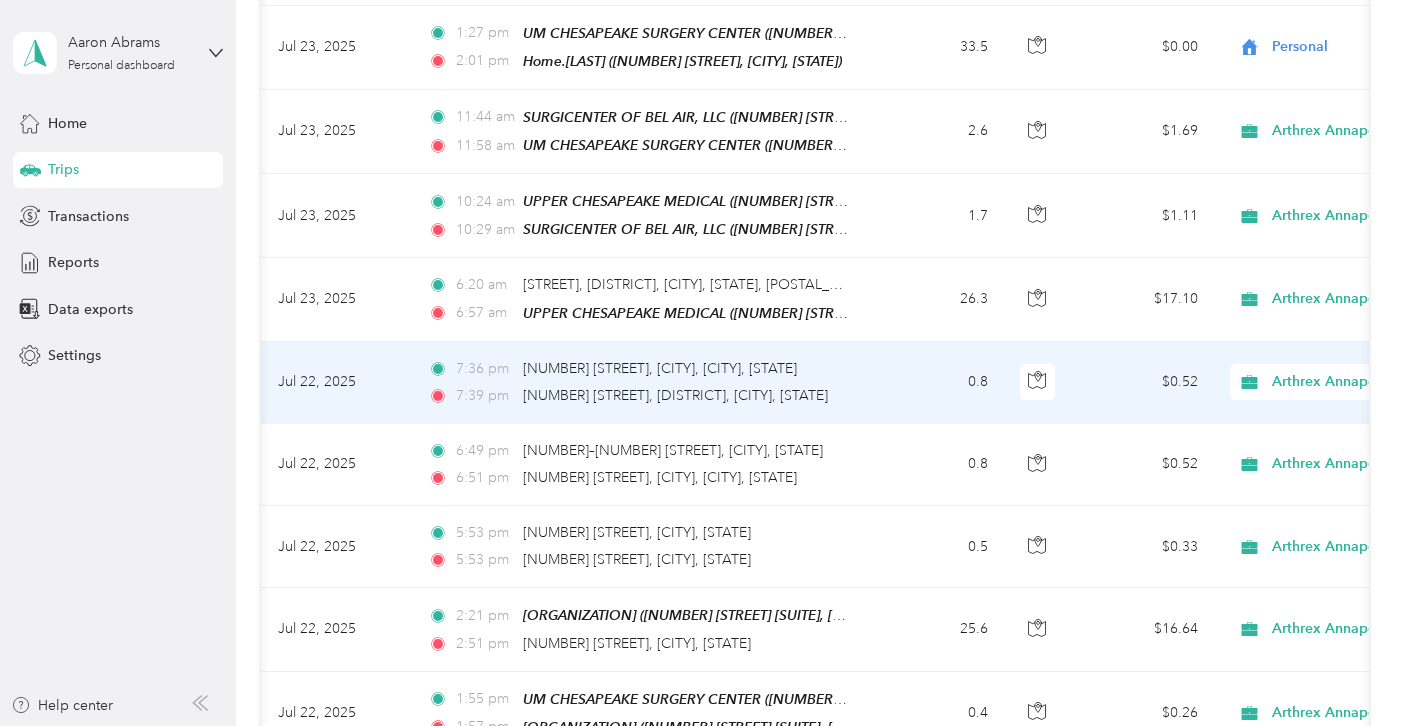 click on "Arthrex Annapolis" at bounding box center (1363, 382) 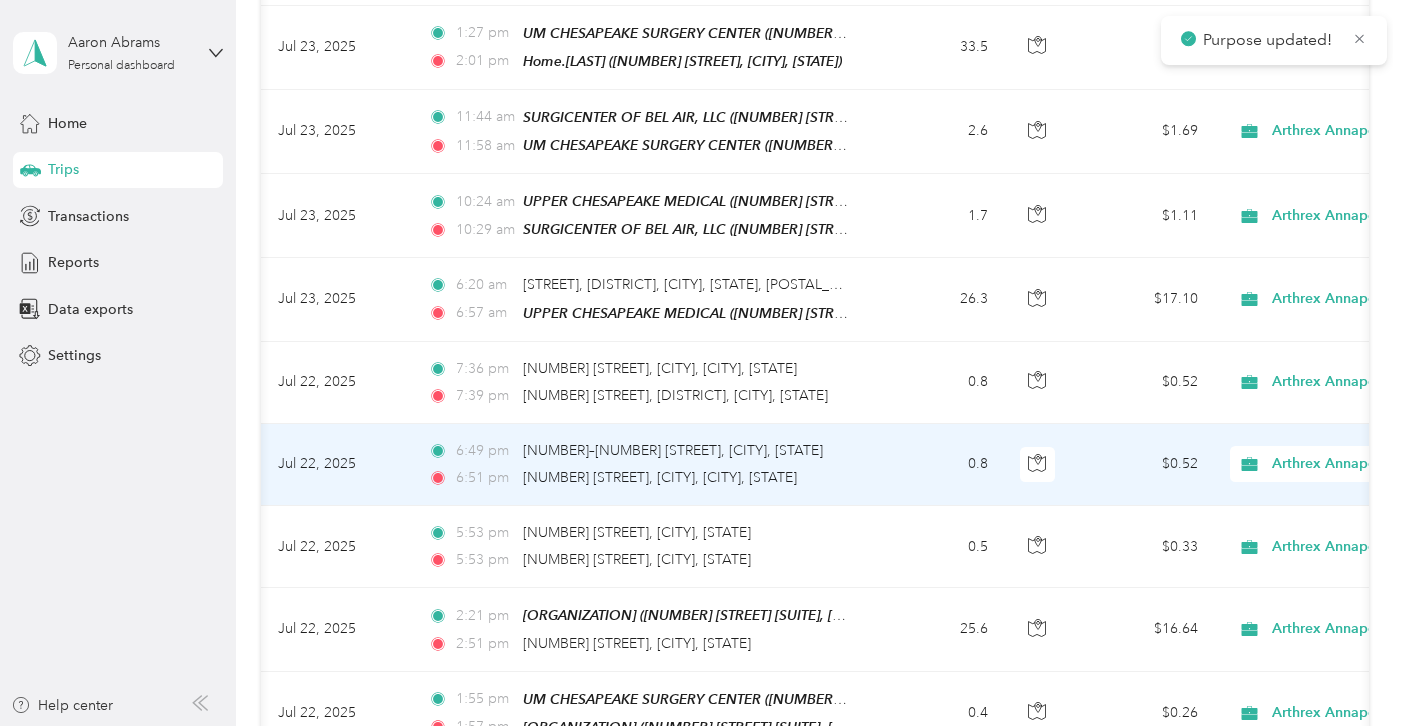 click 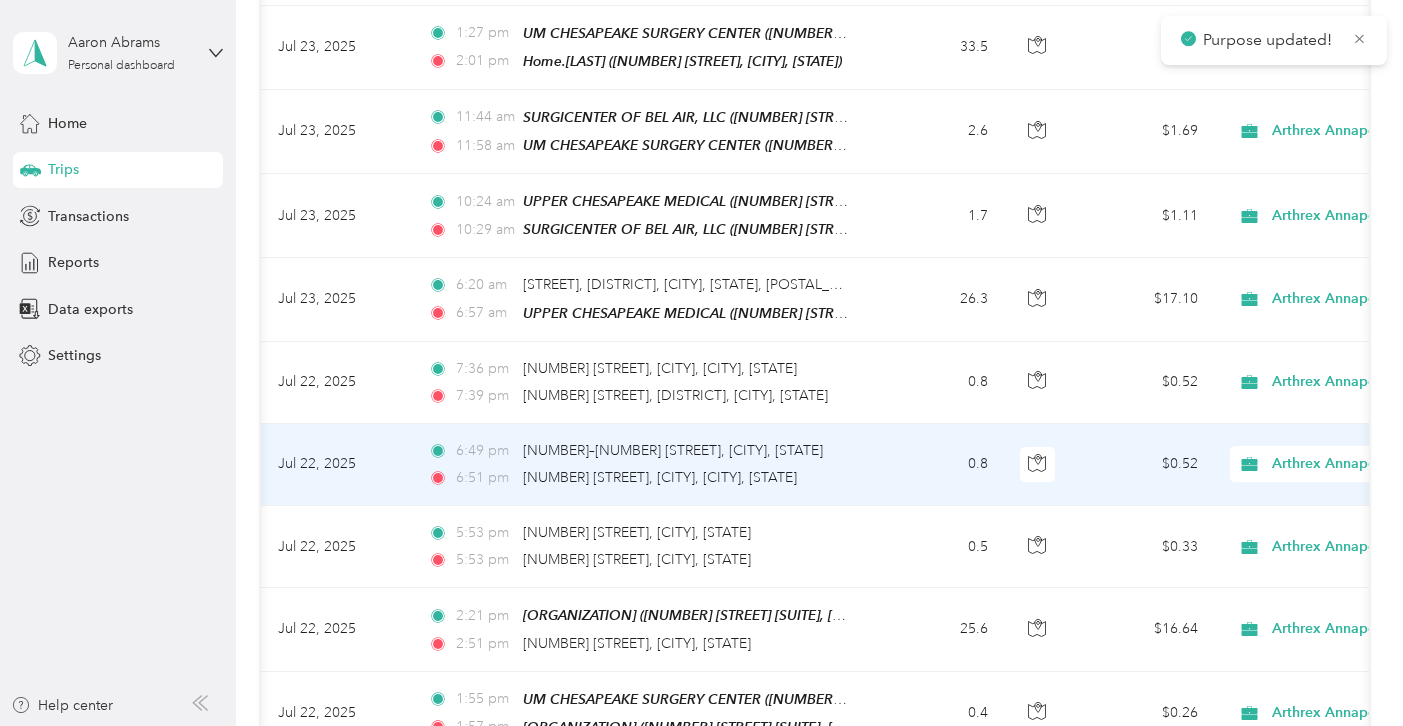click on "Personal" at bounding box center (1297, 518) 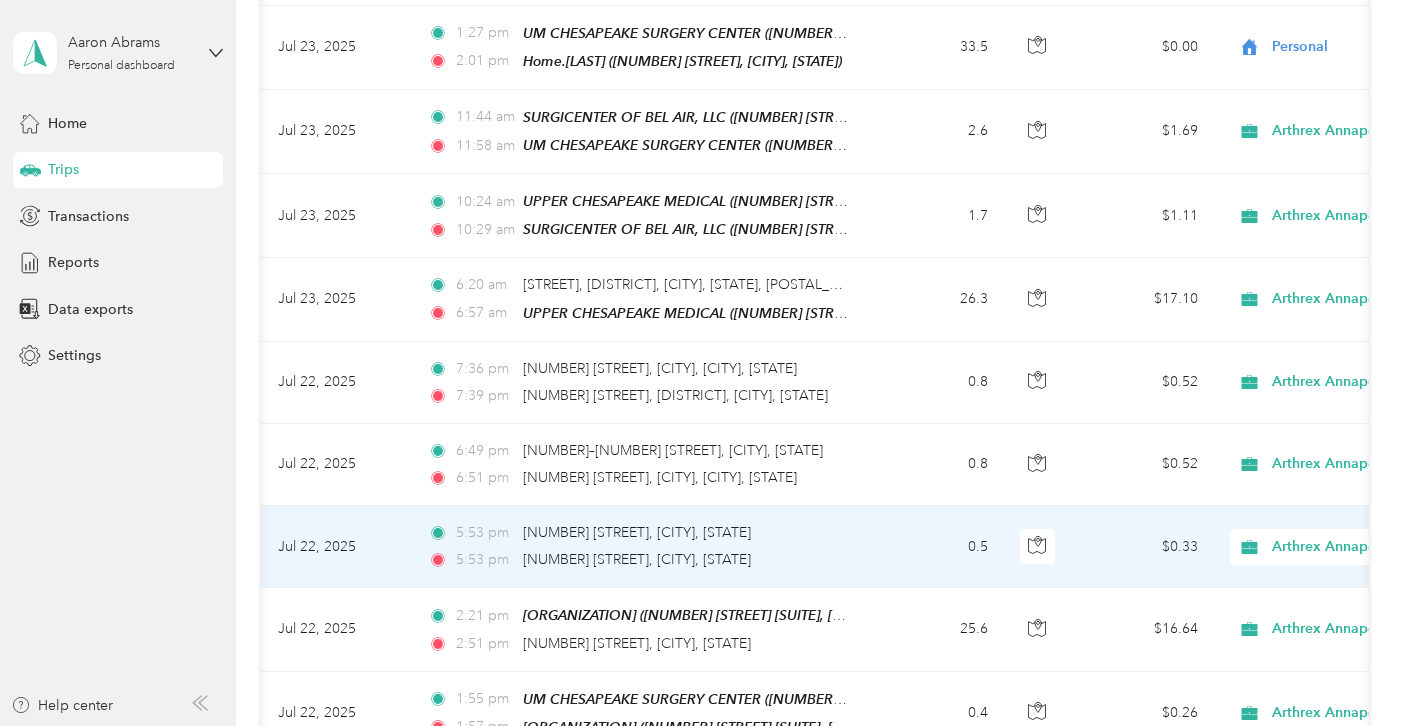 click on "Arthrex Annapolis" at bounding box center [1346, 547] 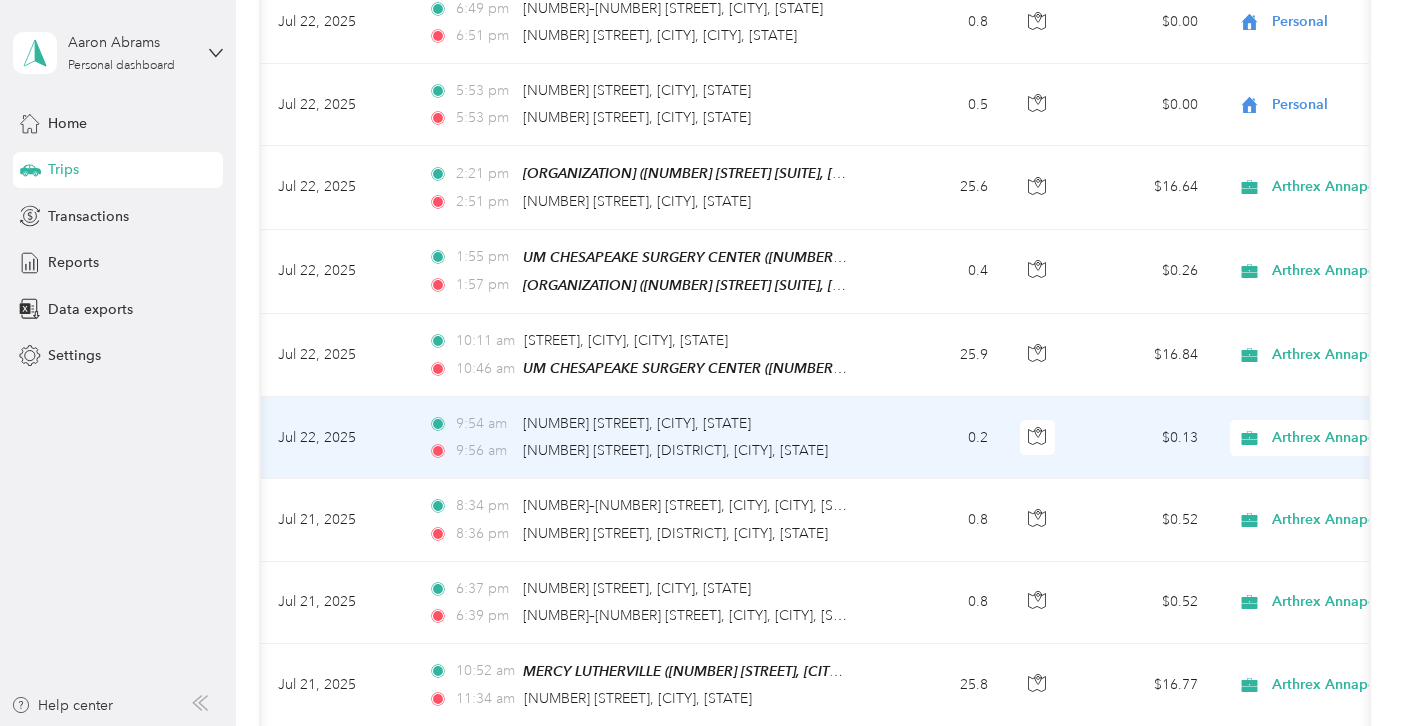 scroll, scrollTop: 4918, scrollLeft: 0, axis: vertical 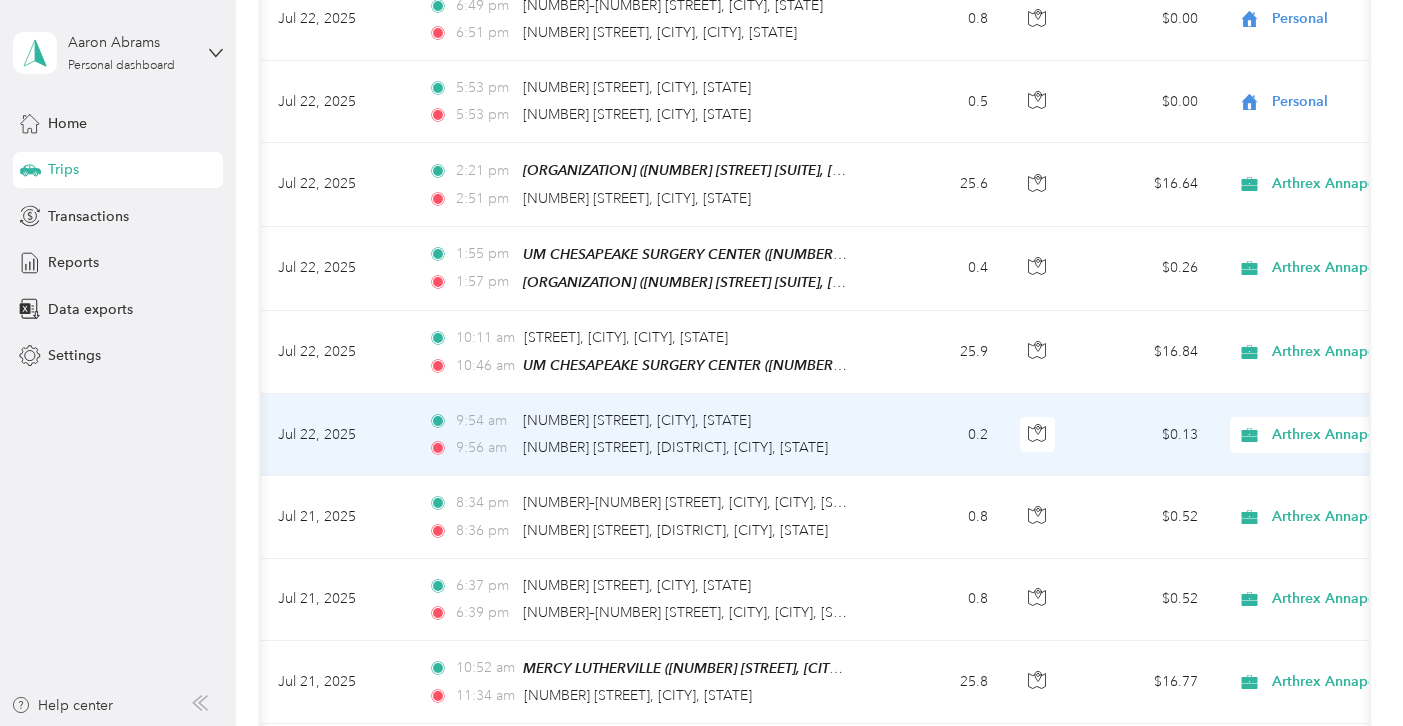 click 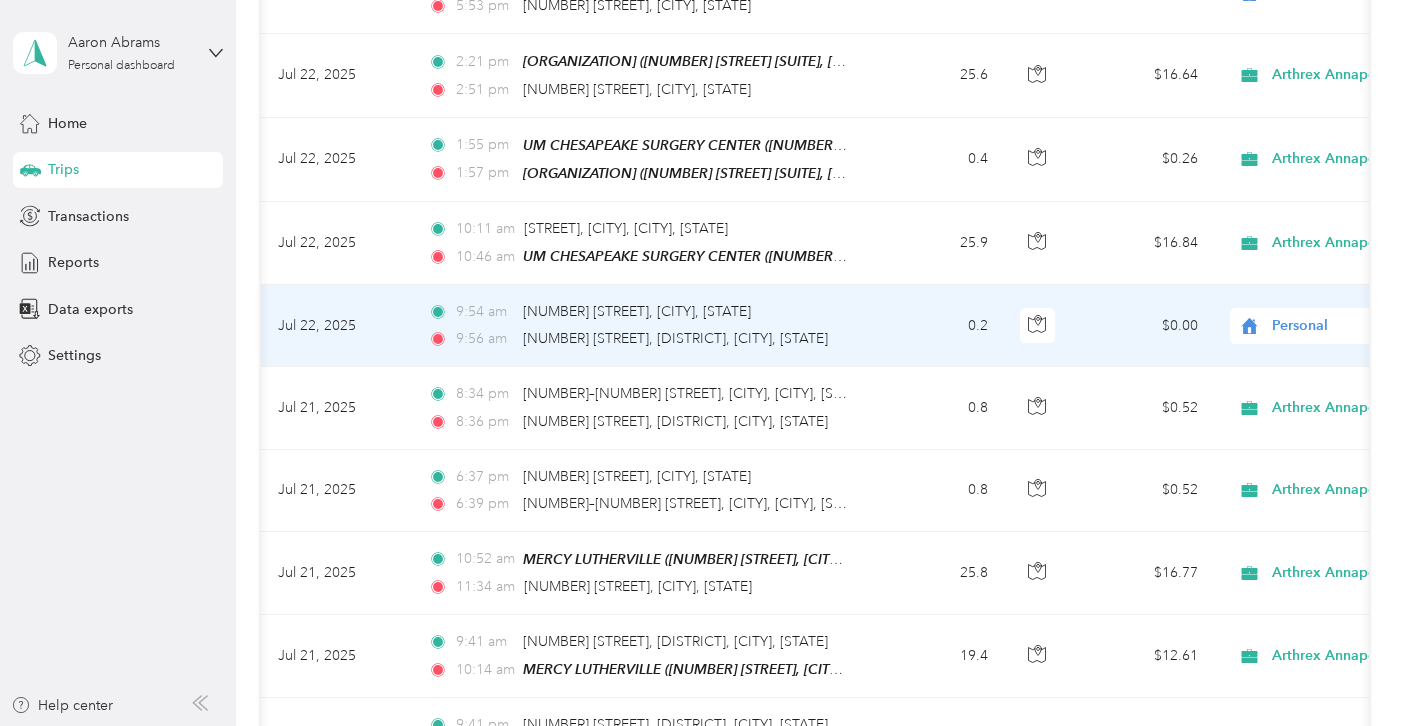 scroll, scrollTop: 5037, scrollLeft: 0, axis: vertical 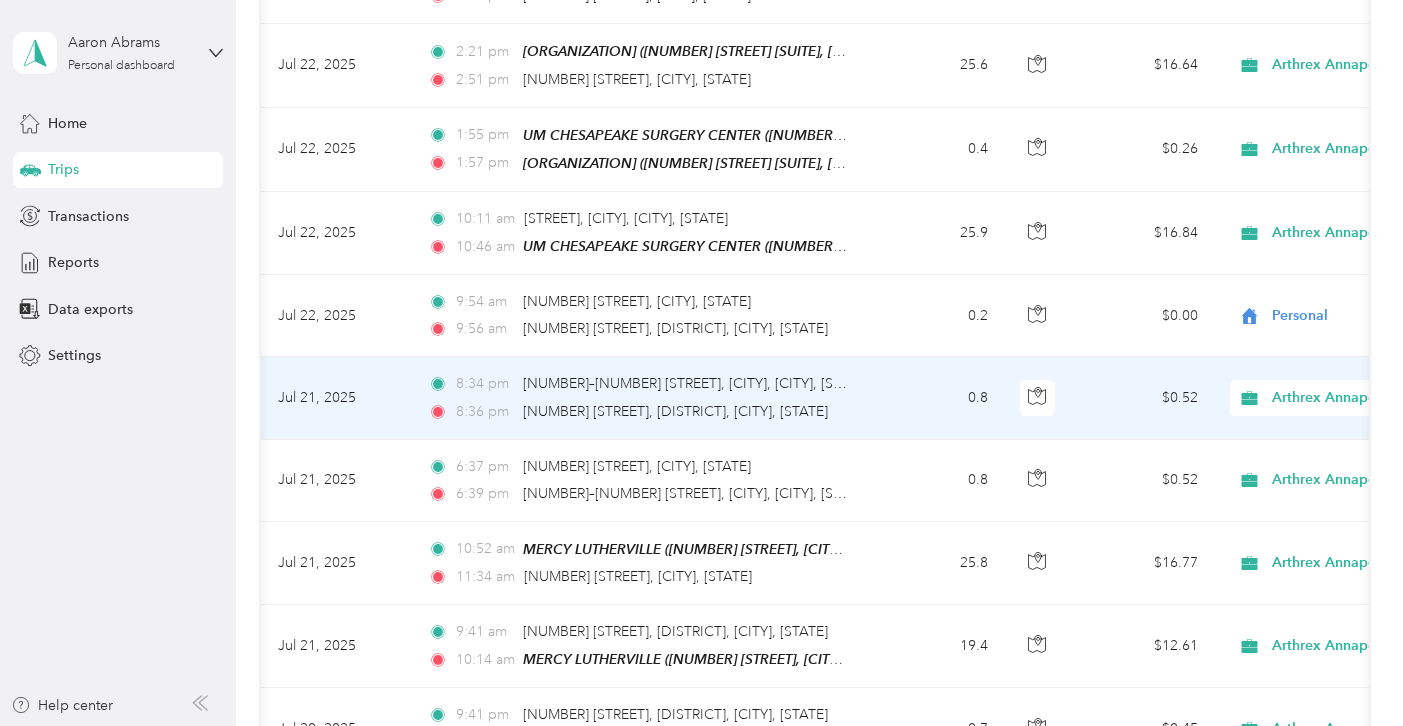 click 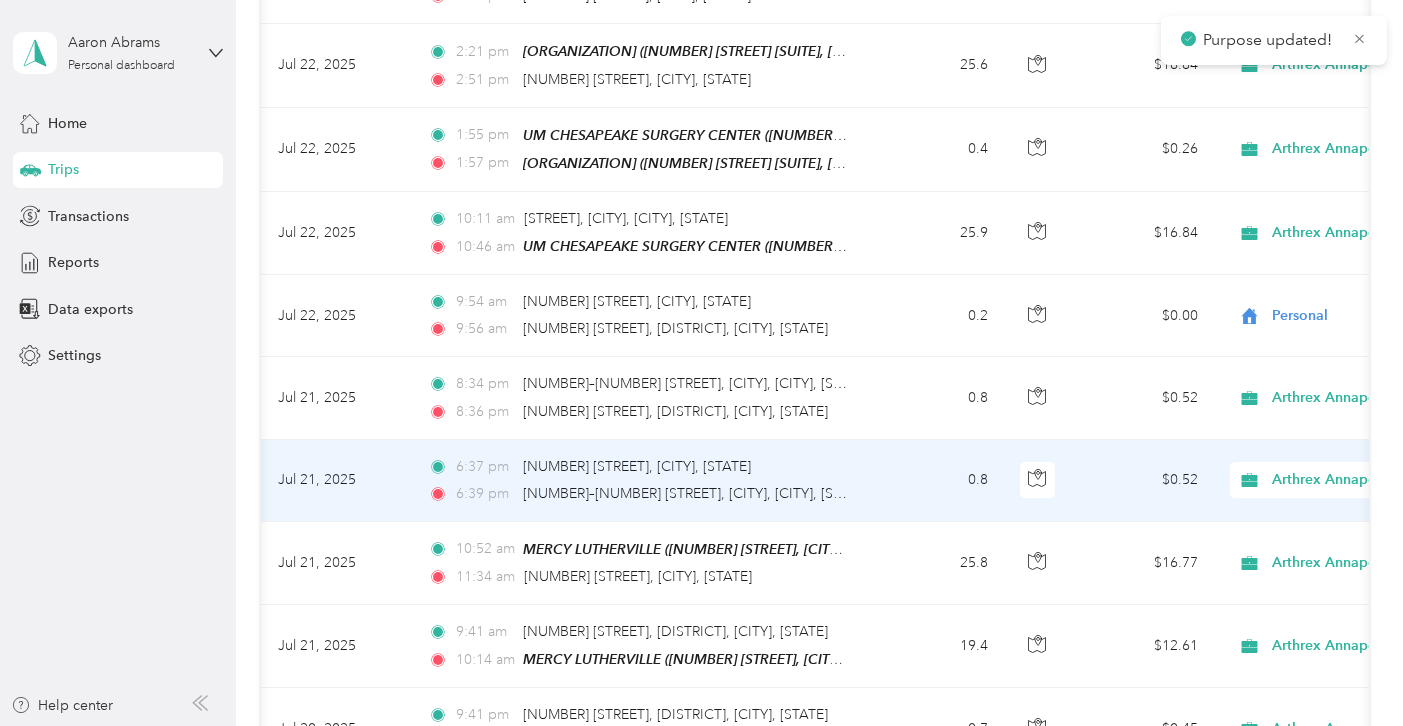 click on "Arthrex Annapolis" at bounding box center (1346, 480) 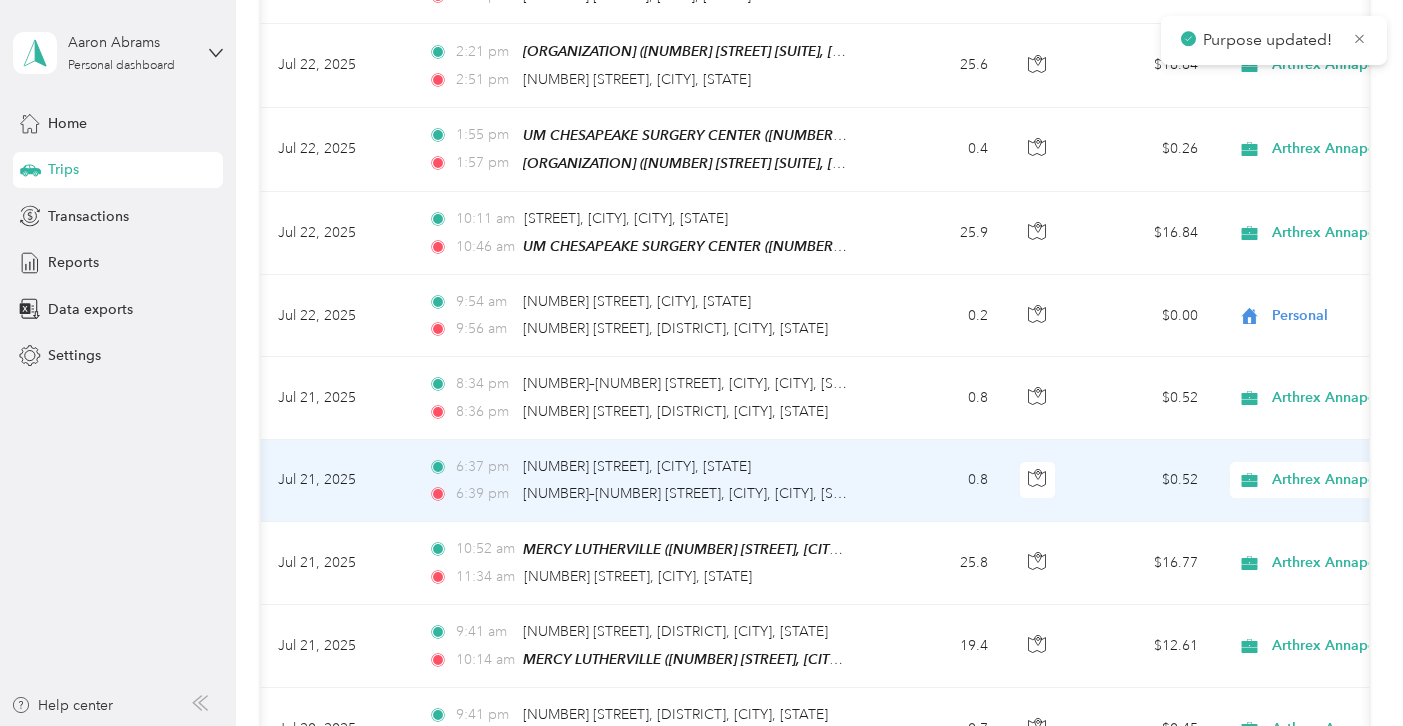 click on "Personal" at bounding box center [1297, 532] 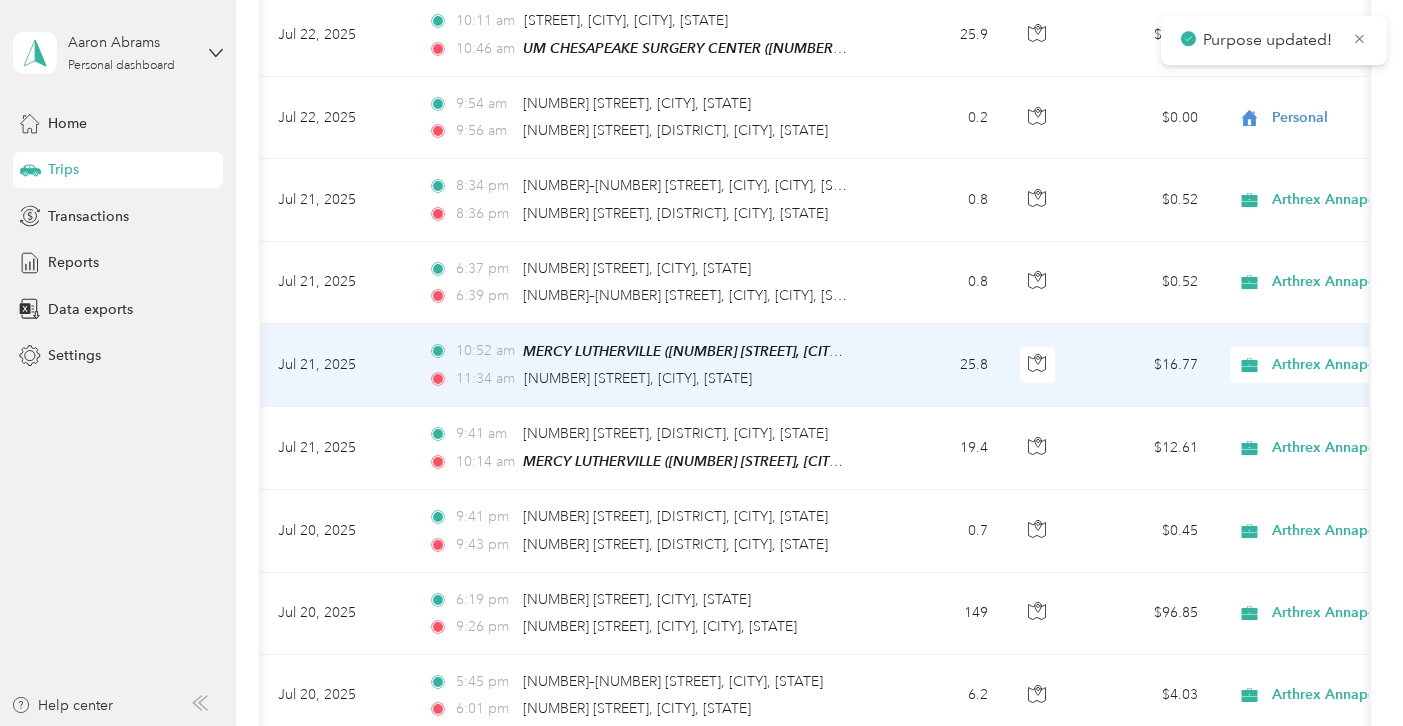 scroll, scrollTop: 5234, scrollLeft: 0, axis: vertical 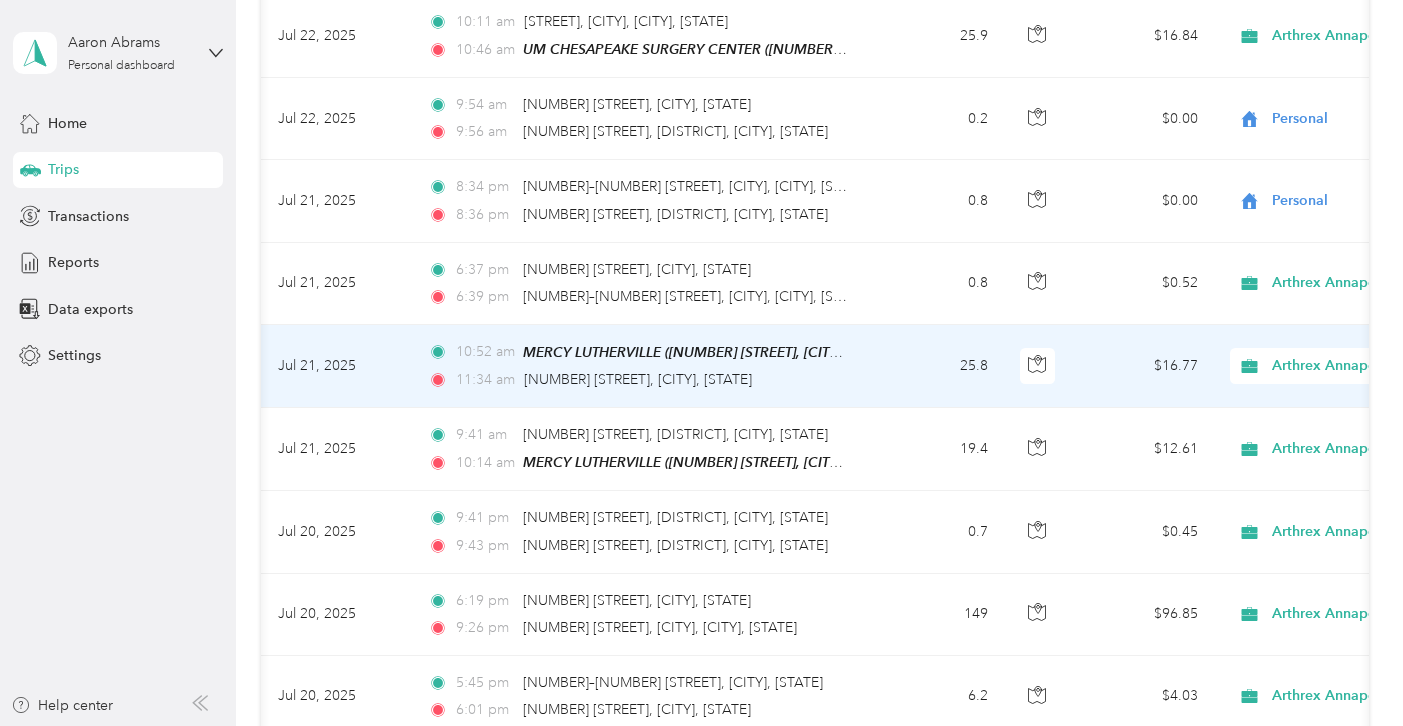 click on "$16.77" at bounding box center (1144, 366) 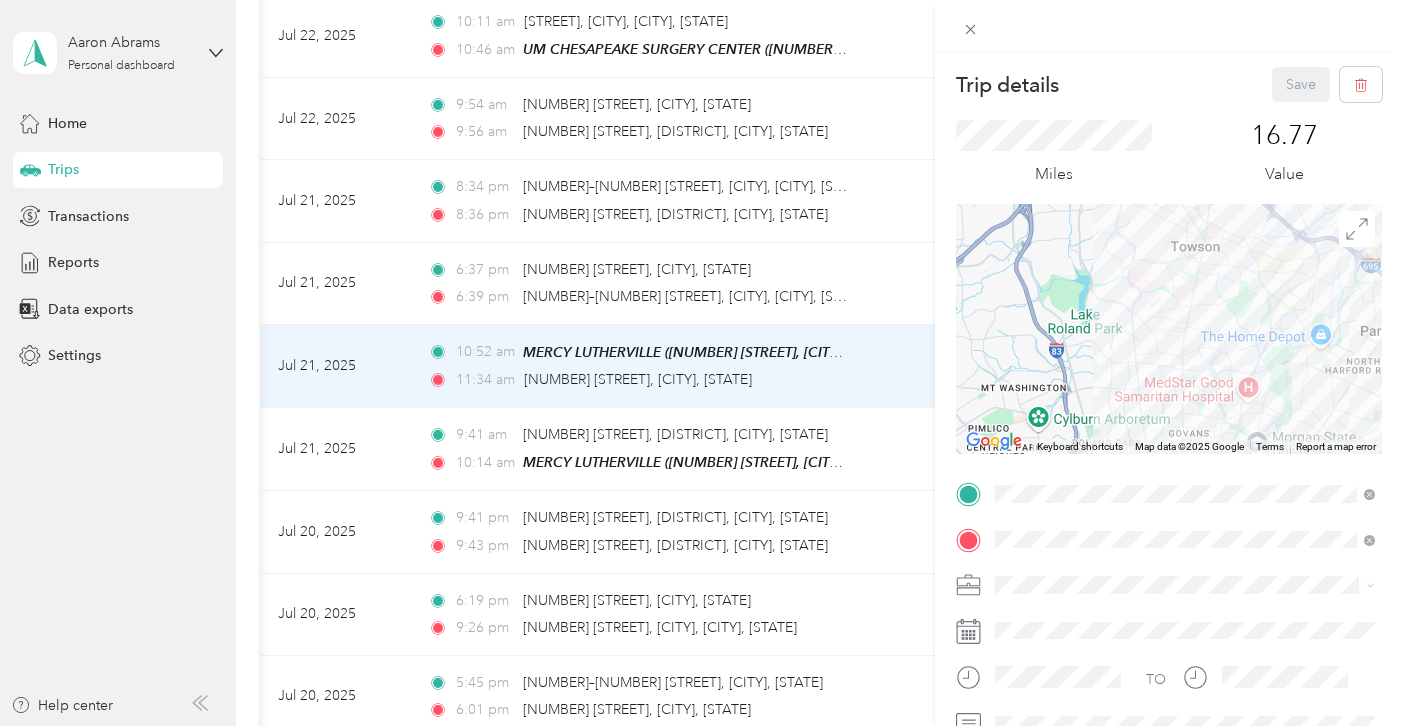 drag, startPoint x: 1160, startPoint y: 319, endPoint x: 1168, endPoint y: 357, distance: 38.832977 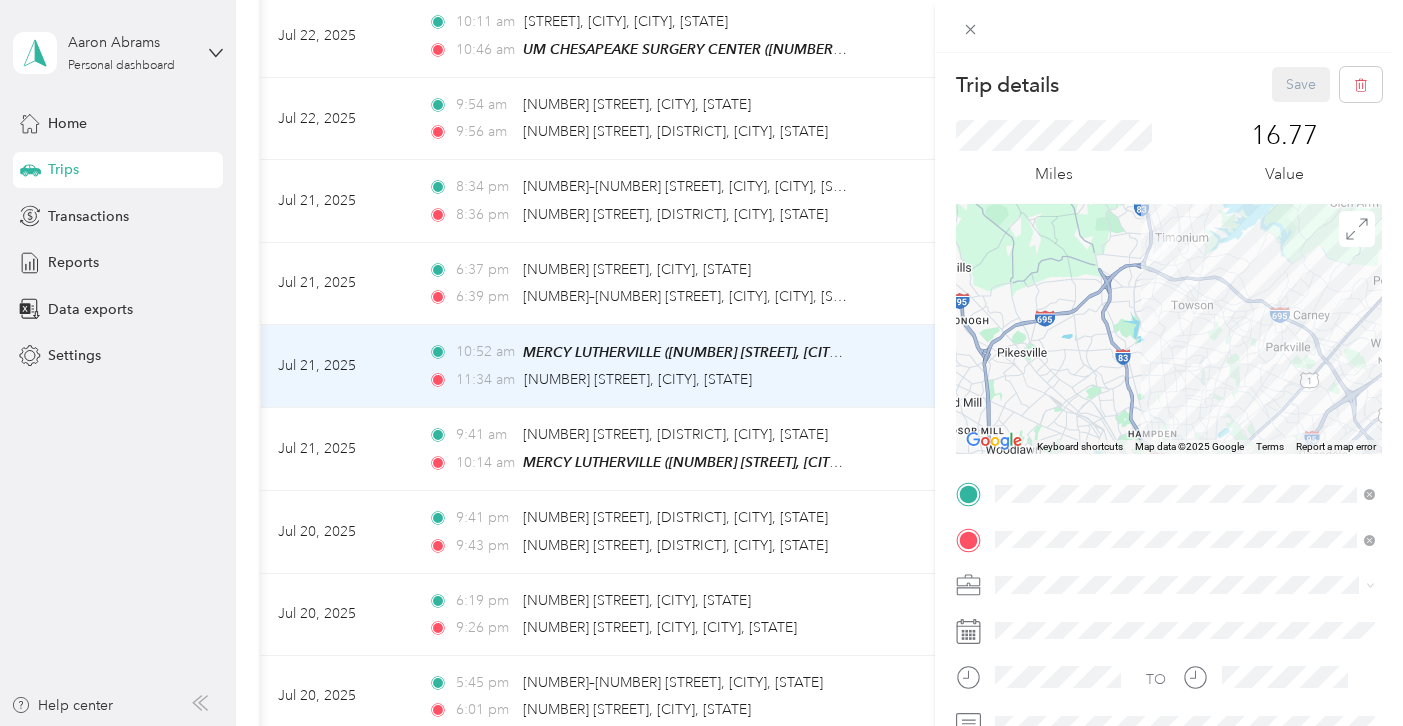 drag, startPoint x: 1161, startPoint y: 298, endPoint x: 1161, endPoint y: 330, distance: 32 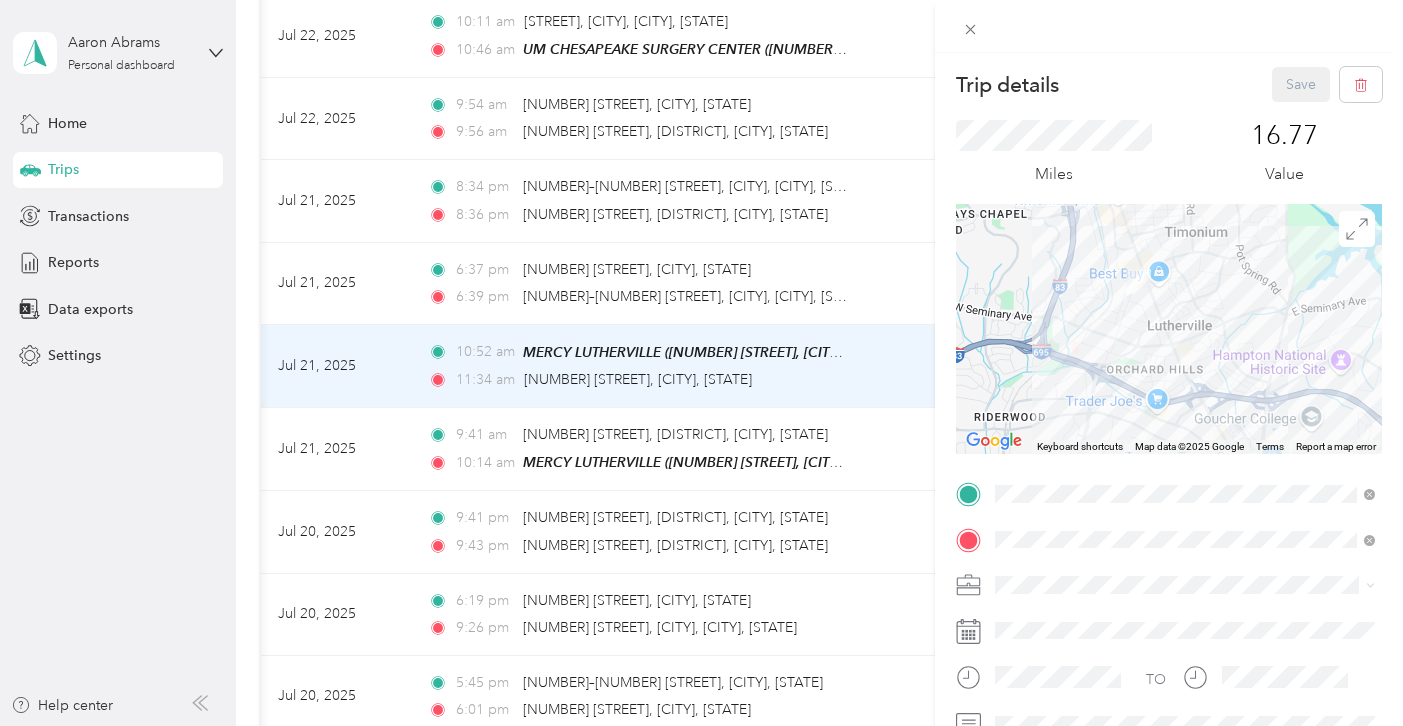 drag, startPoint x: 1184, startPoint y: 275, endPoint x: 1184, endPoint y: 325, distance: 50 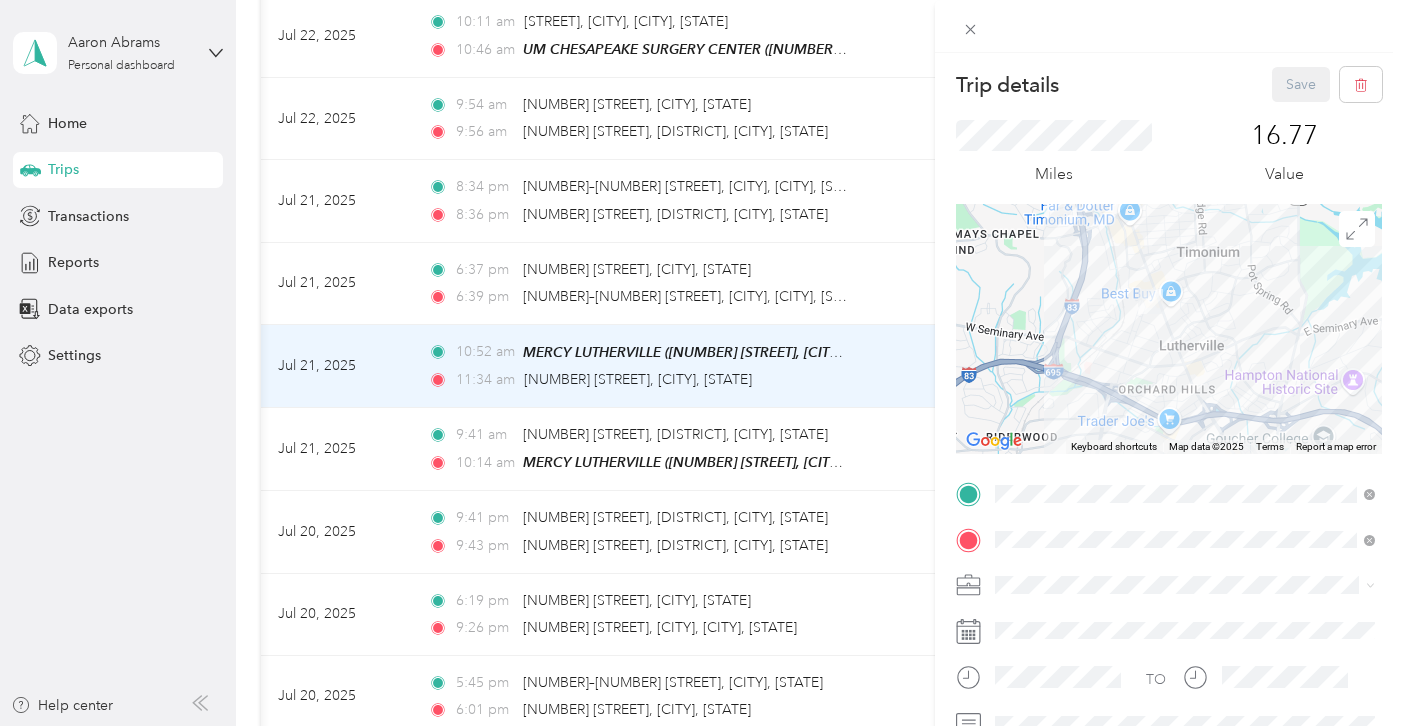 drag, startPoint x: 1170, startPoint y: 279, endPoint x: 1183, endPoint y: 301, distance: 25.553865 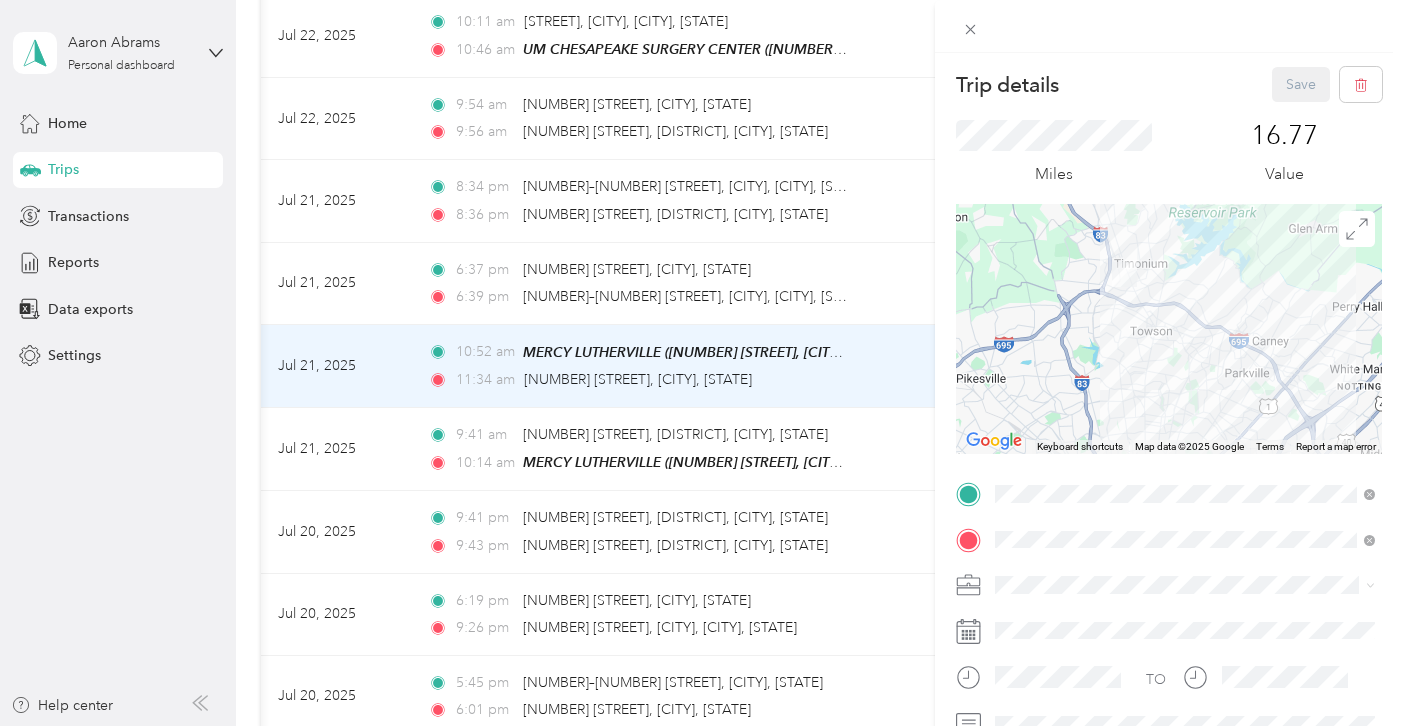 drag, startPoint x: 1263, startPoint y: 313, endPoint x: 1194, endPoint y: 252, distance: 92.09777 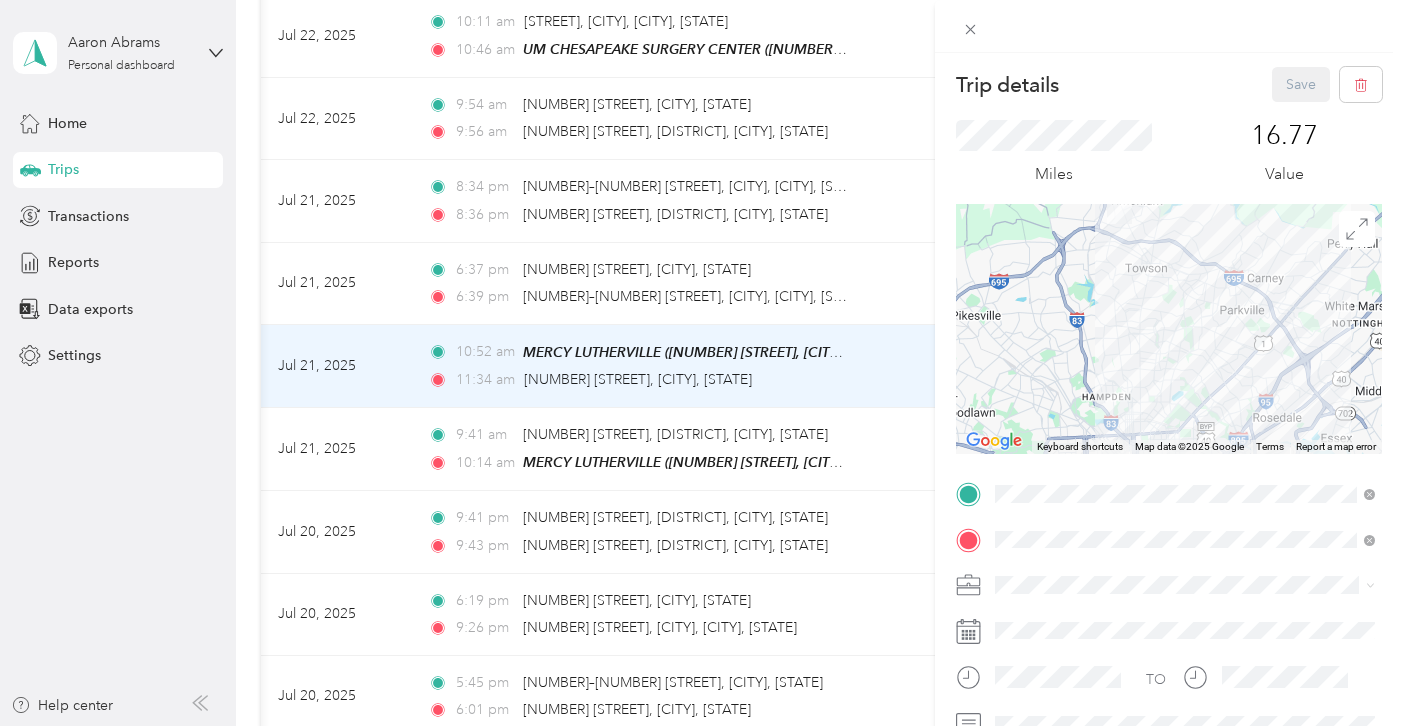 drag, startPoint x: 1157, startPoint y: 362, endPoint x: 1155, endPoint y: 297, distance: 65.03076 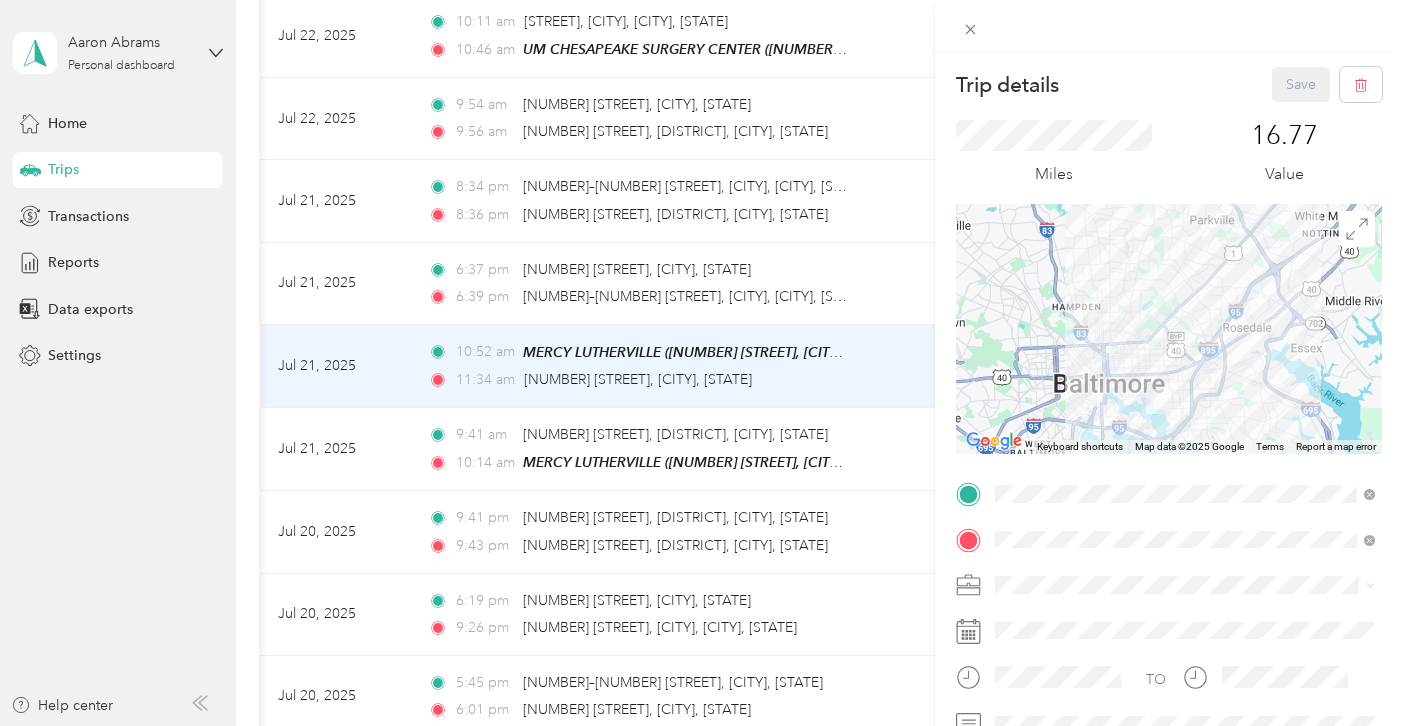 drag, startPoint x: 1145, startPoint y: 351, endPoint x: 1114, endPoint y: 252, distance: 103.74006 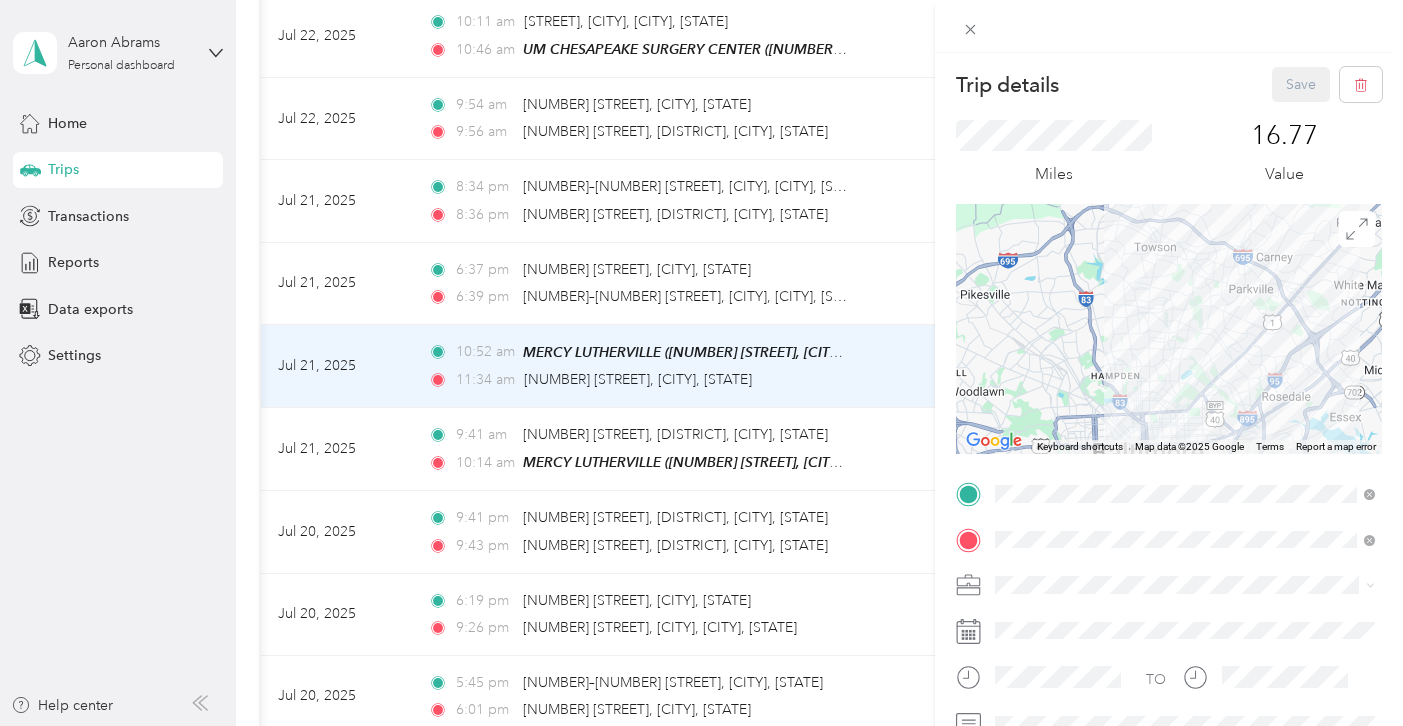 drag, startPoint x: 1121, startPoint y: 287, endPoint x: 1160, endPoint y: 359, distance: 81.88406 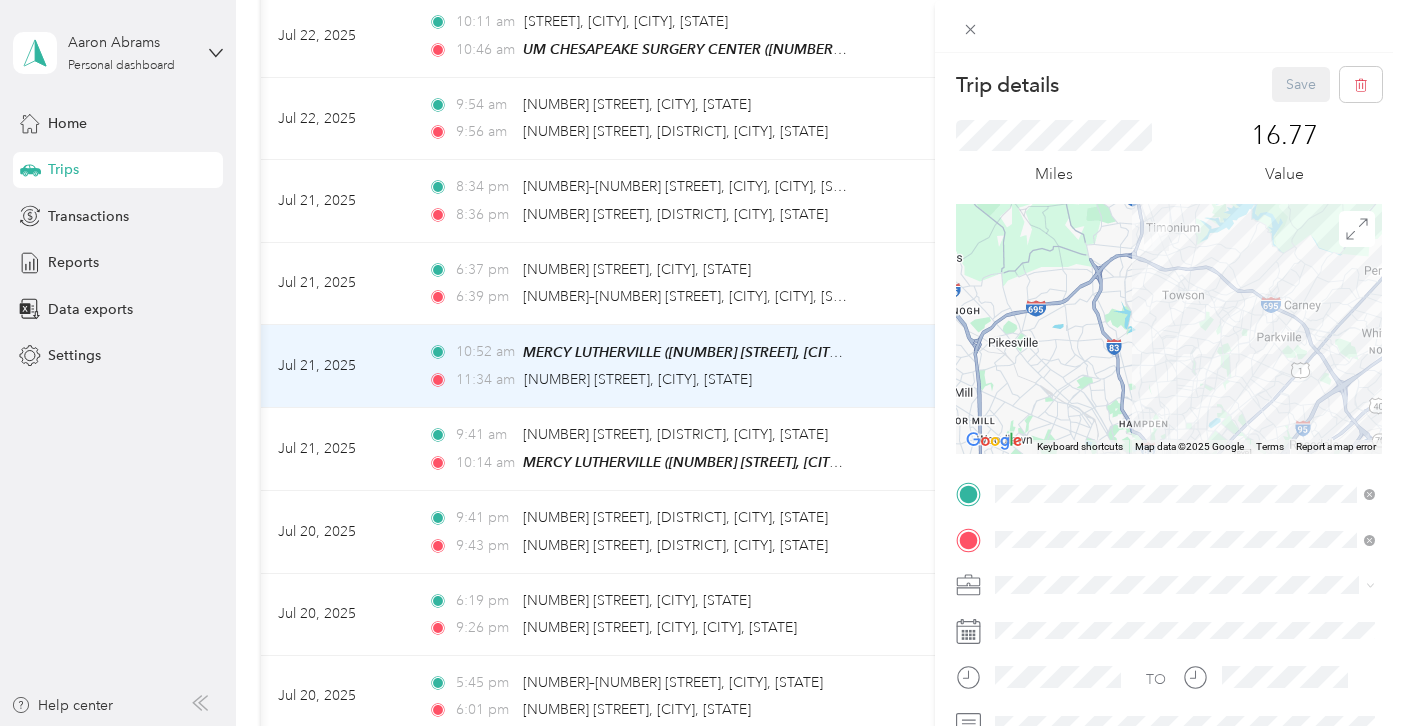 drag, startPoint x: 1110, startPoint y: 302, endPoint x: 1148, endPoint y: 365, distance: 73.57309 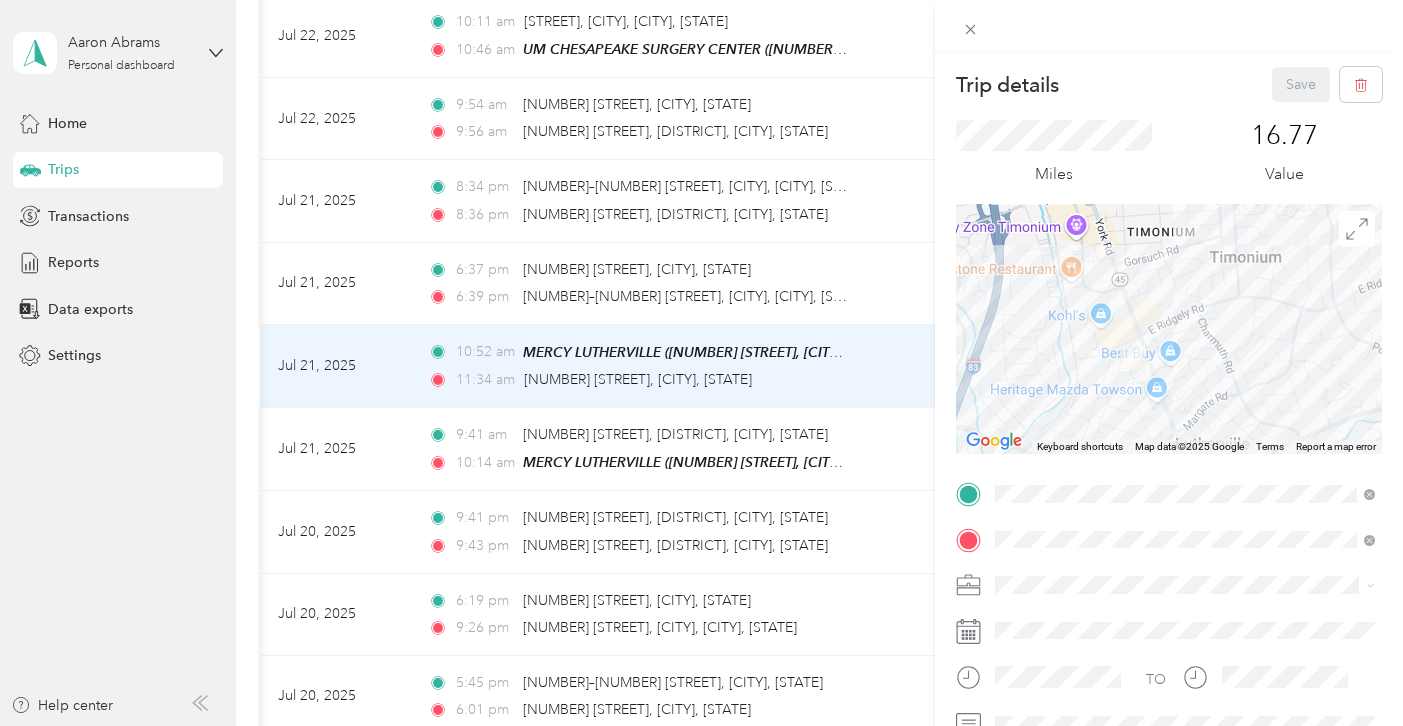 drag, startPoint x: 1132, startPoint y: 361, endPoint x: 1132, endPoint y: 293, distance: 68 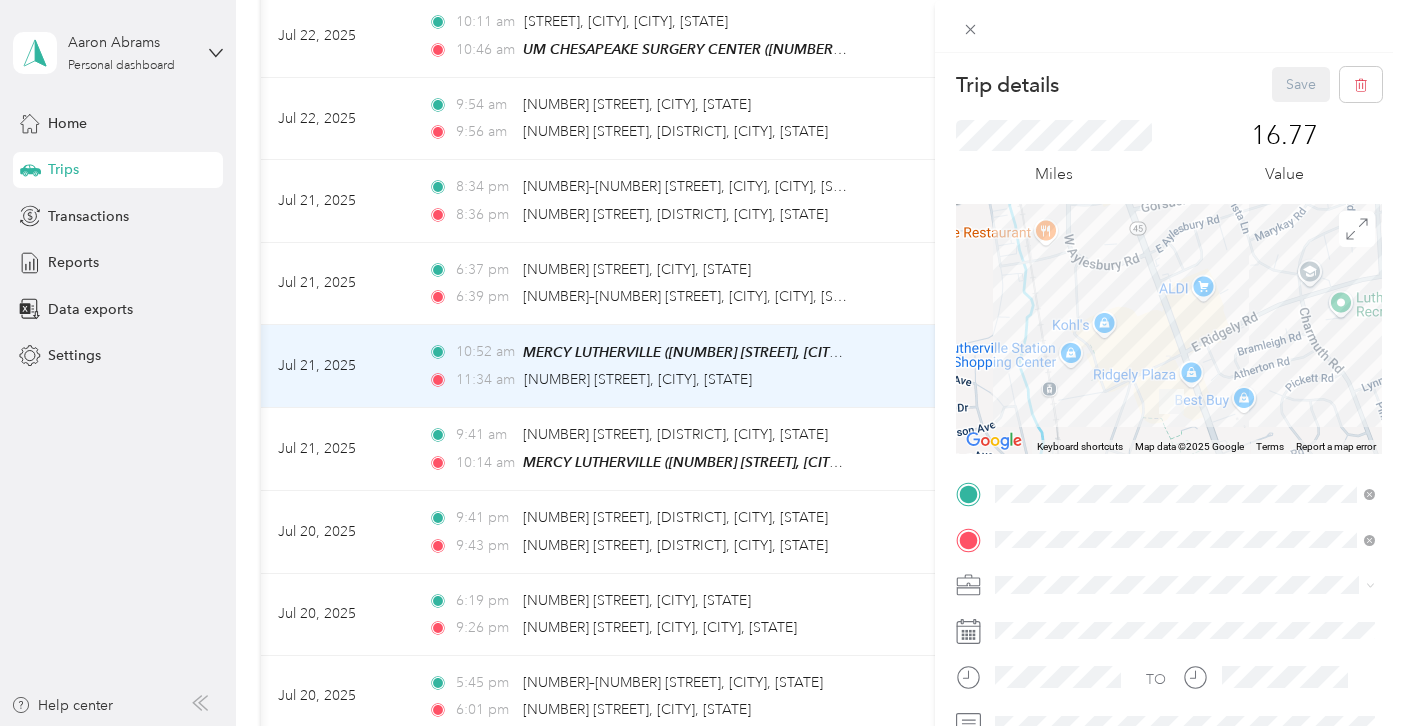 drag, startPoint x: 1149, startPoint y: 300, endPoint x: 1188, endPoint y: 271, distance: 48.60041 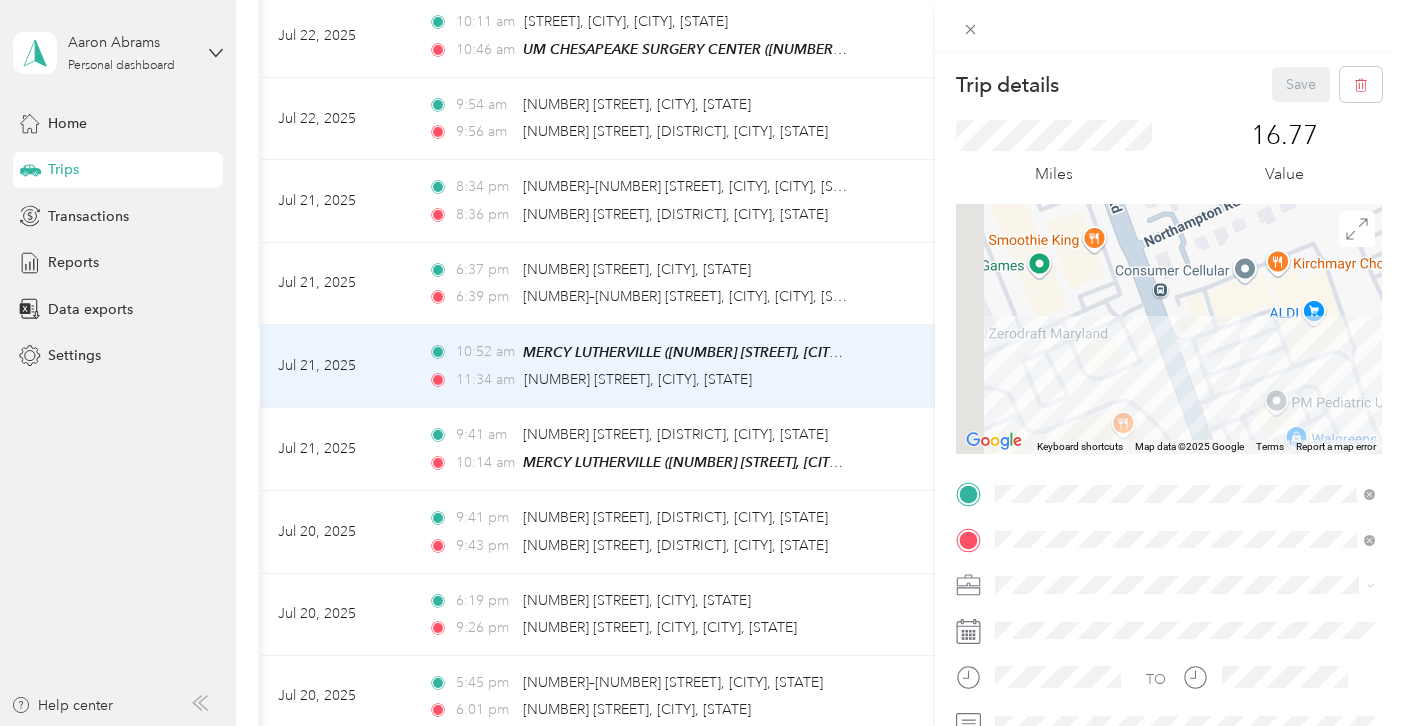 drag, startPoint x: 1163, startPoint y: 301, endPoint x: 1271, endPoint y: 191, distance: 154.15576 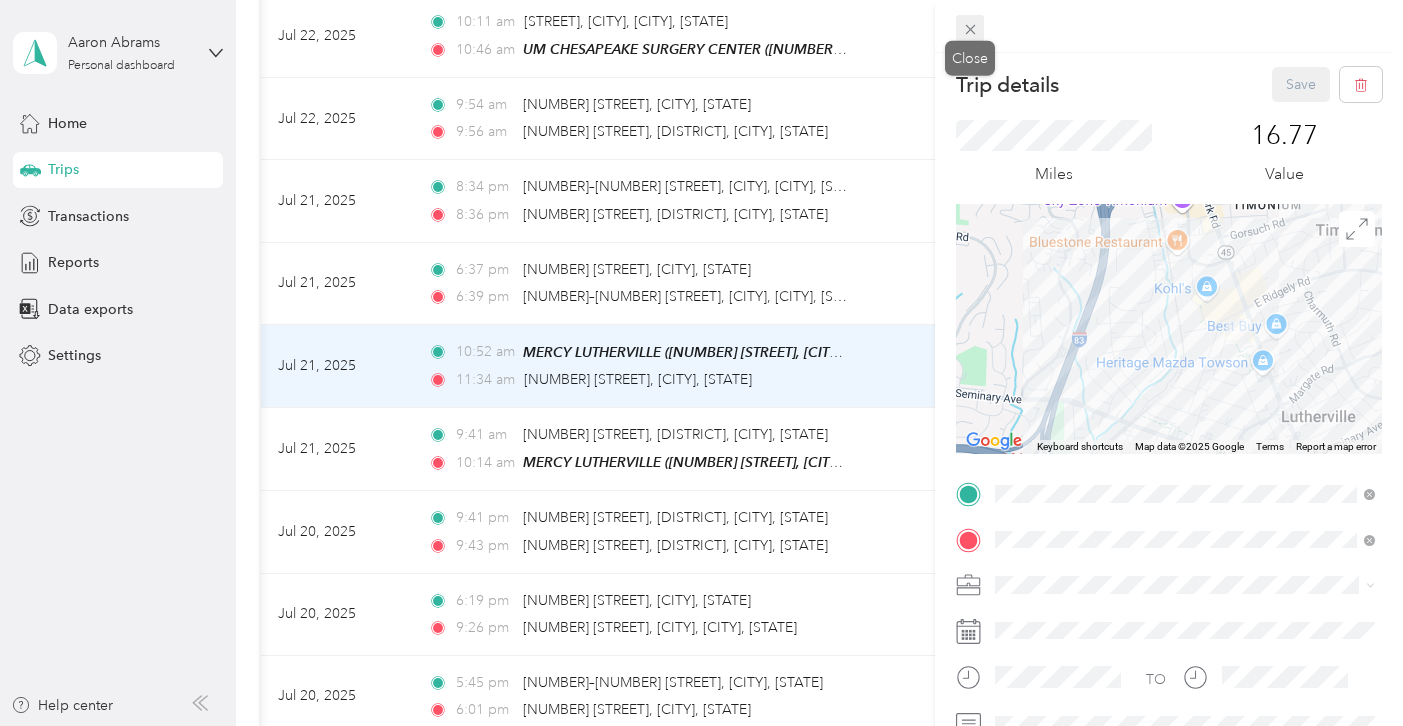 click 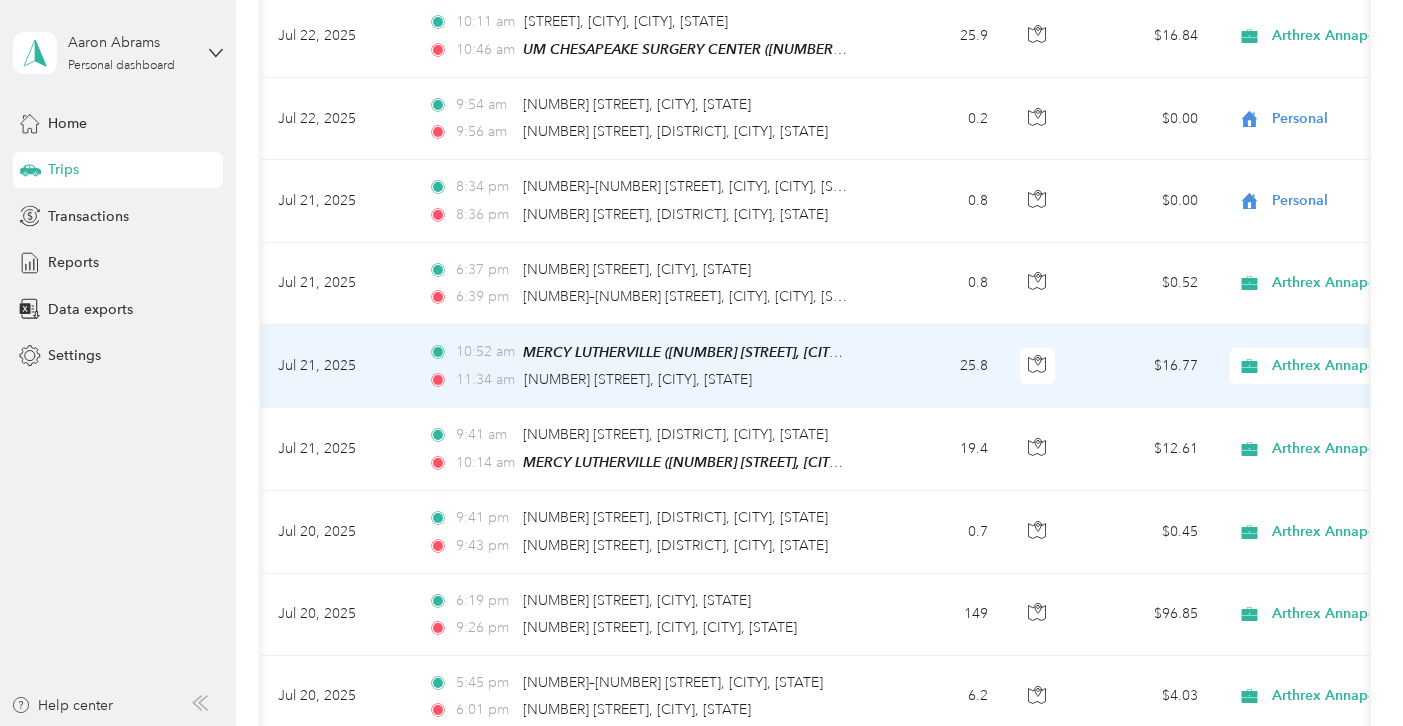 click on "10:52 am MERCY LUTHERVILLE ([NUMBER] [STREET], [CITY], [STATE]) 11:34 am [NUMBER] [STREET], [CITY], [STATE]" at bounding box center [642, 366] 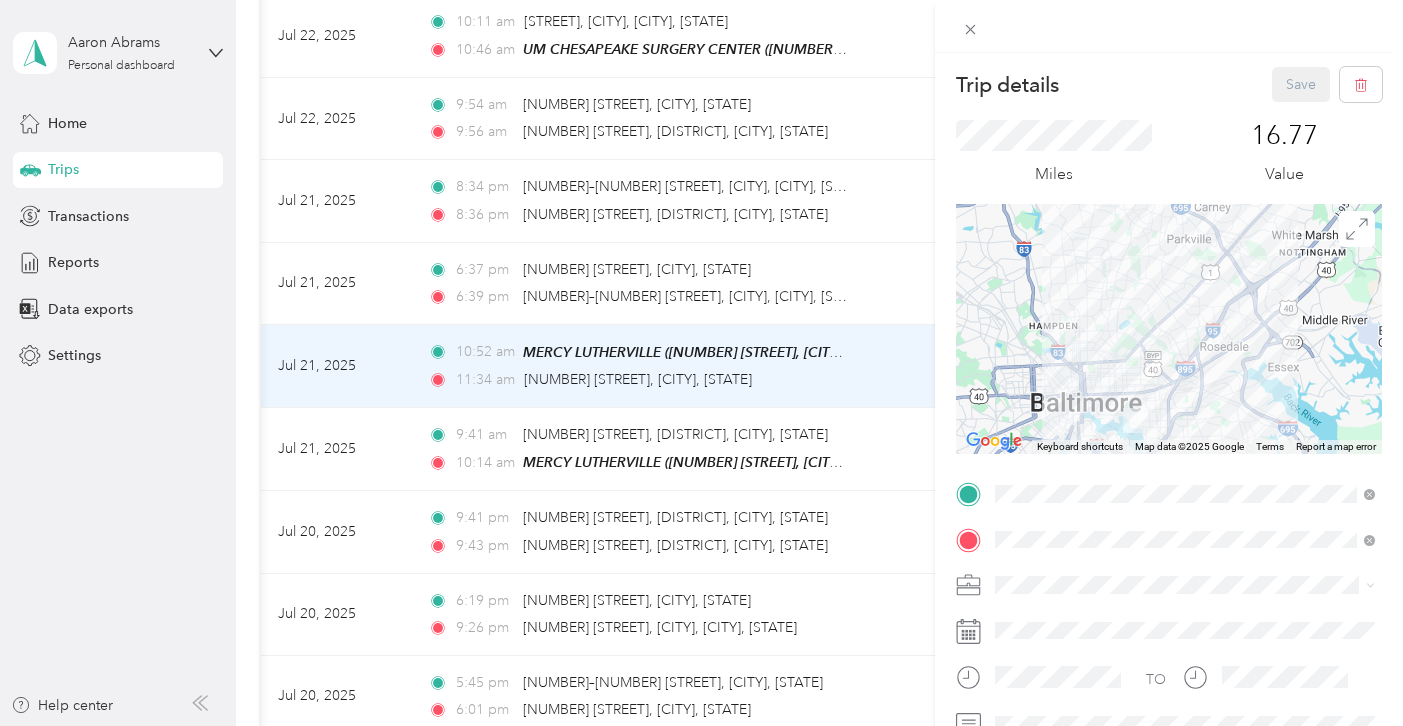 click on "Trip details Save This trip cannot be edited because it is either under review, approved, or paid. Contact your Team Manager to edit it. Miles 16.77 Value  ← Move left → Move right ↑ Move up ↓ Move down + Zoom in - Zoom out Home Jump left by 75% End Jump right by 75% Page Up Jump up by 75% Page Down Jump down by 75% Keyboard shortcuts Map Data Map data ©2025 Google Map data ©2025 Google 2 km  Click to toggle between metric and imperial units Terms Report a map error TO Add photo" at bounding box center (701, 363) 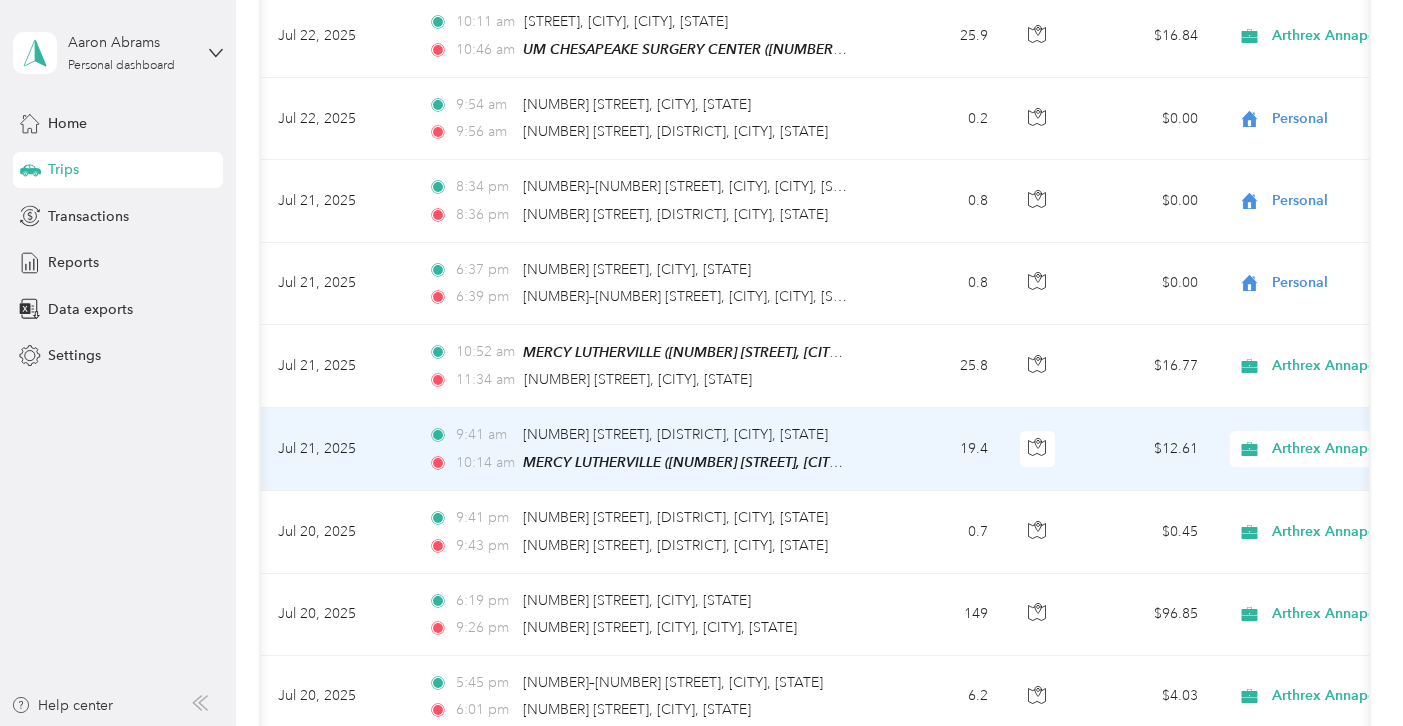 click on "19.4" at bounding box center (938, 449) 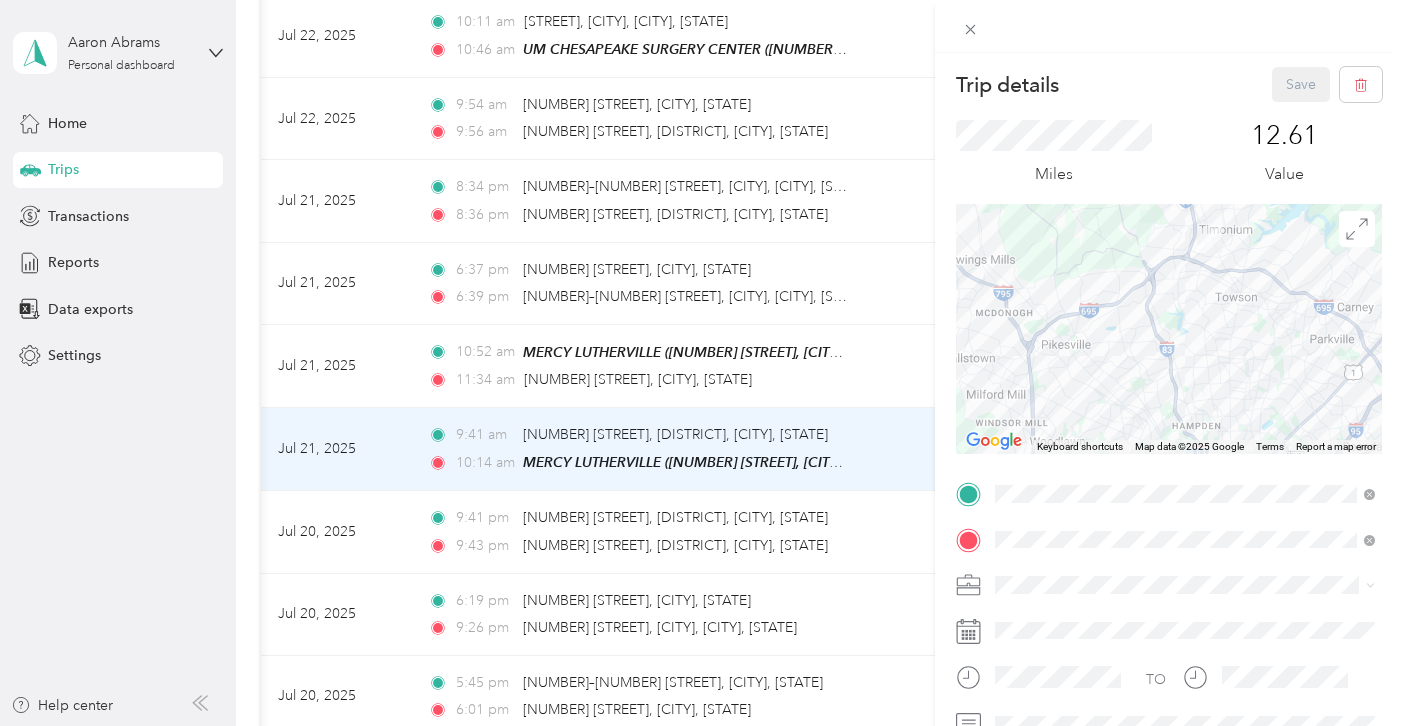 drag, startPoint x: 1228, startPoint y: 286, endPoint x: 1161, endPoint y: 280, distance: 67.26812 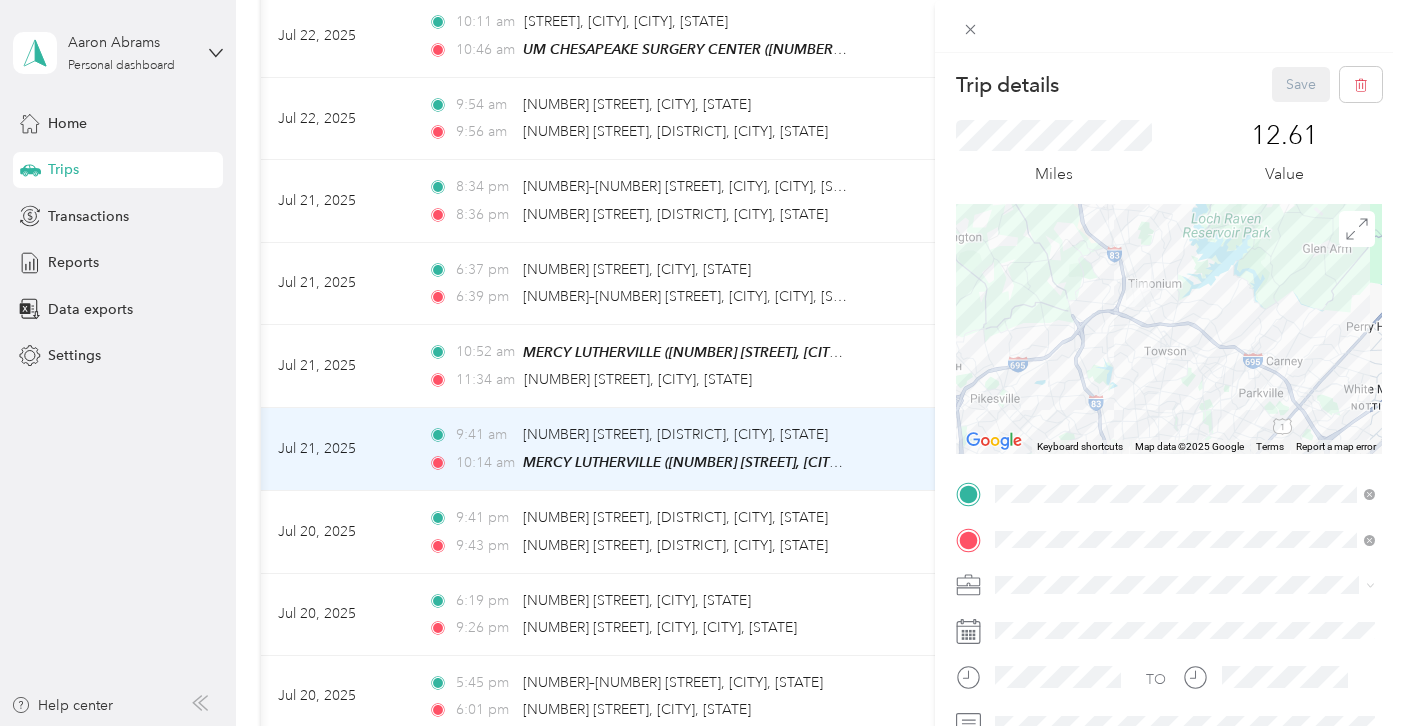 drag, startPoint x: 1161, startPoint y: 280, endPoint x: 1173, endPoint y: 333, distance: 54.34151 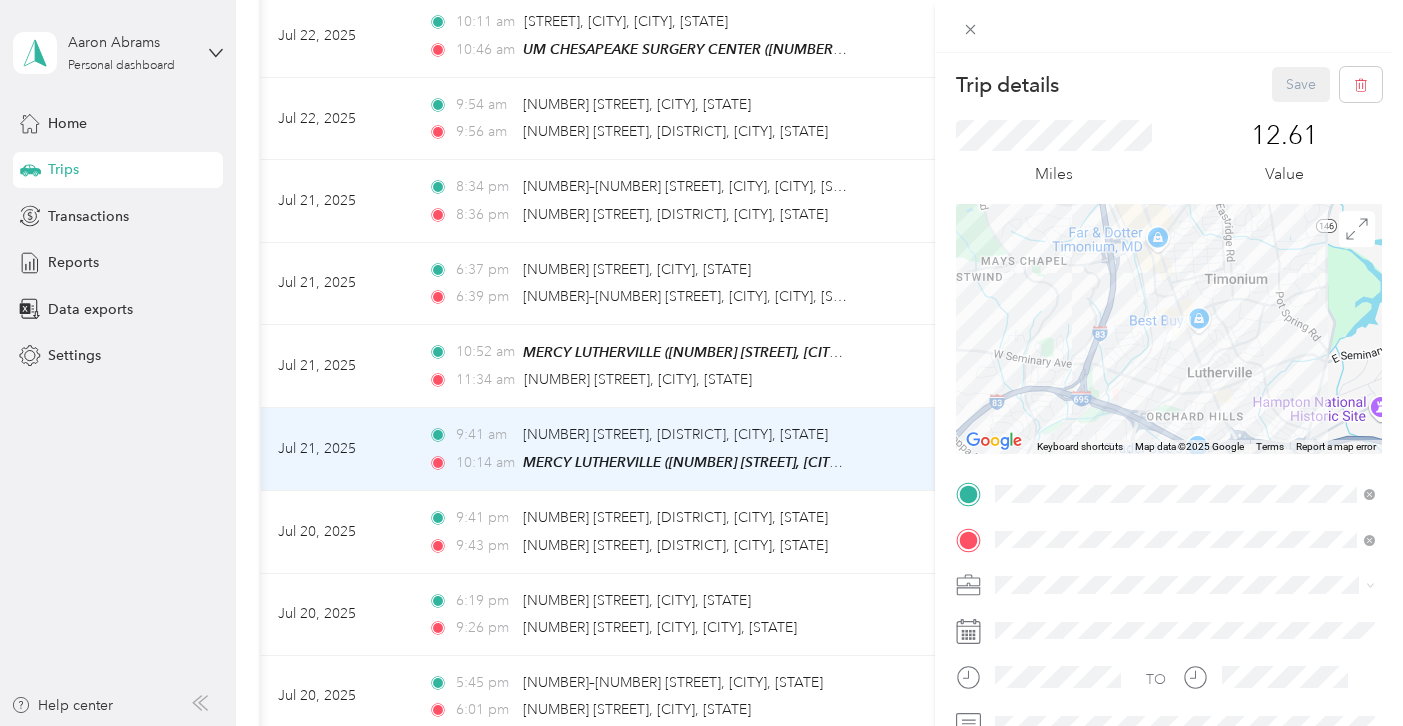 drag, startPoint x: 1189, startPoint y: 276, endPoint x: 1226, endPoint y: 374, distance: 104.75209 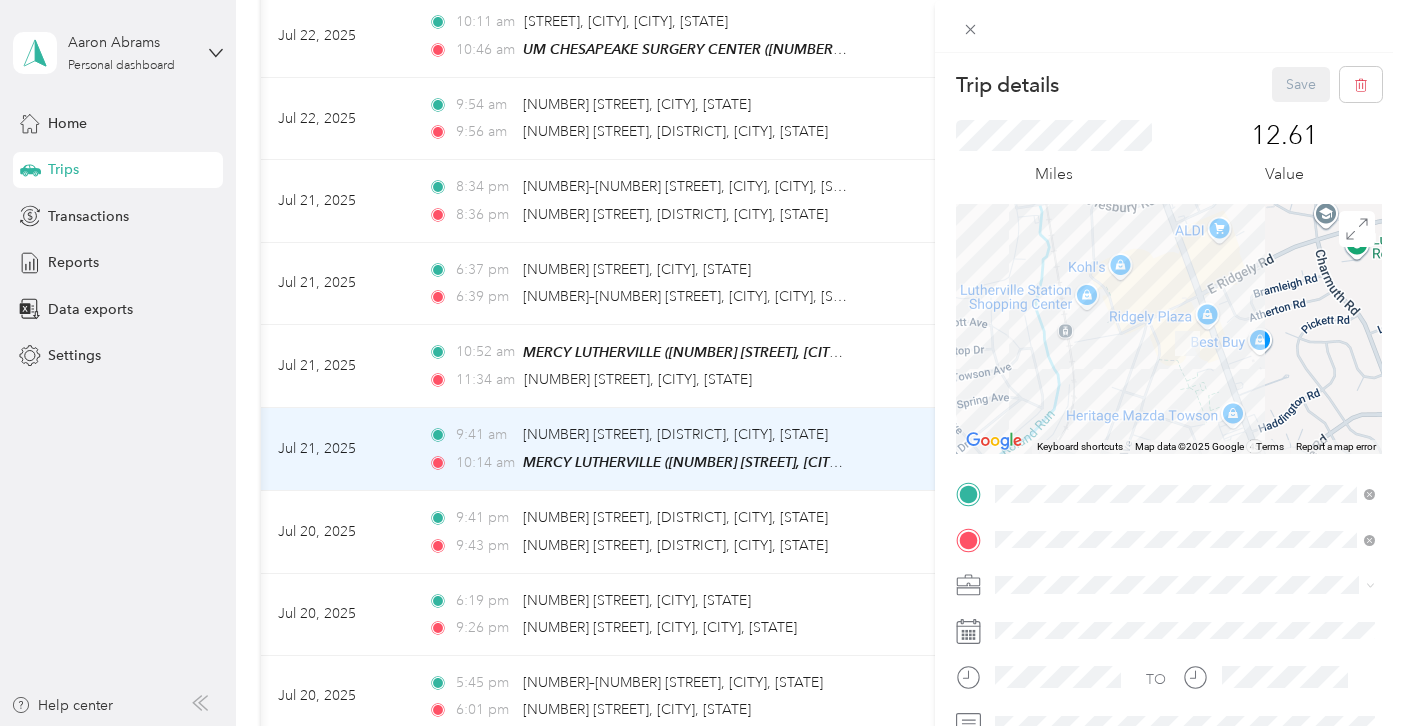 drag, startPoint x: 1196, startPoint y: 307, endPoint x: 1040, endPoint y: 284, distance: 157.6864 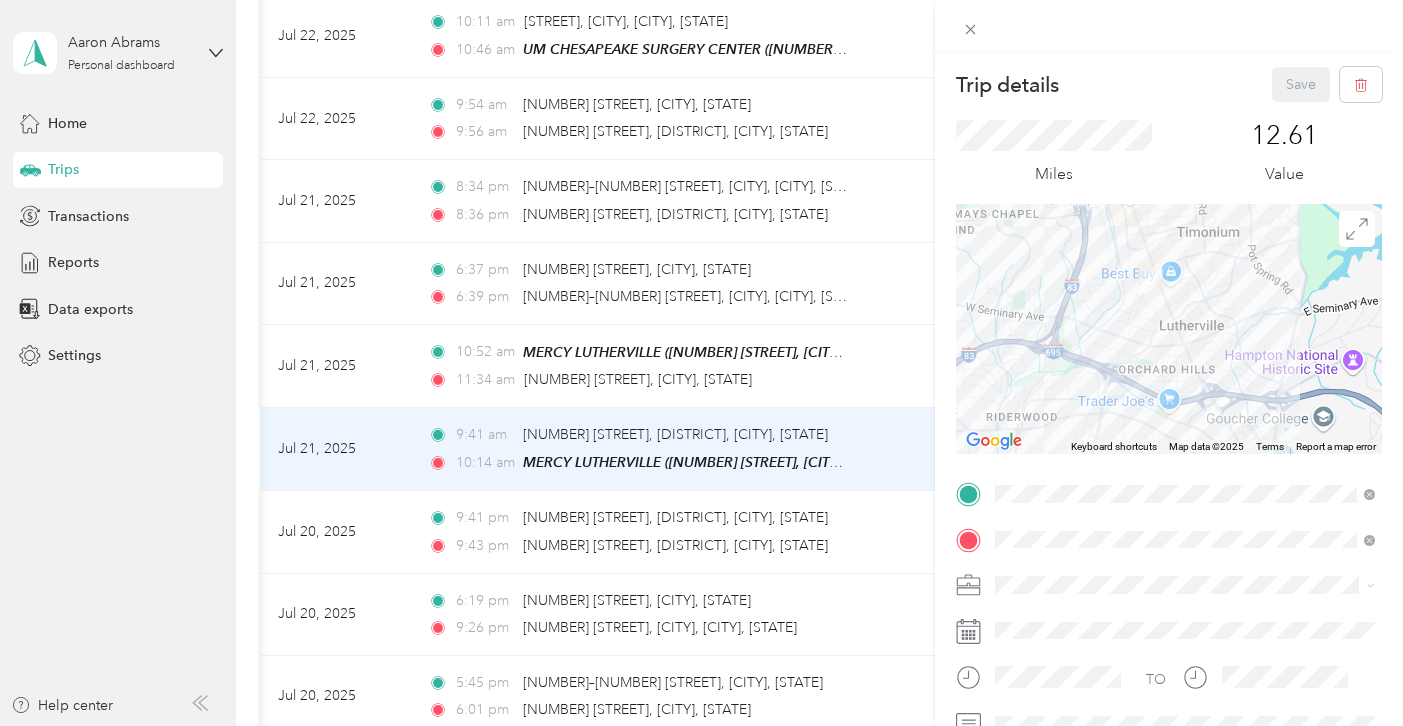 drag, startPoint x: 1064, startPoint y: 374, endPoint x: 1099, endPoint y: 314, distance: 69.46222 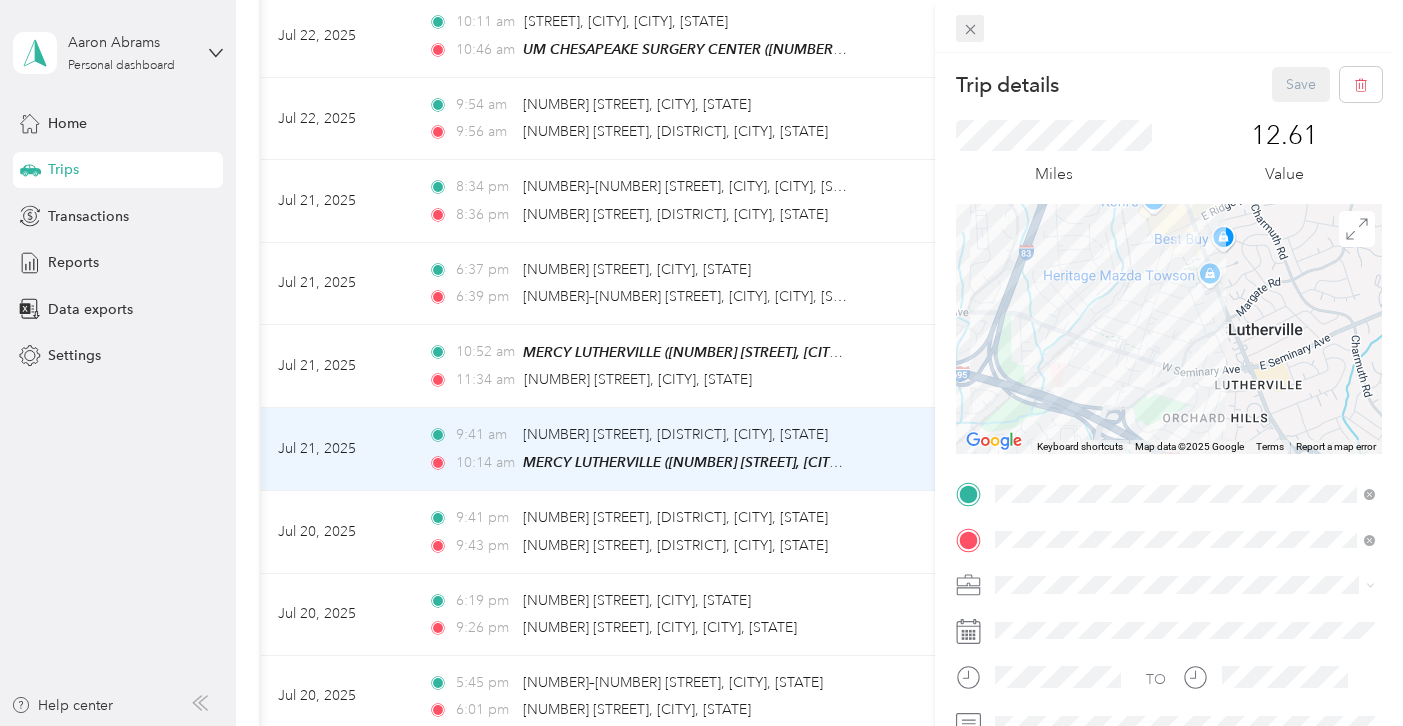 click 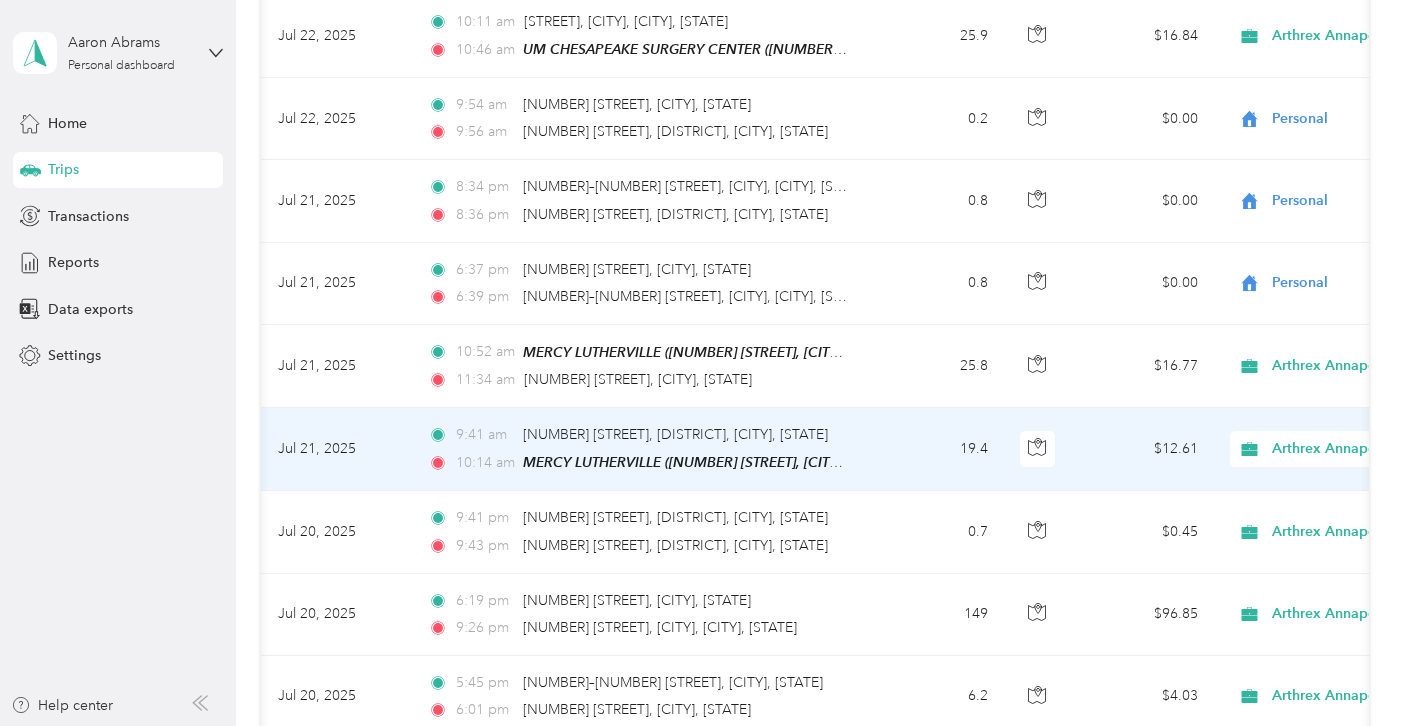 click on "Arthrex Annapolis" at bounding box center (1363, 449) 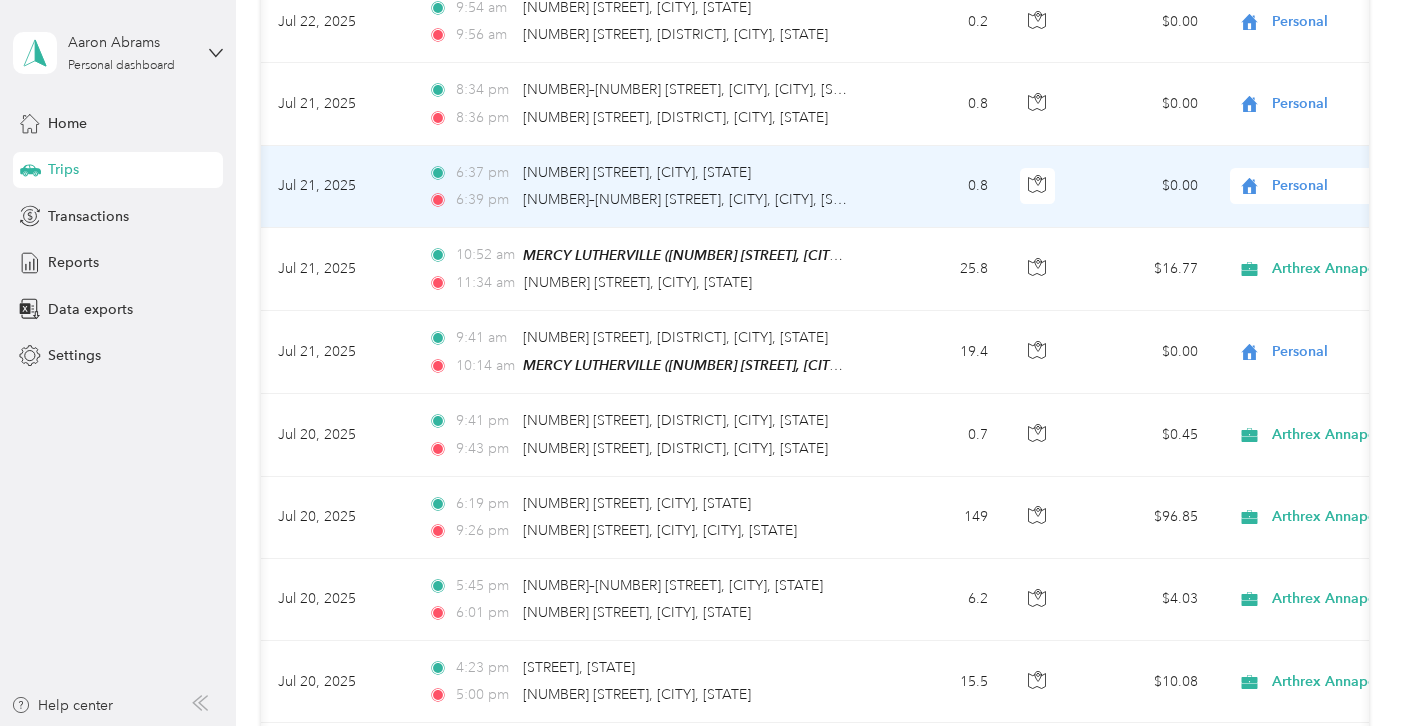 scroll, scrollTop: 5333, scrollLeft: 0, axis: vertical 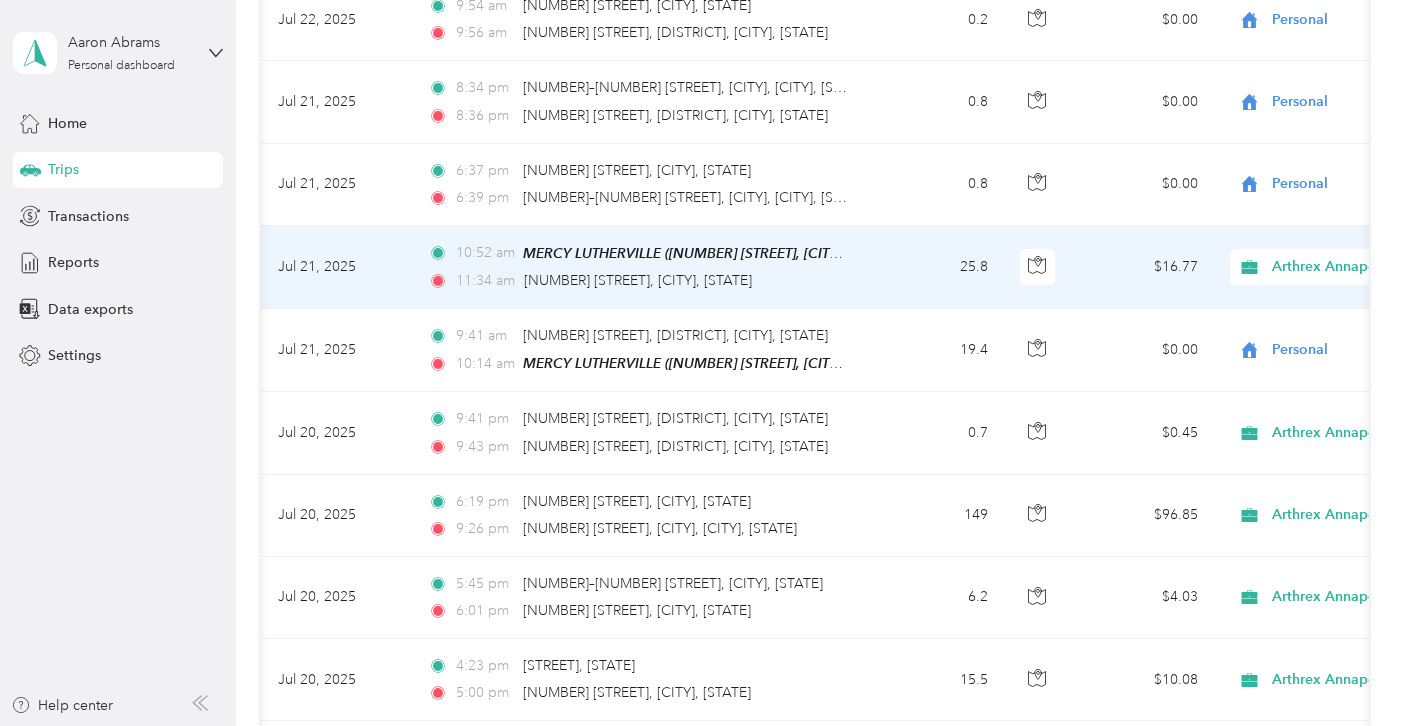 click on "Arthrex Annapolis" at bounding box center [1363, 267] 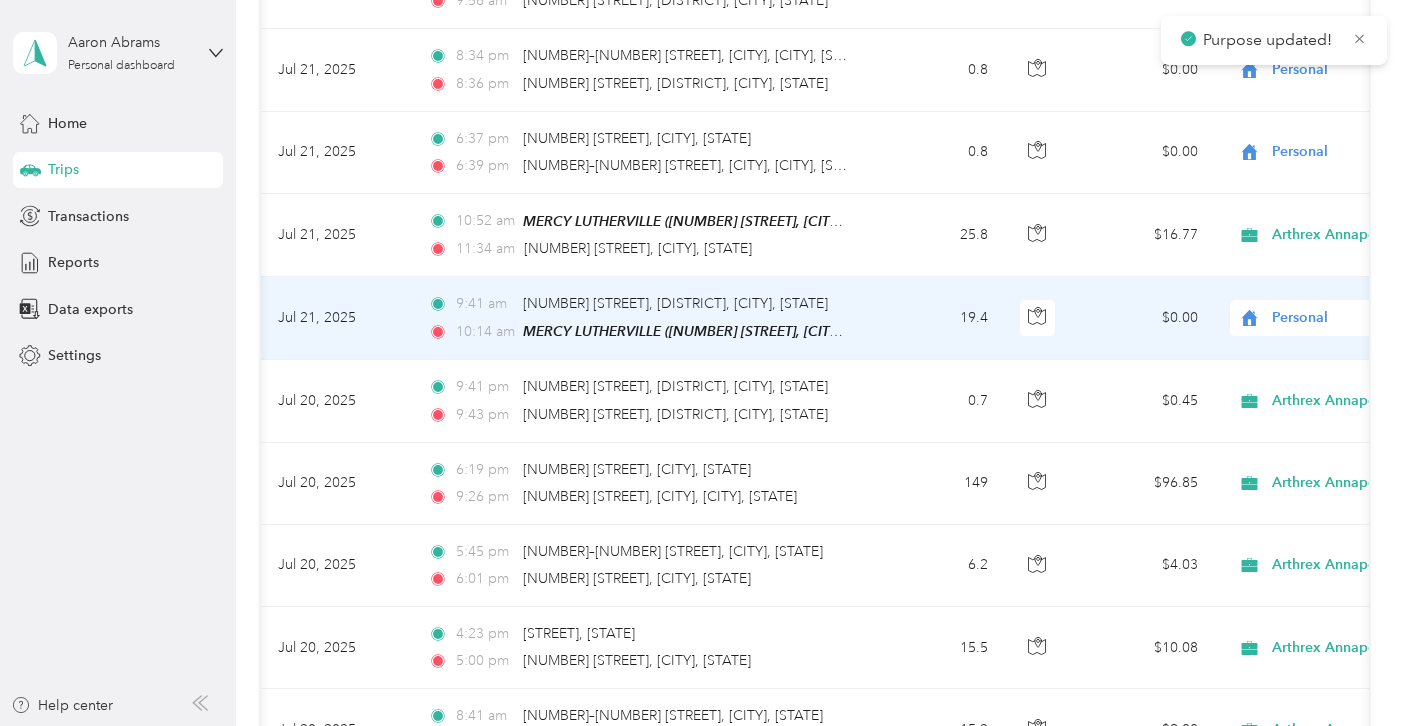 scroll, scrollTop: 5366, scrollLeft: 0, axis: vertical 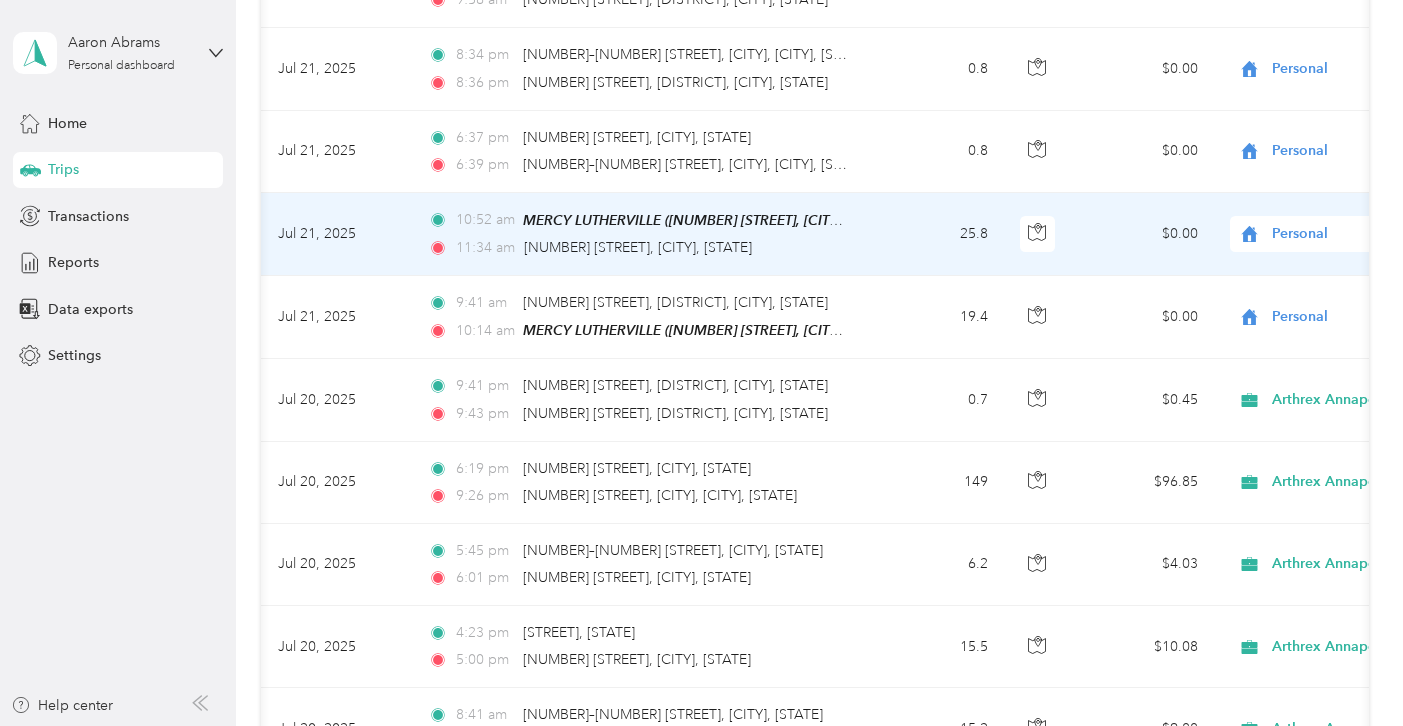 click on "Personal" at bounding box center (1363, 234) 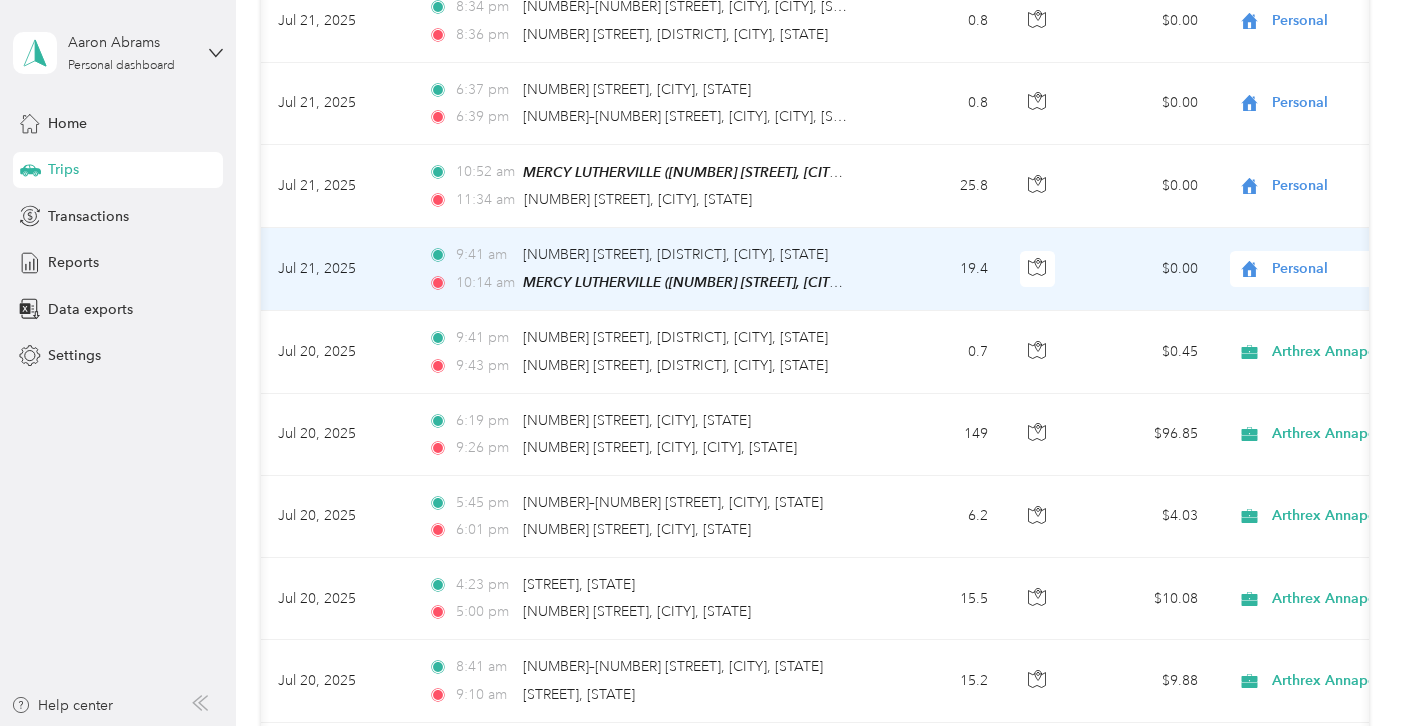 scroll, scrollTop: 5425, scrollLeft: 0, axis: vertical 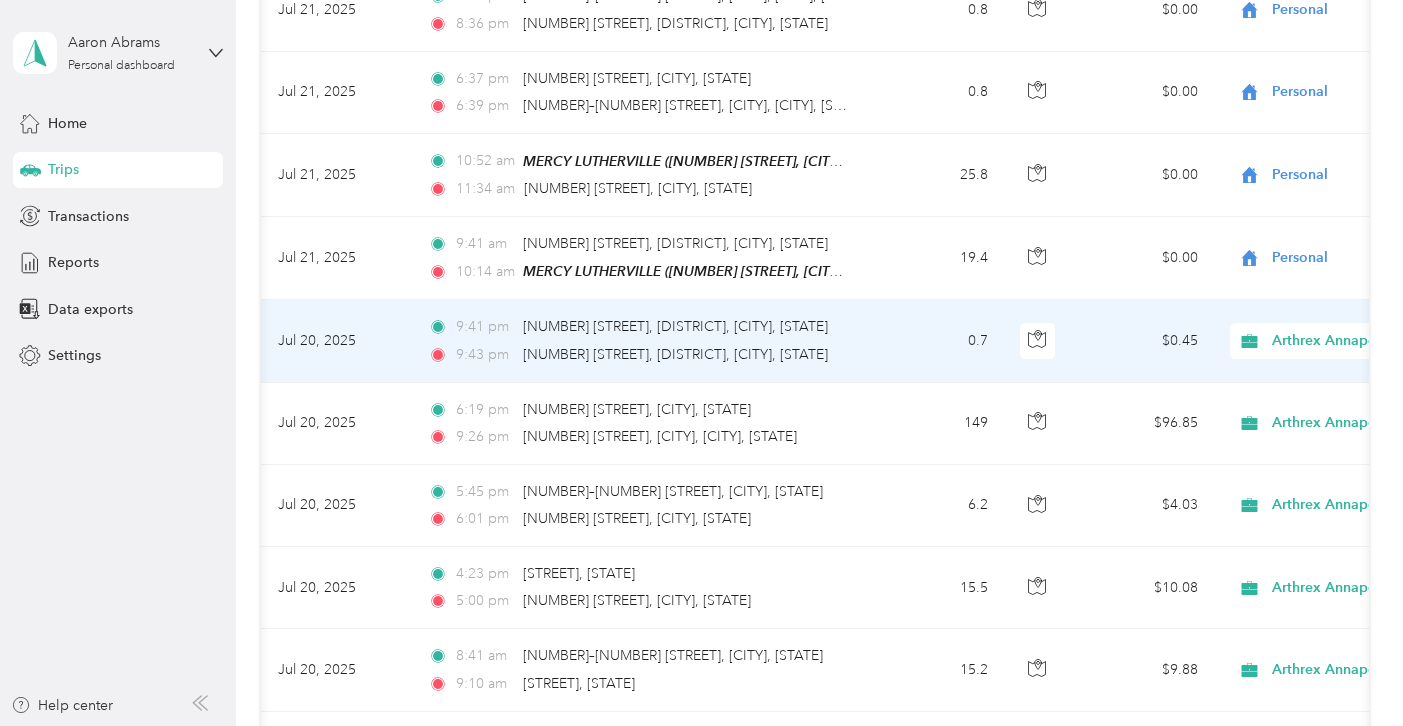 click on "Arthrex Annapolis" at bounding box center (1363, 341) 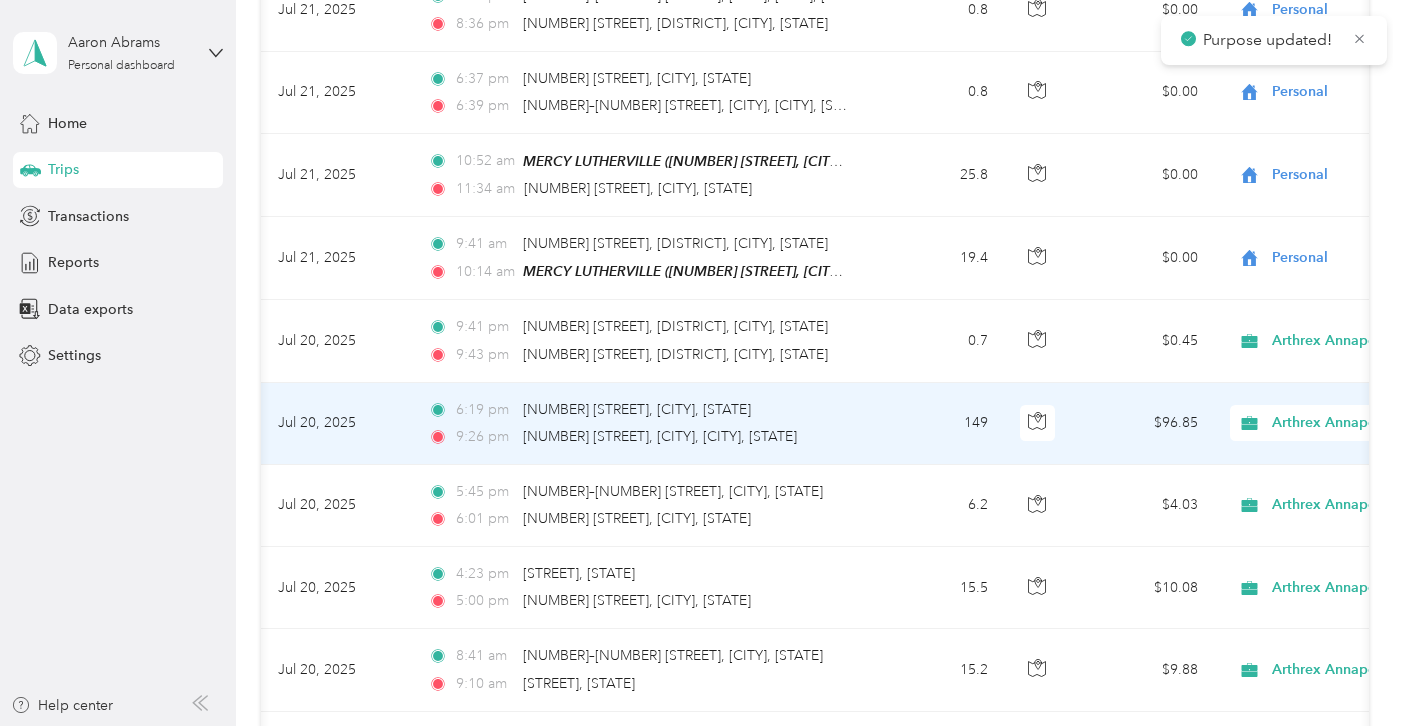 click on "Arthrex Annapolis" at bounding box center [1363, 423] 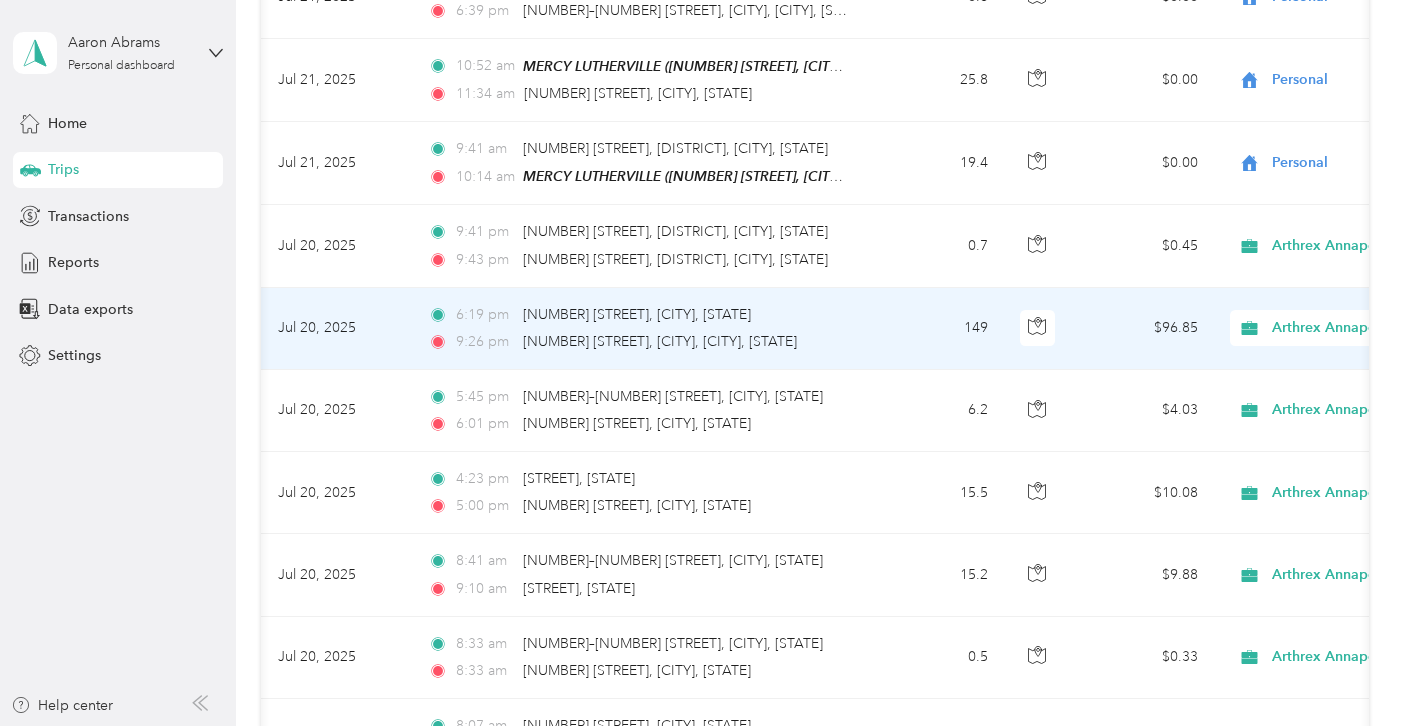 scroll, scrollTop: 5537, scrollLeft: 0, axis: vertical 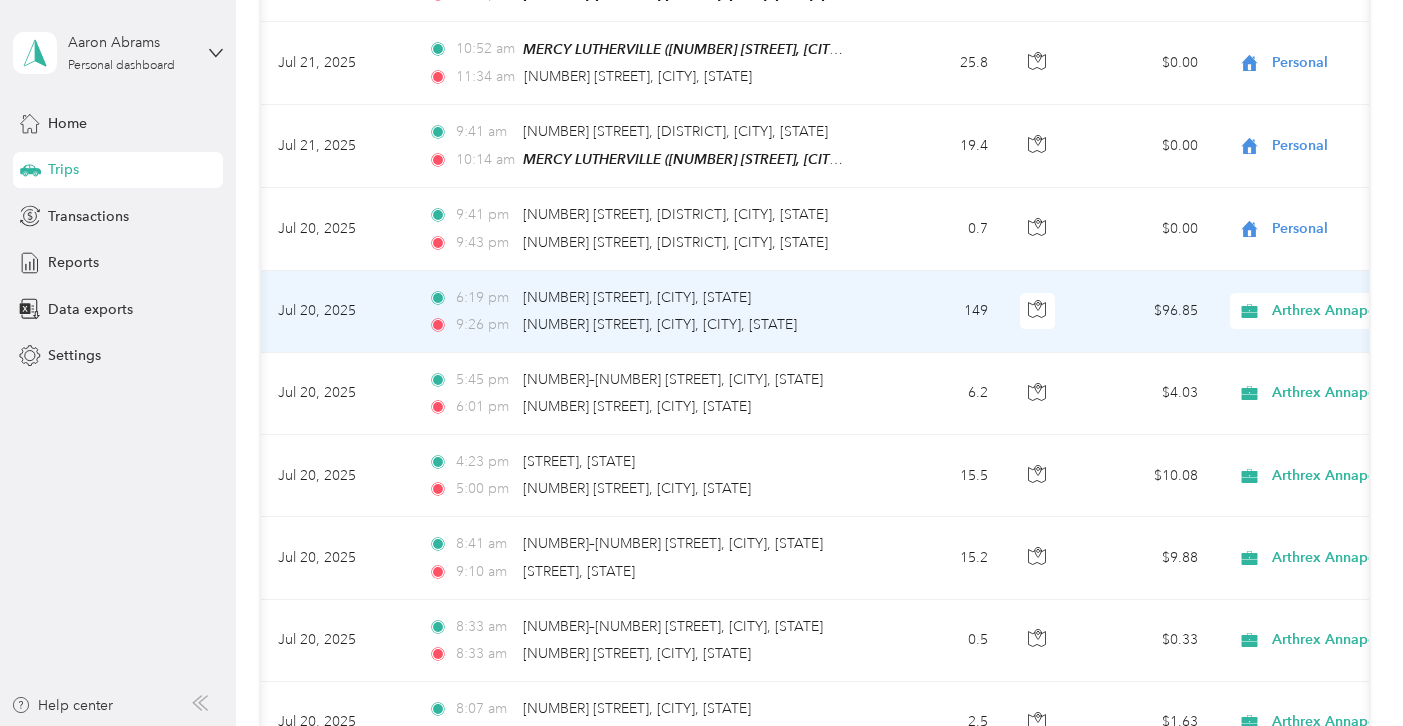 click on "Arthrex Annapolis" at bounding box center [1346, 311] 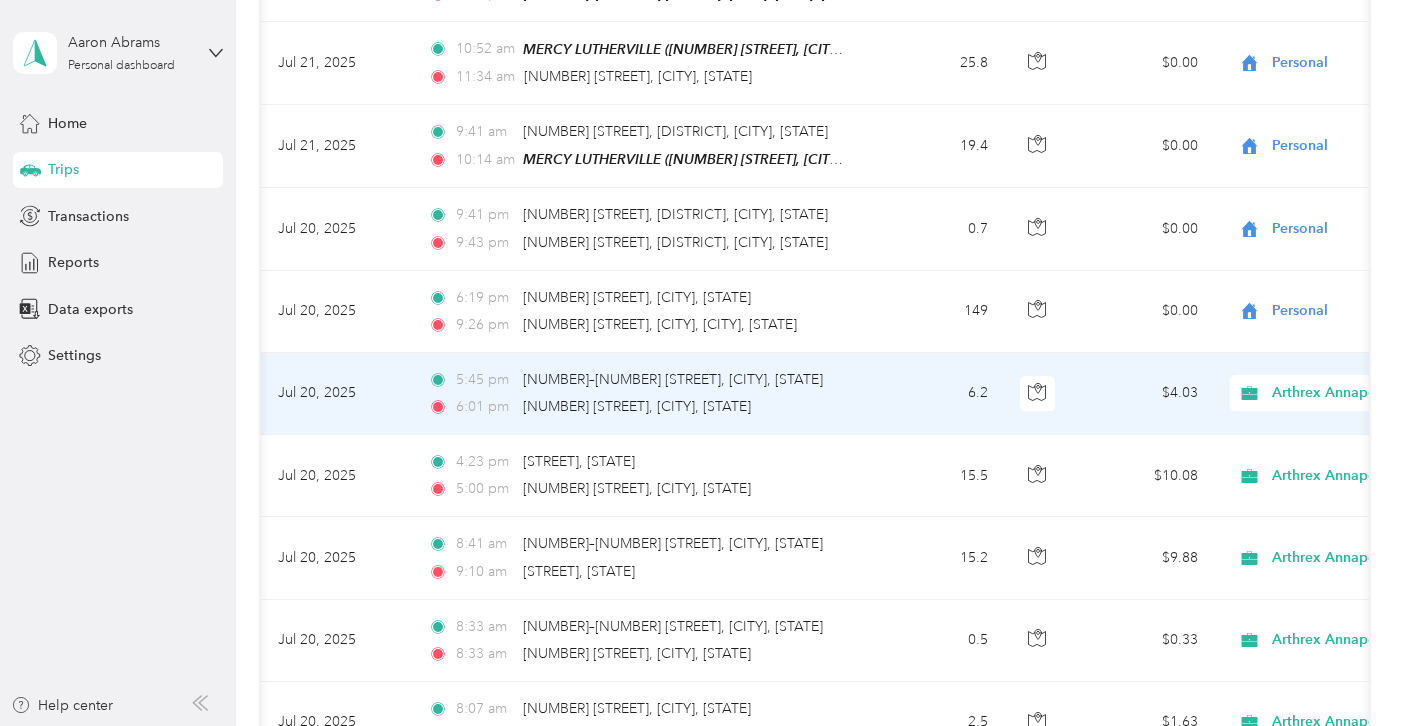 click on "Arthrex Annapolis" at bounding box center [1363, 393] 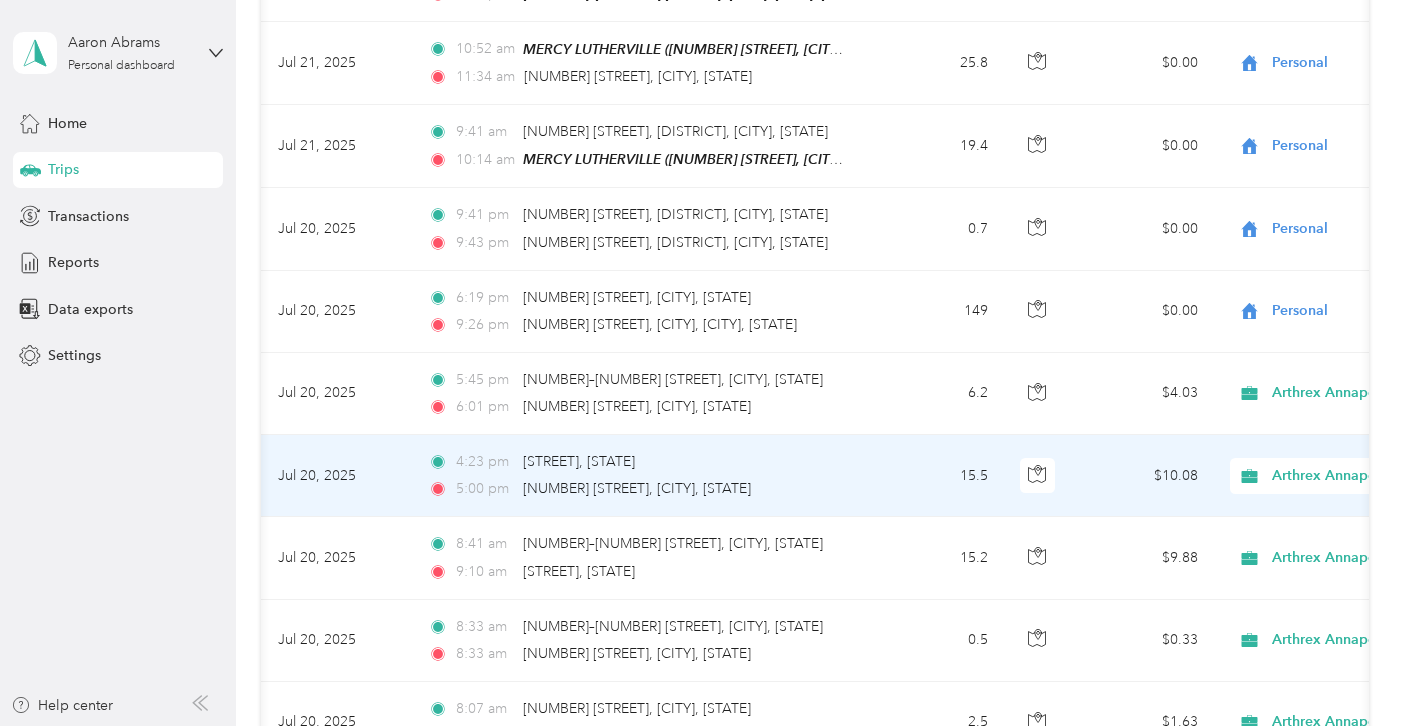 click on "Arthrex Annapolis" at bounding box center [1346, 476] 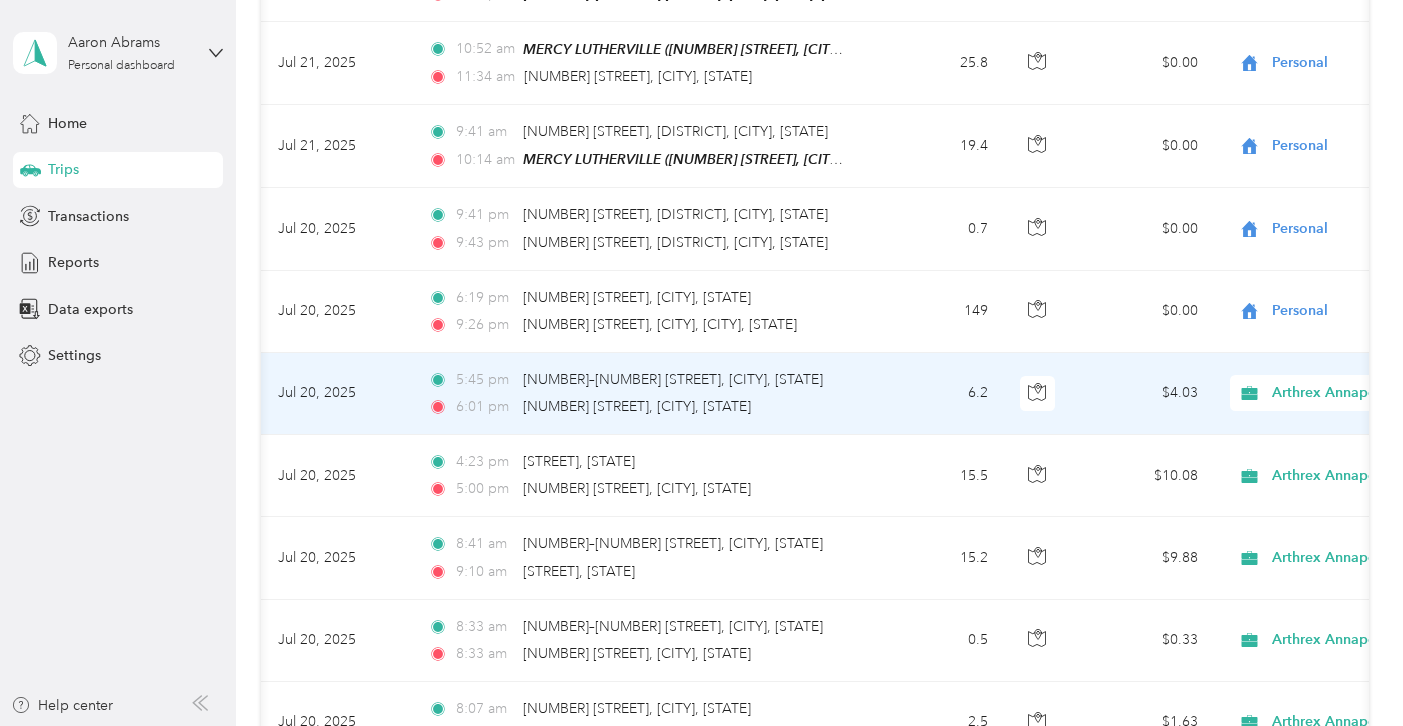 click on "Arthrex Annapolis" at bounding box center [1363, 393] 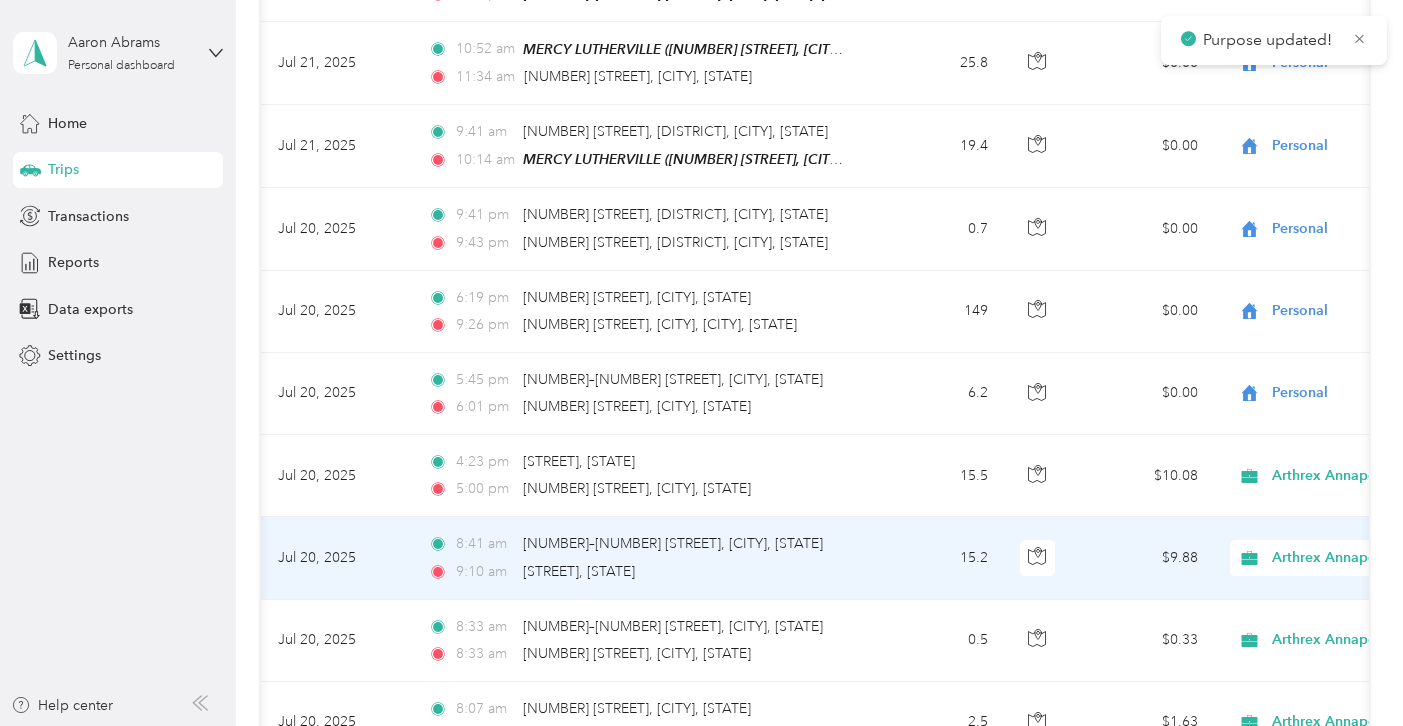 click on "Arthrex Annapolis" at bounding box center (1363, 558) 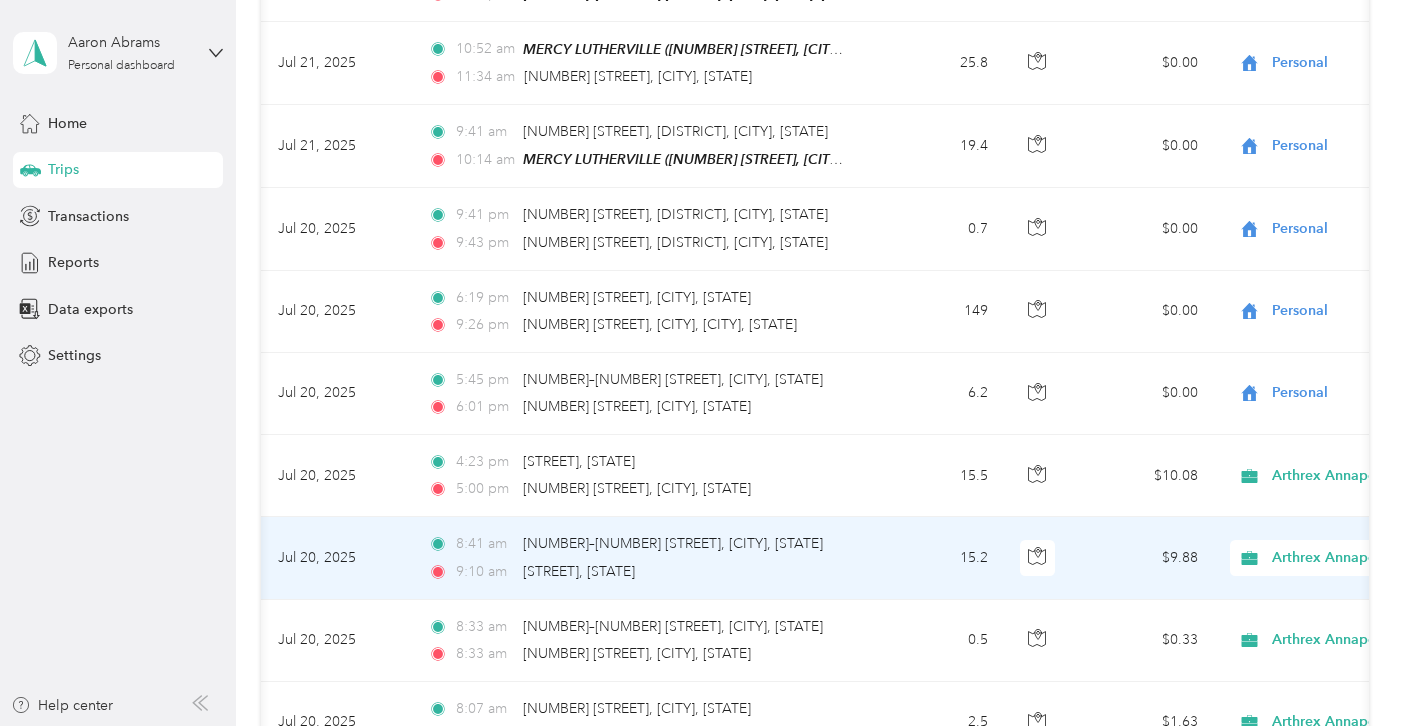 click on "Personal" at bounding box center [1279, 606] 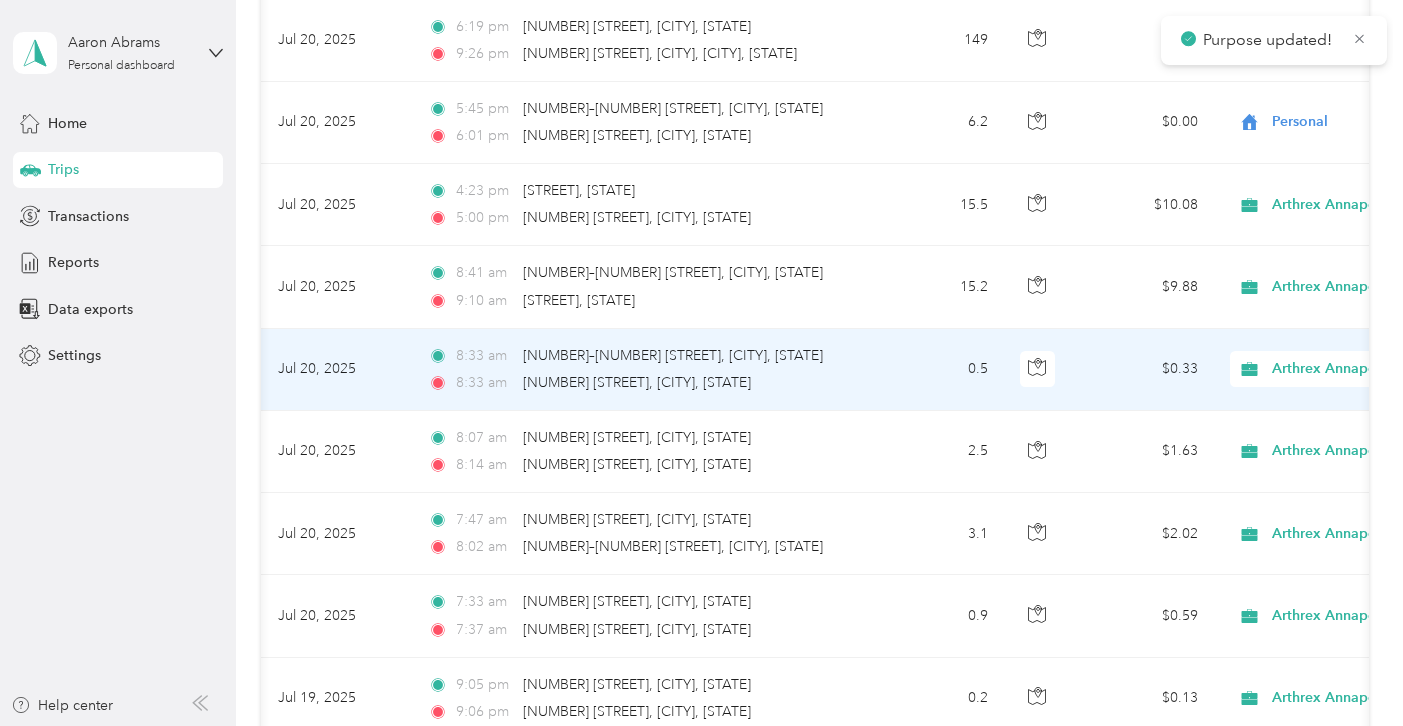 scroll, scrollTop: 5806, scrollLeft: 0, axis: vertical 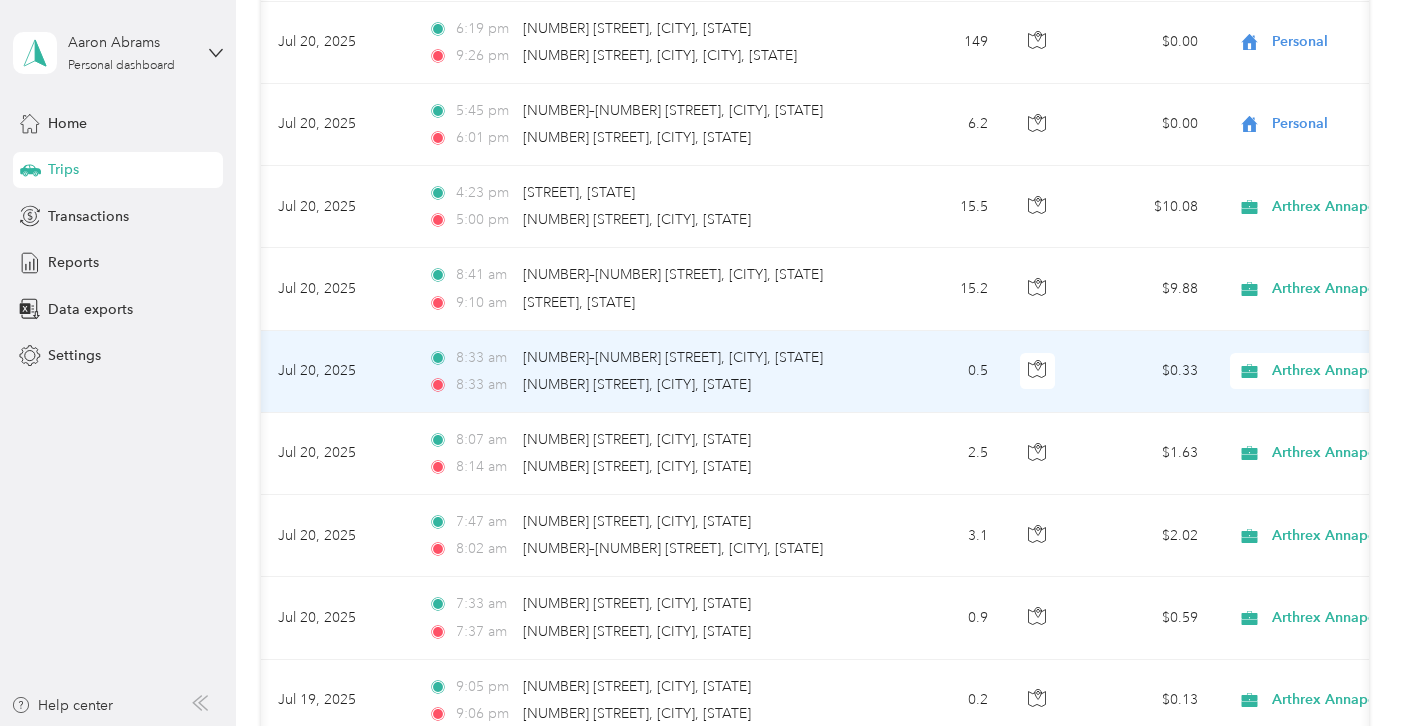 click on "Arthrex Annapolis" at bounding box center (1363, 371) 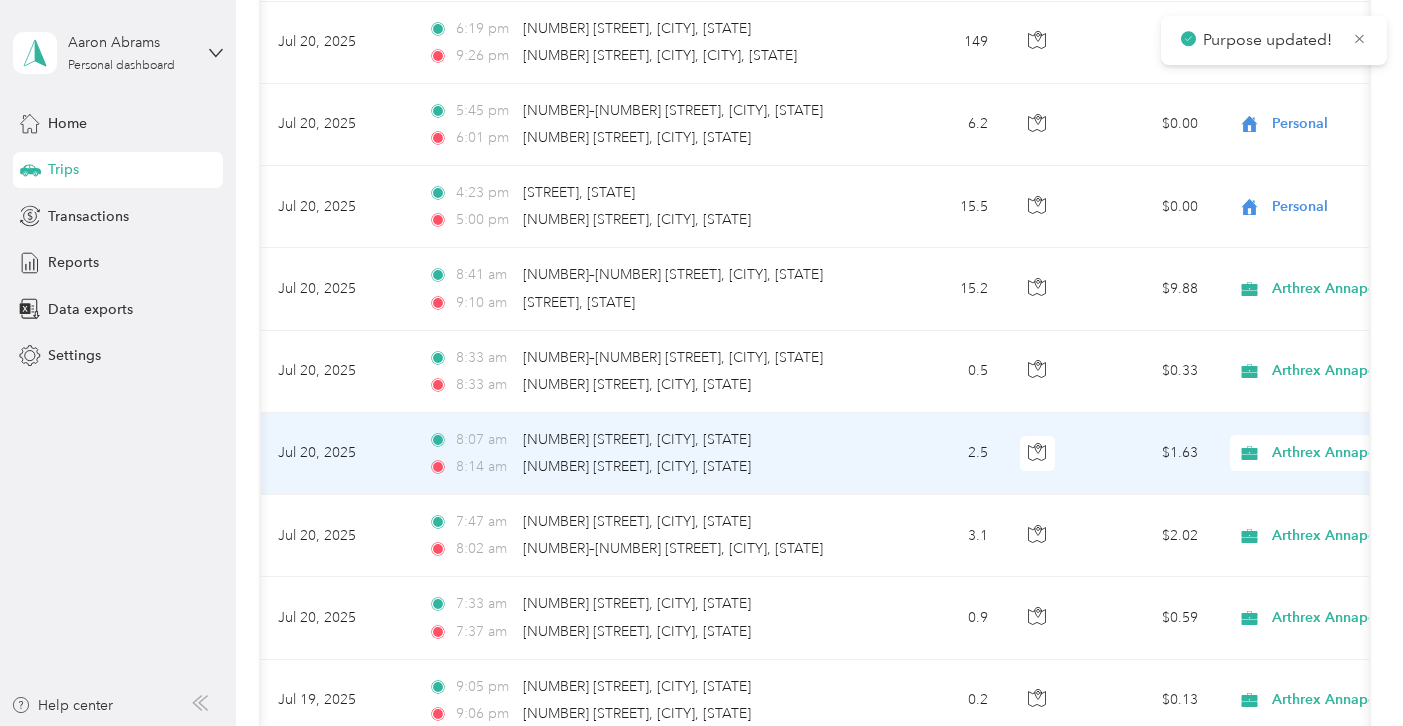 click on "Arthrex Annapolis" at bounding box center (1363, 453) 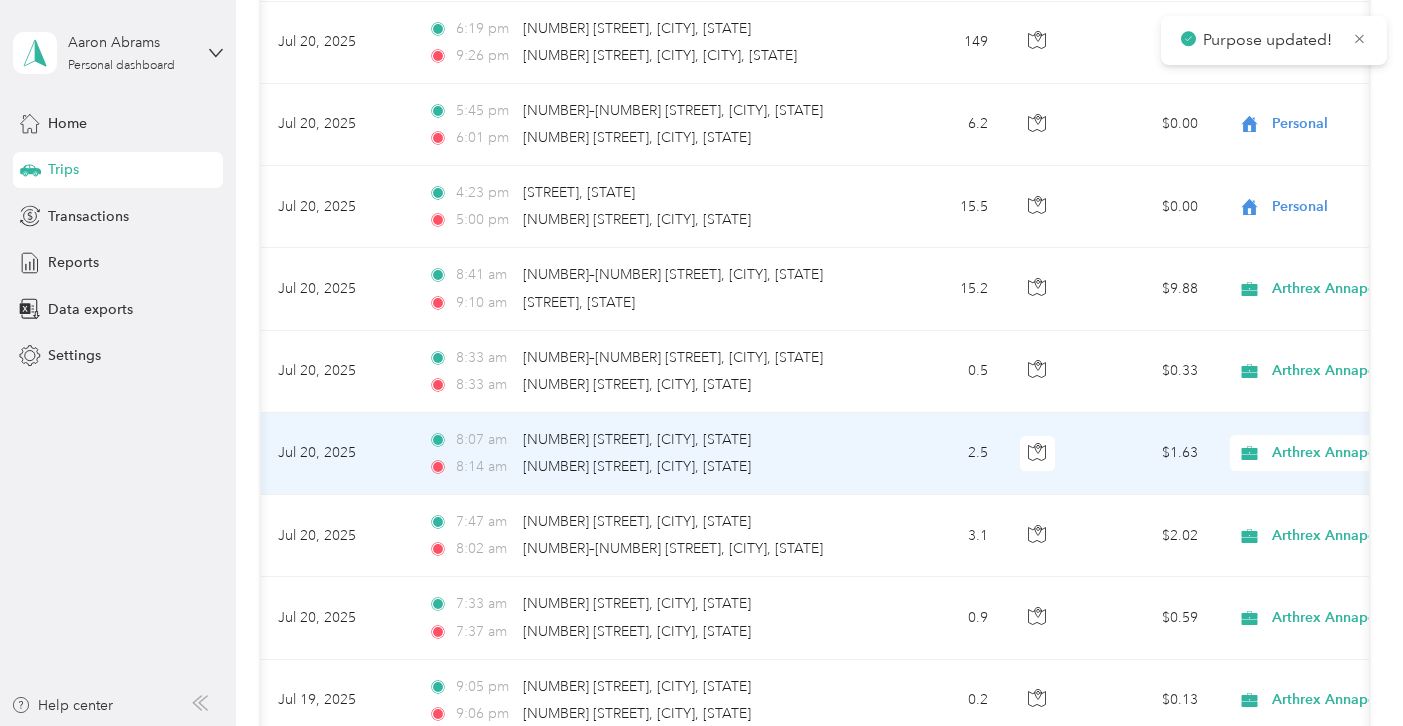 click on "Personal" at bounding box center [1279, 501] 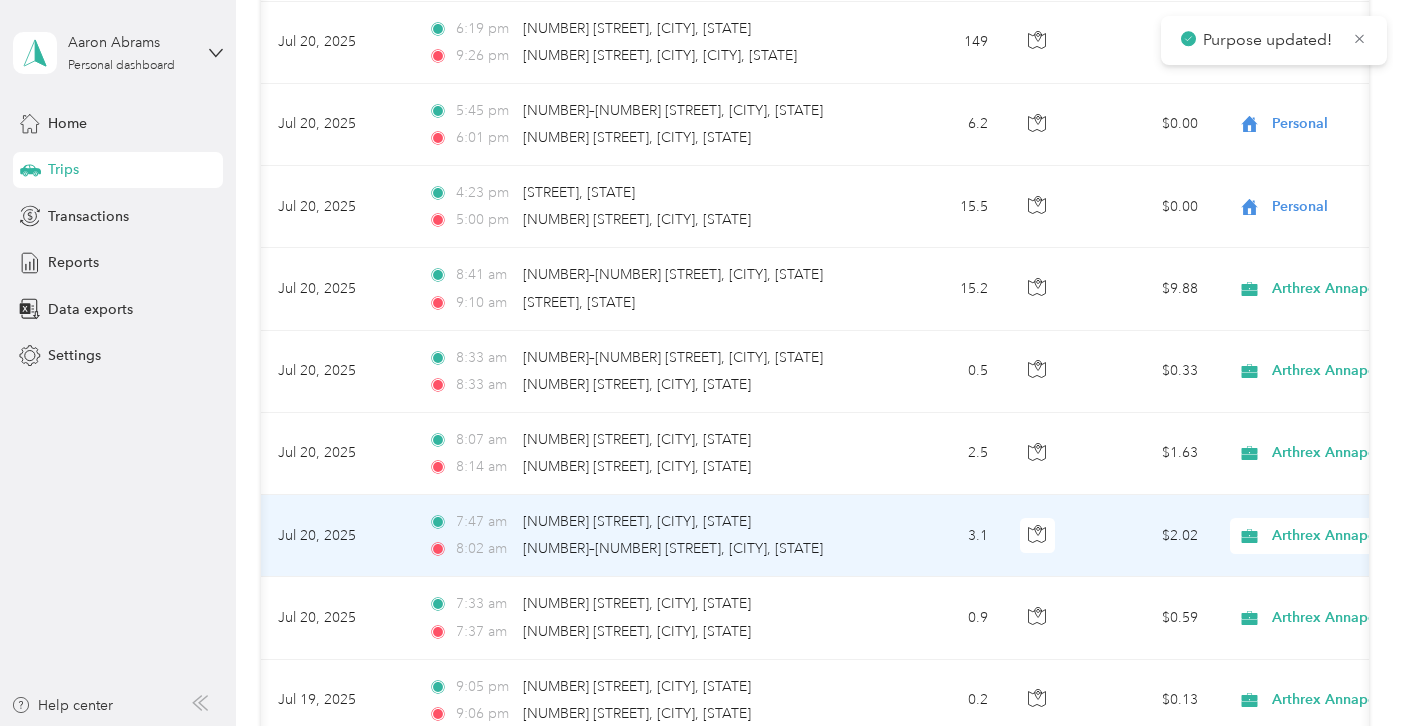 click on "Arthrex Annapolis" at bounding box center [1363, 536] 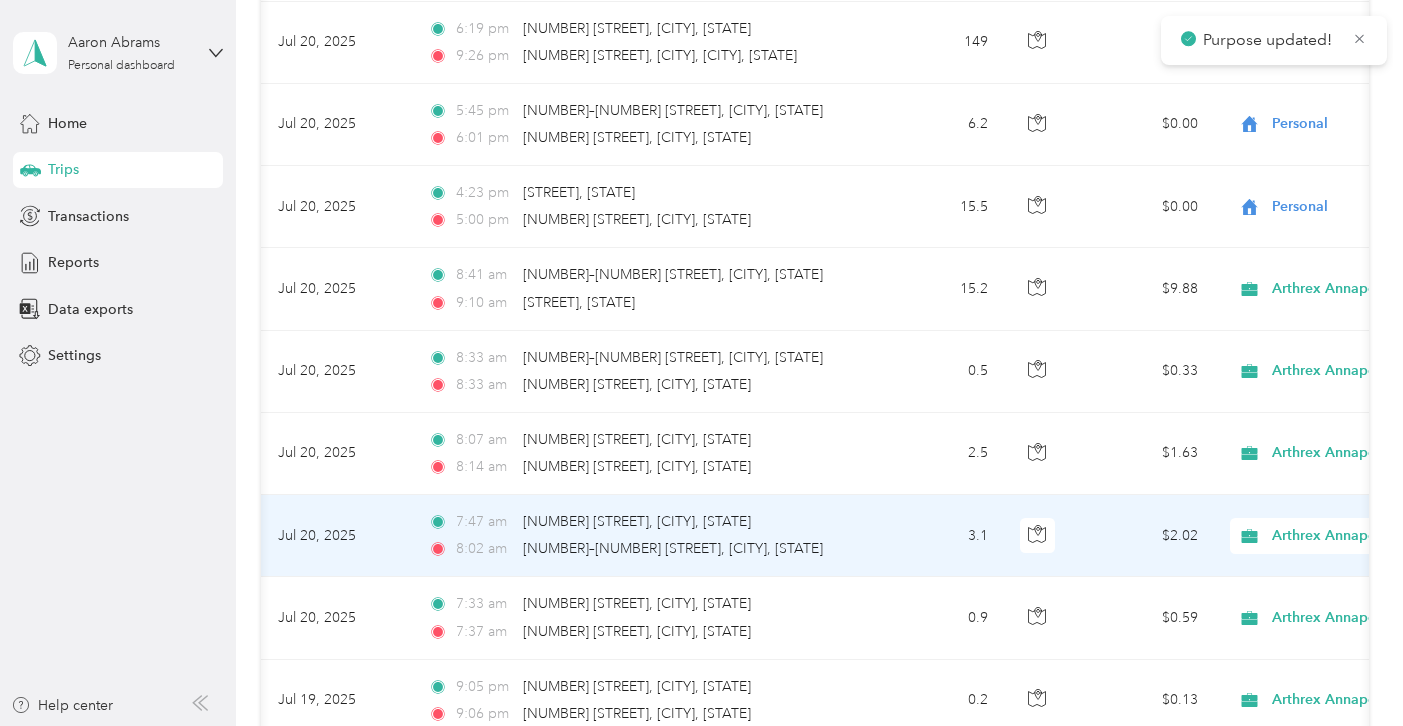 click on "Personal" at bounding box center (1297, 587) 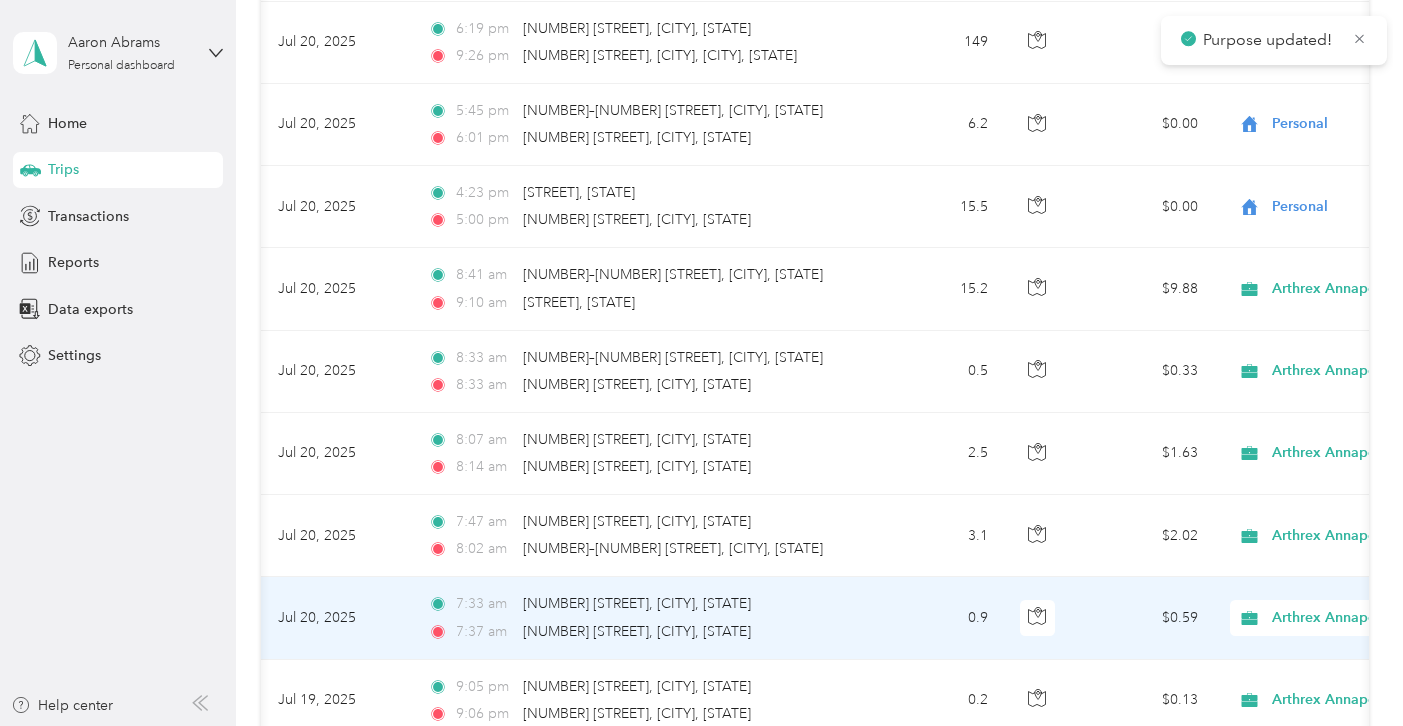 click 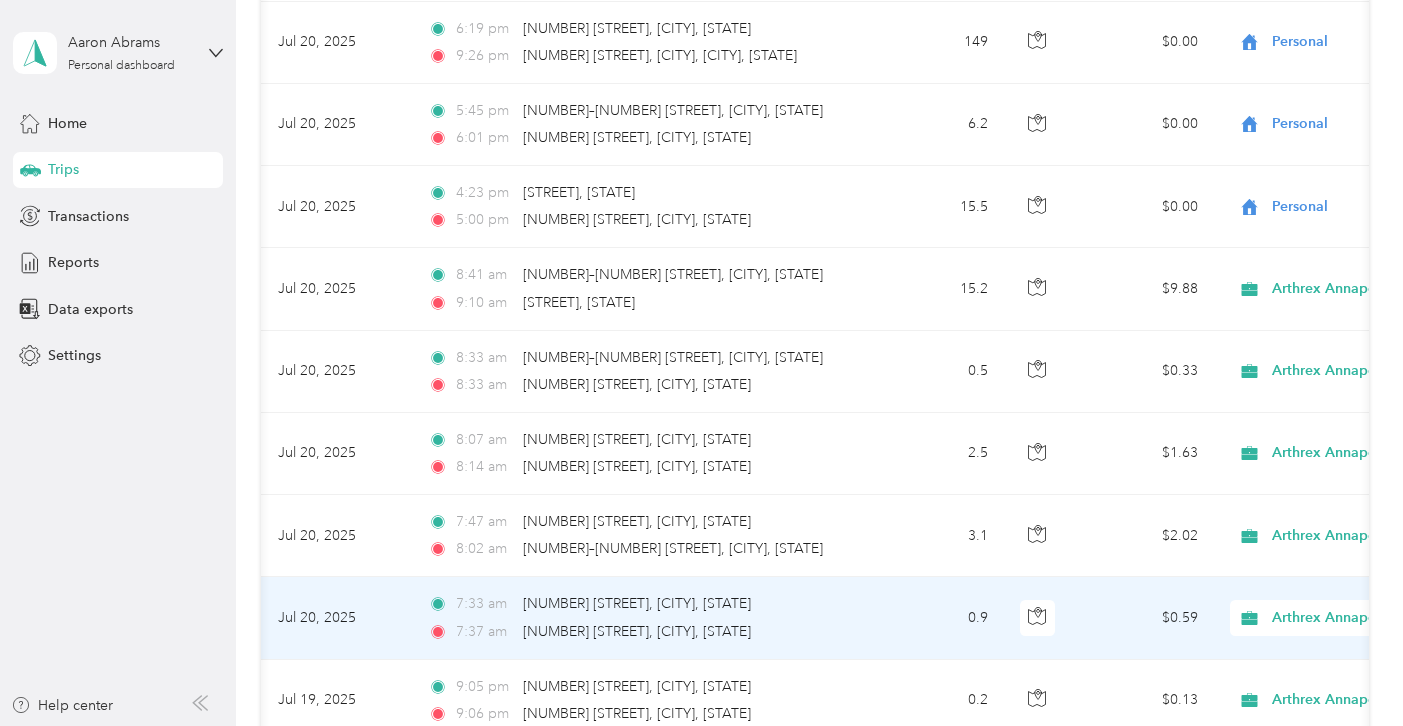 click on "Personal" at bounding box center (1297, 669) 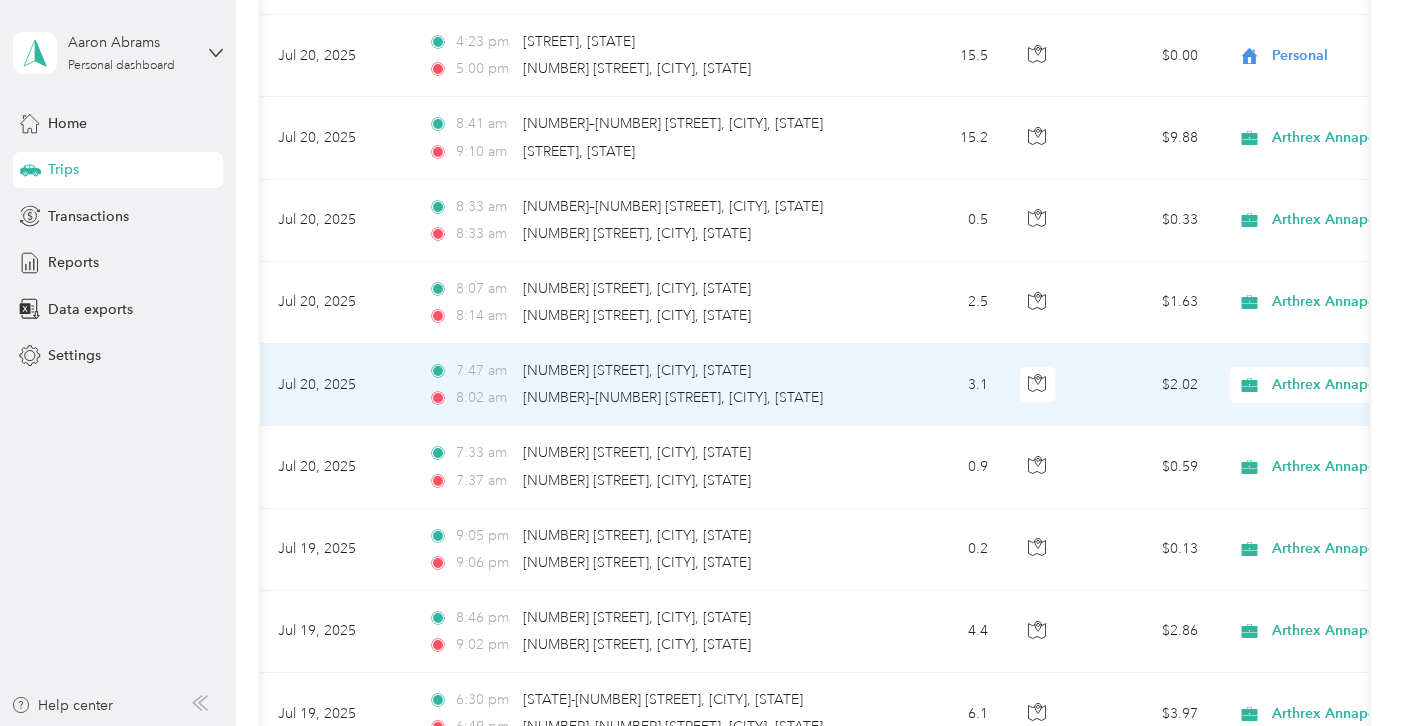 scroll, scrollTop: 5999, scrollLeft: 0, axis: vertical 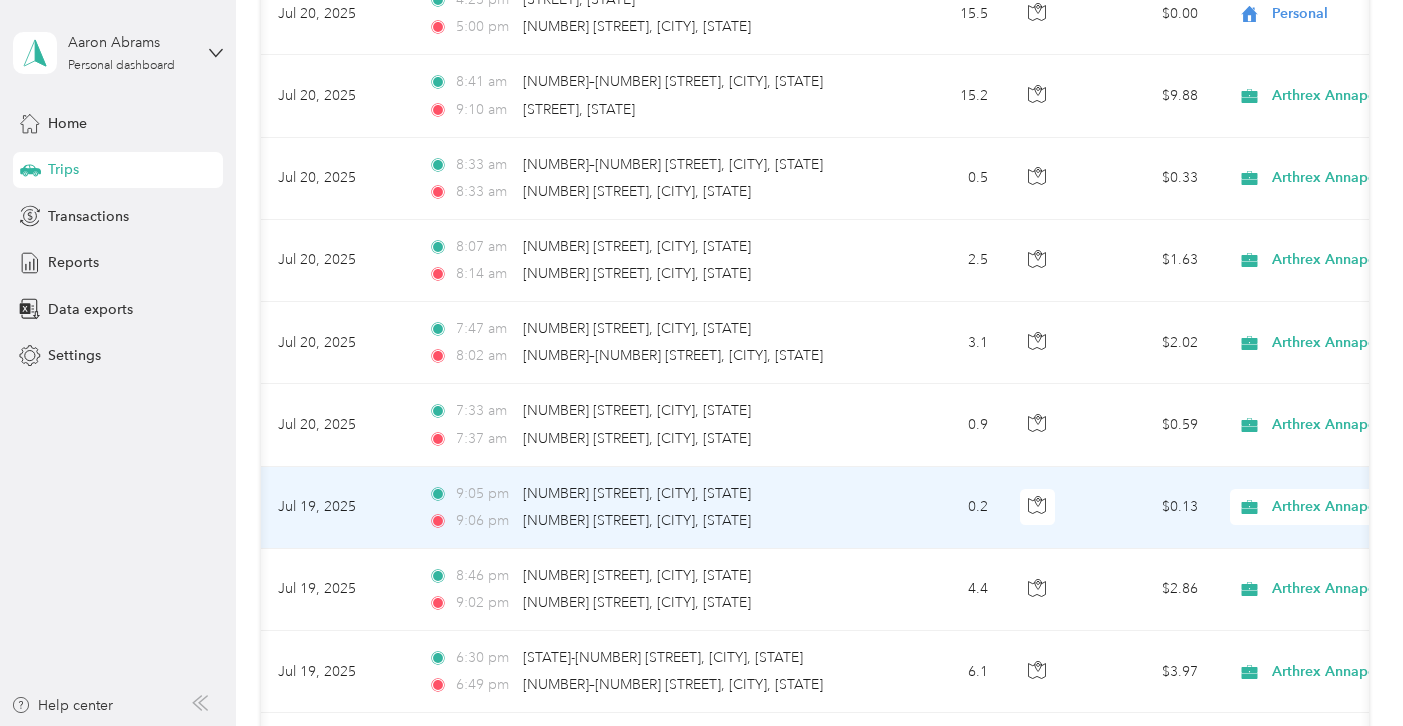 click on "Arthrex Annapolis" at bounding box center (1354, 507) 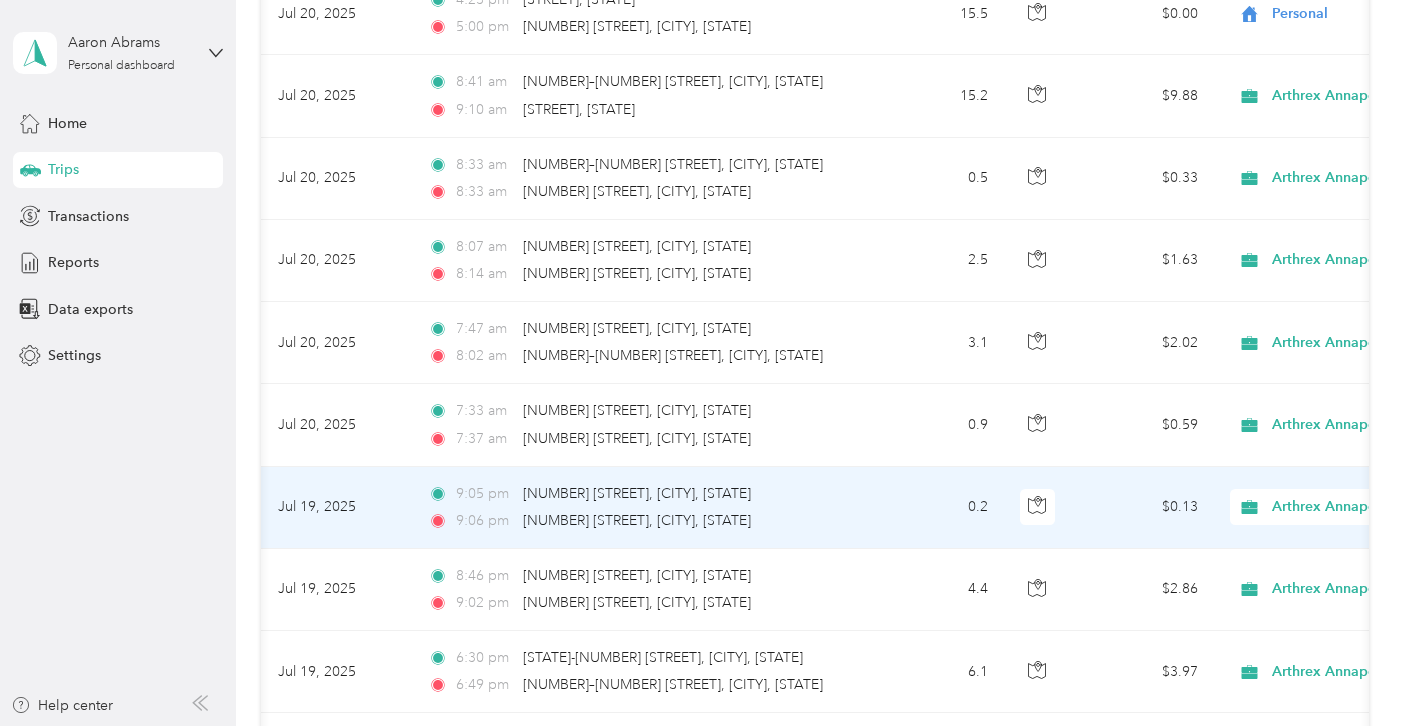 click on "Personal" at bounding box center [1297, 555] 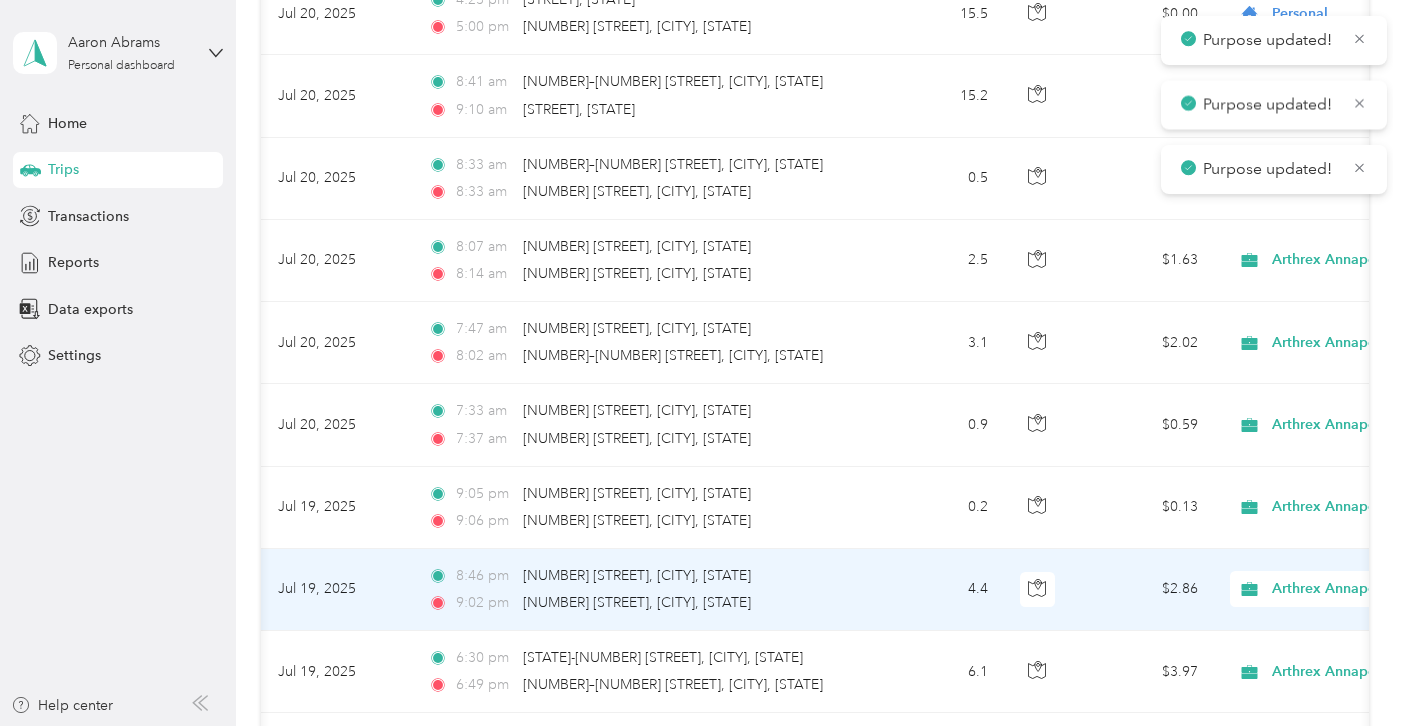 click on "Arthrex Annapolis" at bounding box center (1346, 589) 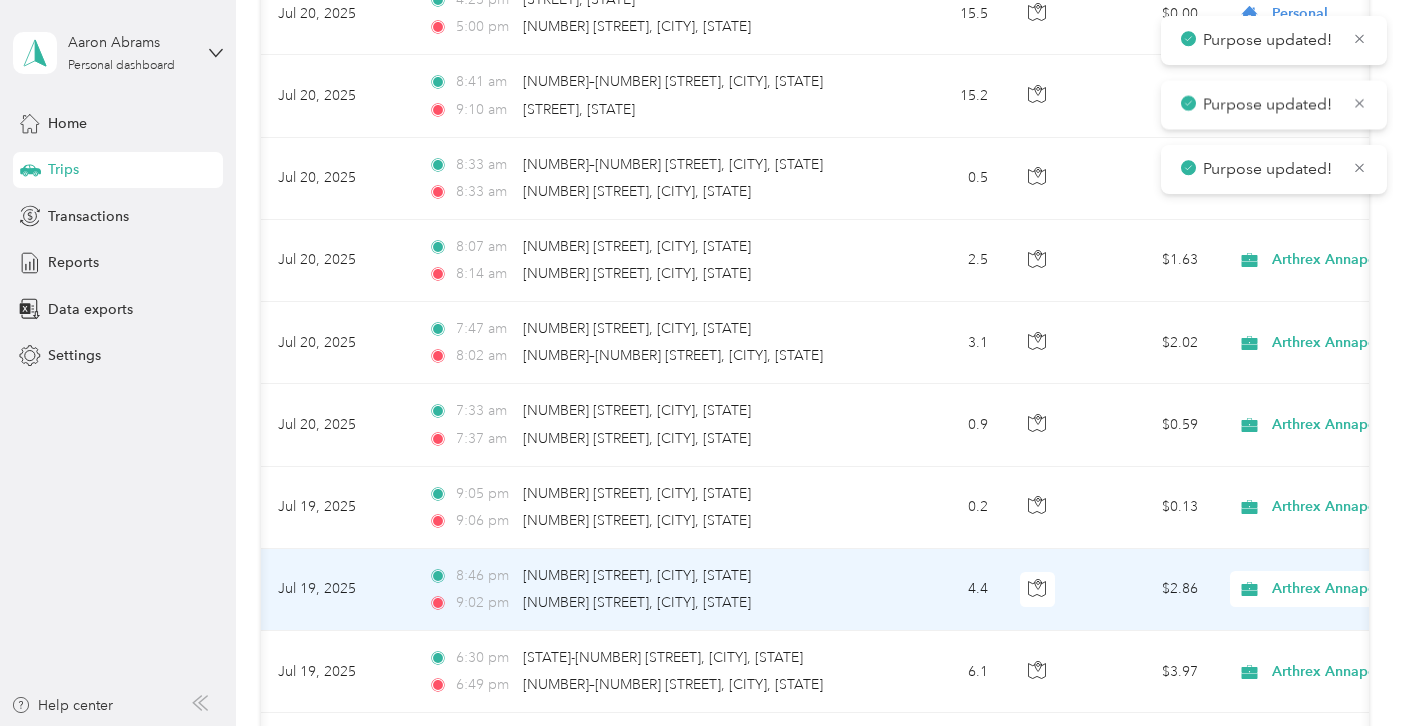 click on "Personal" at bounding box center [1279, 640] 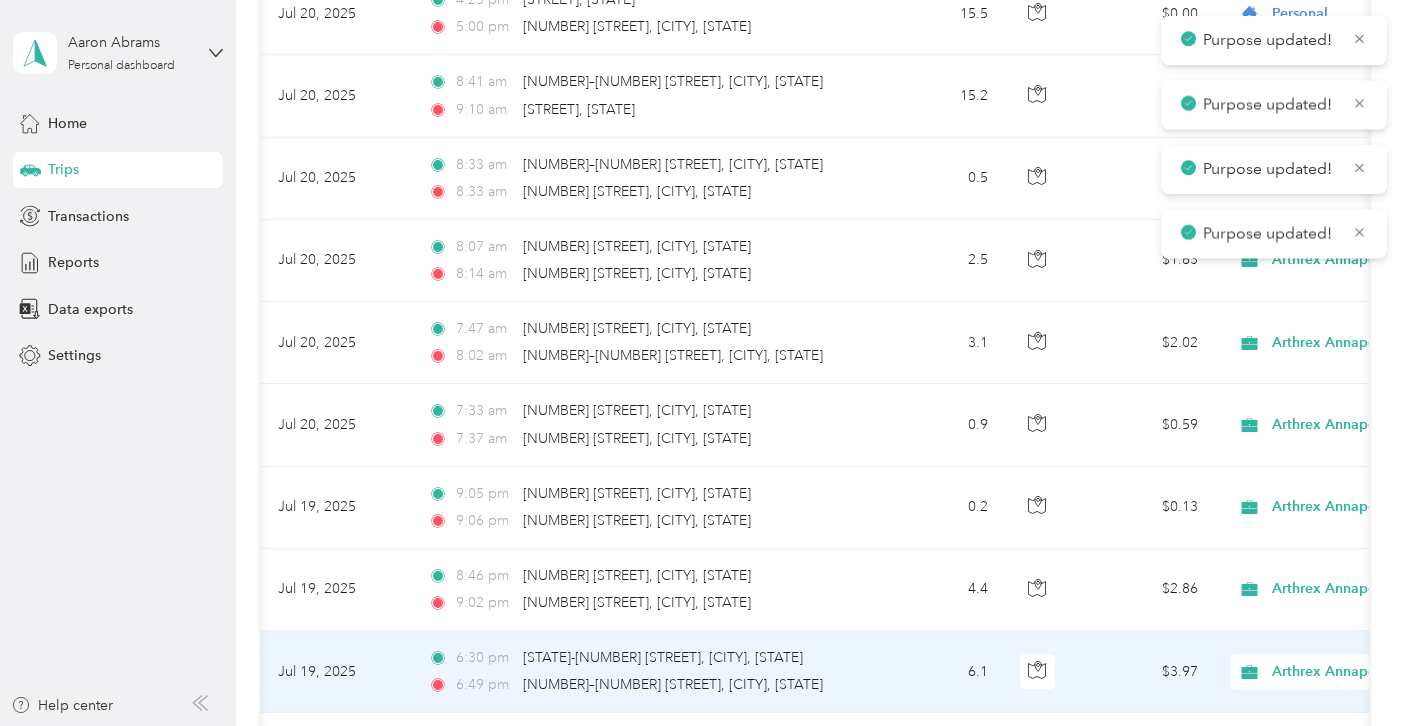 click on "Arthrex Annapolis" at bounding box center (1363, 672) 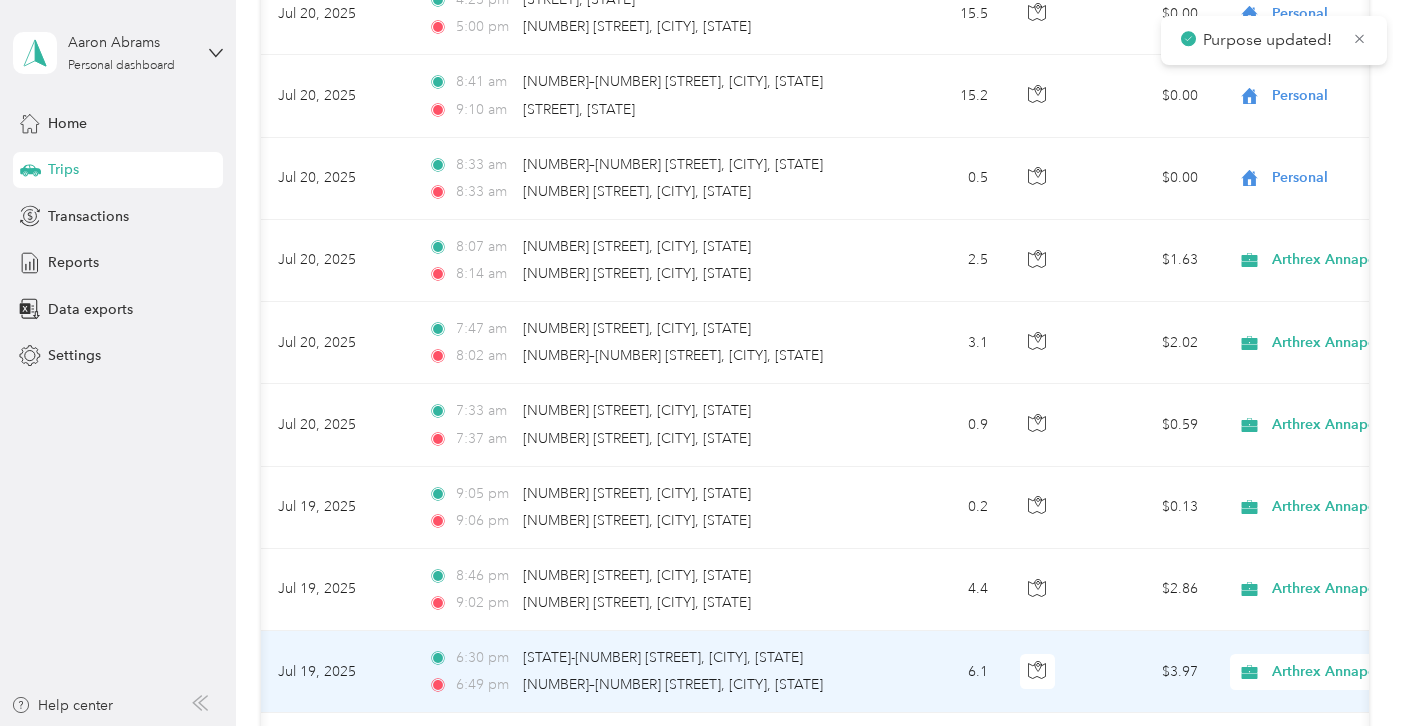 click on "Personal" at bounding box center (1297, 612) 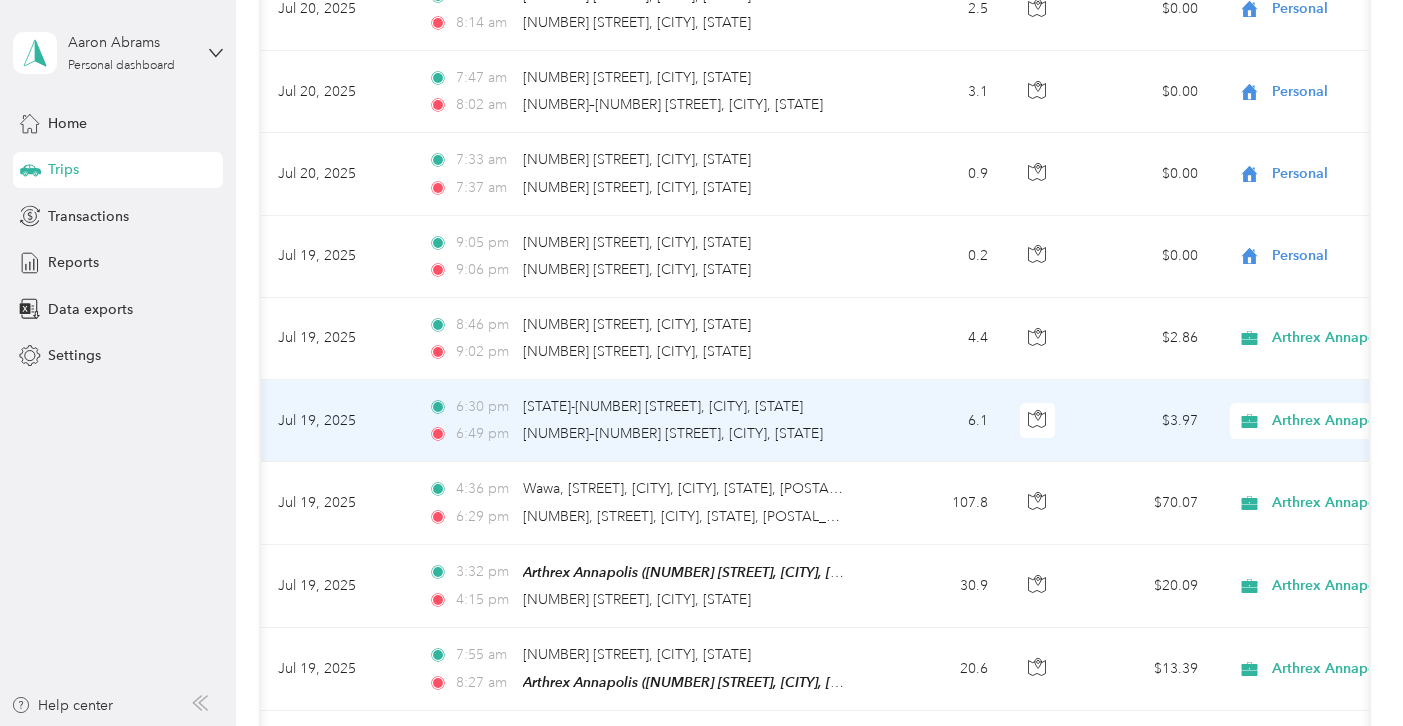 scroll, scrollTop: 6255, scrollLeft: 0, axis: vertical 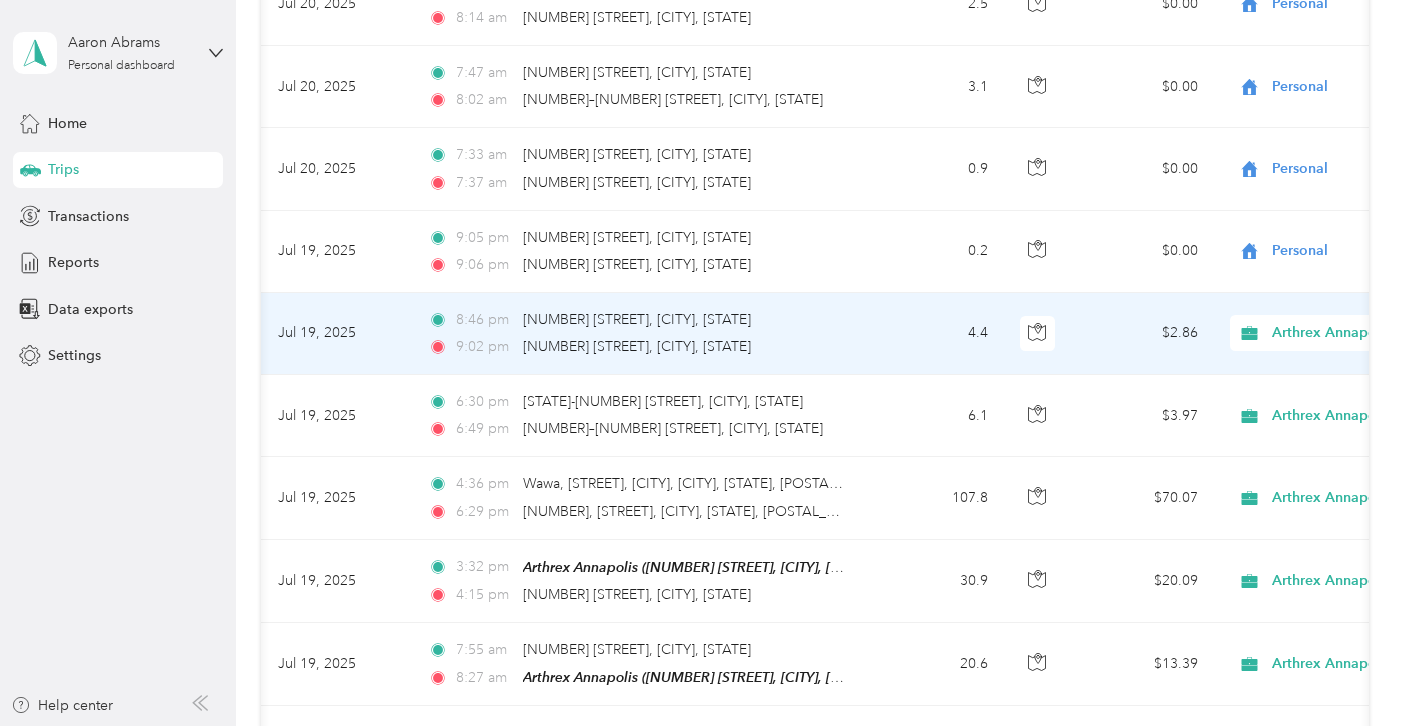 click on "Arthrex Annapolis" at bounding box center [1363, 333] 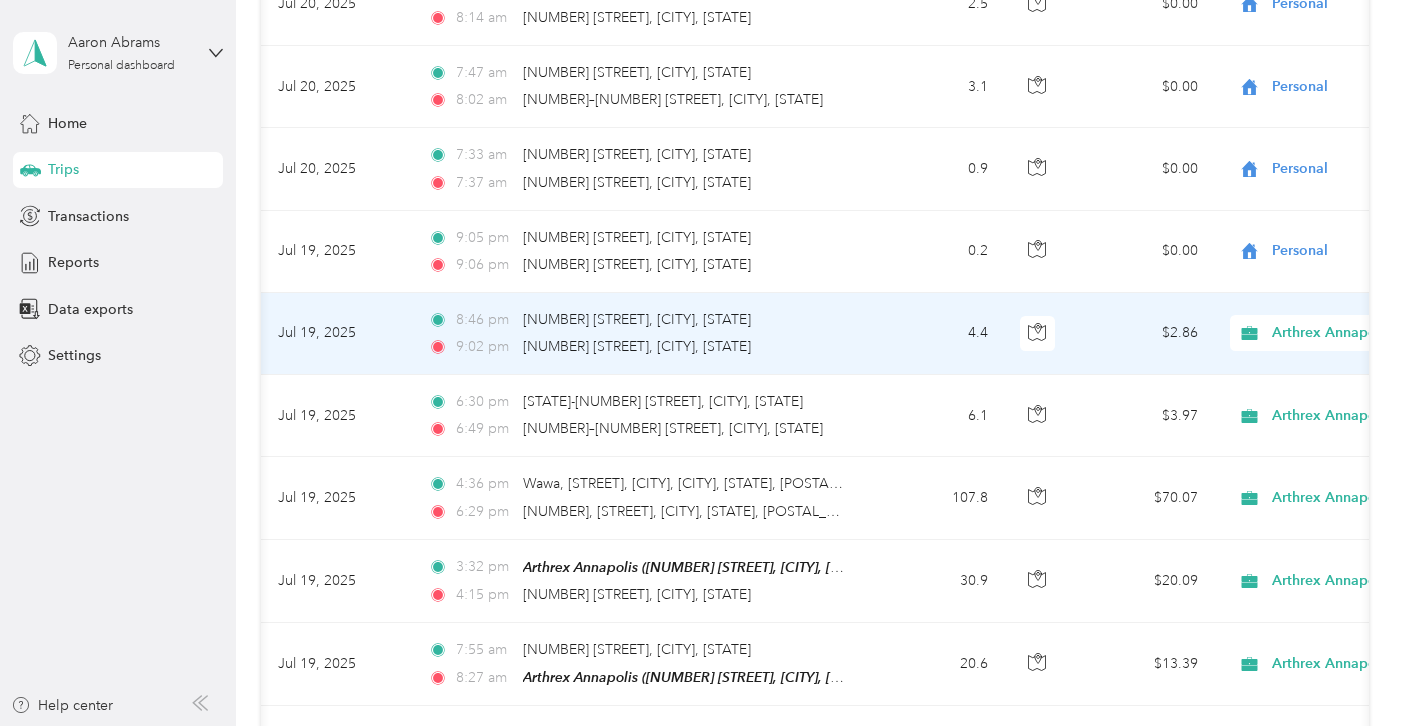 click on "Personal" at bounding box center [1297, 384] 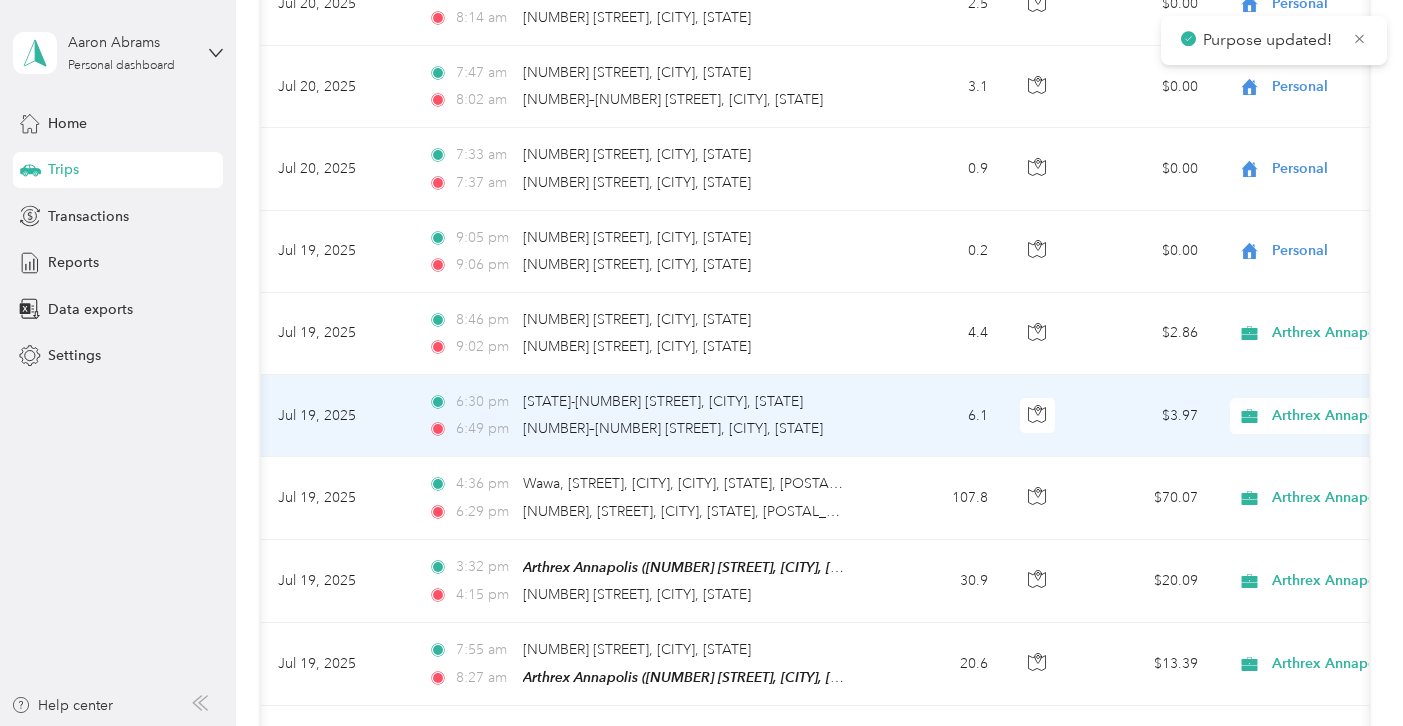 click on "Arthrex Annapolis" at bounding box center [1346, 416] 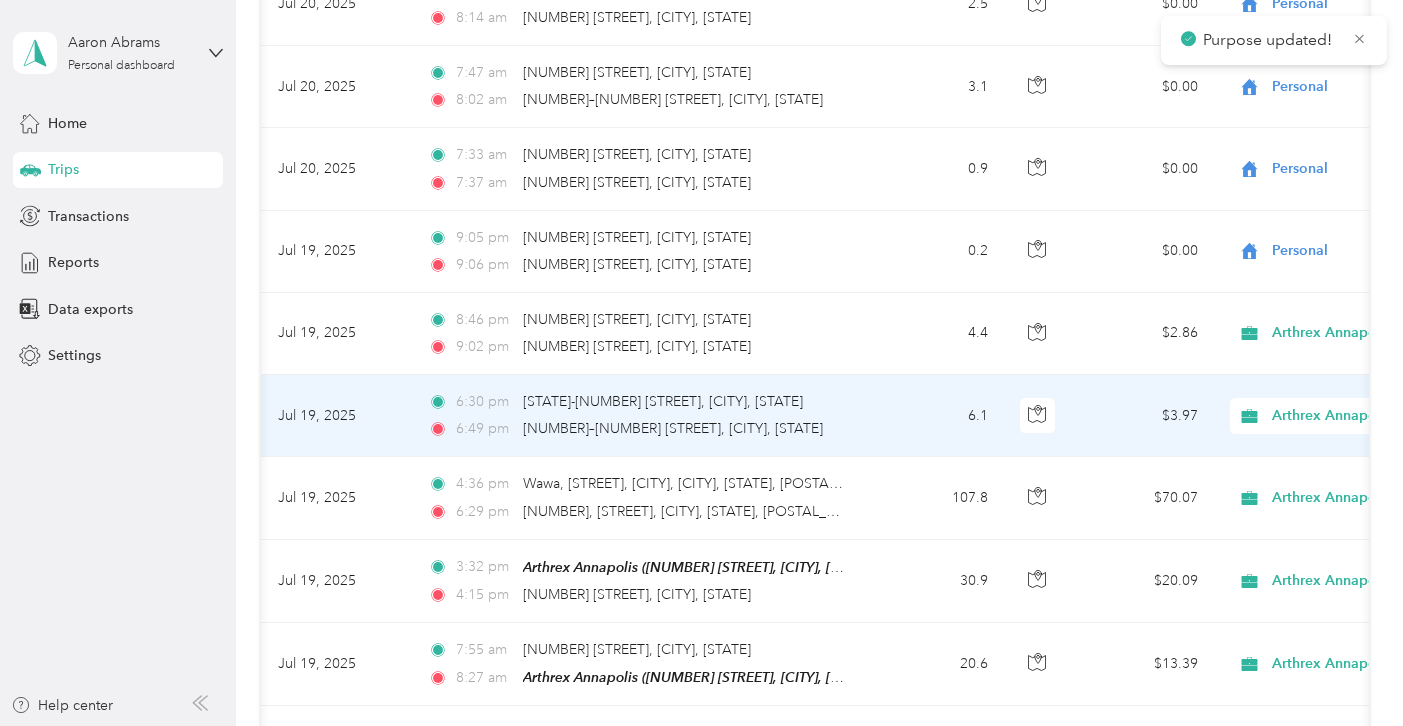 click on "Personal" at bounding box center [1297, 467] 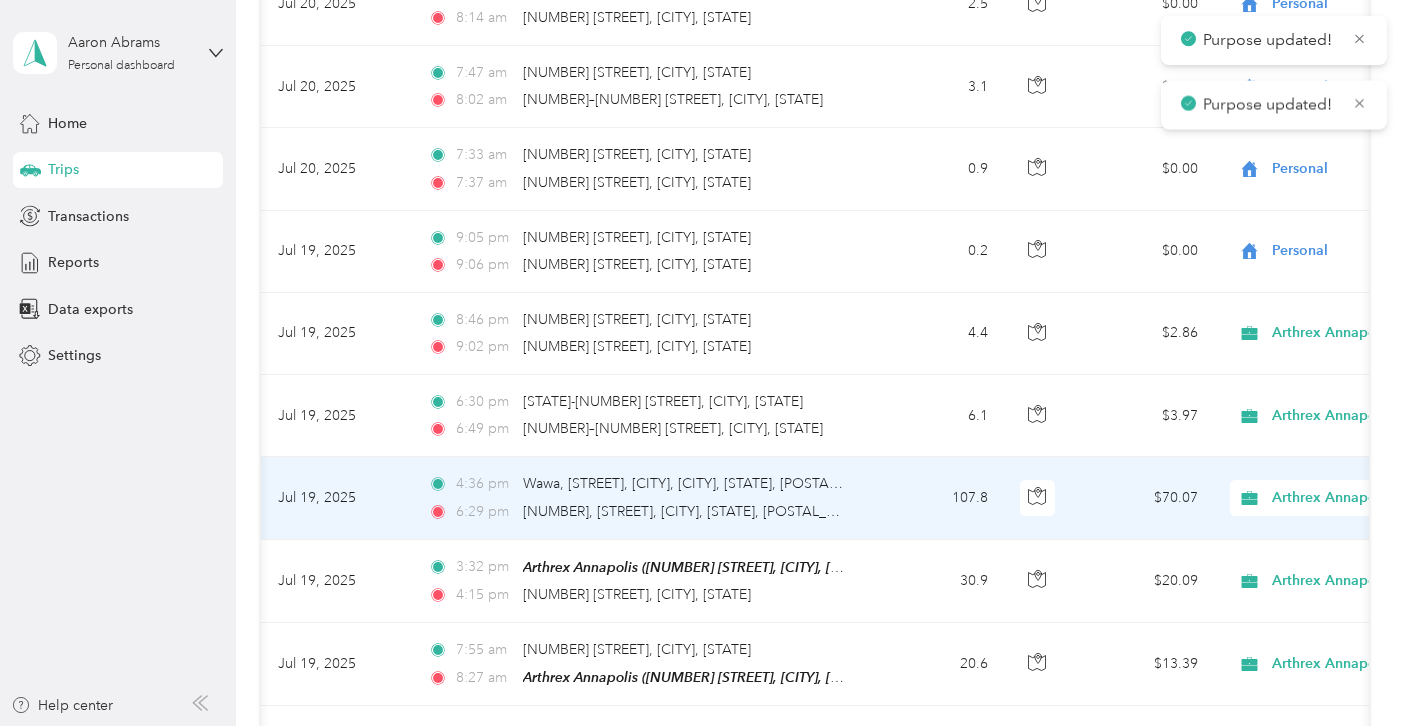 click on "Arthrex Annapolis" at bounding box center [1363, 498] 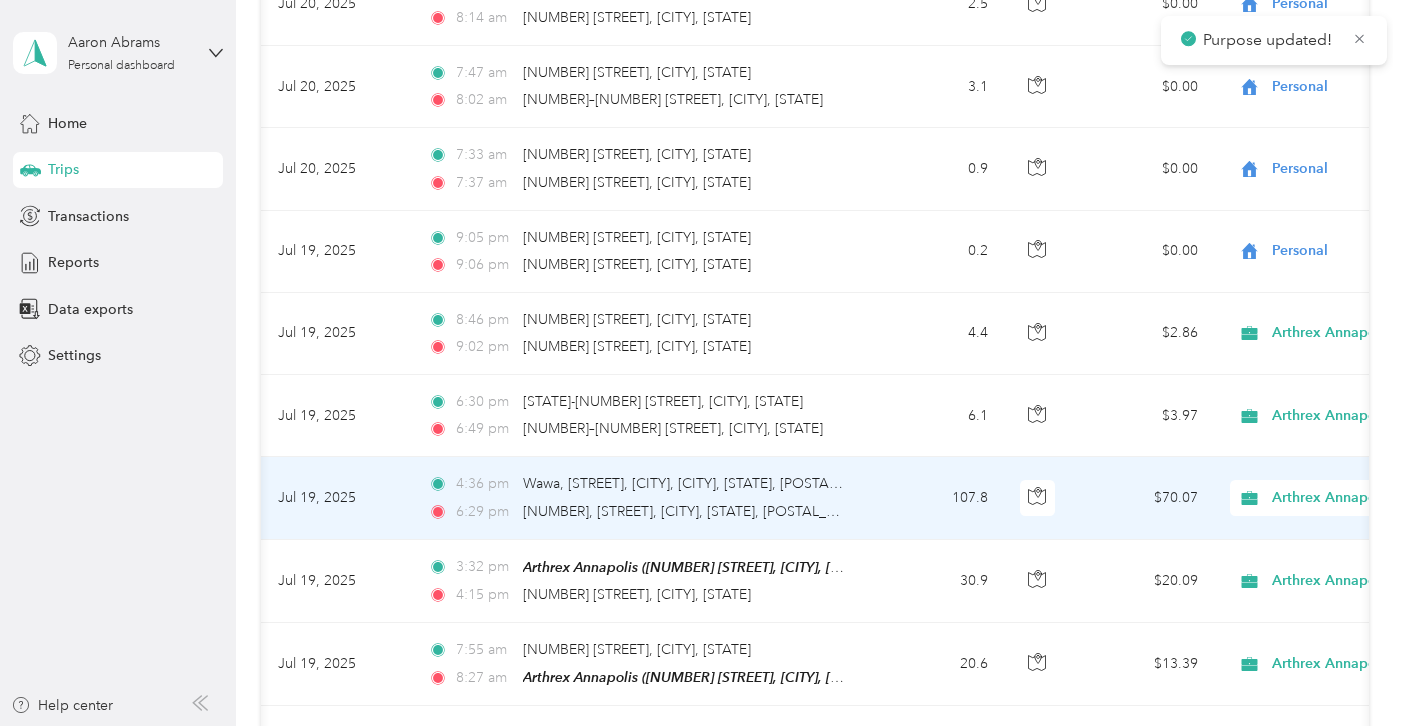 click on "Personal" at bounding box center (1297, 549) 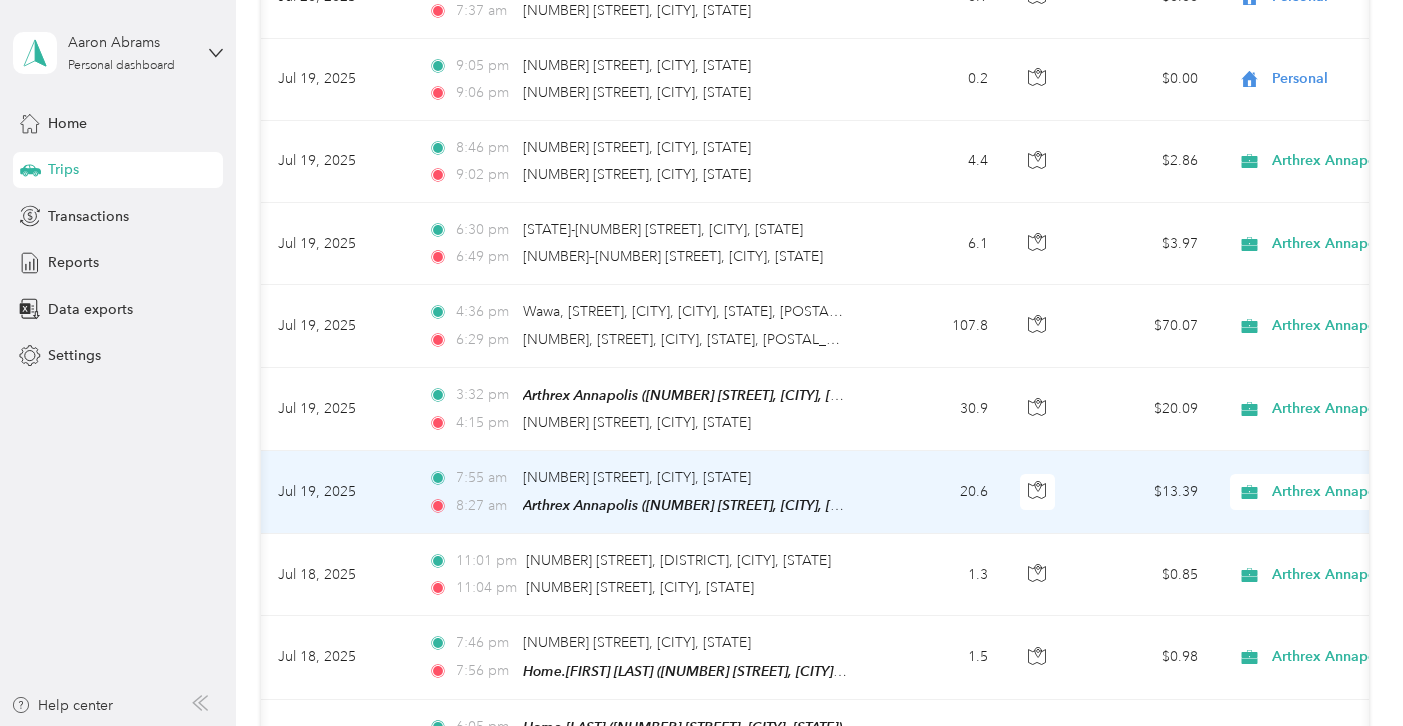scroll, scrollTop: 6434, scrollLeft: 0, axis: vertical 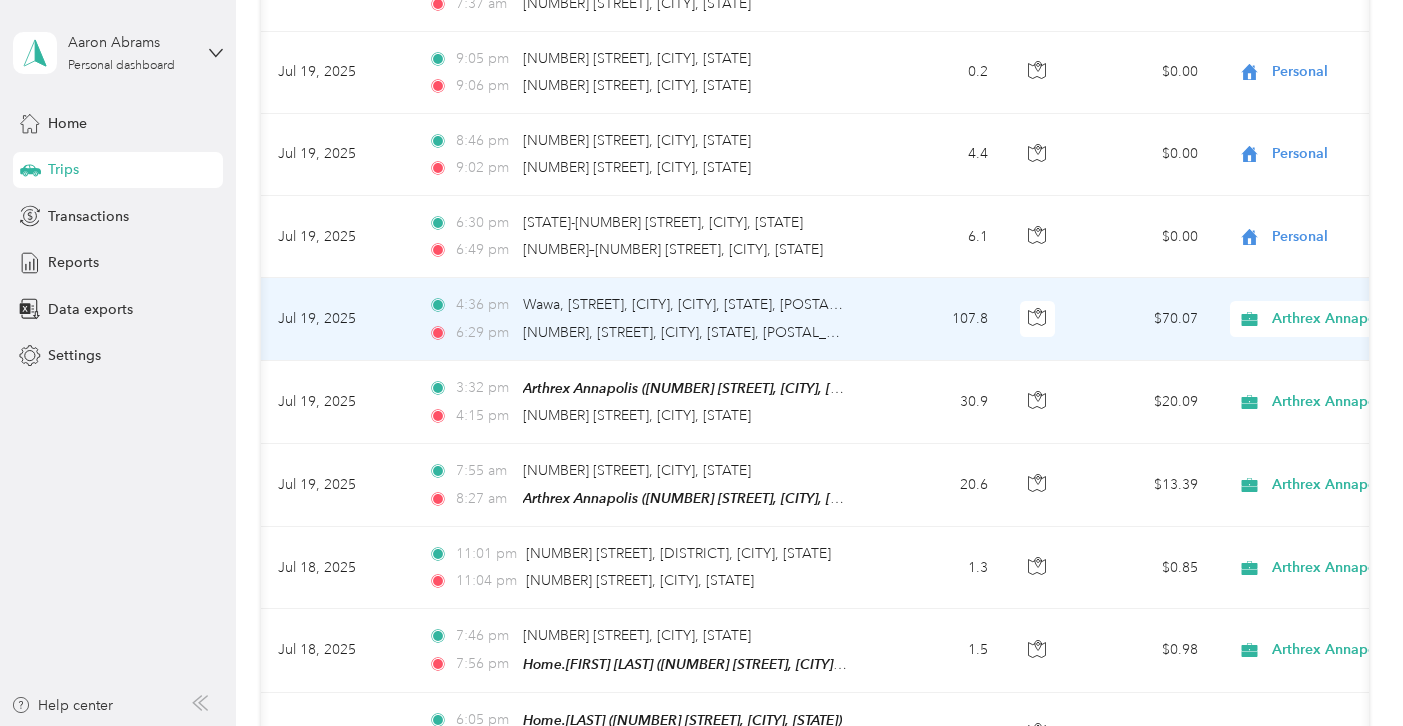 click on "Arthrex Annapolis" at bounding box center (1363, 319) 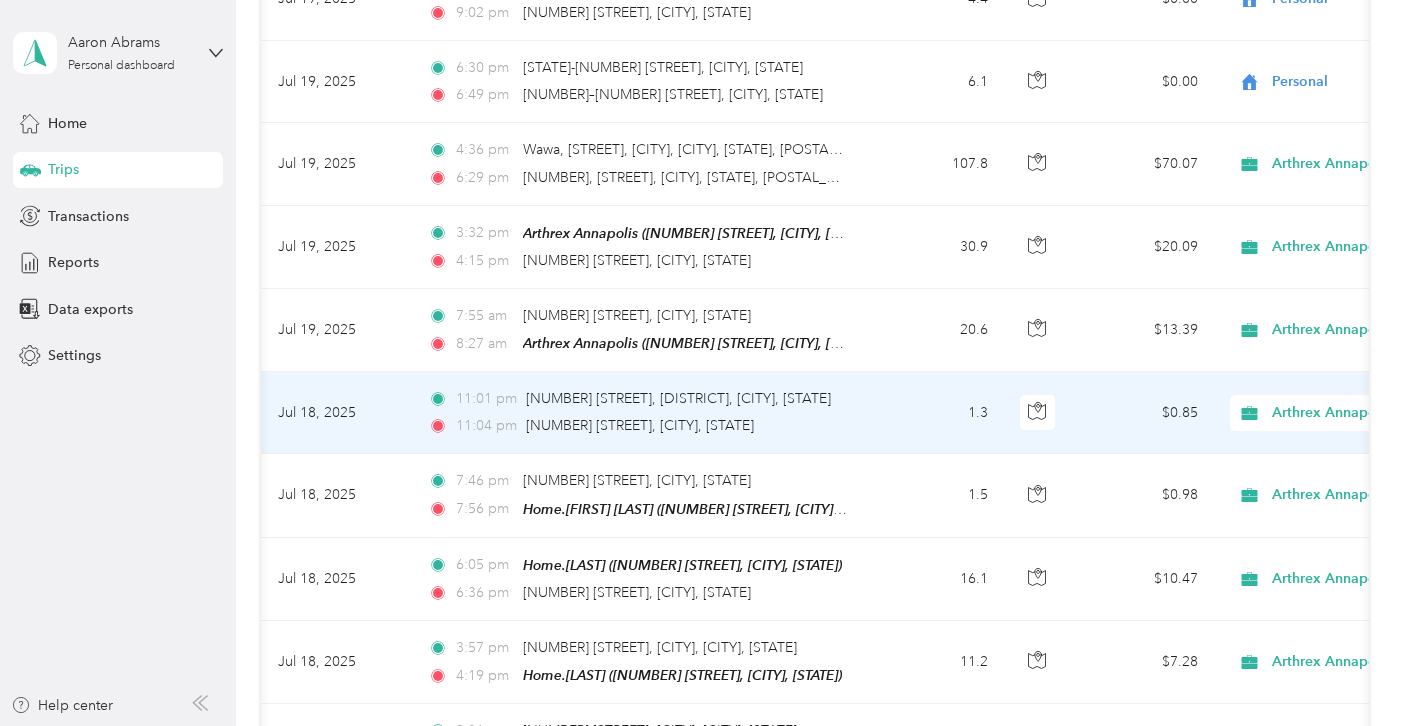 scroll, scrollTop: 6593, scrollLeft: 0, axis: vertical 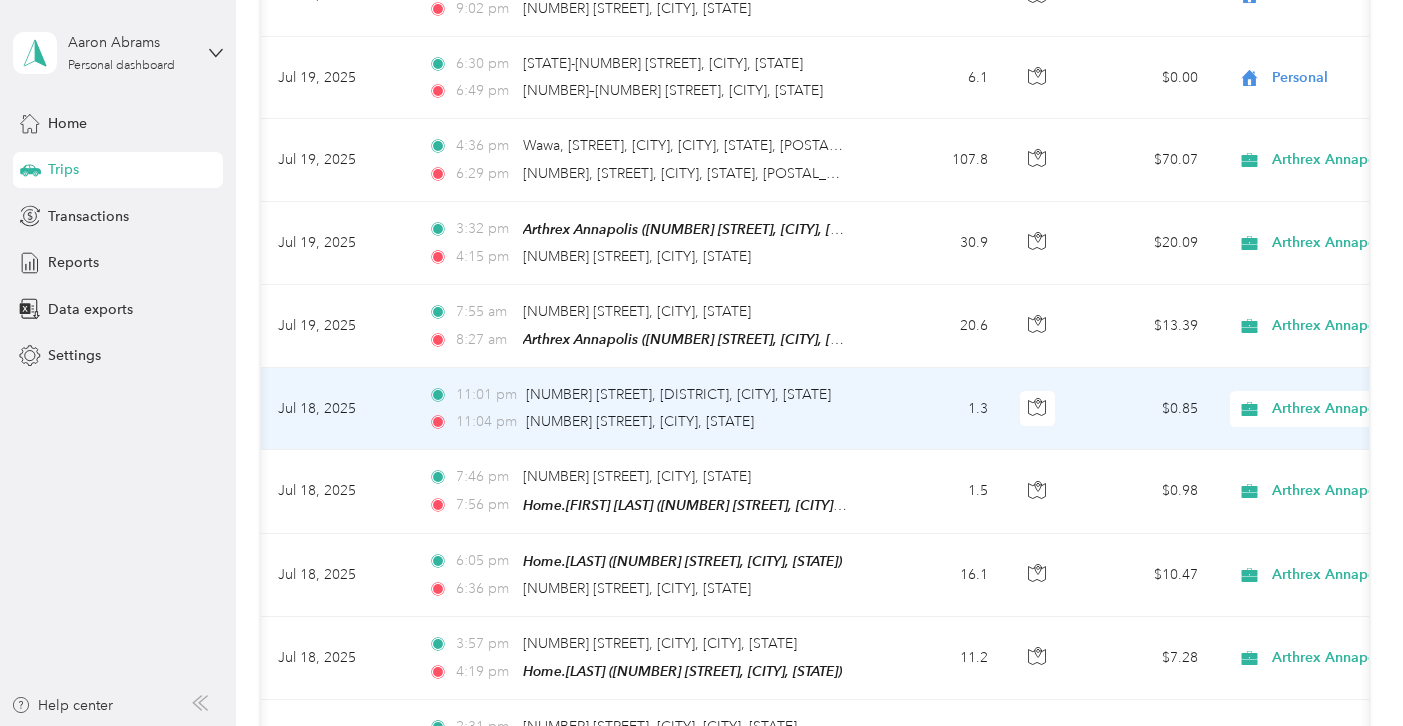 click on "Arthrex Annapolis" at bounding box center [1363, 409] 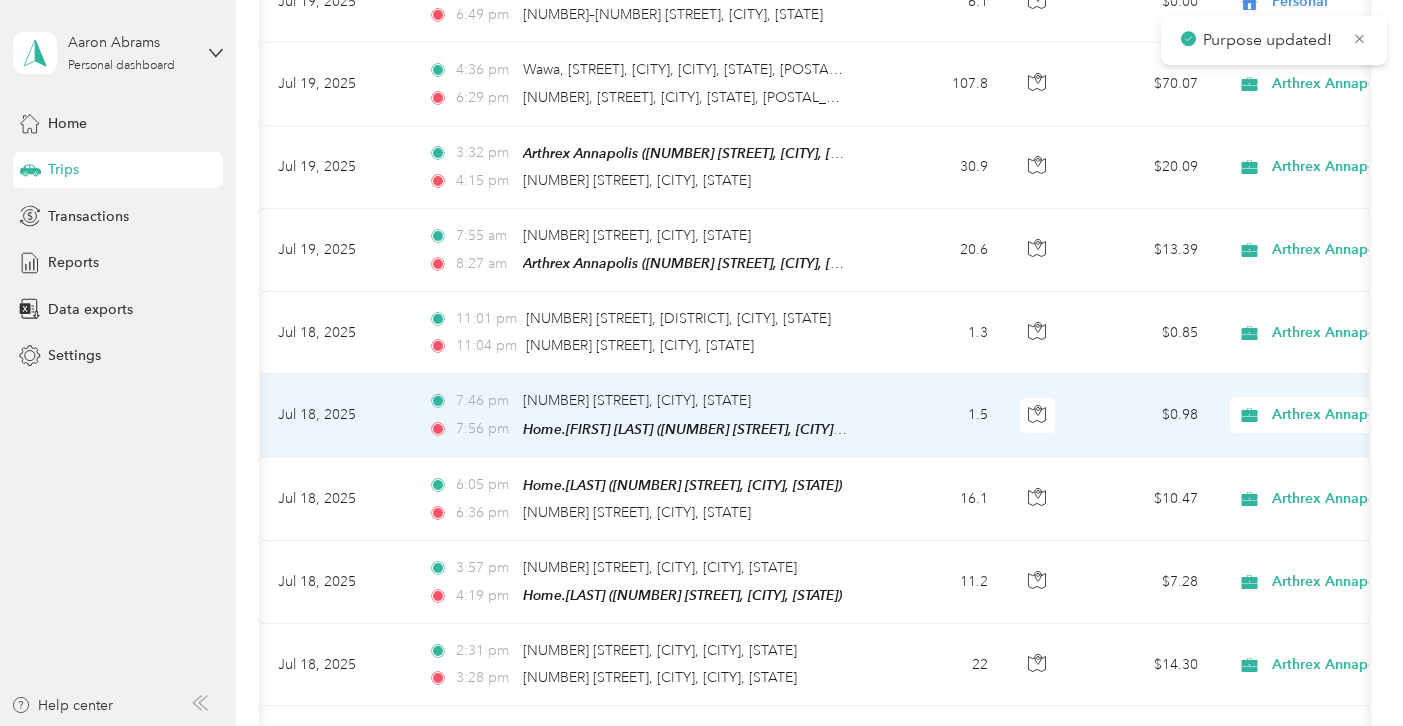 scroll, scrollTop: 6675, scrollLeft: 0, axis: vertical 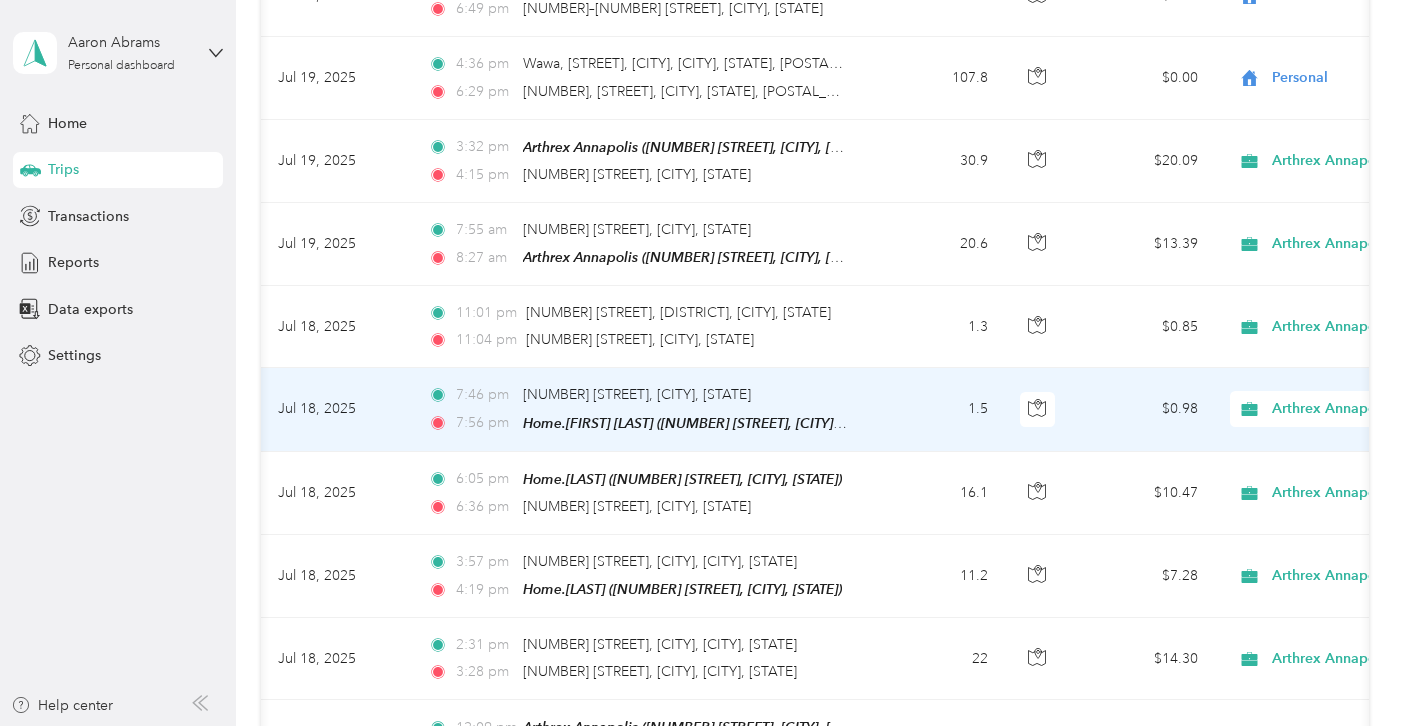 click on "$0.98" at bounding box center (1144, 409) 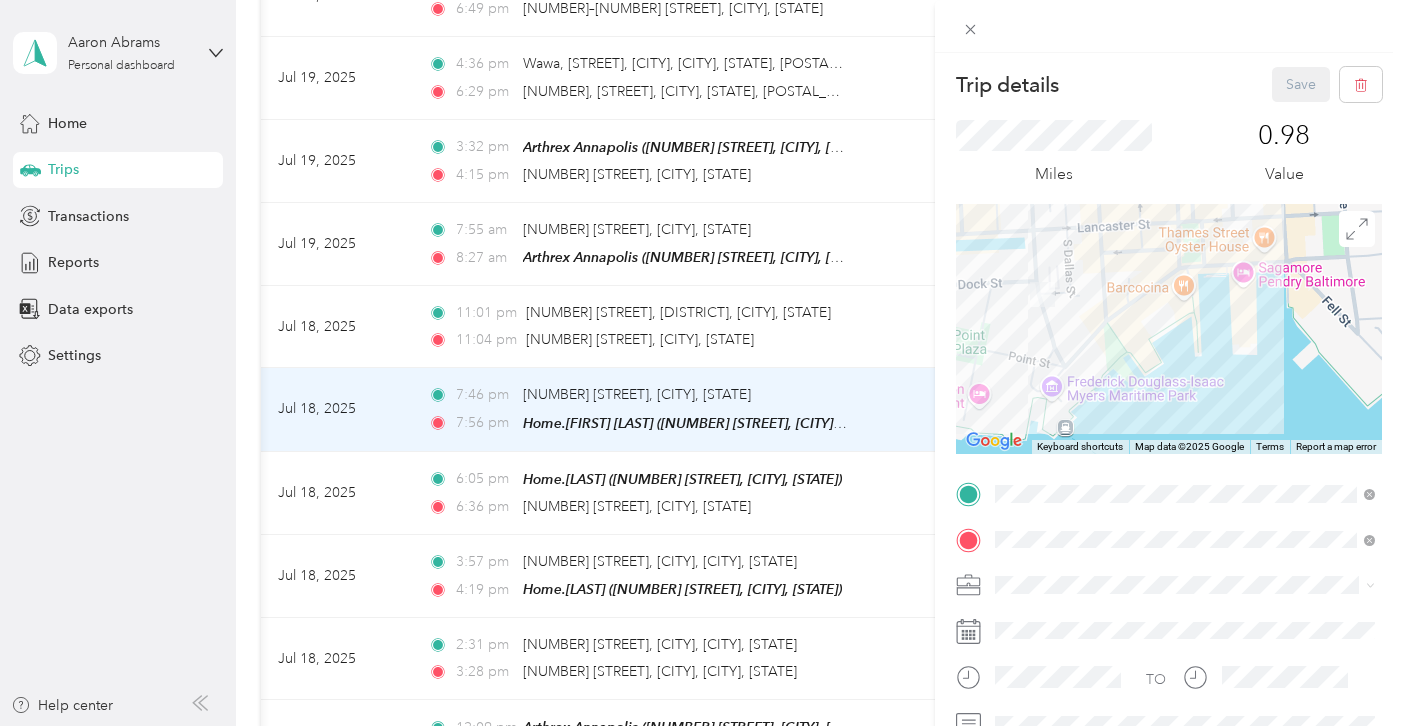 drag, startPoint x: 1075, startPoint y: 350, endPoint x: 1130, endPoint y: 353, distance: 55.081757 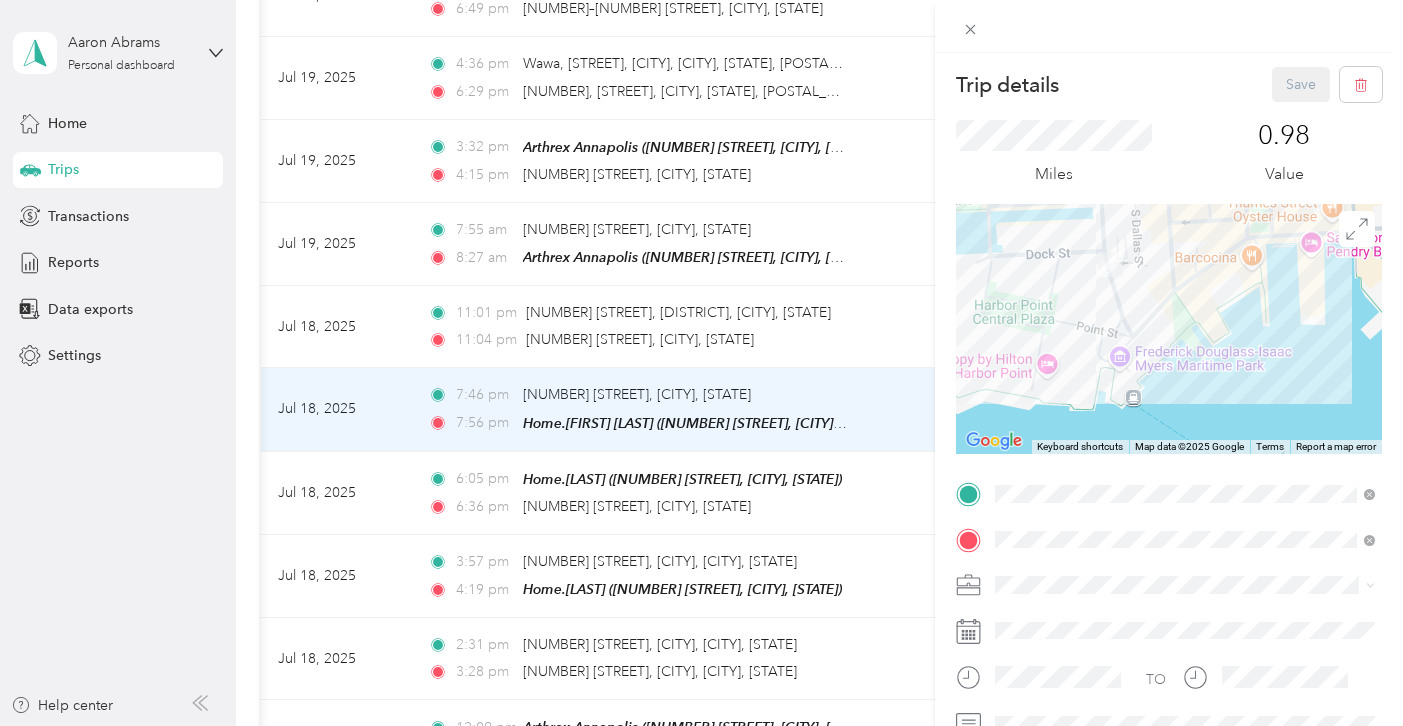 drag, startPoint x: 1081, startPoint y: 358, endPoint x: 1129, endPoint y: 309, distance: 68.593 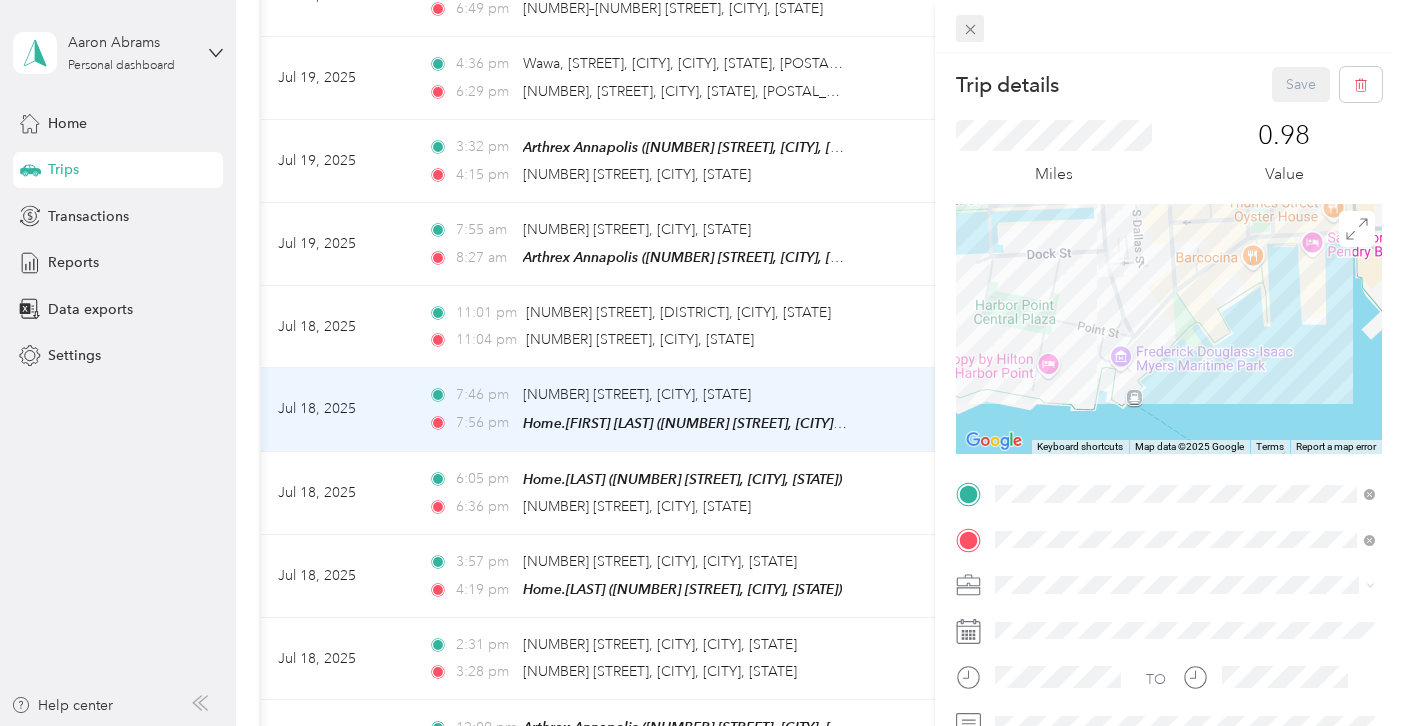 click 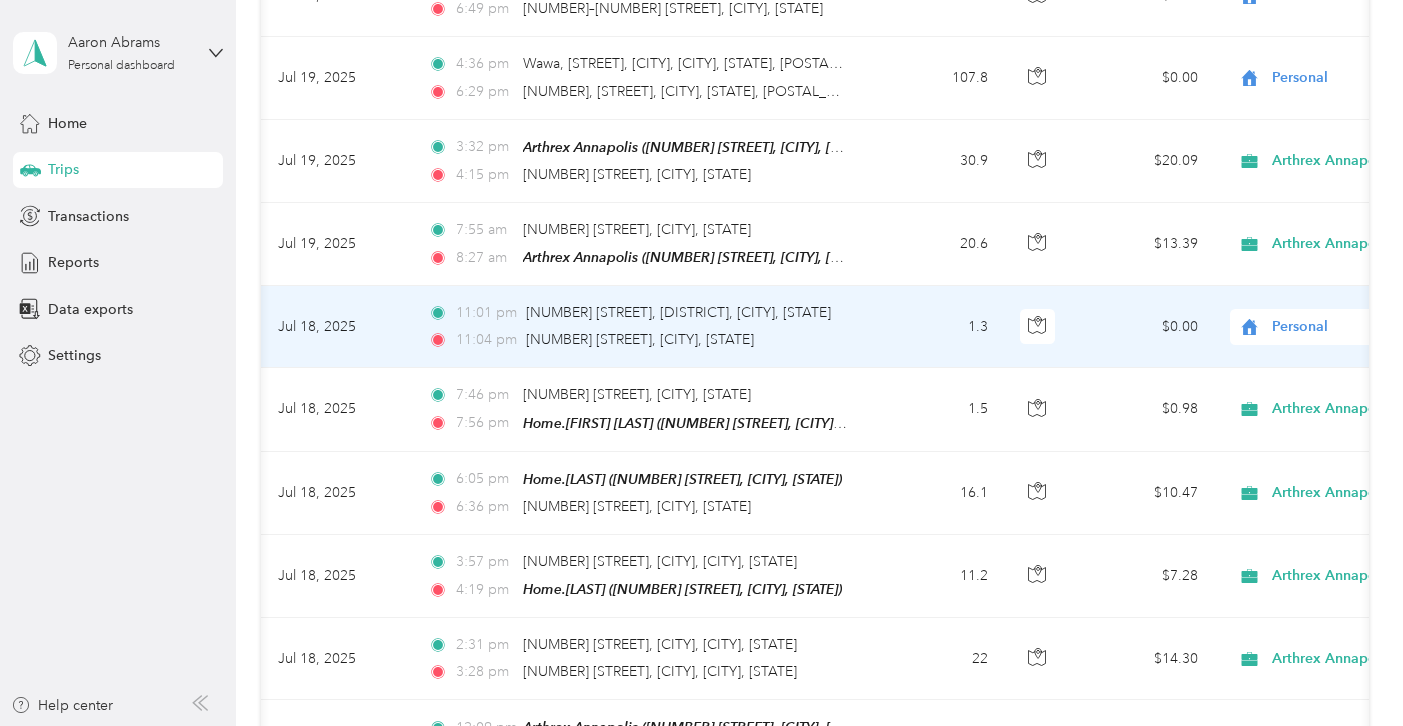 click on "Personal" at bounding box center (1354, 327) 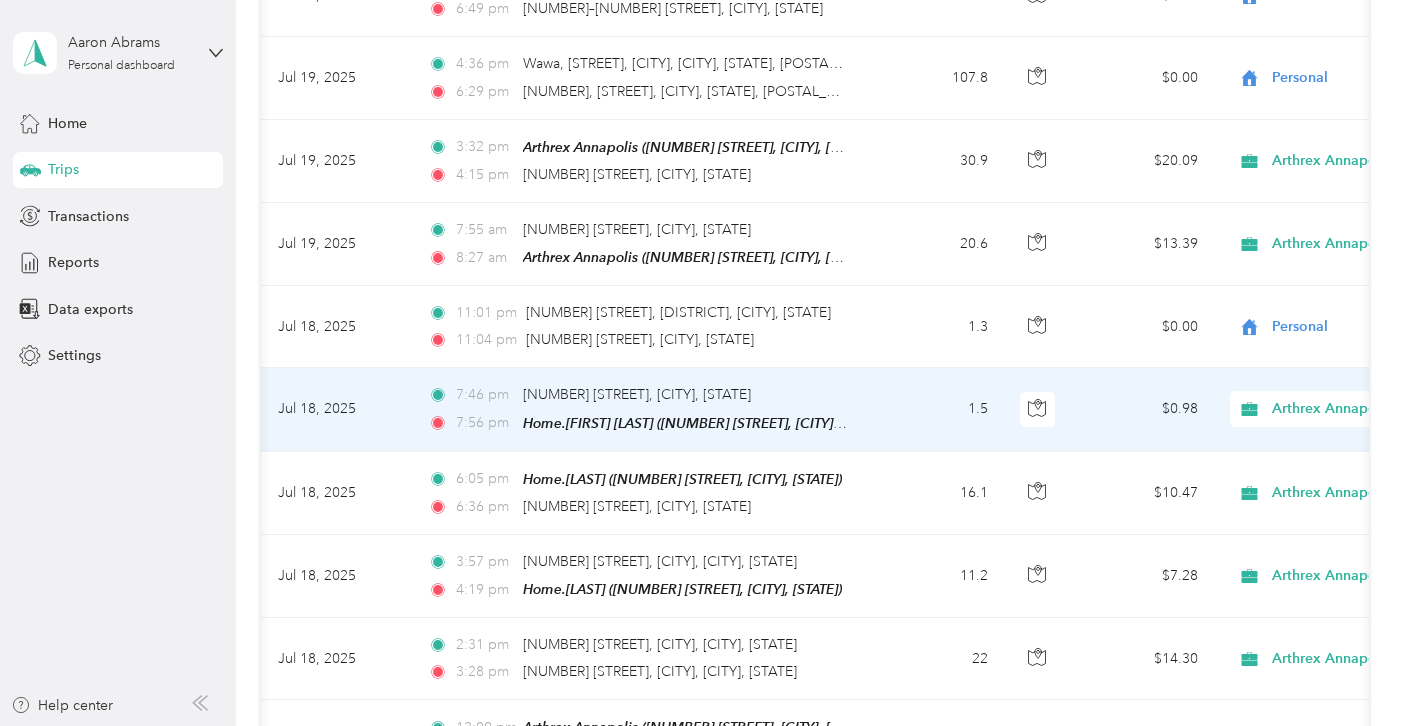 click on "Arthrex Annapolis" at bounding box center (1363, 409) 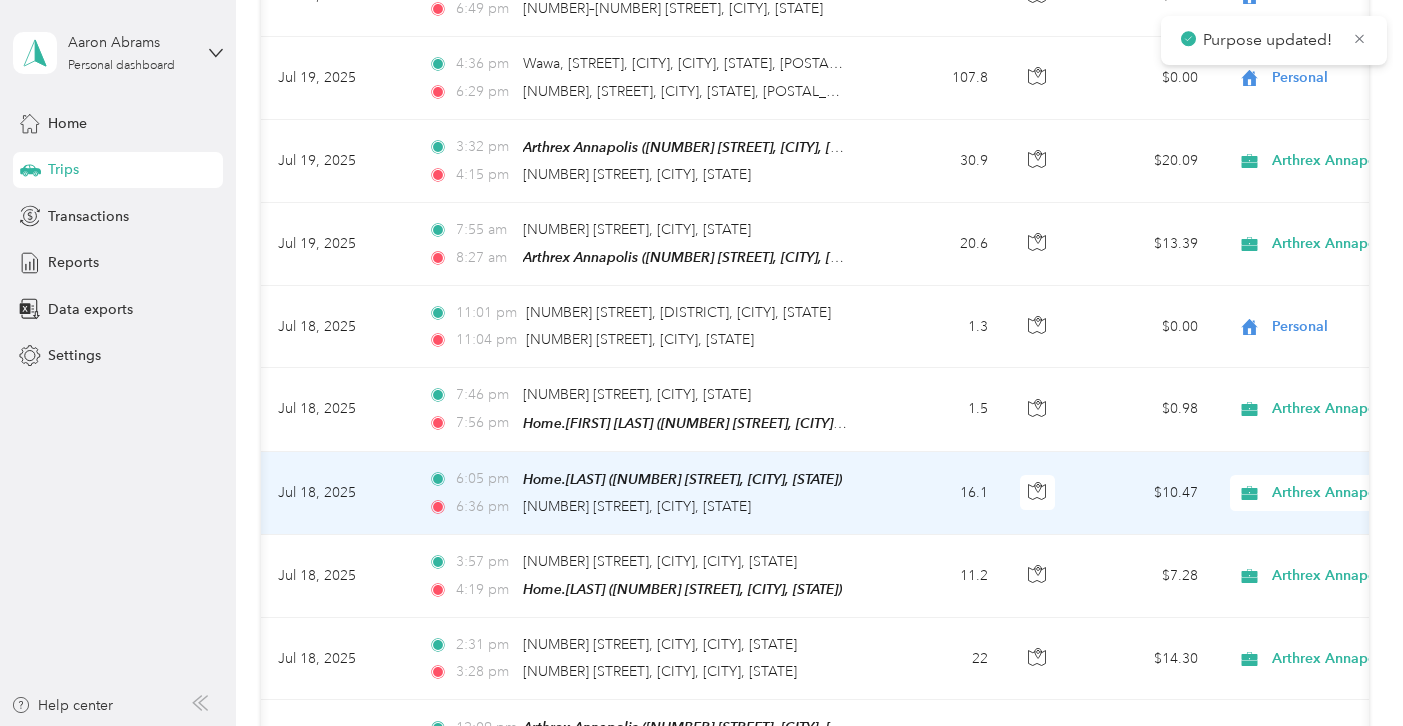 click on "Arthrex Annapolis" at bounding box center (1346, 493) 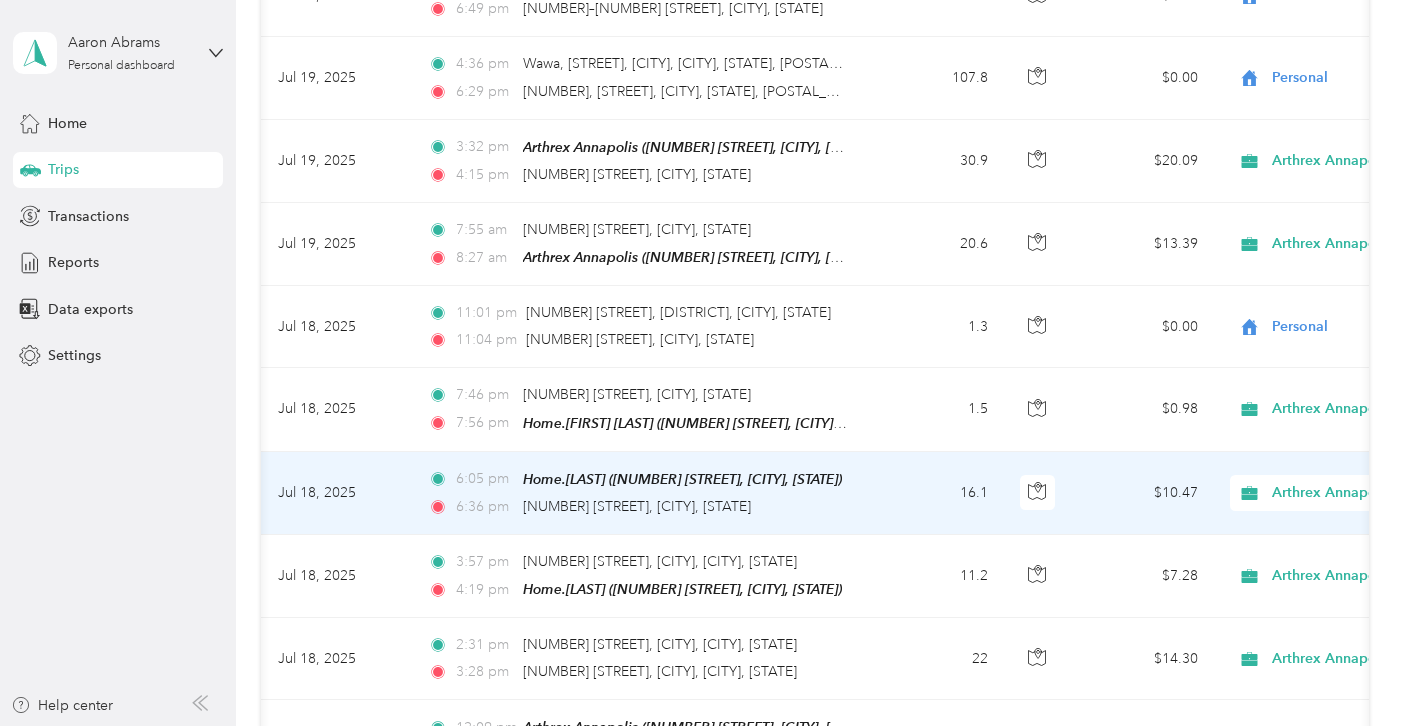 click on "Personal" at bounding box center [1297, 533] 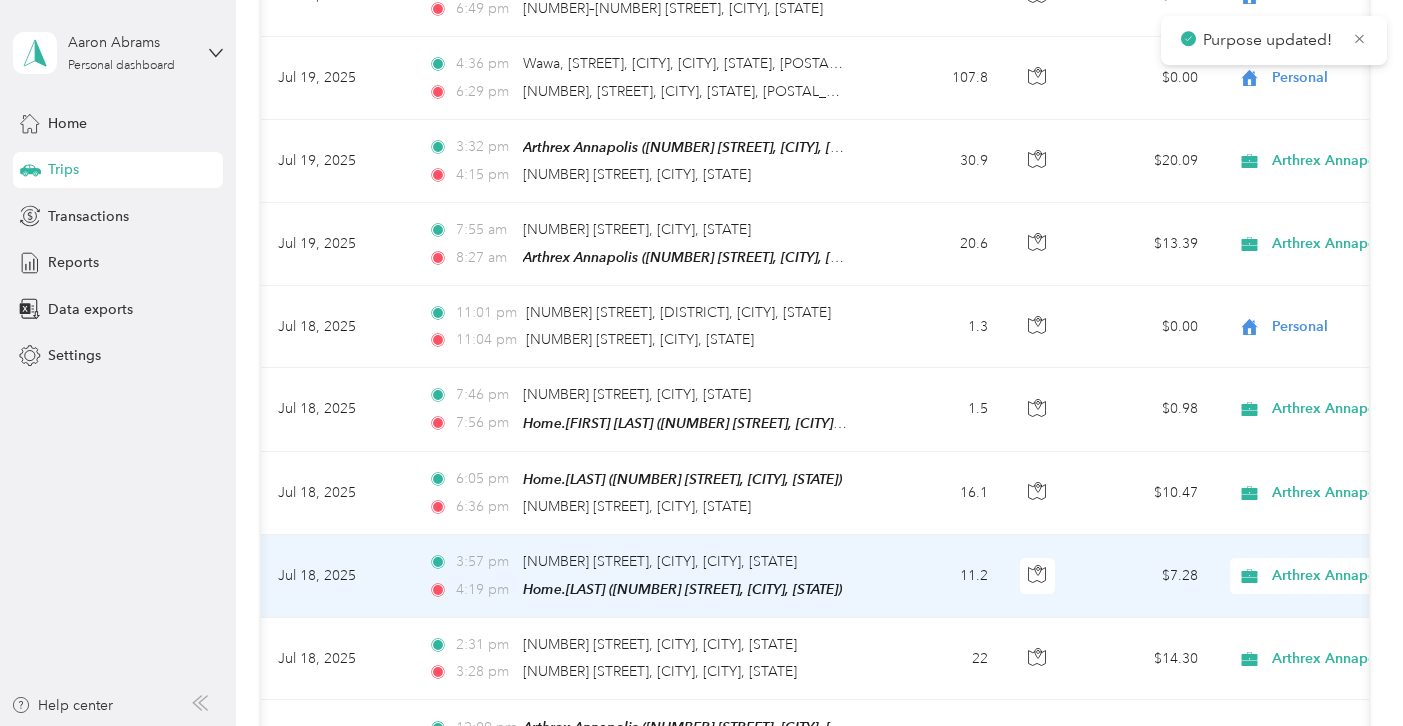click 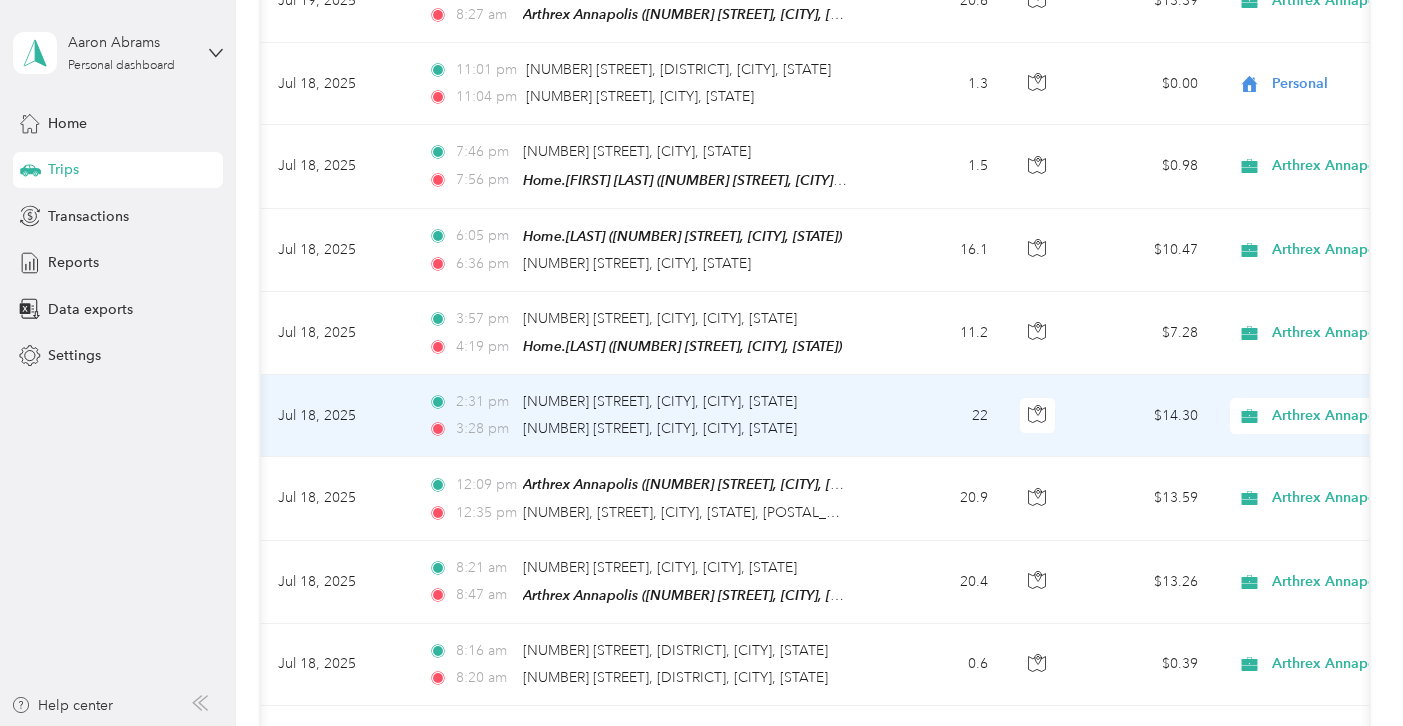 scroll, scrollTop: 6919, scrollLeft: 0, axis: vertical 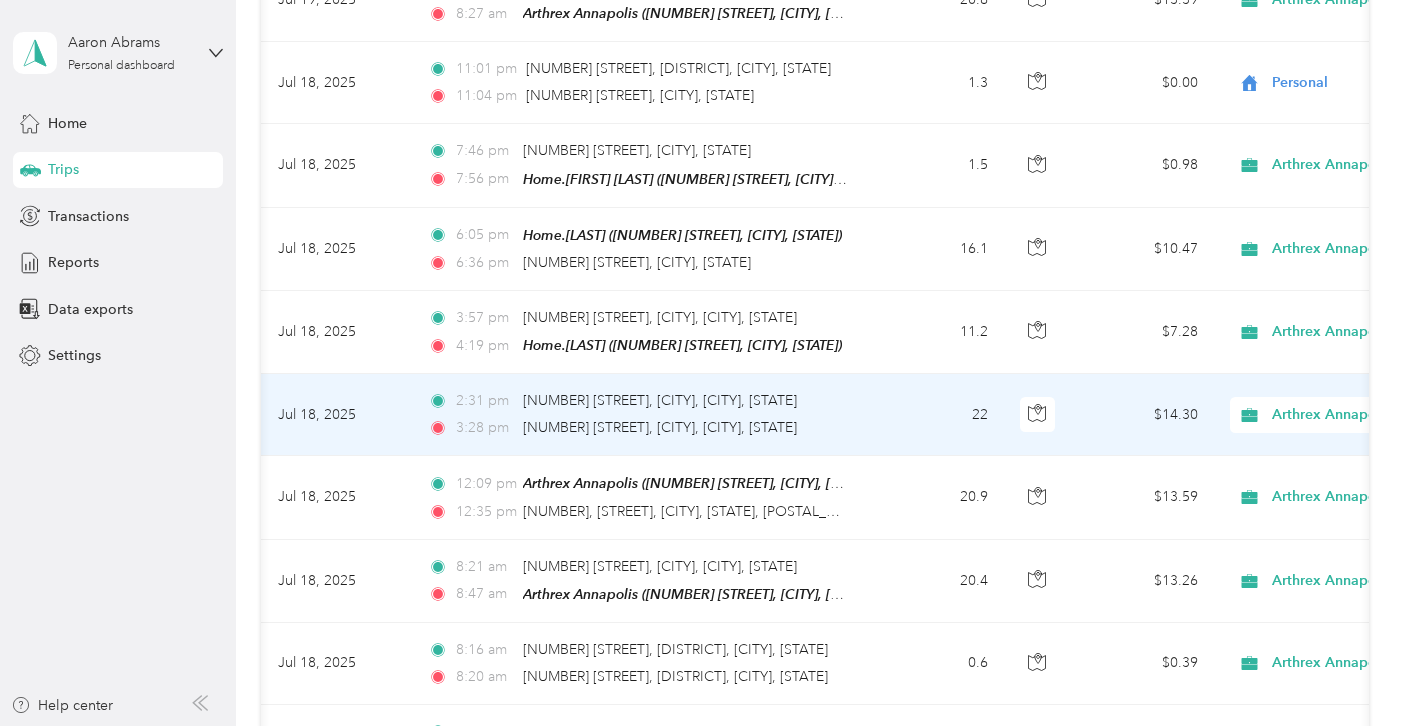 click on "Arthrex Annapolis" at bounding box center [1346, 415] 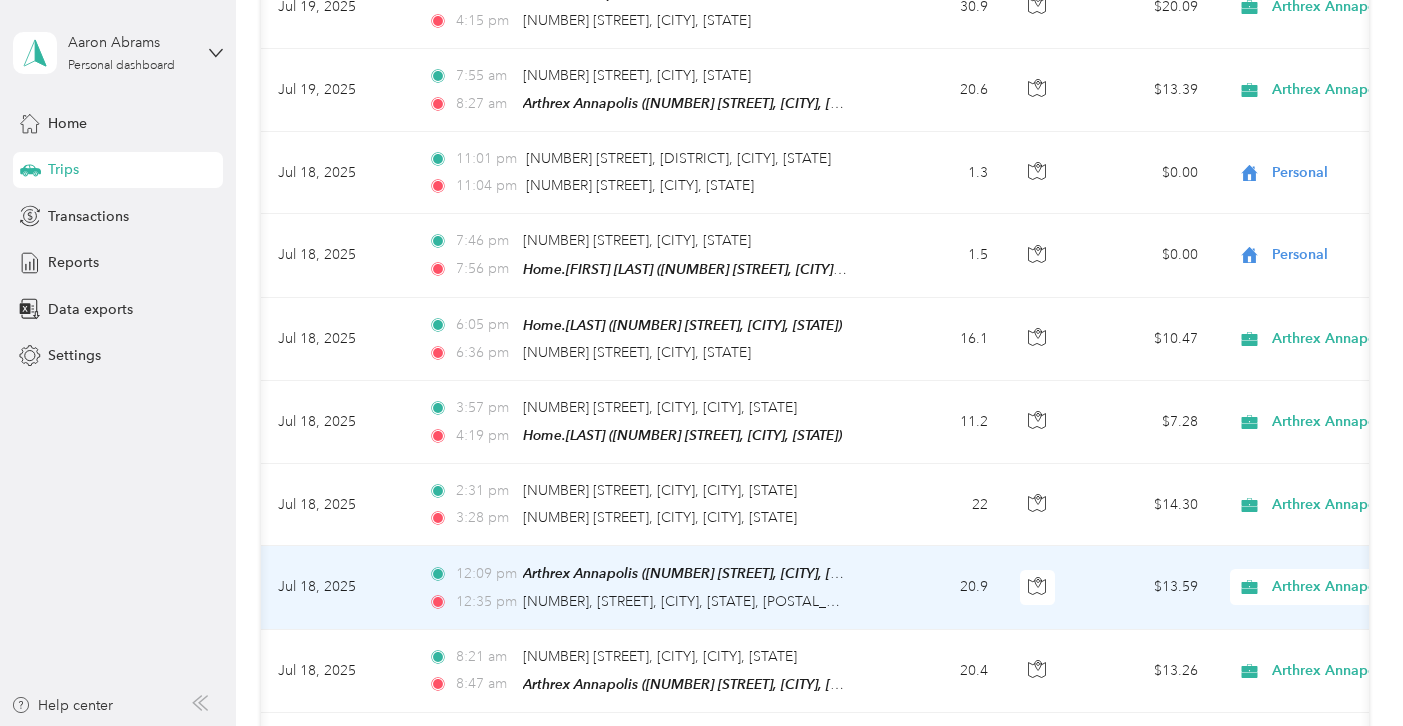 scroll, scrollTop: 6831, scrollLeft: 0, axis: vertical 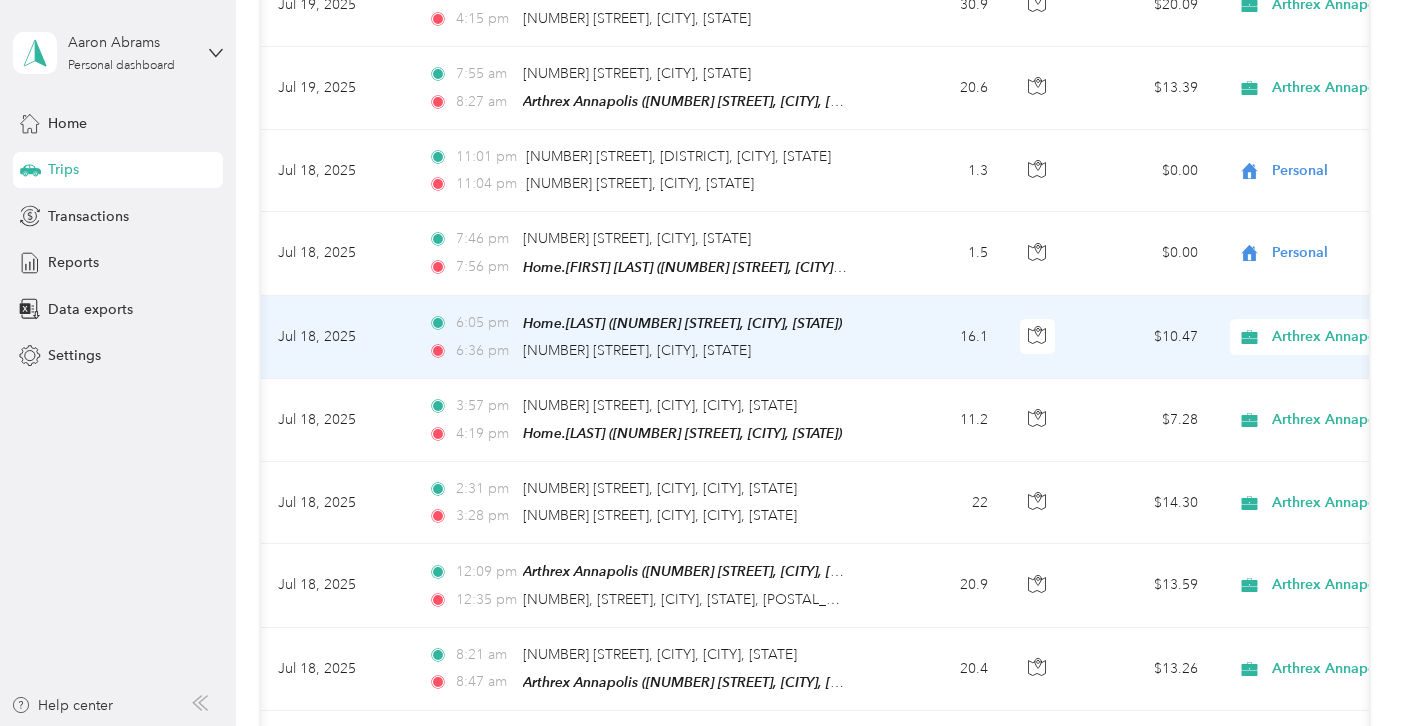 click on "Arthrex Annapolis" at bounding box center (1363, 337) 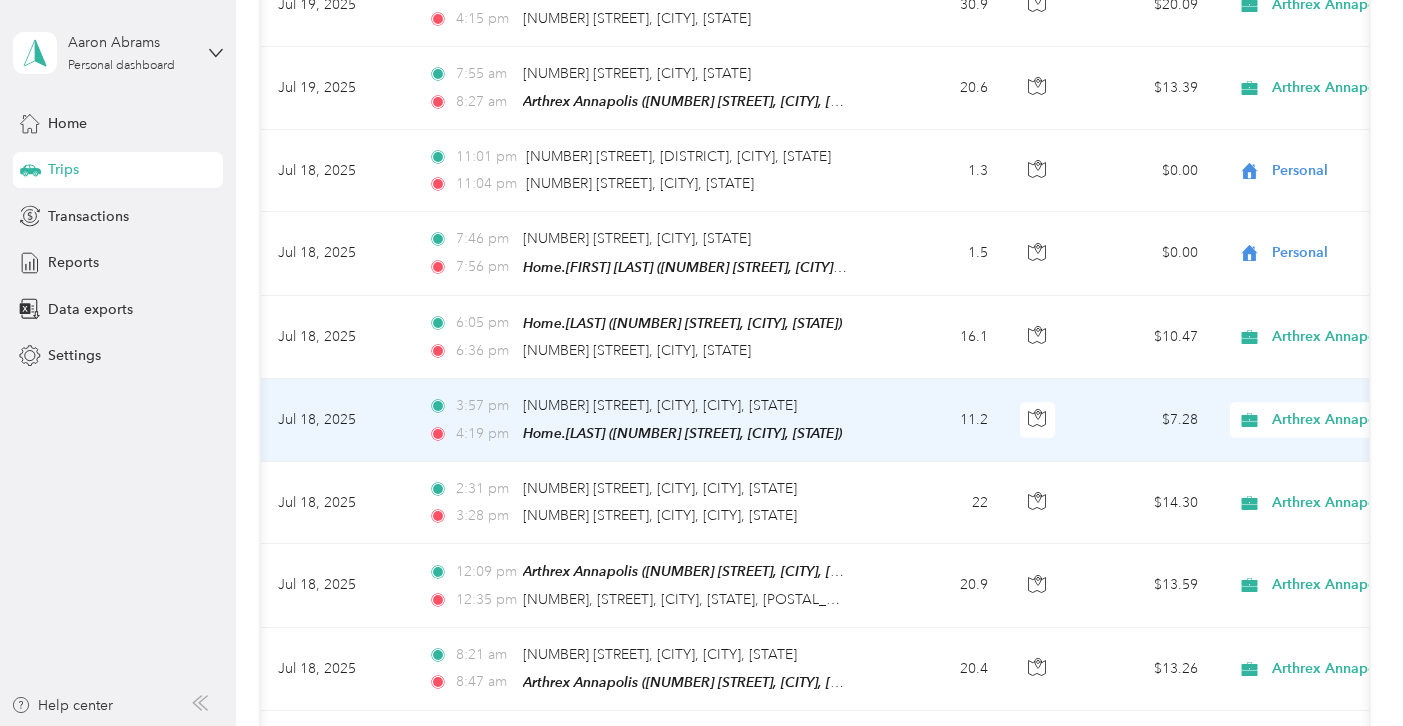 click on "Arthrex Annapolis" at bounding box center (1363, 420) 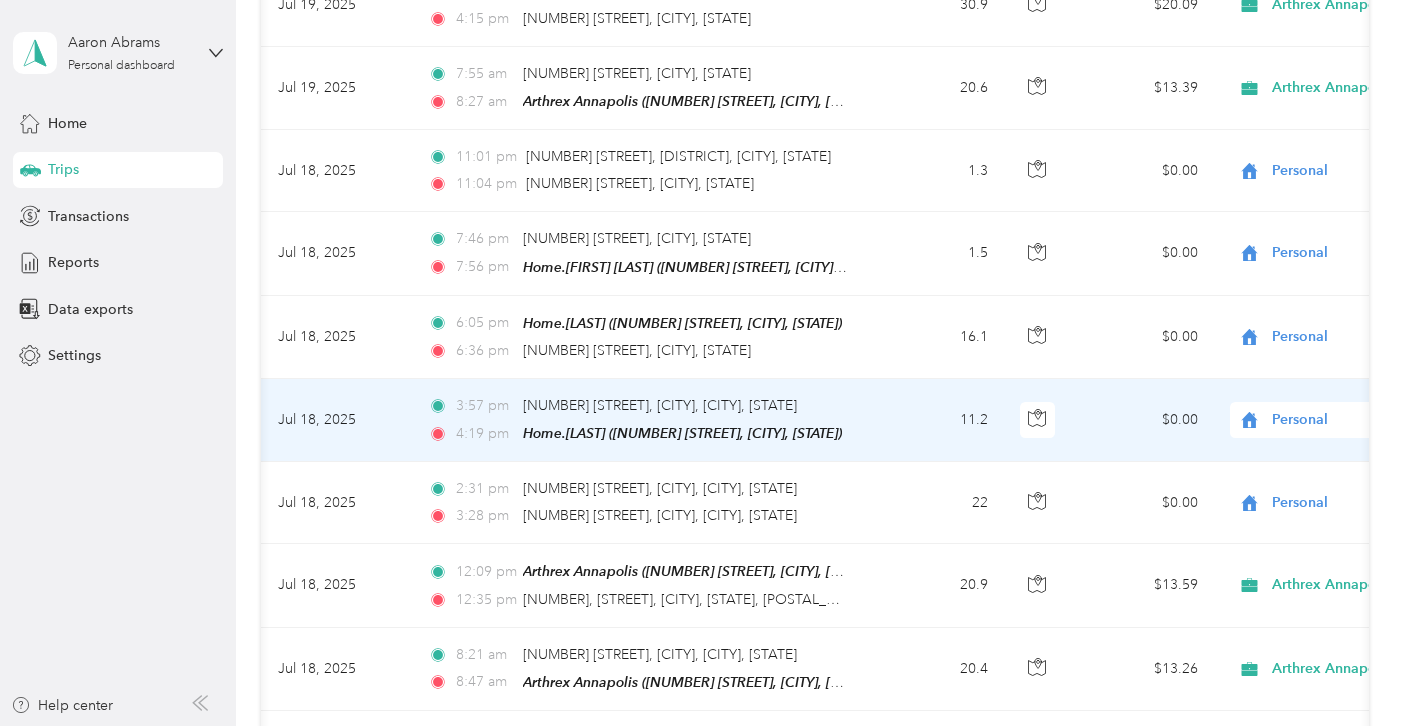 click on "Personal" at bounding box center (1286, 464) 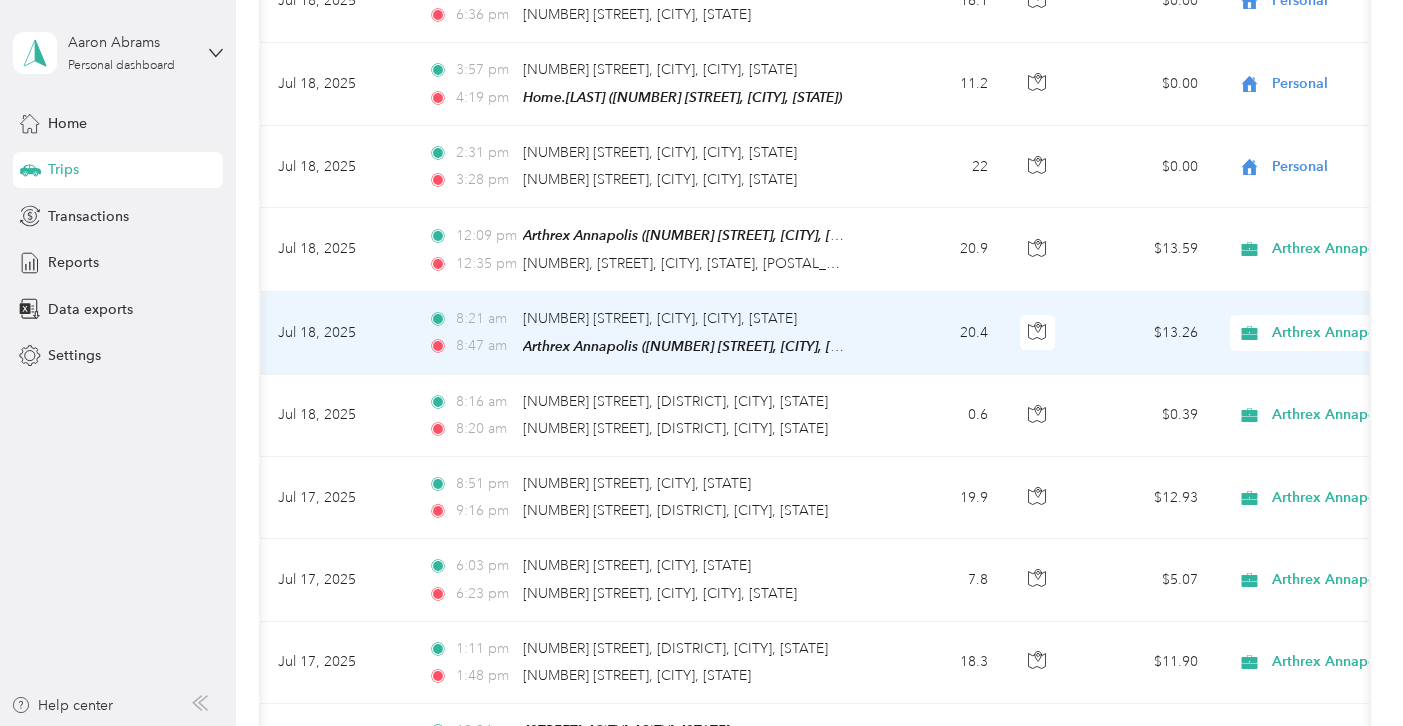 scroll, scrollTop: 7170, scrollLeft: 0, axis: vertical 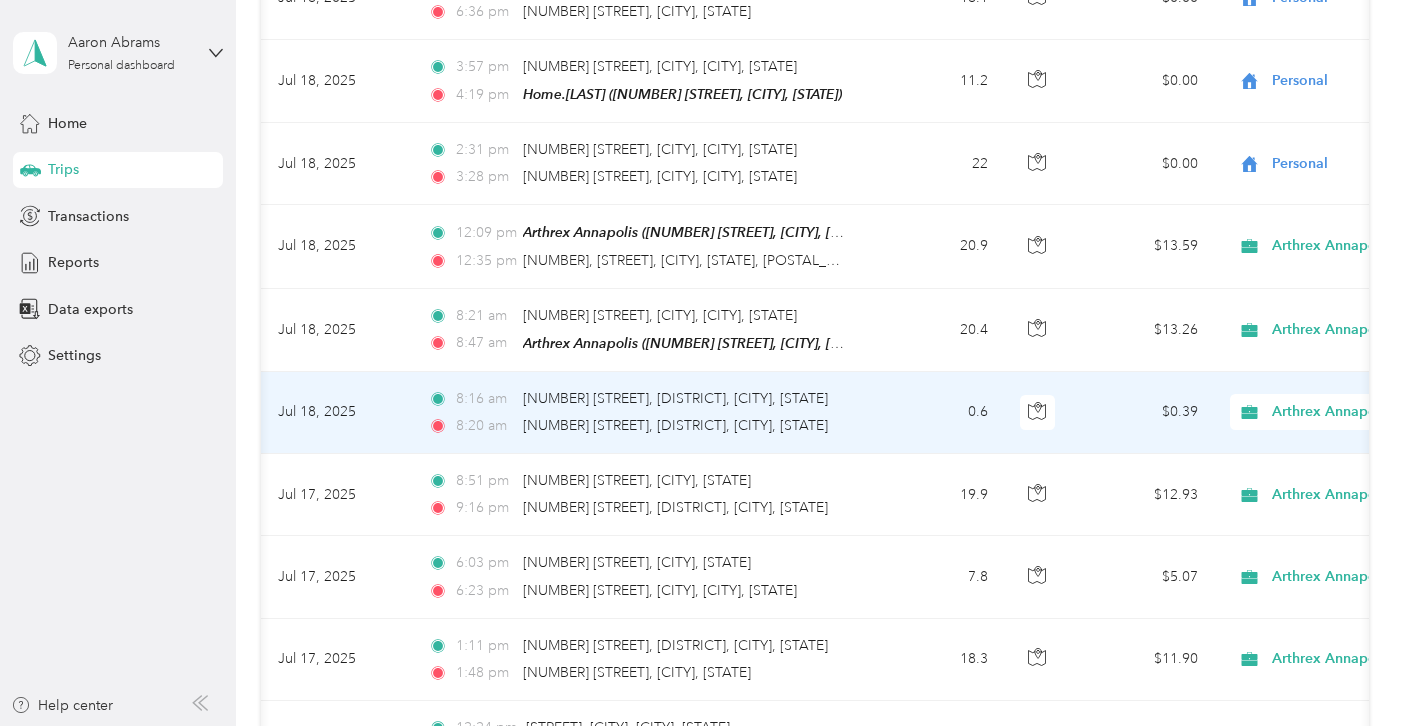 click on "Arthrex Annapolis" at bounding box center [1363, 412] 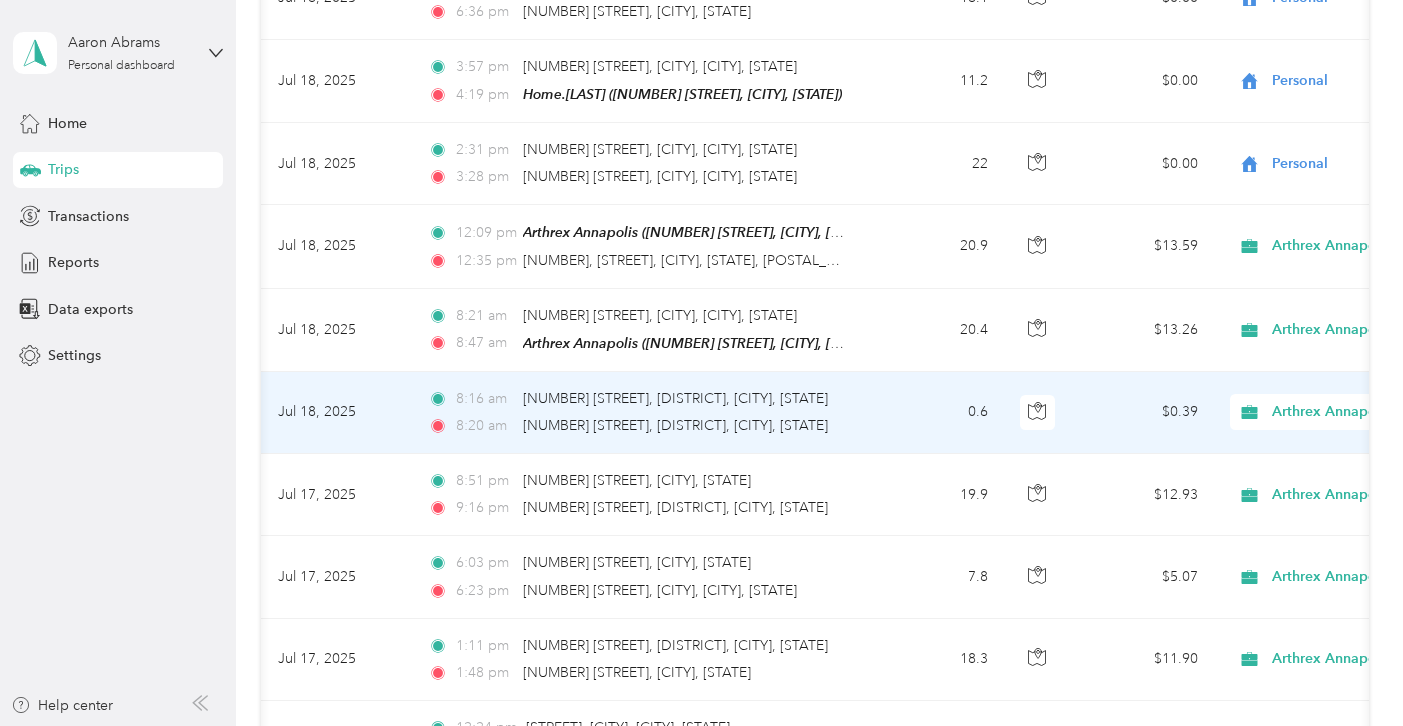 click on "Personal" at bounding box center [1297, 459] 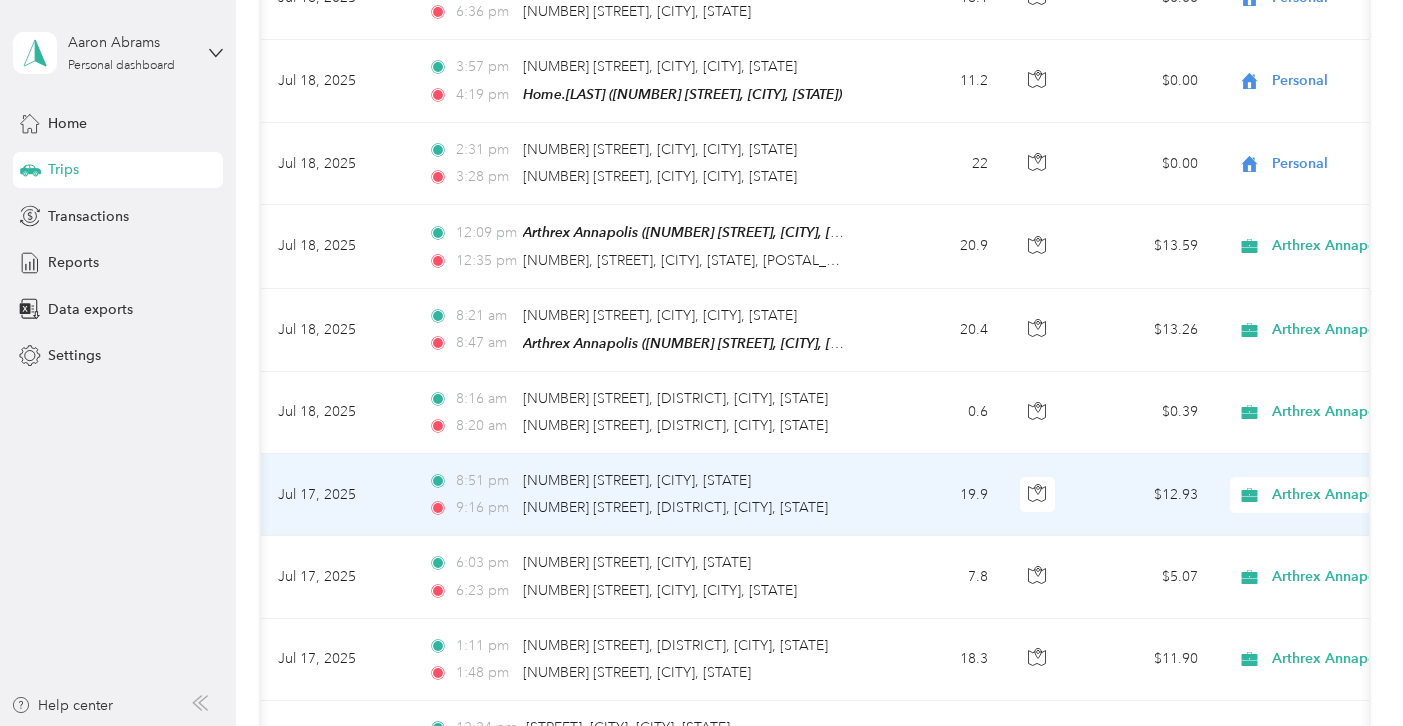 click on "Arthrex Annapolis" at bounding box center (1363, 495) 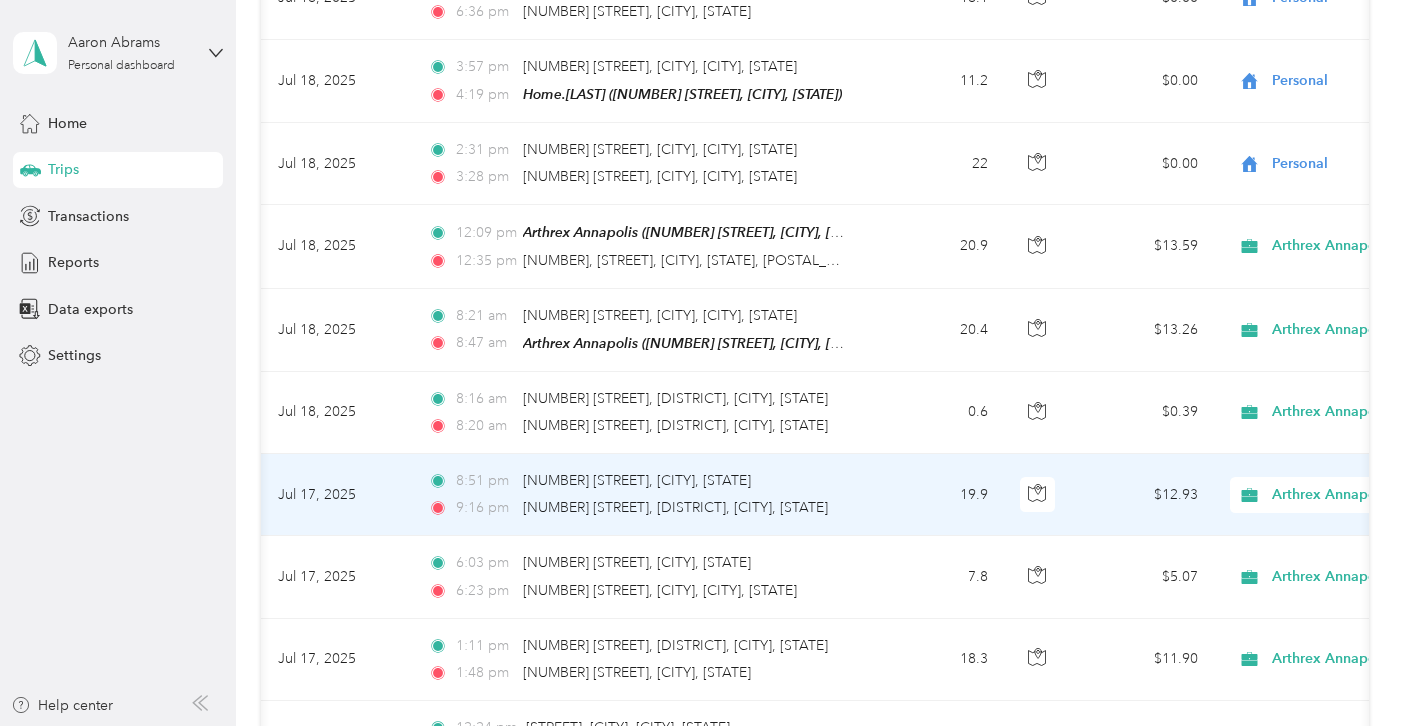 click on "Personal" at bounding box center [1297, 542] 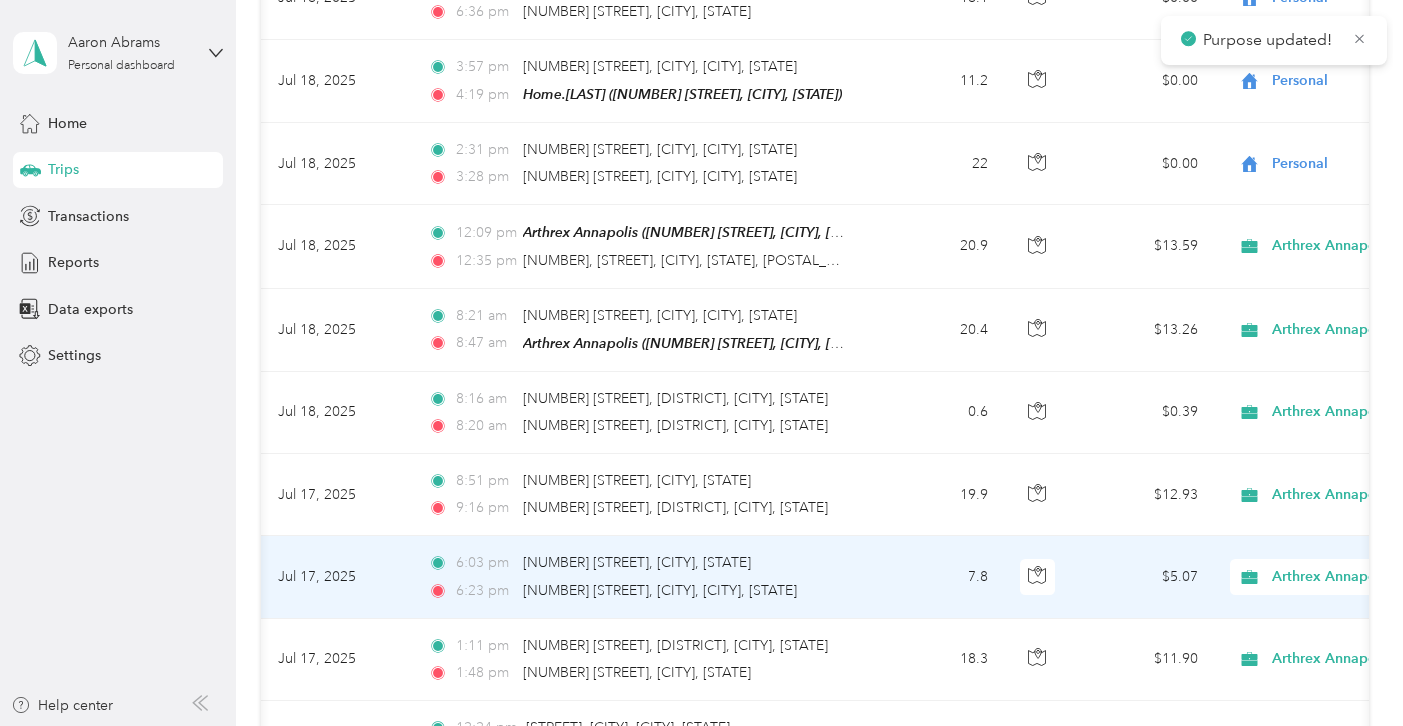 click on "Arthrex Annapolis" at bounding box center (1363, 577) 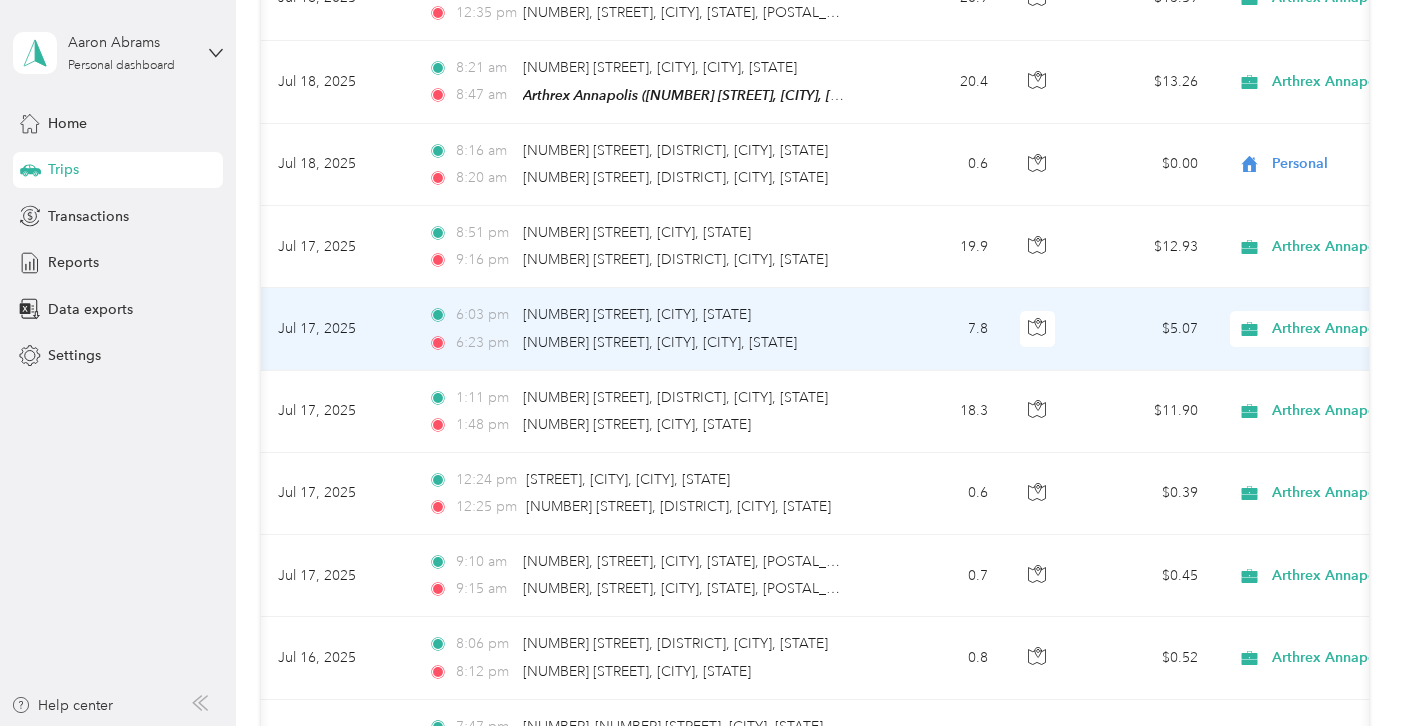 scroll, scrollTop: 7424, scrollLeft: 0, axis: vertical 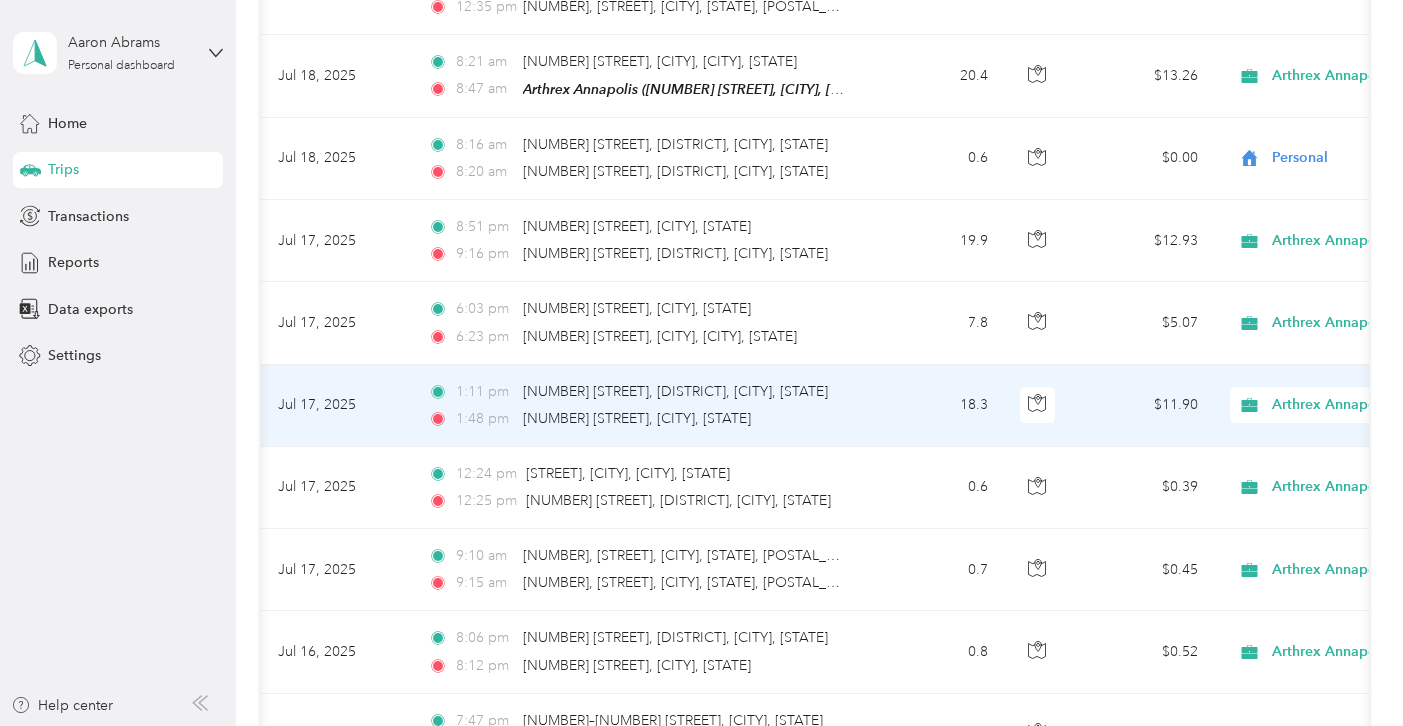 click on "Arthrex Annapolis" at bounding box center [1363, 405] 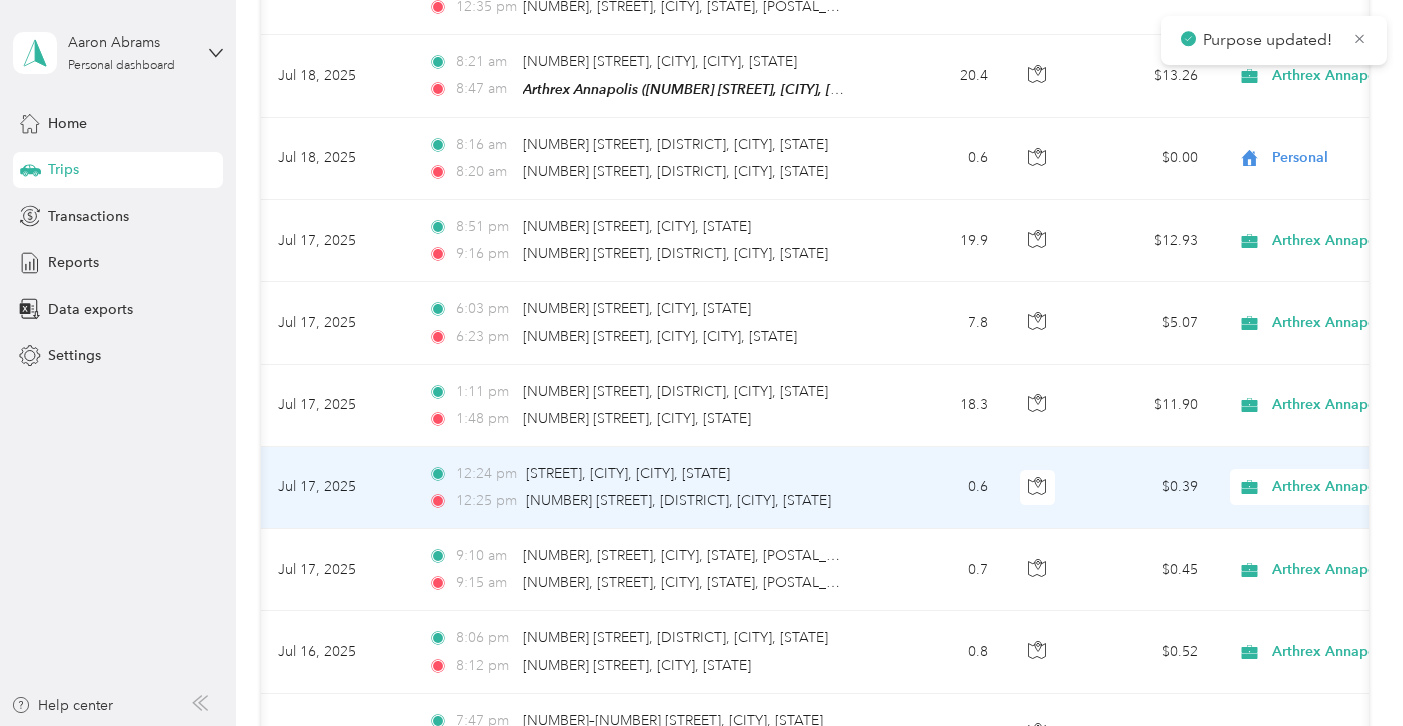 click on "Arthrex Annapolis" at bounding box center (1346, 487) 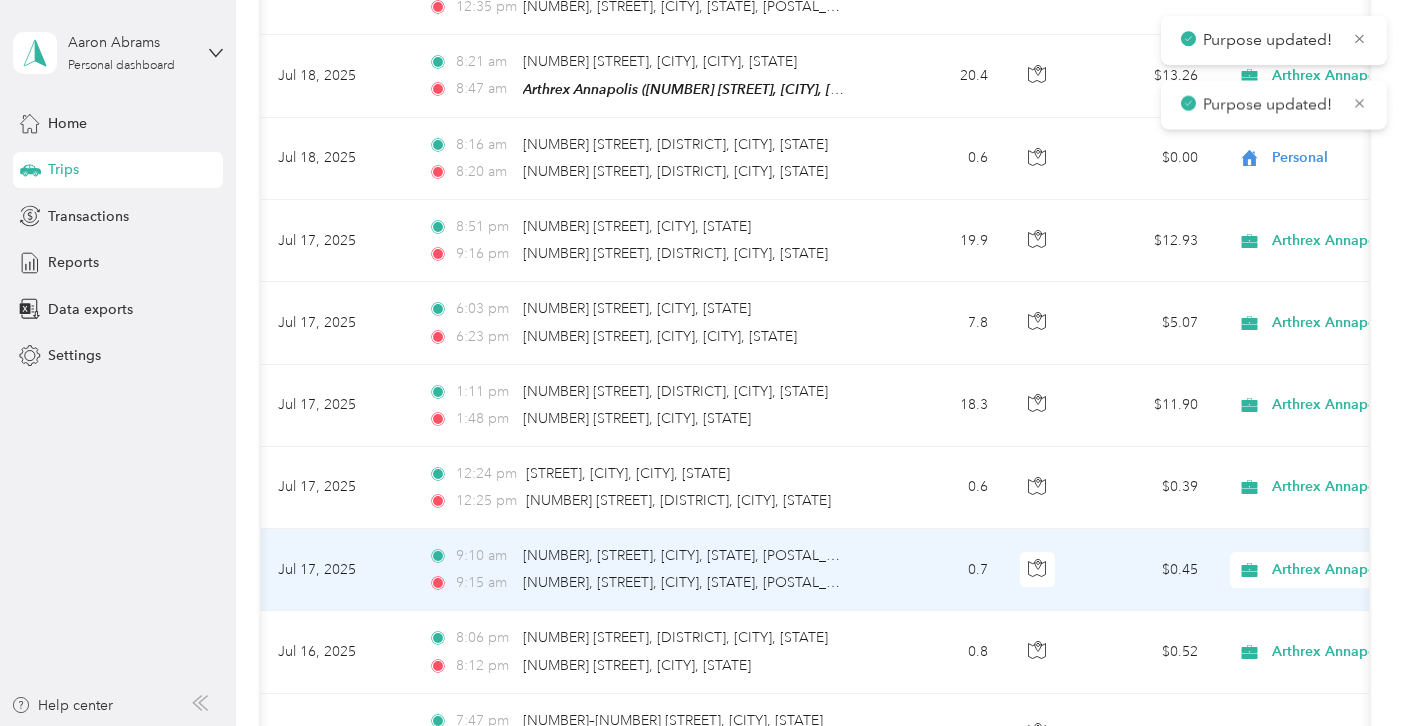 click on "Arthrex Annapolis" at bounding box center (1363, 570) 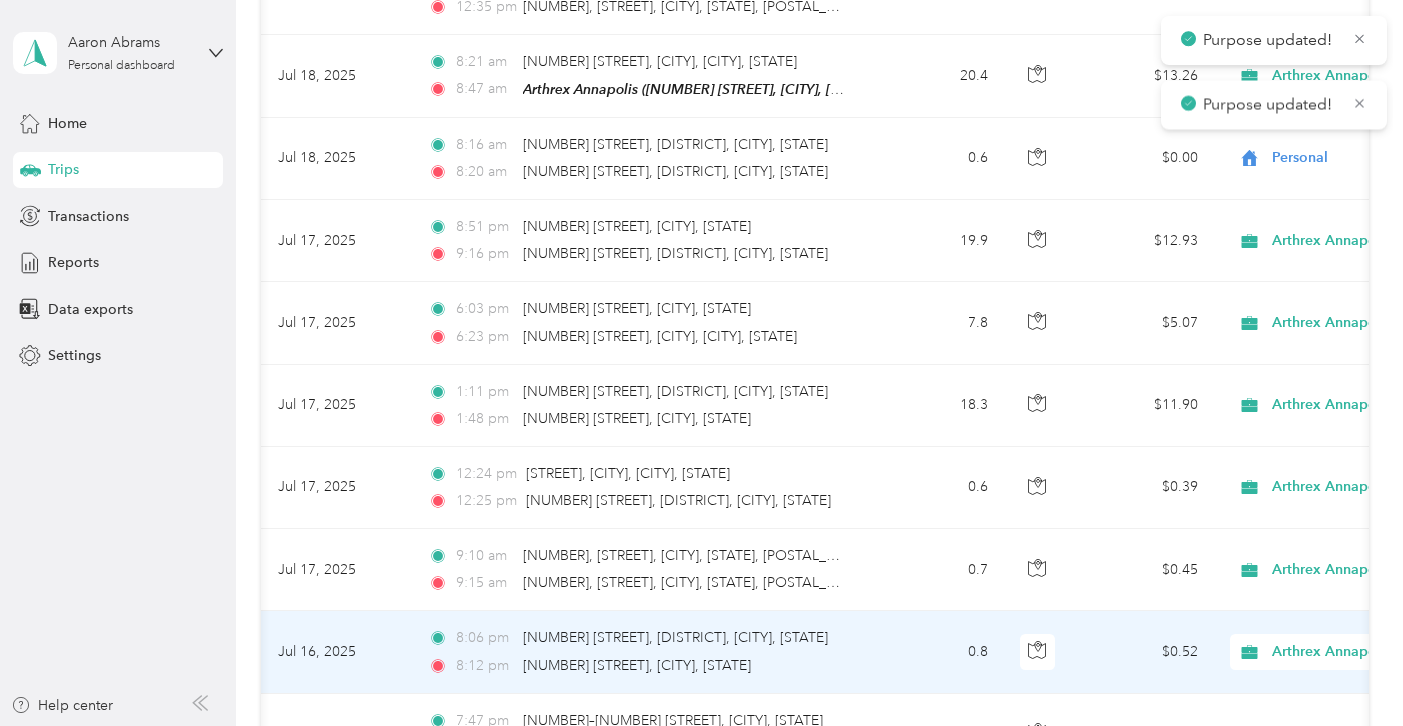 click on "Arthrex Annapolis" at bounding box center (1363, 652) 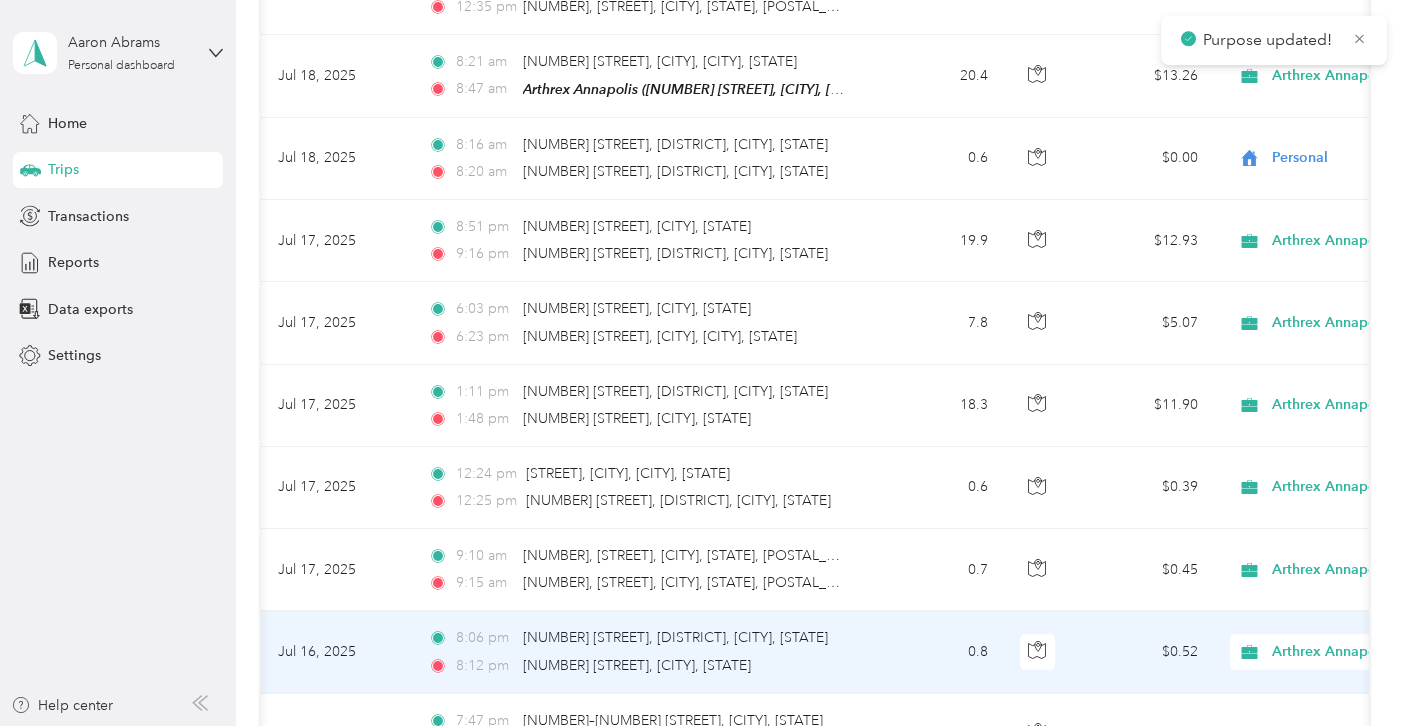 click on "Personal" at bounding box center [1279, 699] 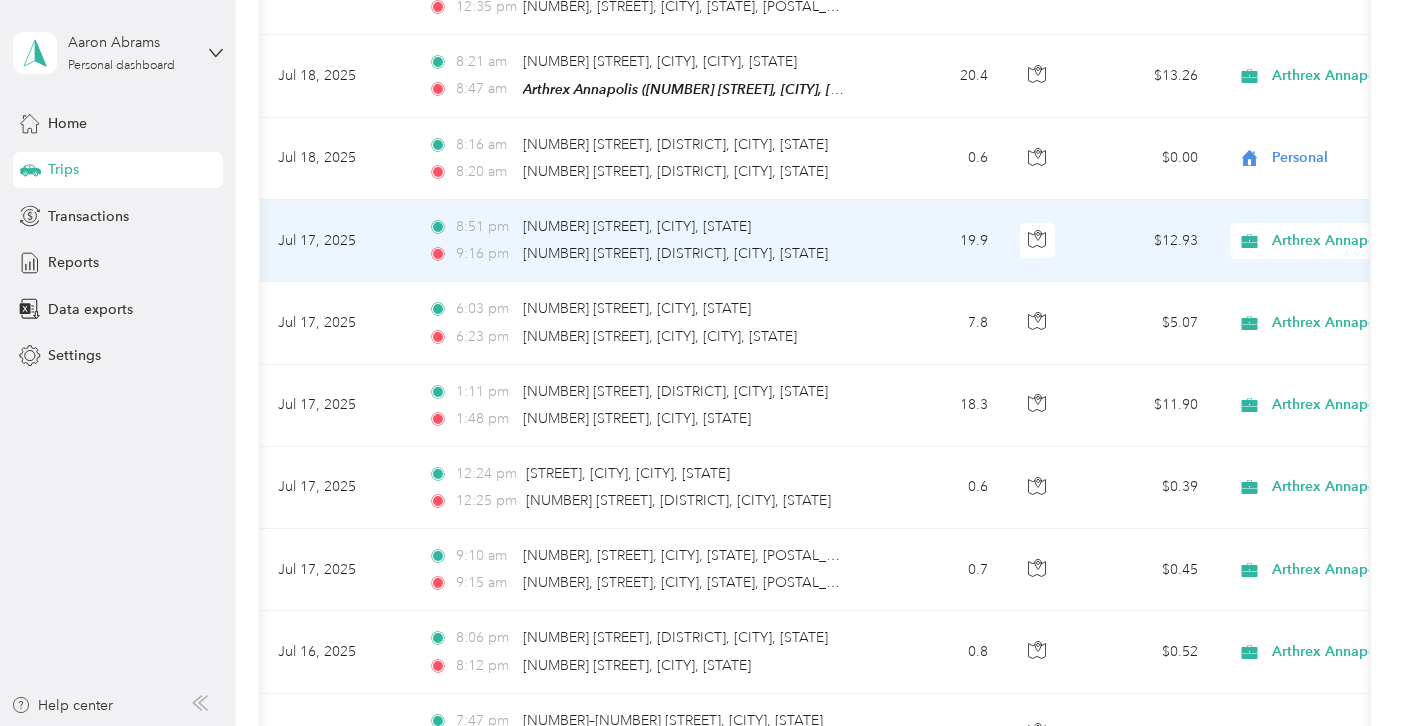 click on "Arthrex Annapolis" at bounding box center [1363, 241] 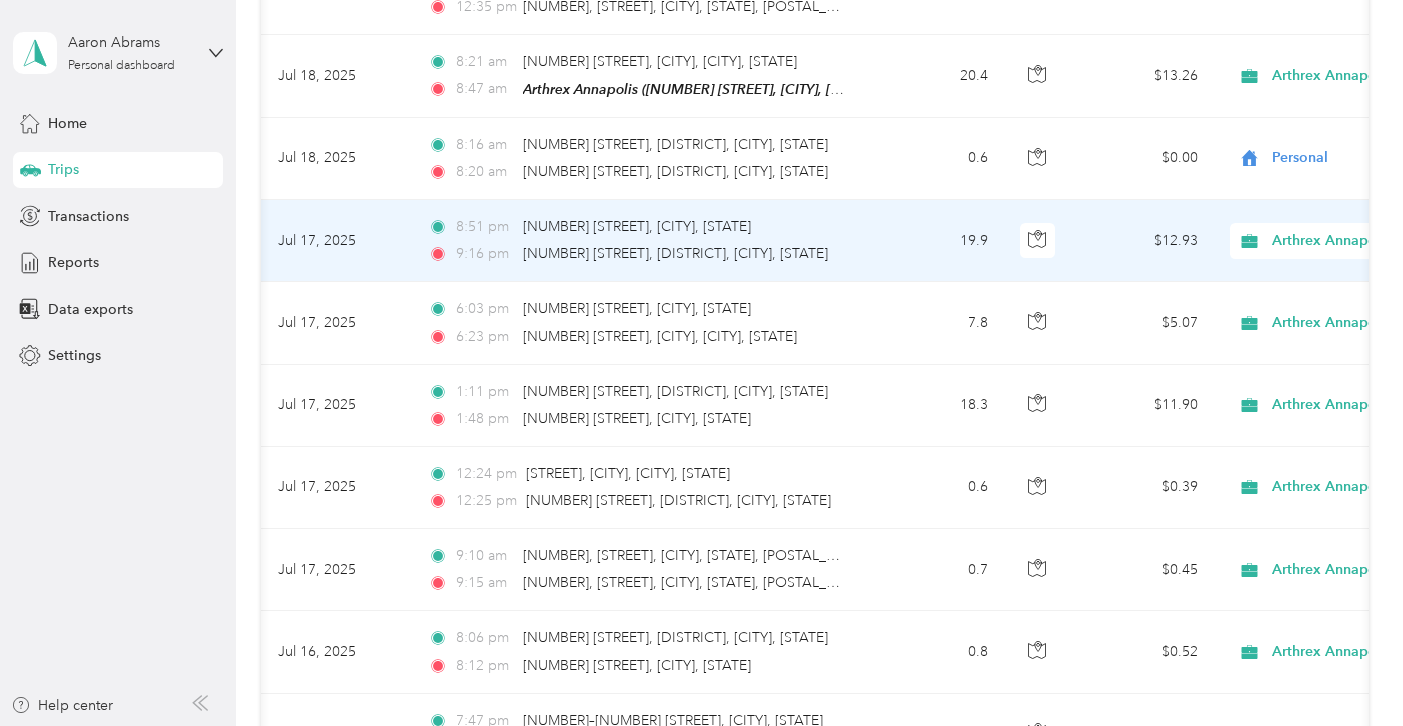 click on "Personal" at bounding box center [1297, 279] 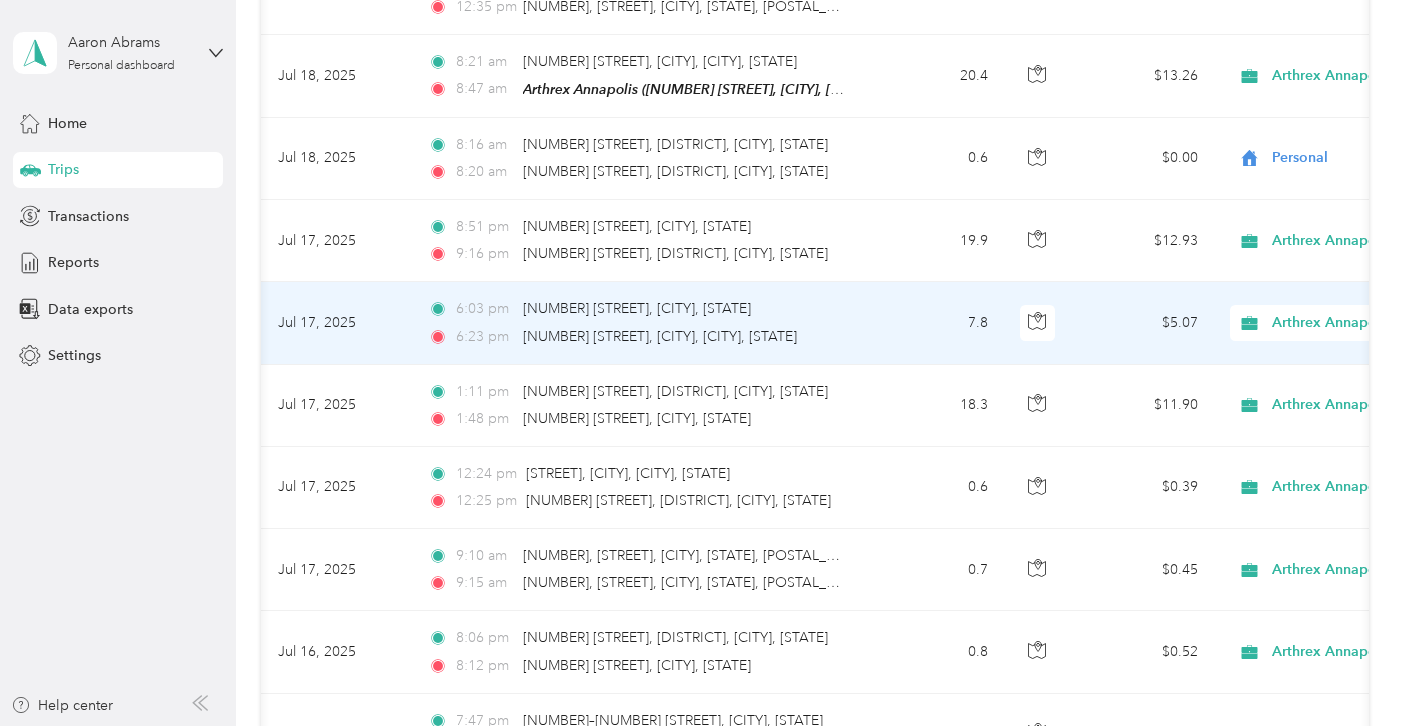 click on "Arthrex Annapolis" at bounding box center (1363, 323) 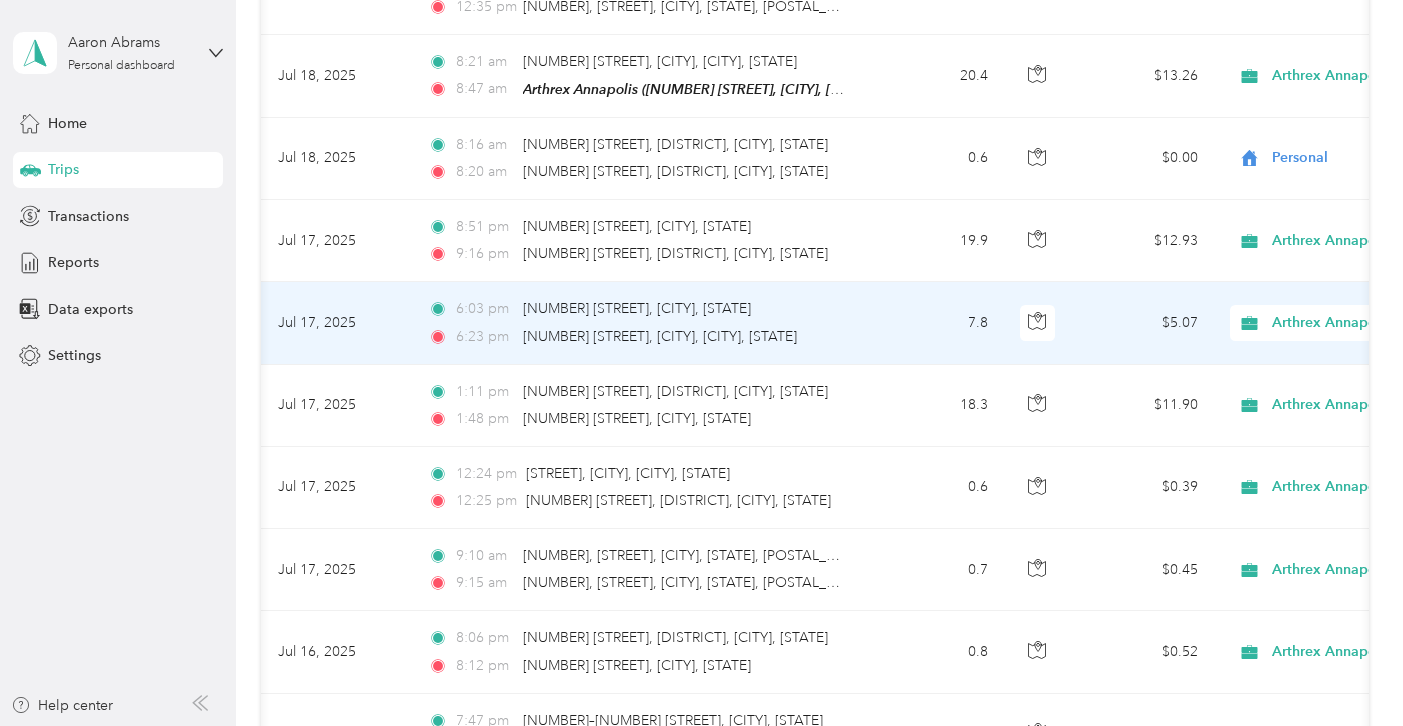 click on "Personal" at bounding box center [1297, 370] 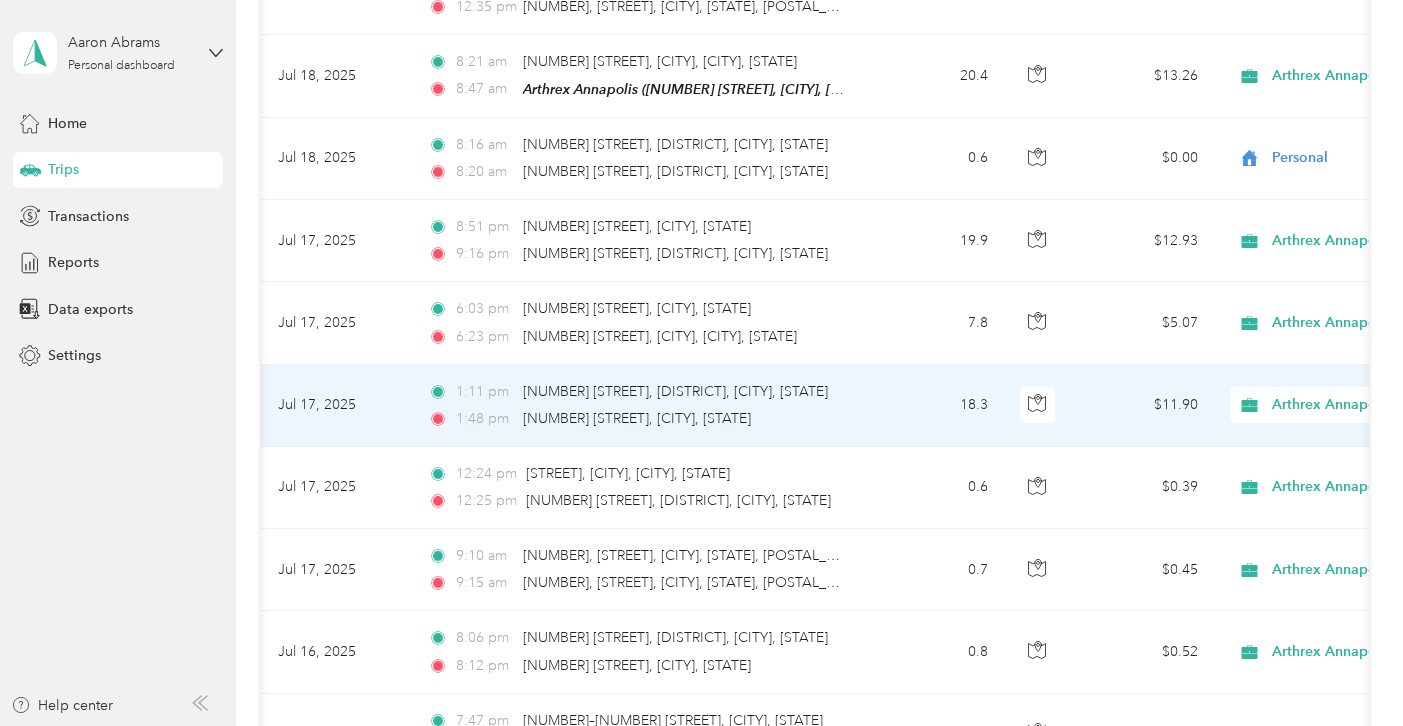 click on "Arthrex Annapolis" at bounding box center [1354, 405] 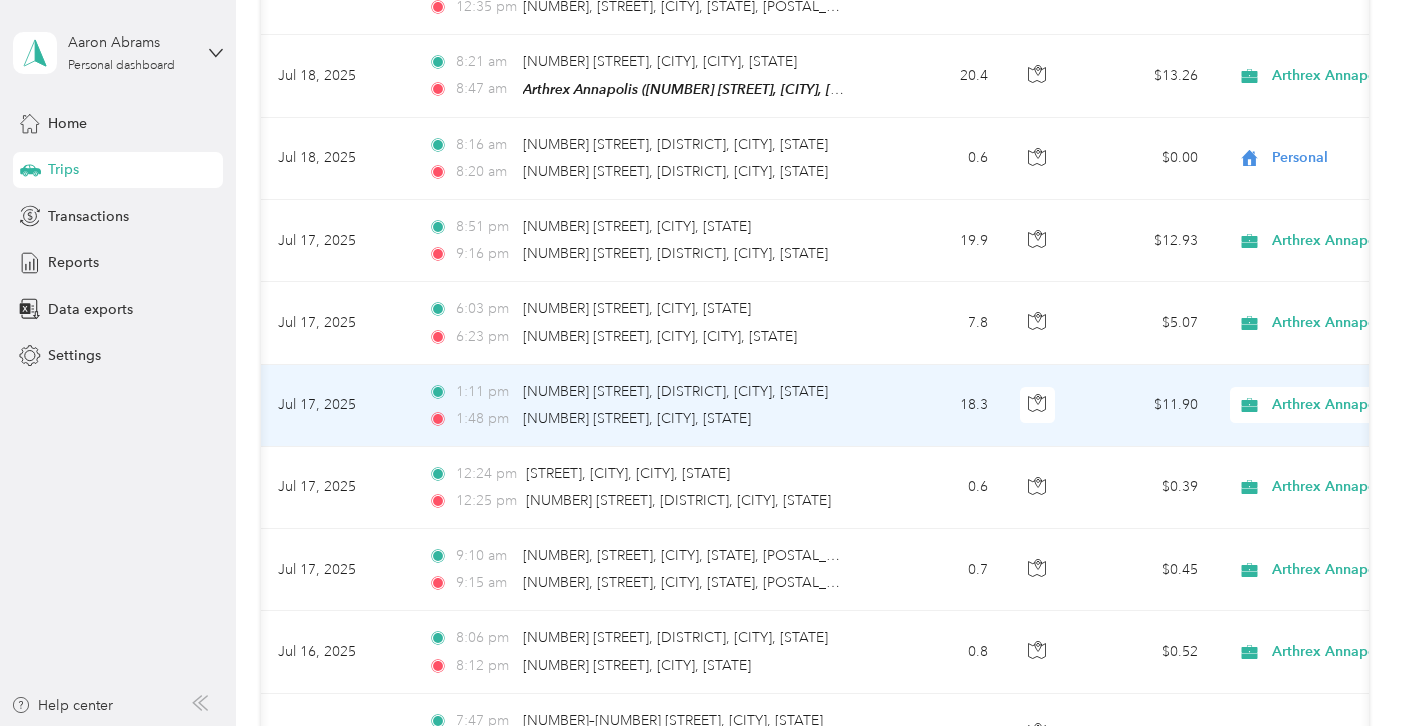 click on "Personal" at bounding box center [1297, 451] 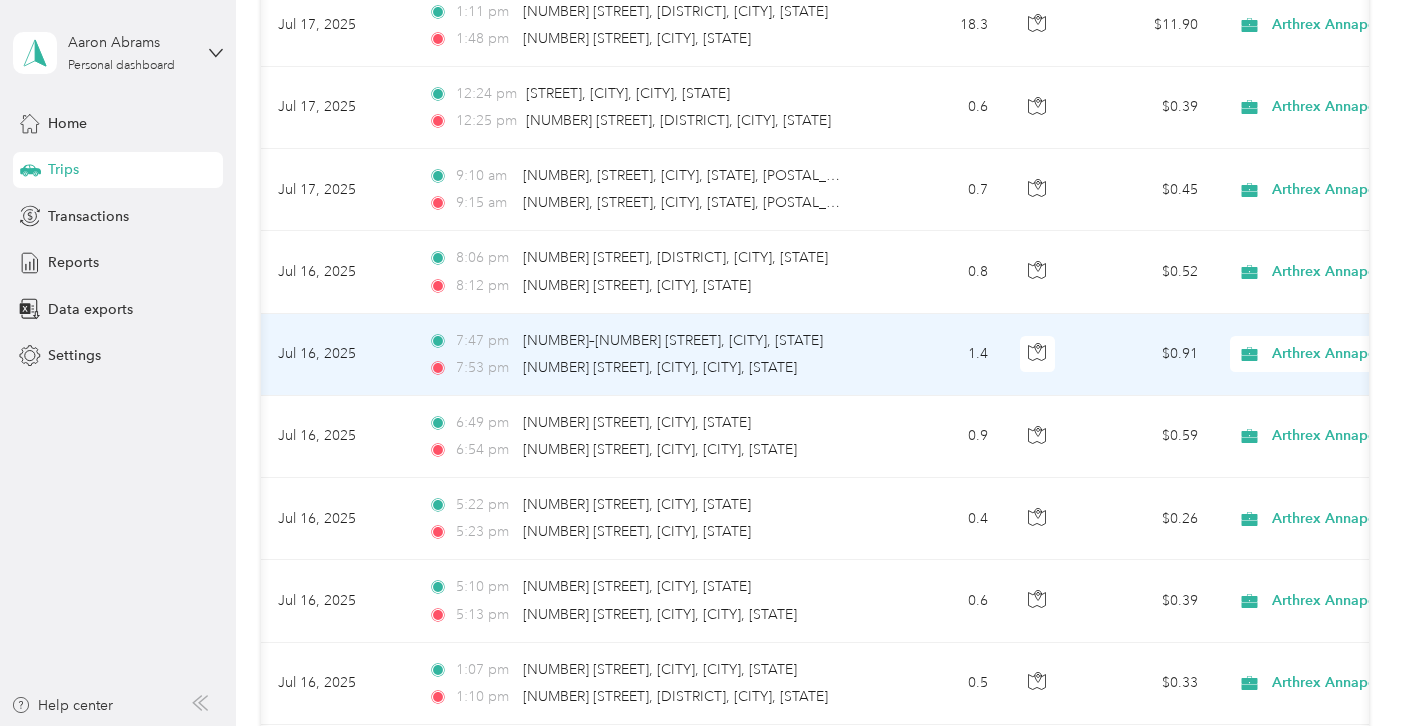 scroll, scrollTop: 7805, scrollLeft: 0, axis: vertical 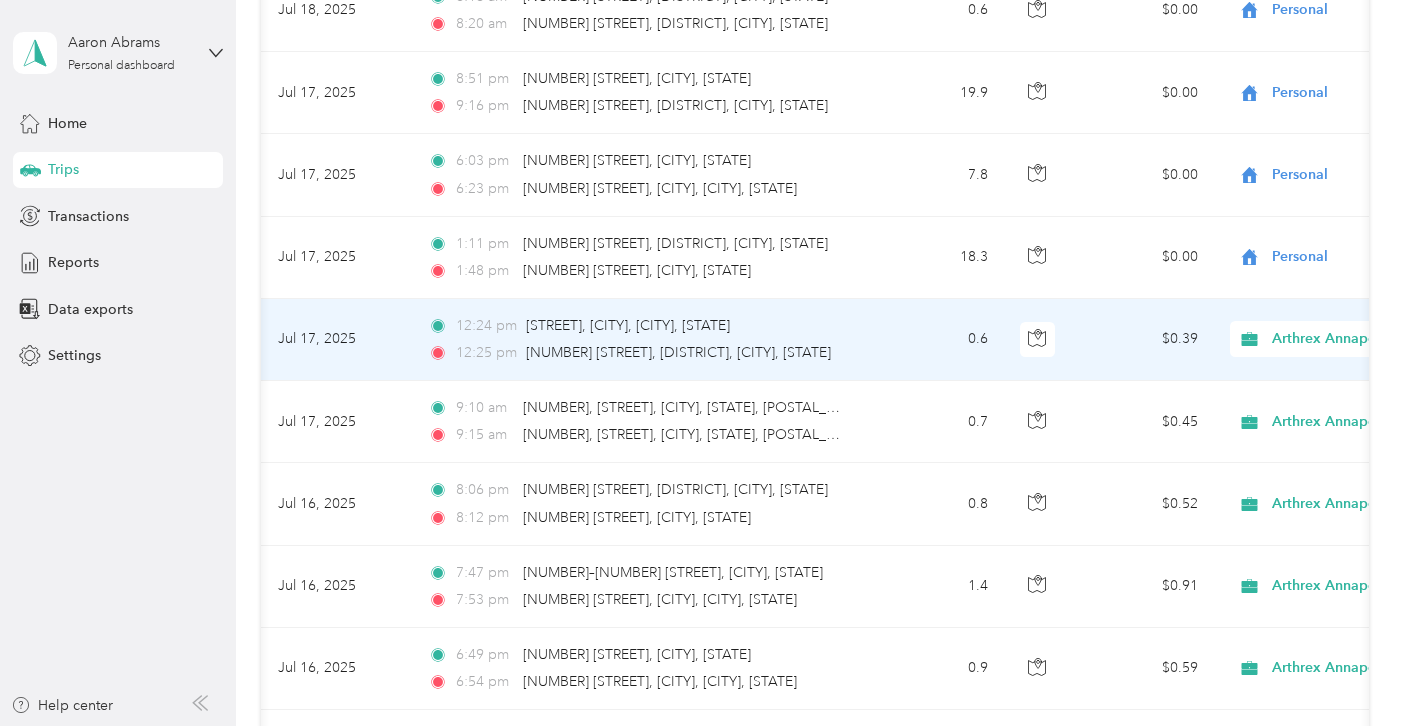 click on "Arthrex Annapolis" at bounding box center [1346, 339] 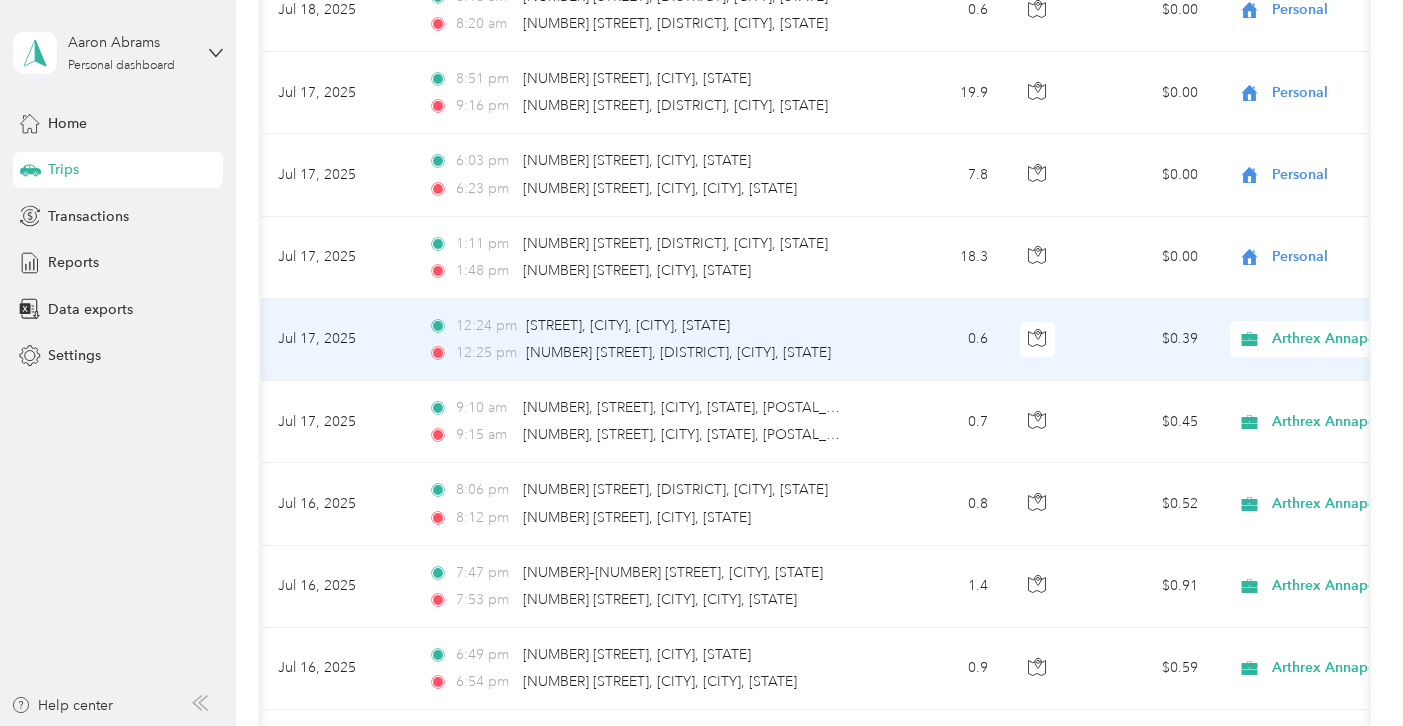 click on "Personal" at bounding box center [1297, 387] 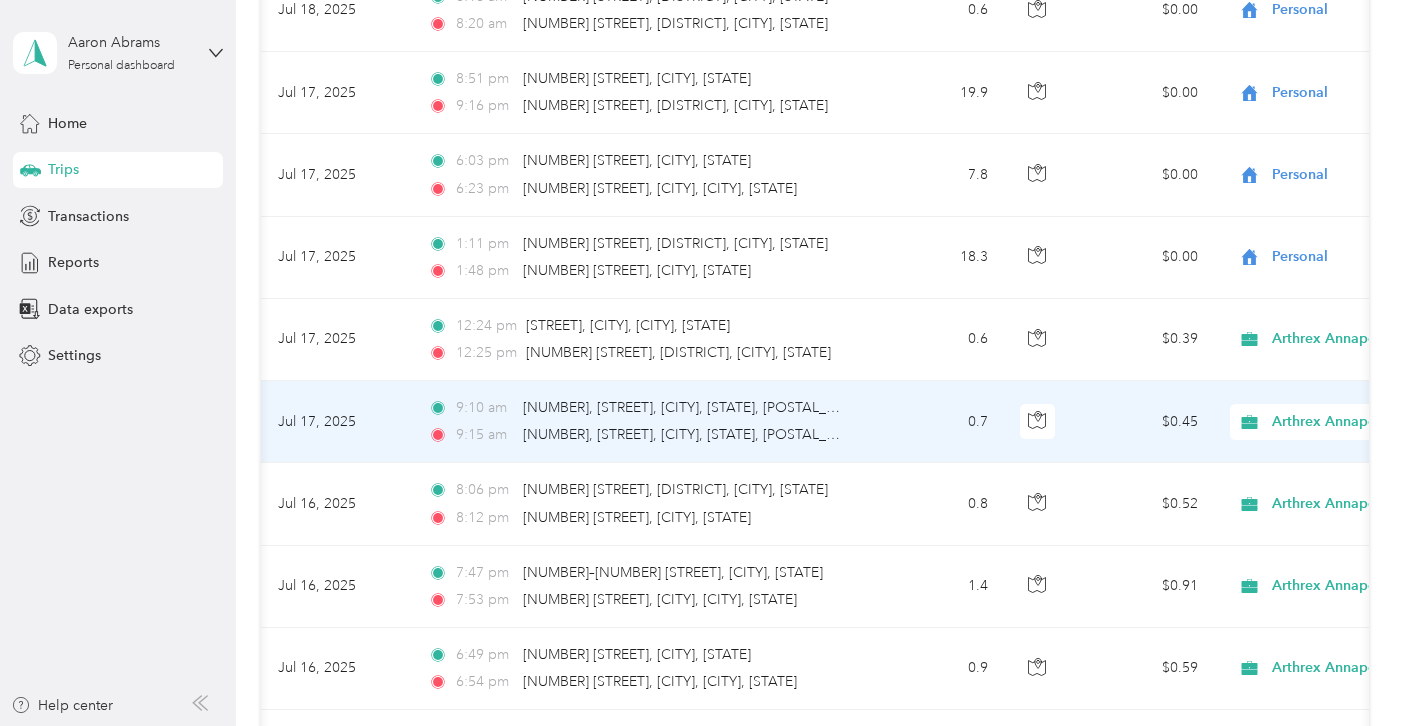 click on "Arthrex Annapolis" at bounding box center (1363, 422) 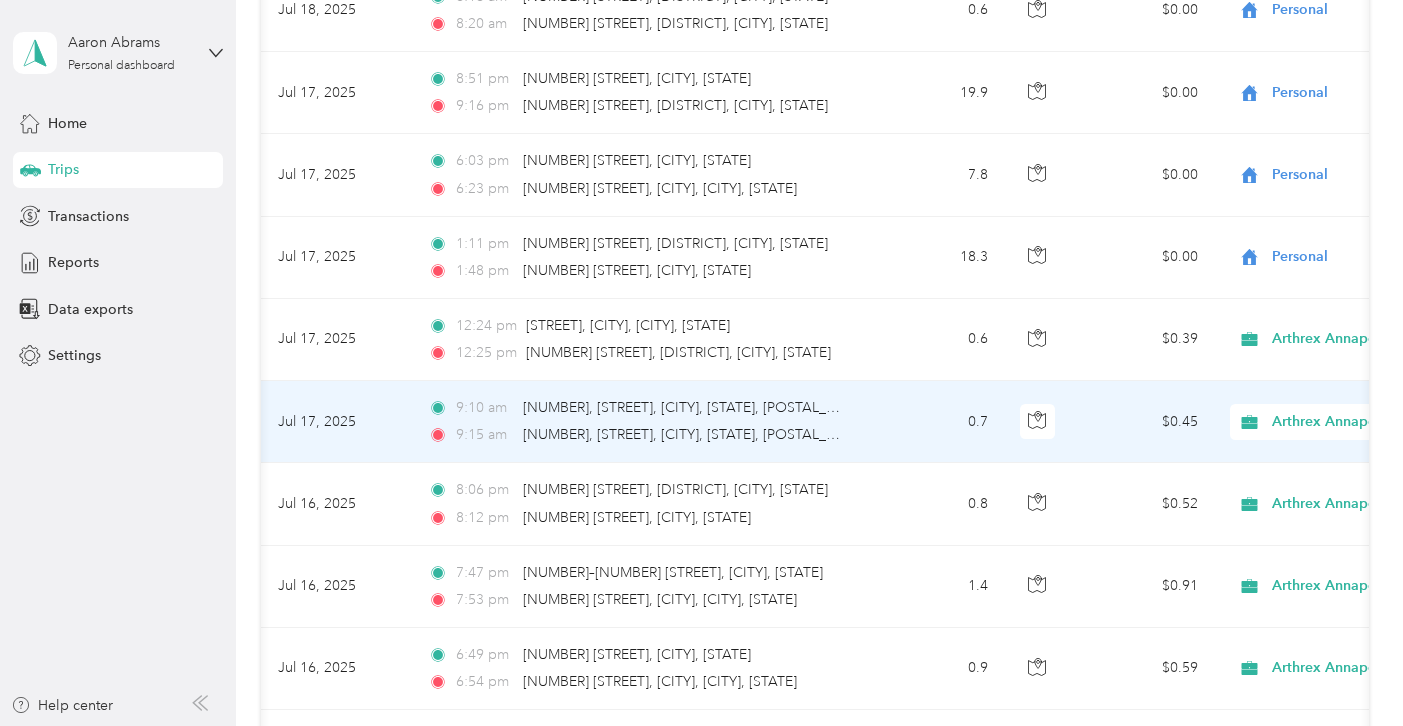 click on "Personal" at bounding box center [1297, 469] 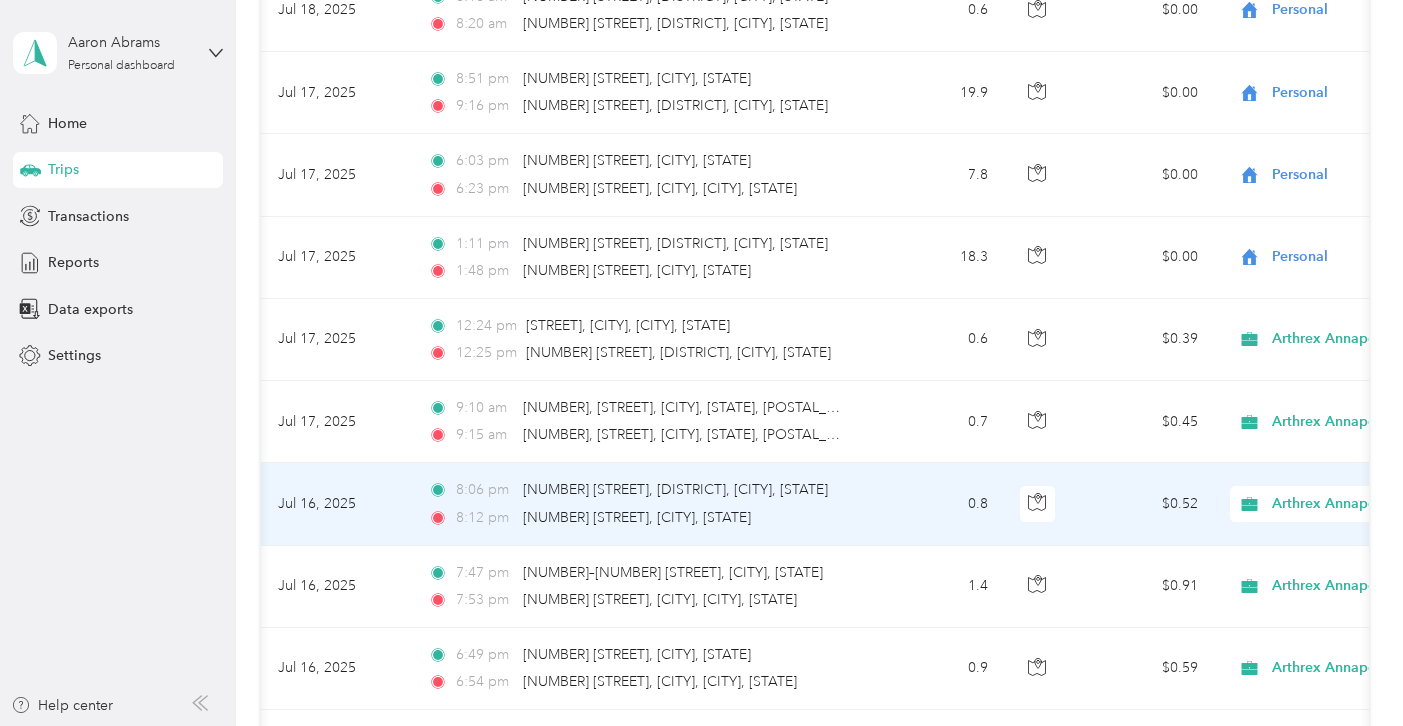 click on "Arthrex Annapolis" at bounding box center (1363, 504) 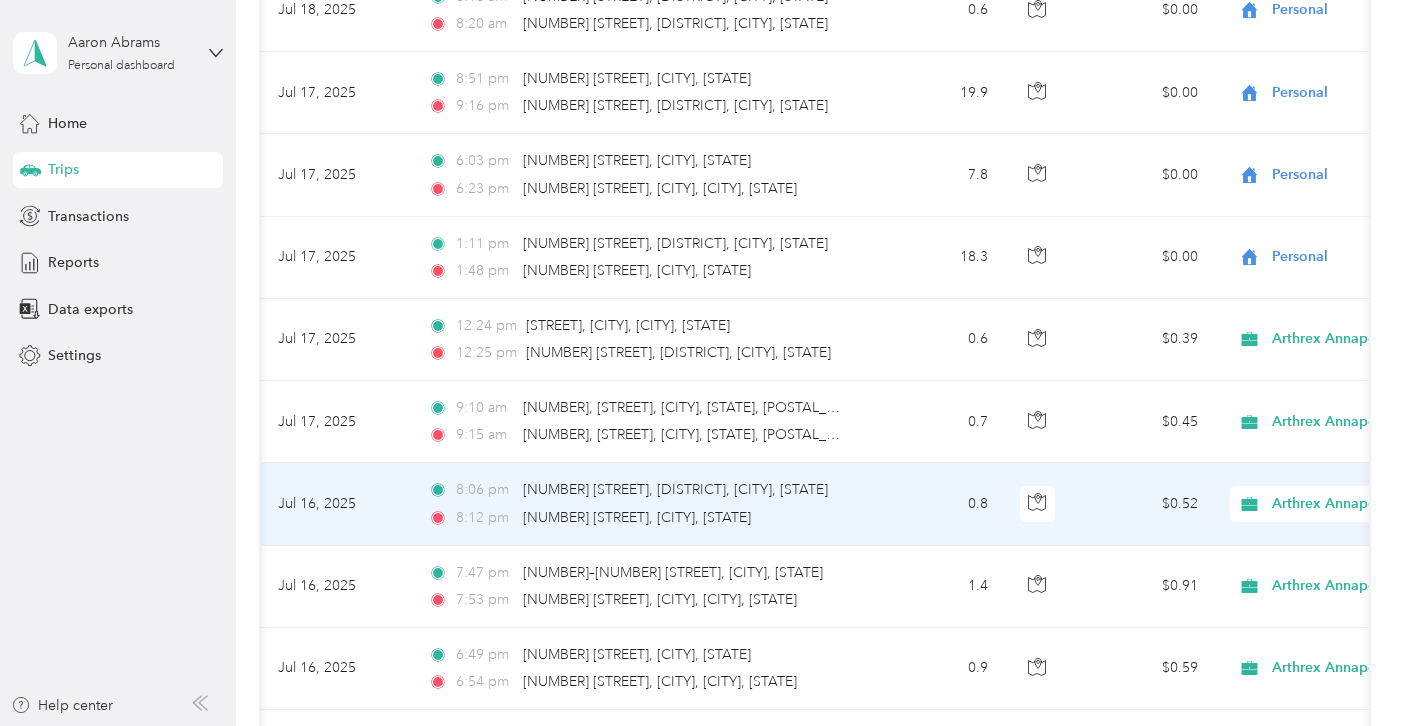 click on "Personal" at bounding box center [1297, 550] 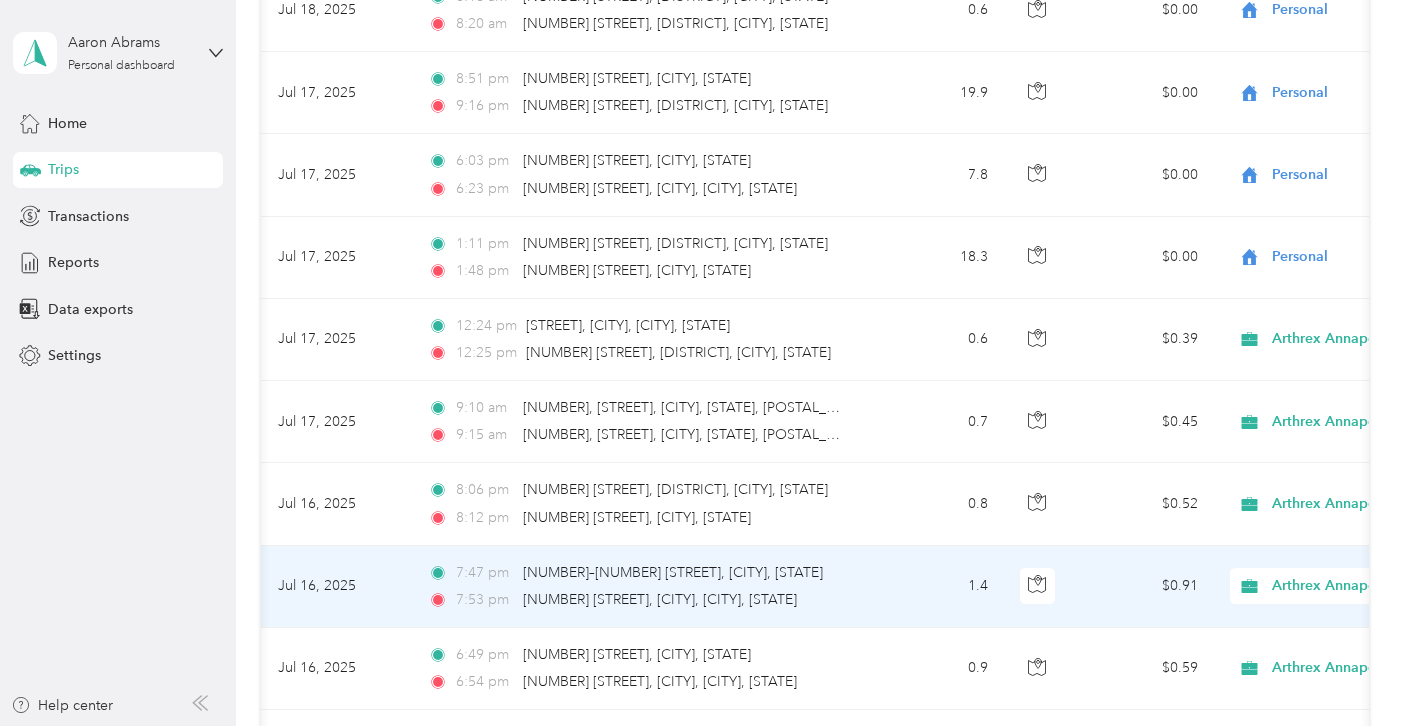 click 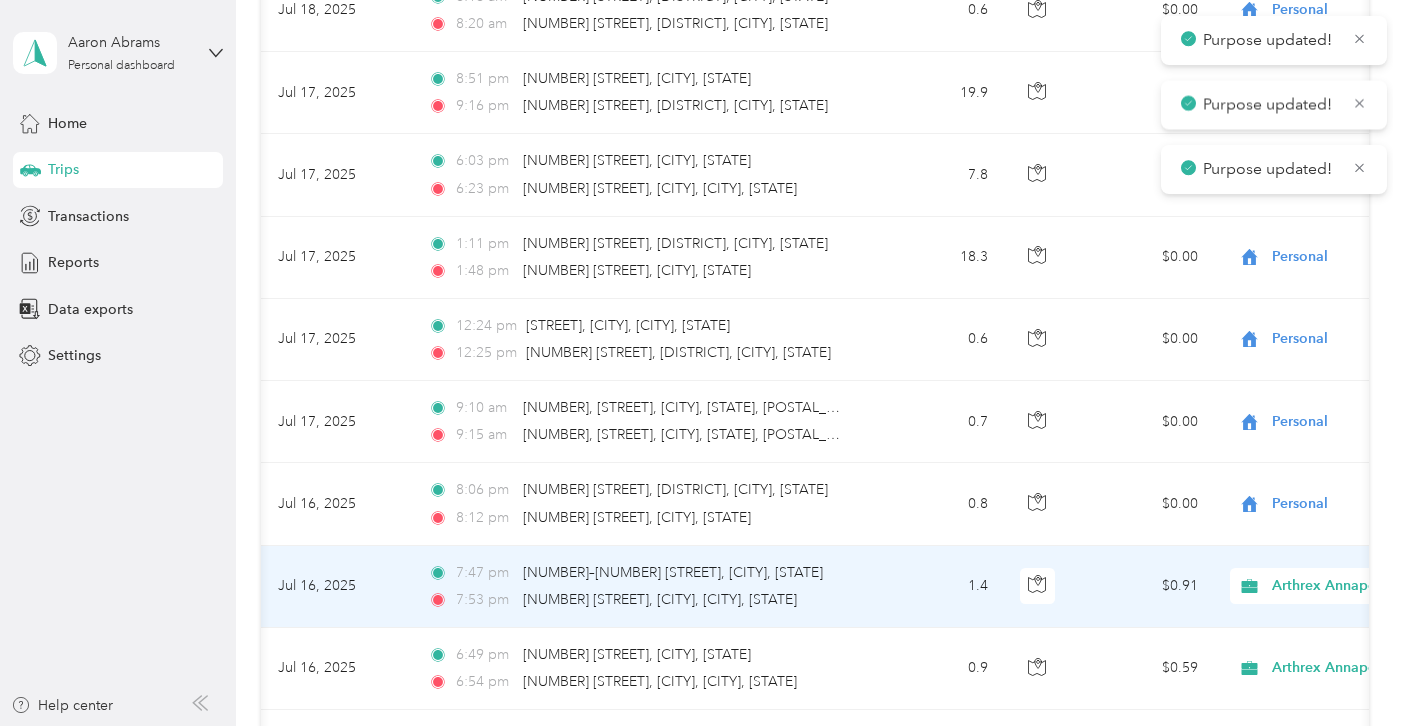 click on "Personal" at bounding box center (1279, 633) 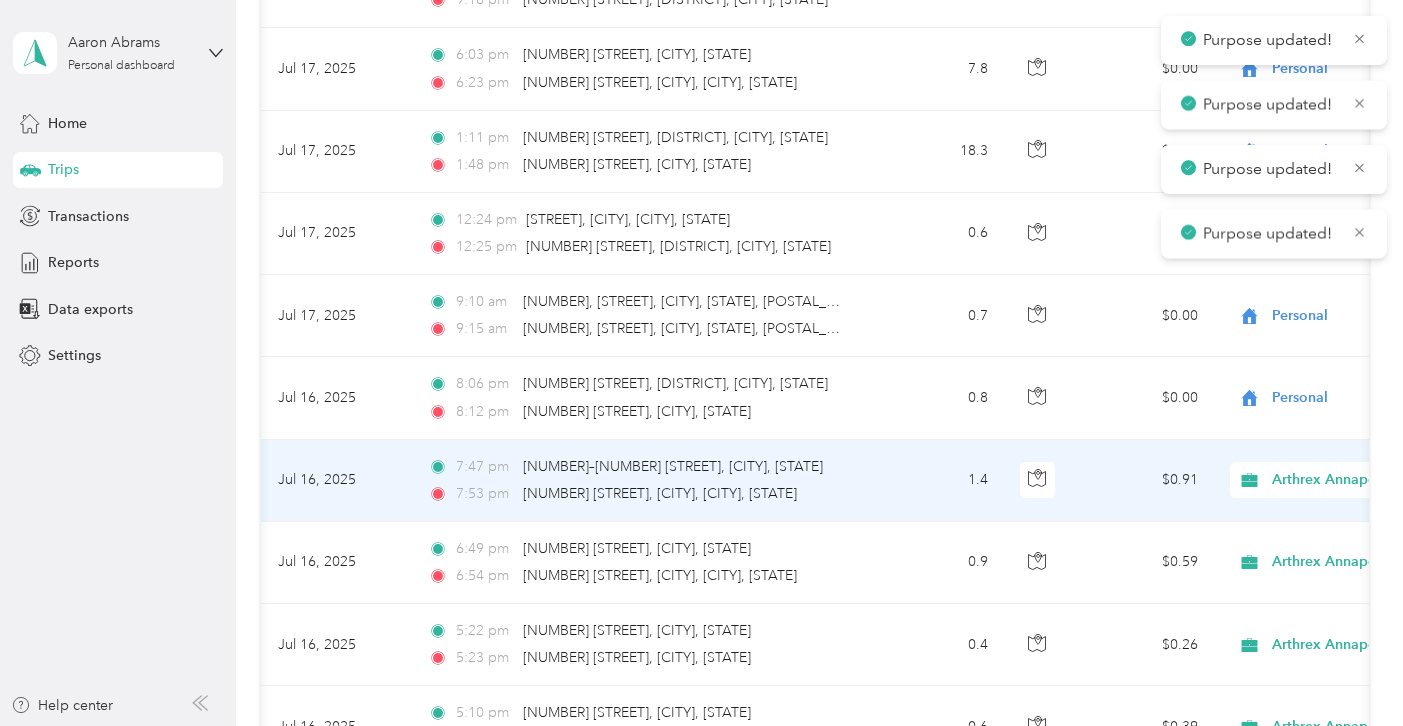 scroll, scrollTop: 7722, scrollLeft: 0, axis: vertical 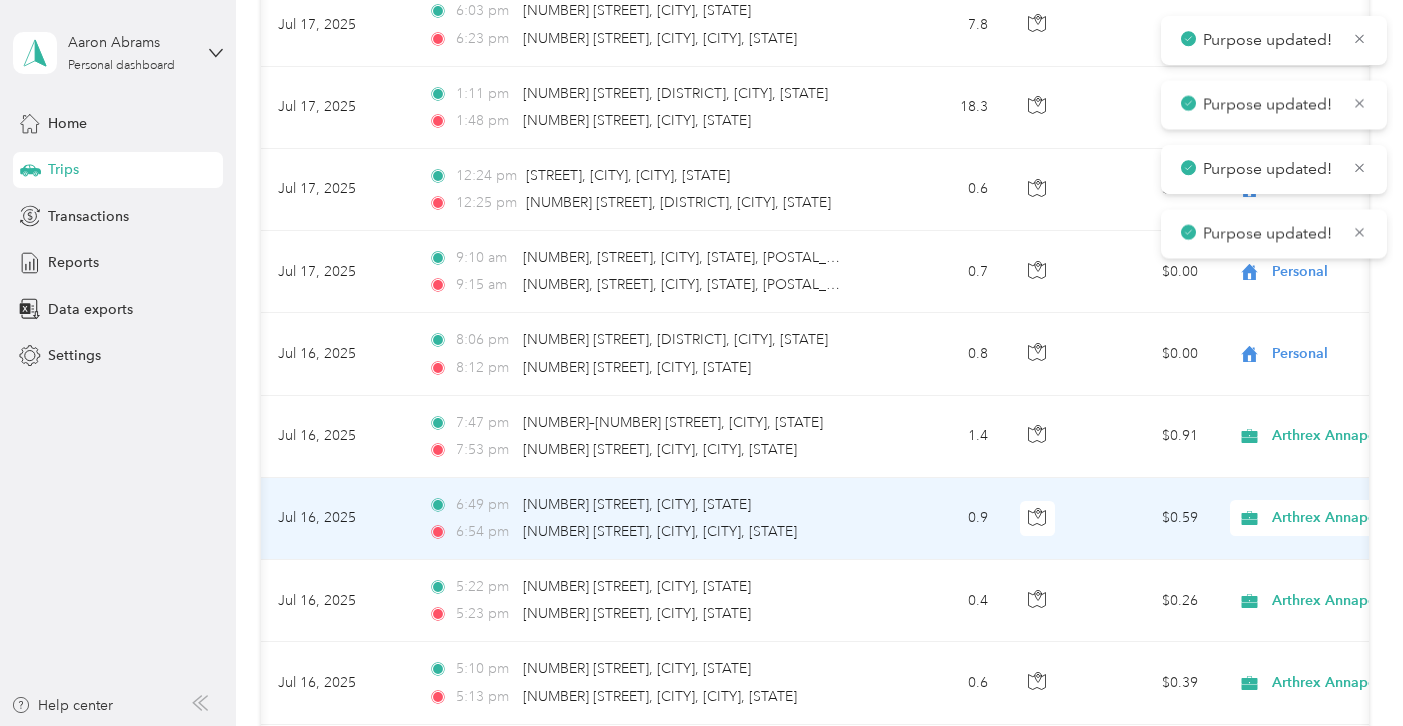 click on "Arthrex Annapolis" at bounding box center [1346, 518] 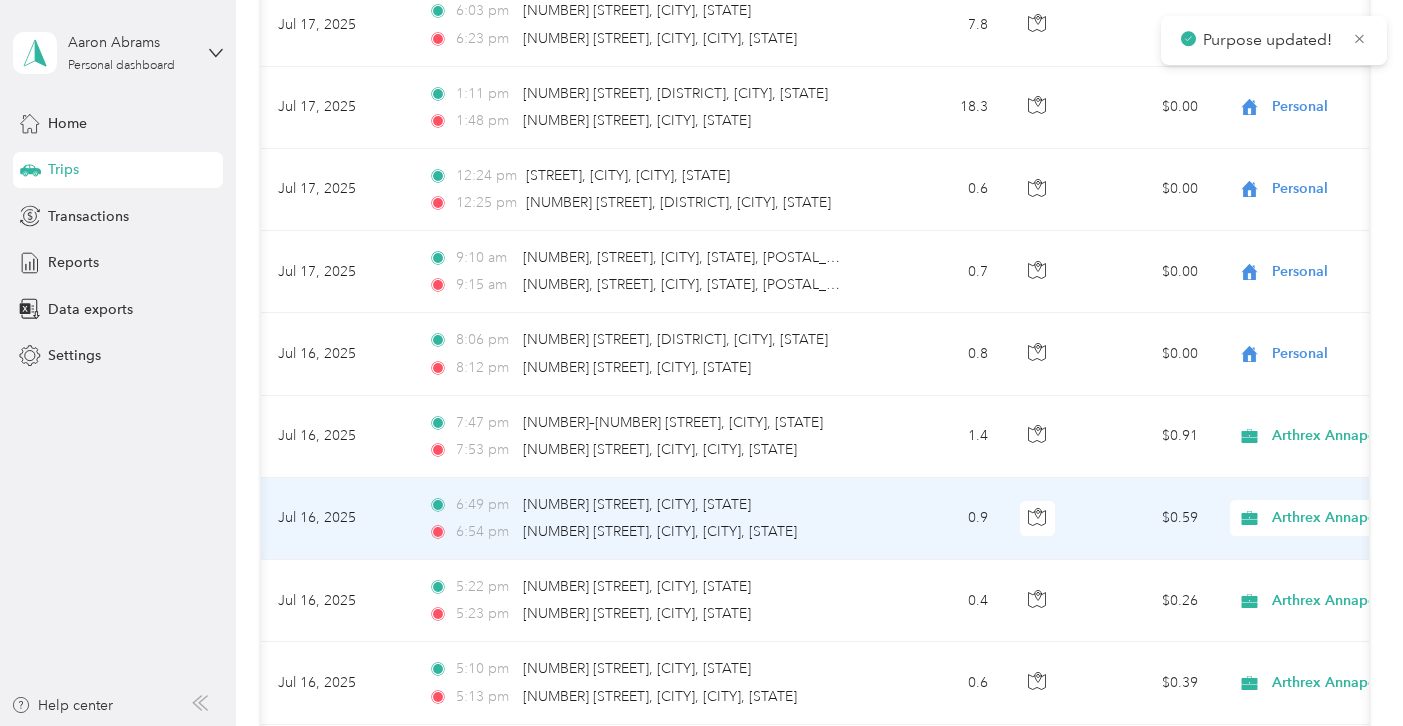 click on "Personal" at bounding box center (1297, 564) 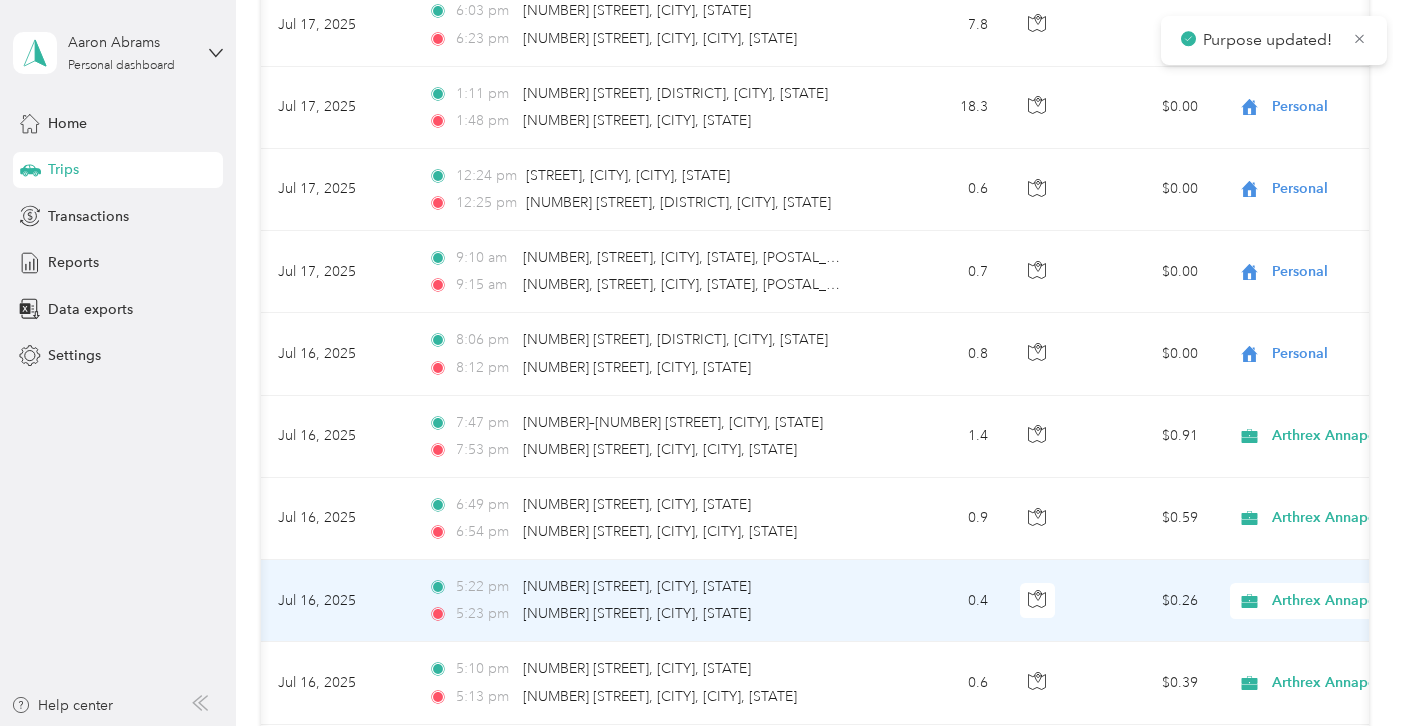 click on "Arthrex Annapolis" at bounding box center [1346, 601] 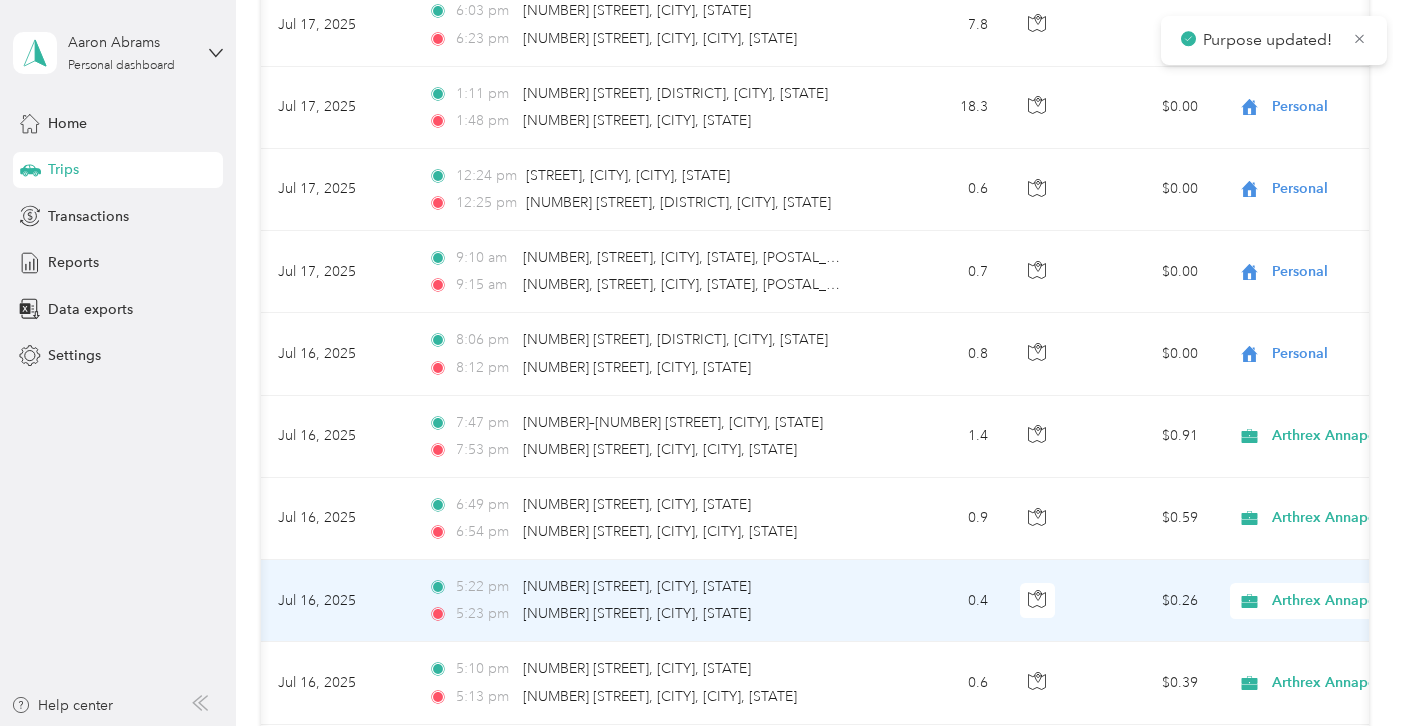 click on "Personal" at bounding box center [1297, 648] 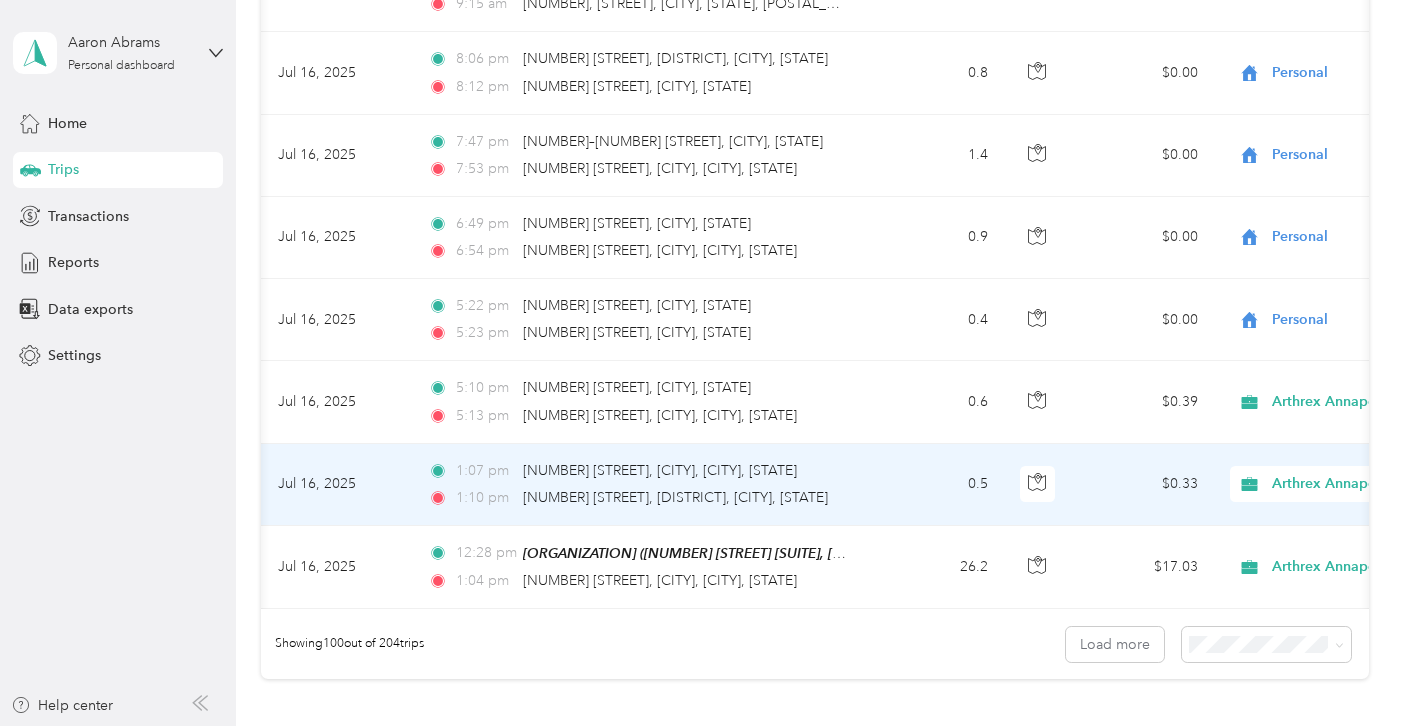 scroll, scrollTop: 8010, scrollLeft: 0, axis: vertical 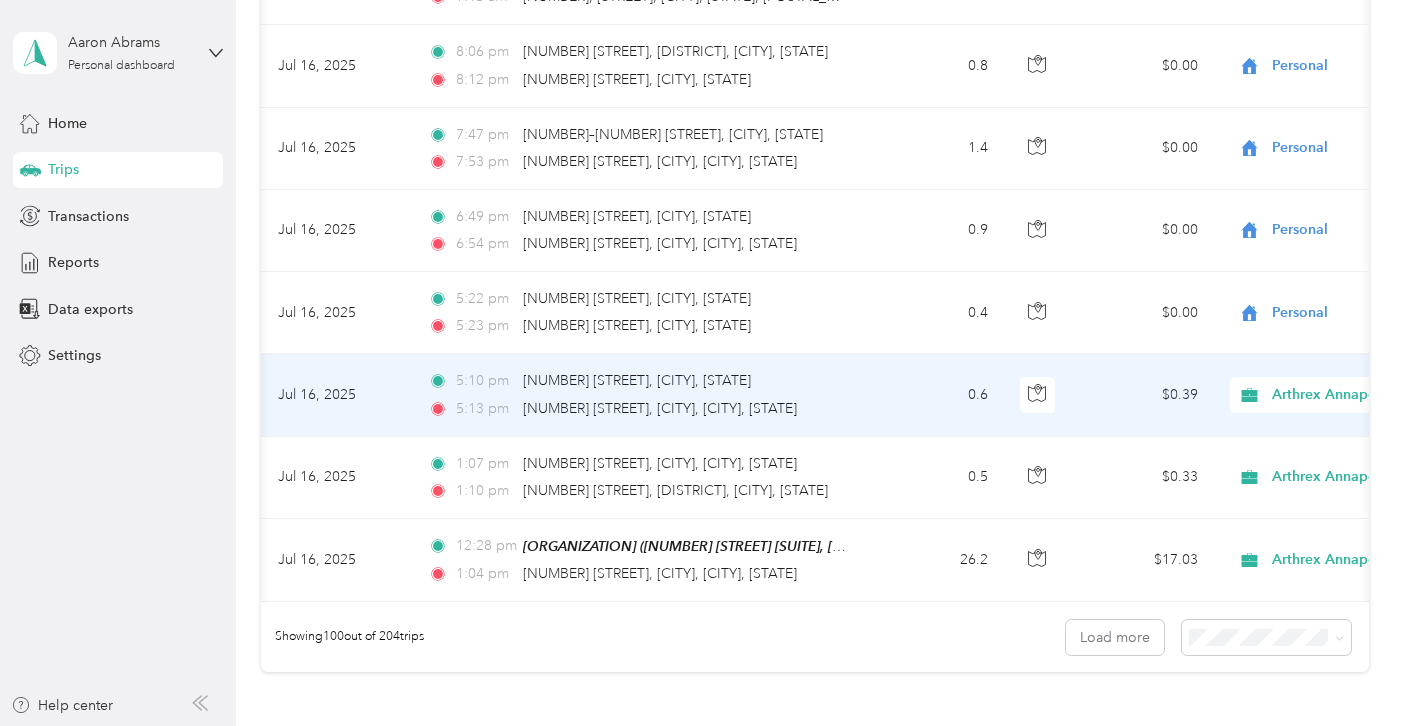 click on "Arthrex Annapolis" at bounding box center (1346, 395) 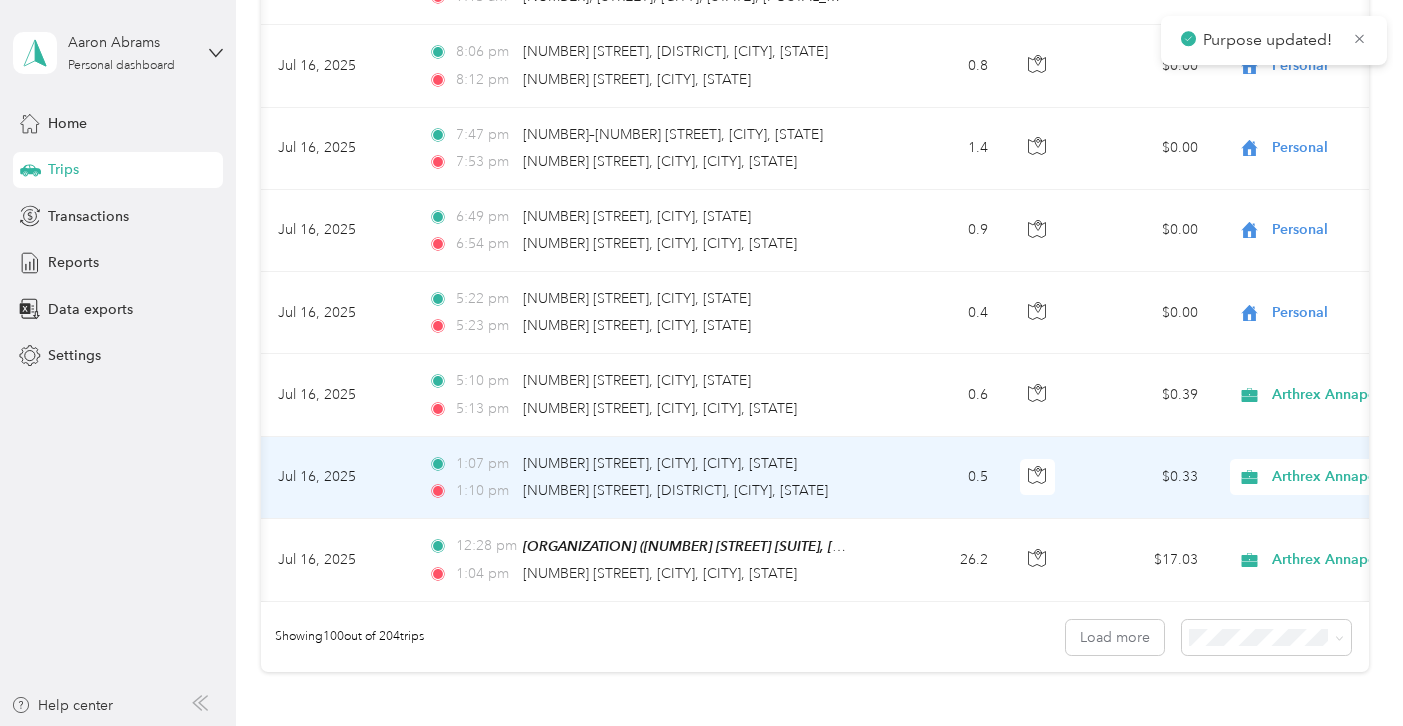click on "Arthrex Annapolis" at bounding box center [1363, 477] 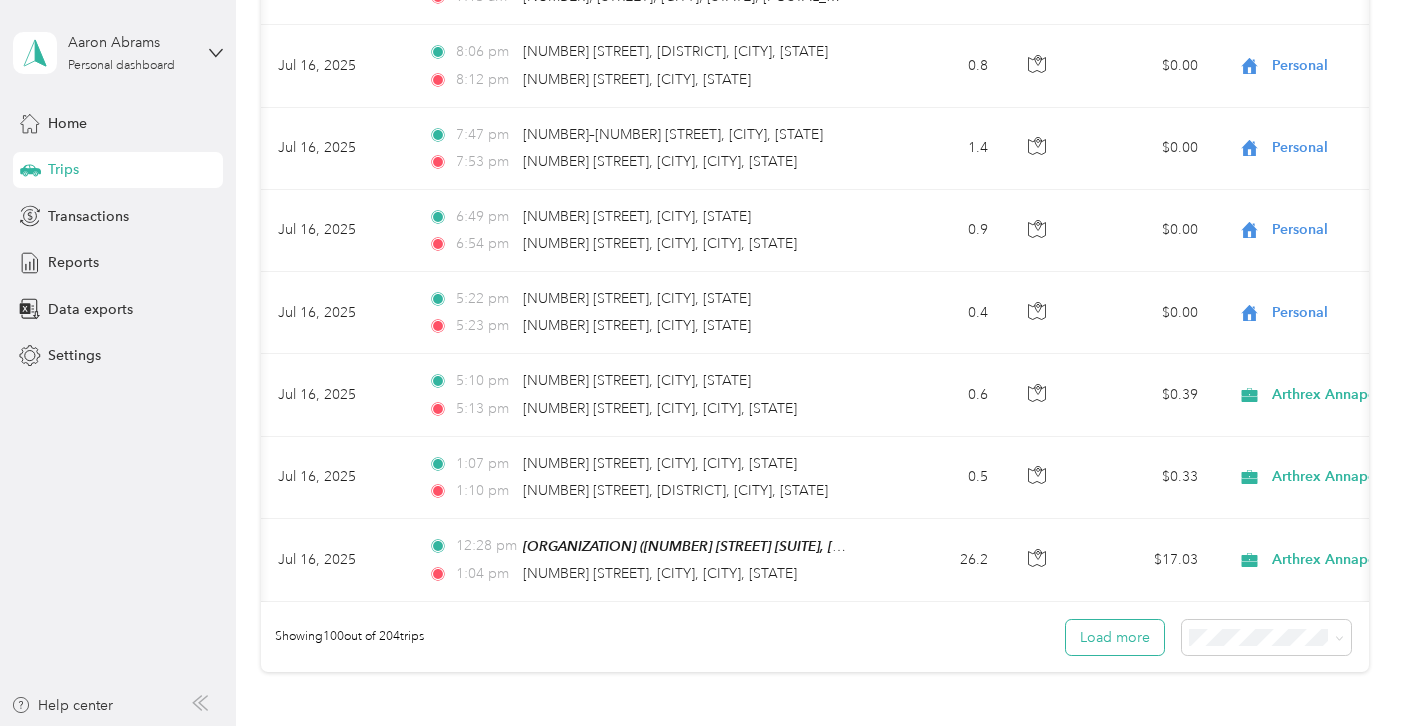 click on "Load more" at bounding box center (1115, 637) 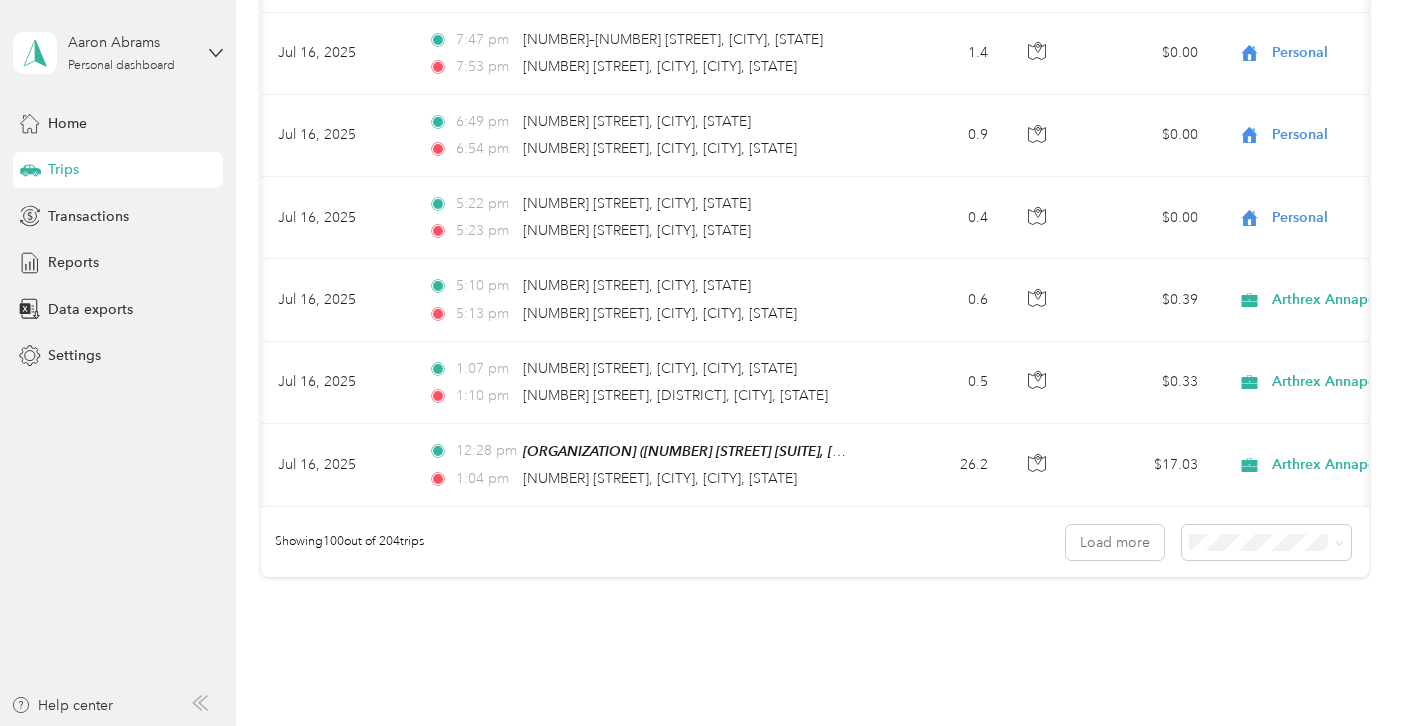scroll, scrollTop: 8207, scrollLeft: 0, axis: vertical 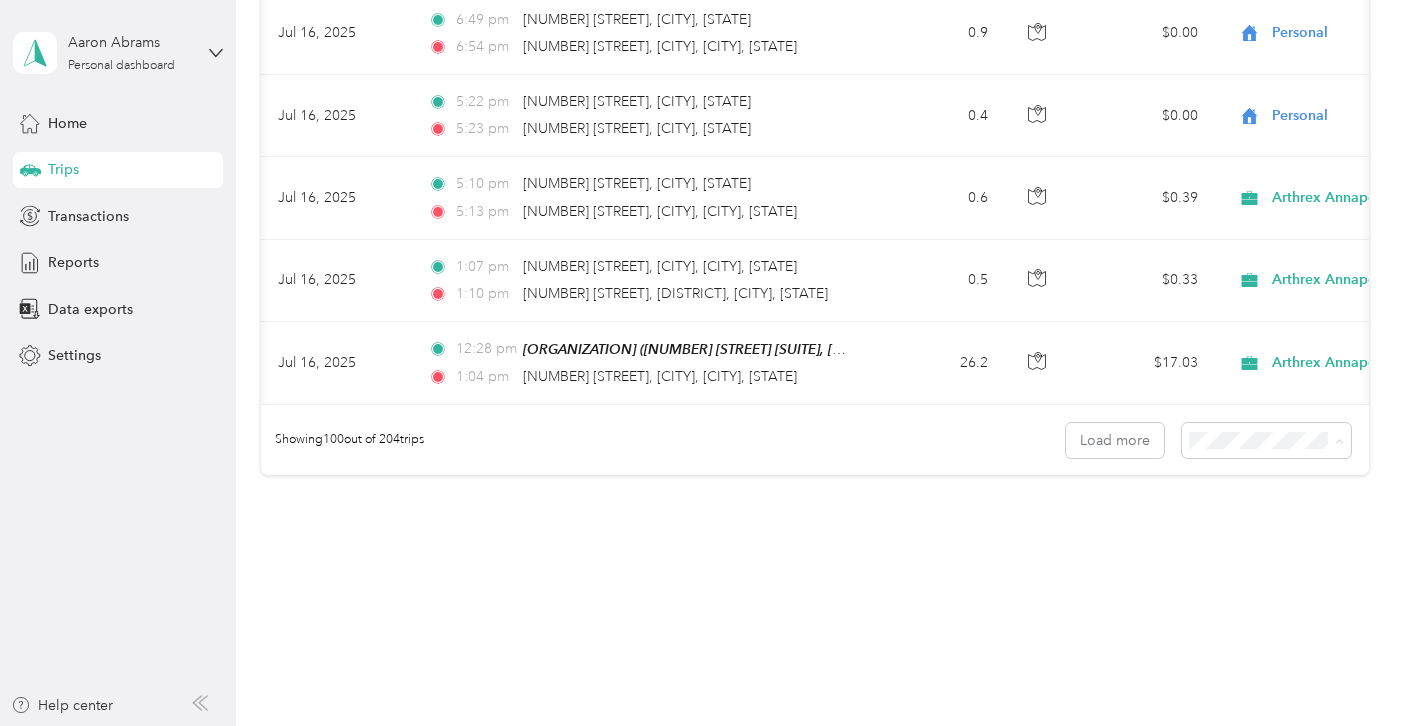 click on "Trips New trip 2,101.3   mi Work 719.4   mi Personal 0   mi Unclassified $1,365.85 Value All purposes Filters Date Locations Mileage (mi) Map Mileage value Purpose Track Method Report                     Jul 31, 2025 8:47 pm Home.ABRAMS ([NUMBER] [STREET], [CITY], [STATE]) 9:18 pm [NUMBER] [STREET], [CITY], [STATE] 15.9 $0.00 Personal GPS -- Jul 31, 2025 7:05 pm [NUMBER]–[NUMBER] [STREET], [CITY], [STATE] 7:33 pm Home.ABRAMS ([NUMBER] [STREET], [CITY], [STATE]) 16 $0.00 Personal GPS -- Jul 31, 2025 6:50 pm [NUMBER] [STREET], [CITY], [STATE] 6:51 pm [NUMBER] [STREET], [CITY], [STATE] 0.6 $0.00 Personal GPS -- Jul 31, 2025 5:41 pm [NUMBER], [STREET], [CITY], [STATE], [POSTAL_CODE], USA 5:45 pm [NUMBER], [STREET], [CITY], [STATE], [POSTAL_CODE], USA 0.8 $0.00 Personal GPS -- Jul 31, 2025 3:45 pm [NUMBER] [STREET], [CITY], [STATE] 4:03 pm [NUMBER] [STREET], [CITY], [STATE] 14.2 $9.23 Arthrex Annapolis GPS Jul 1 - 31, 2025 Jul 31, 2025 2:49 pm 2" at bounding box center [814, -3777] 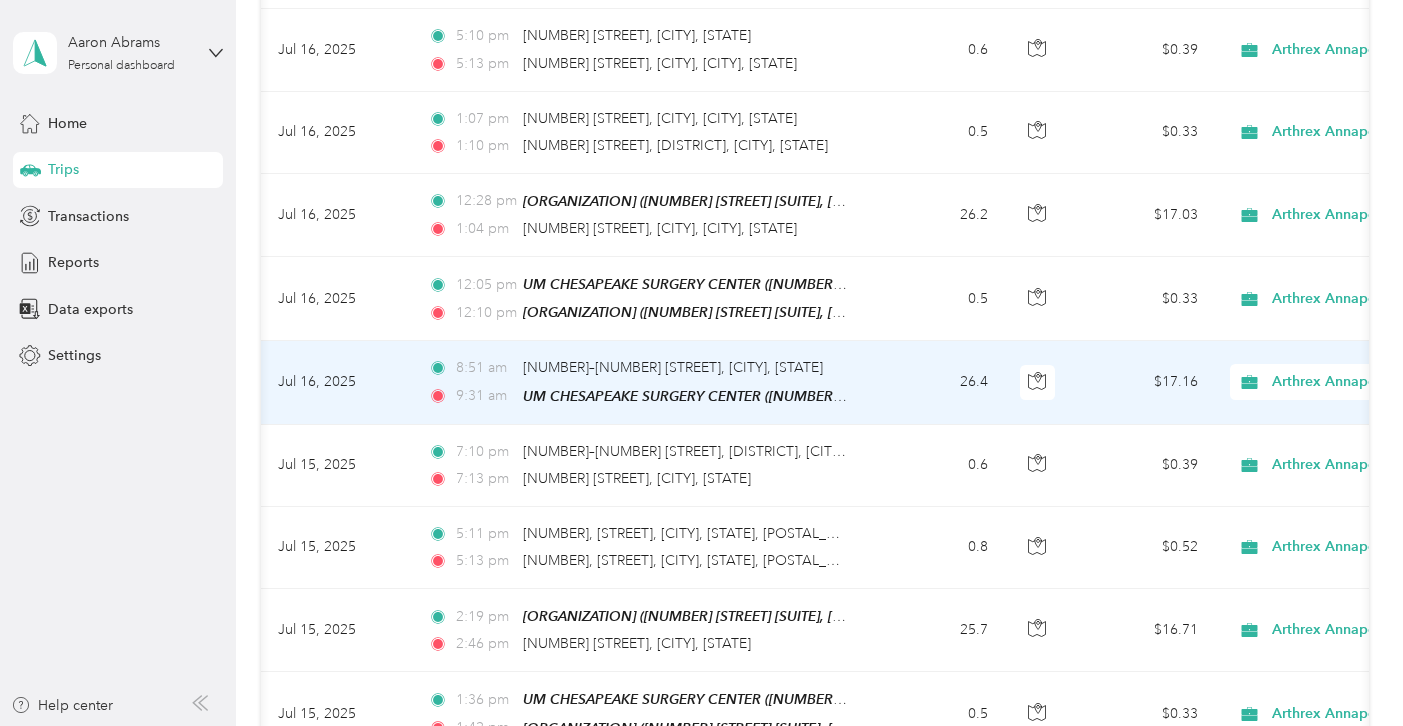 scroll, scrollTop: 8354, scrollLeft: 0, axis: vertical 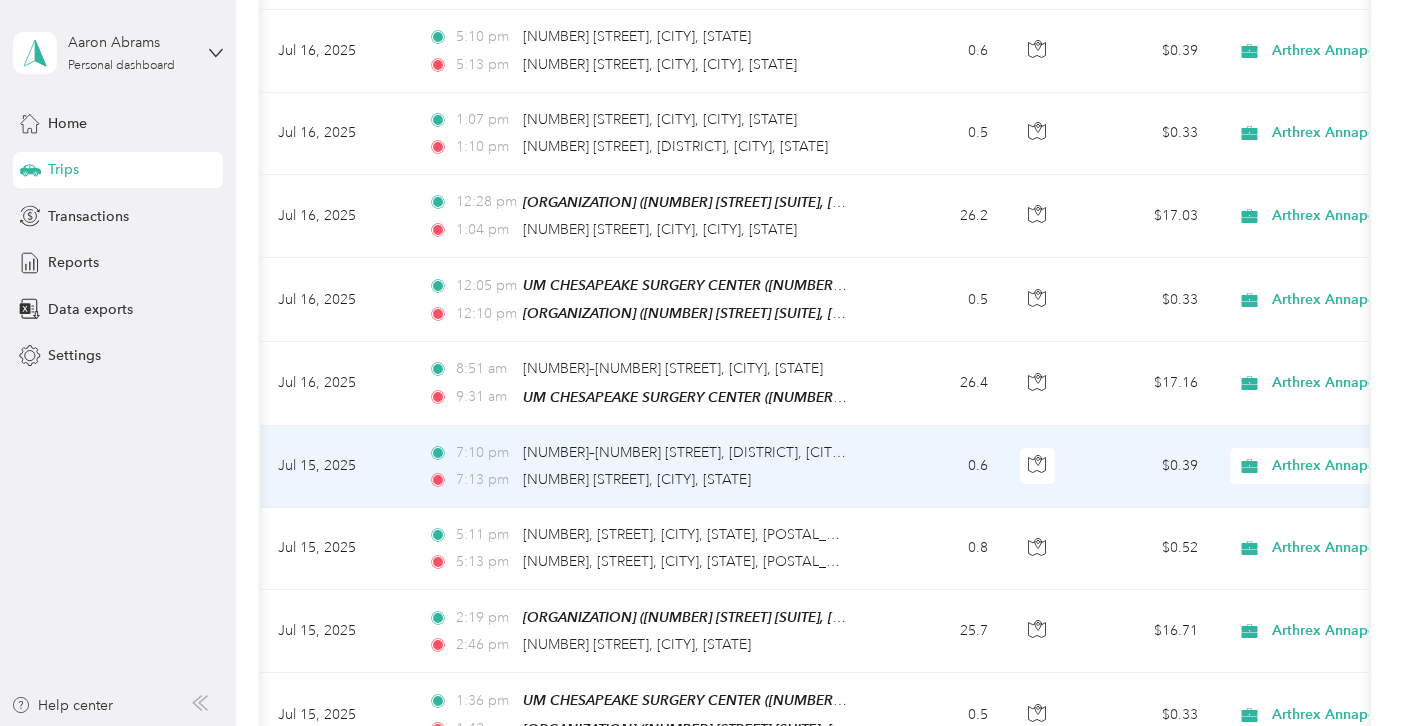 click on "Arthrex Annapolis" at bounding box center [1346, 466] 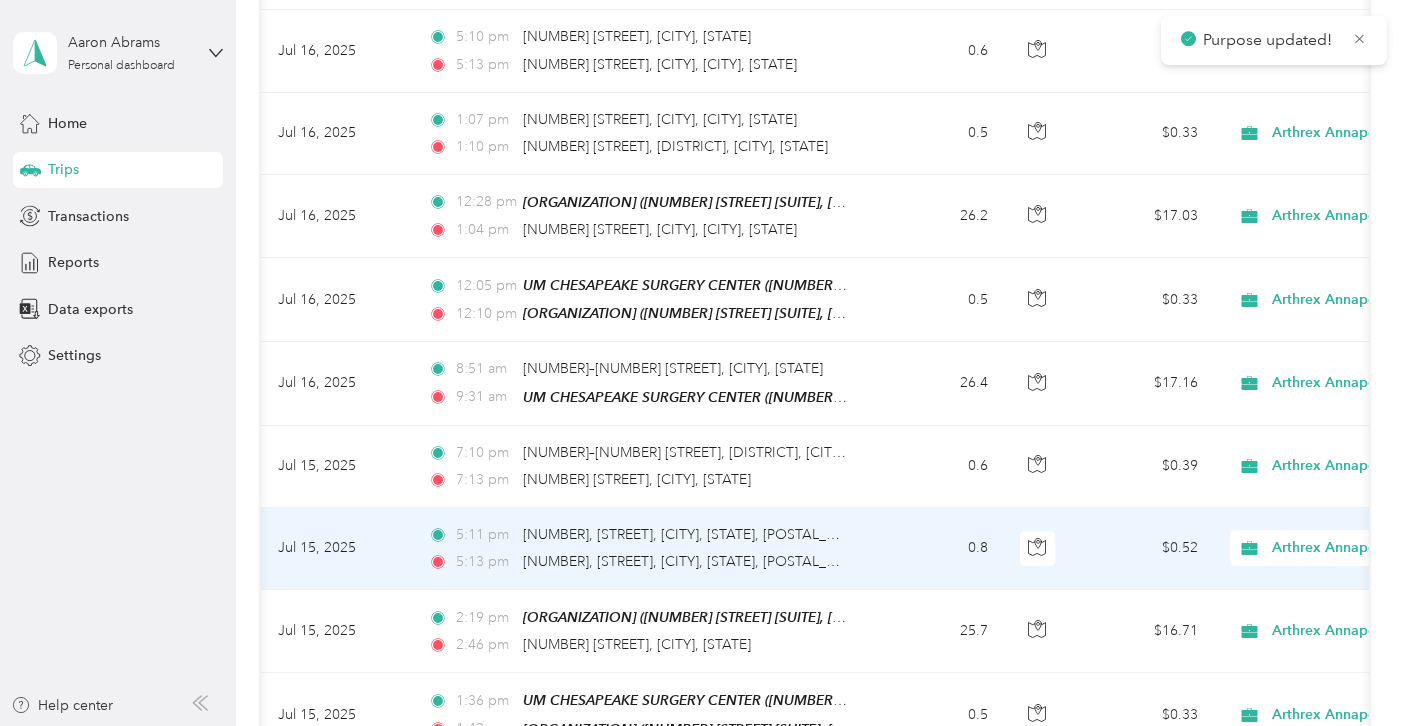click on "Arthrex Annapolis" at bounding box center (1354, 548) 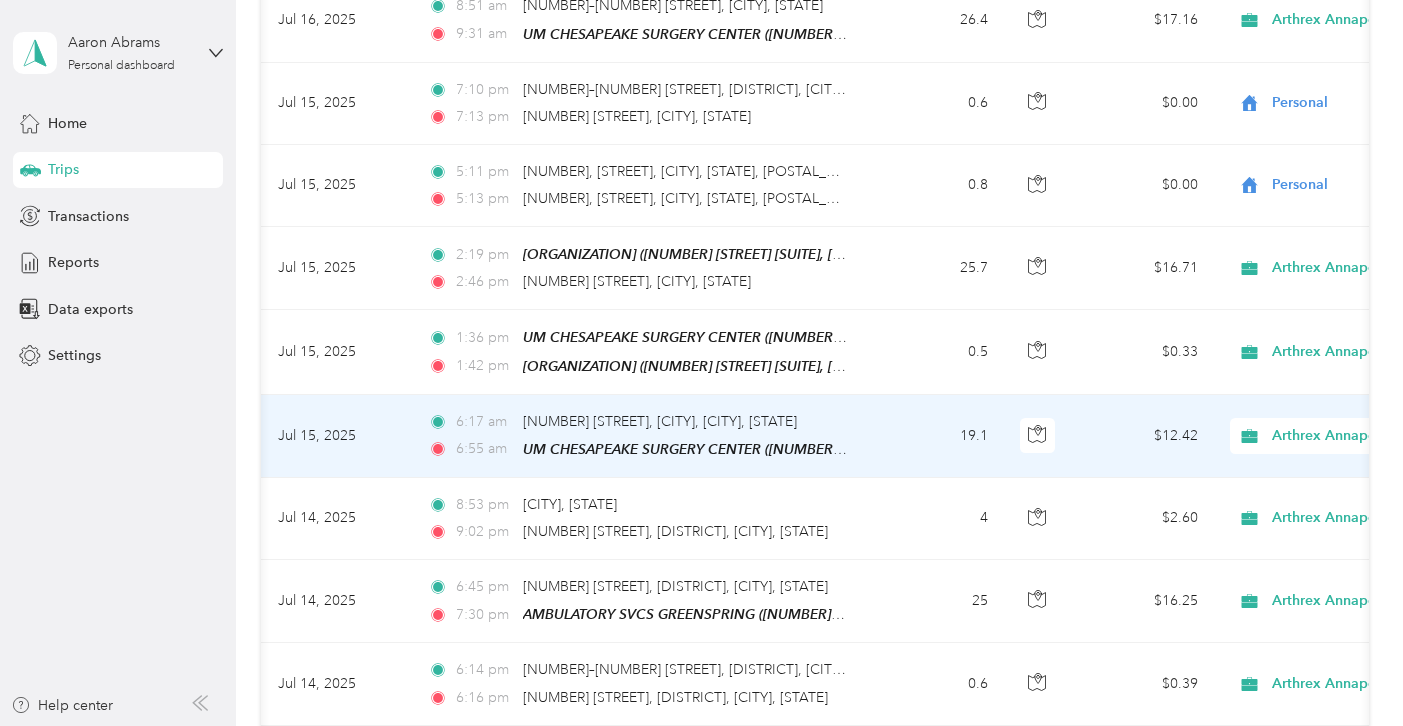 scroll, scrollTop: 8718, scrollLeft: 0, axis: vertical 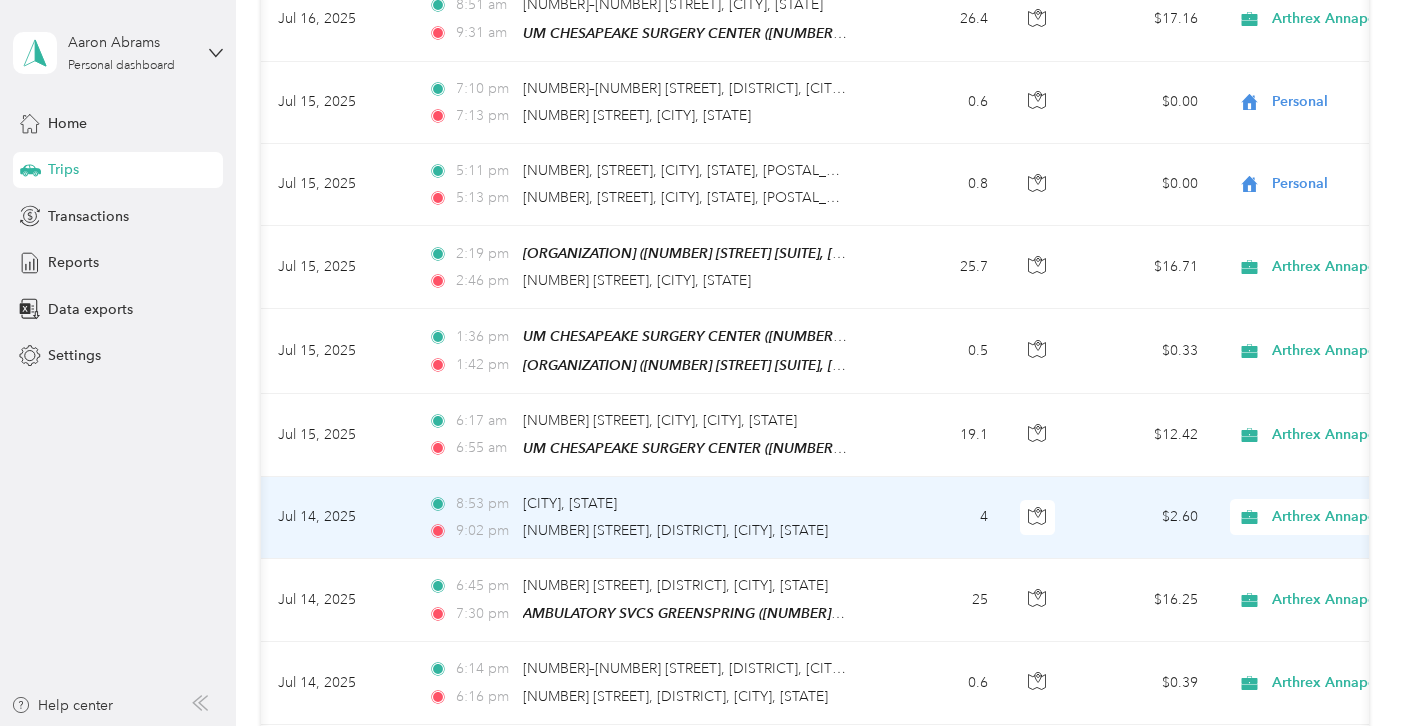click on "Arthrex Annapolis" at bounding box center [1363, 517] 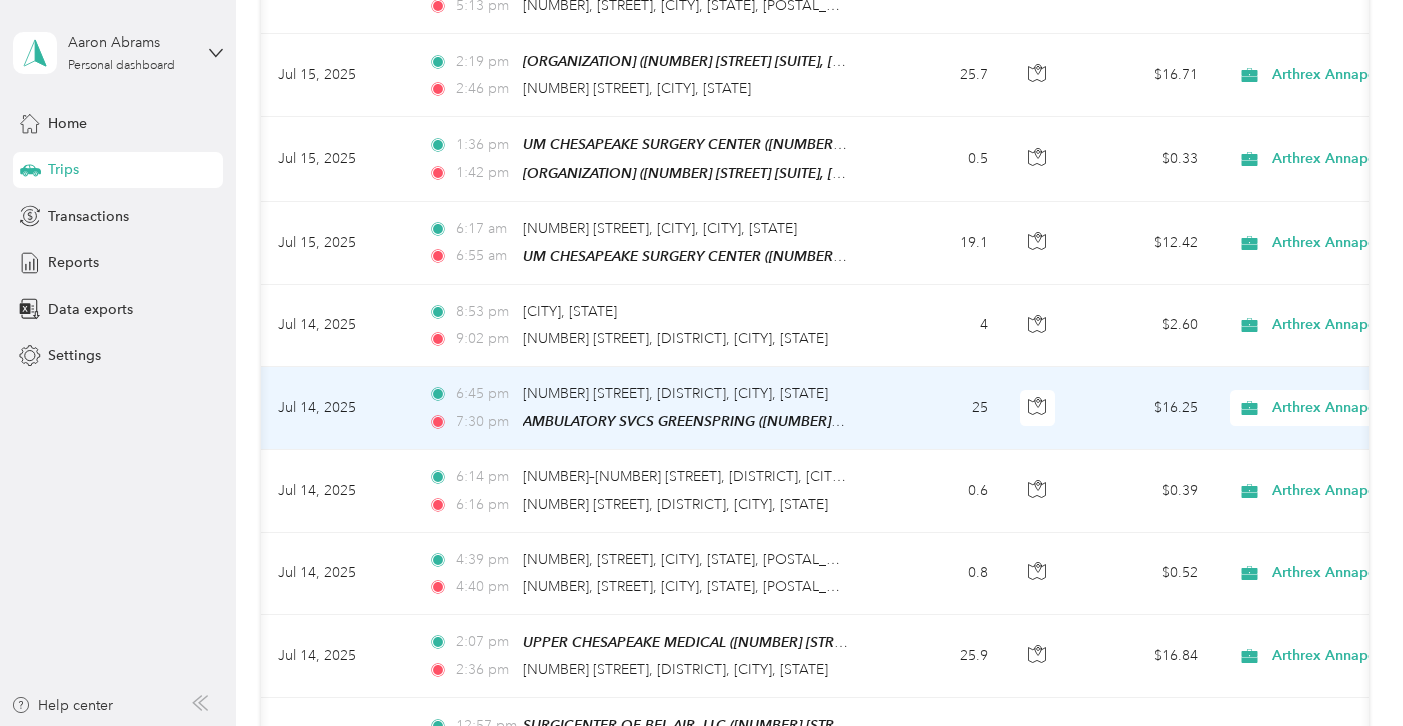 scroll, scrollTop: 8915, scrollLeft: 0, axis: vertical 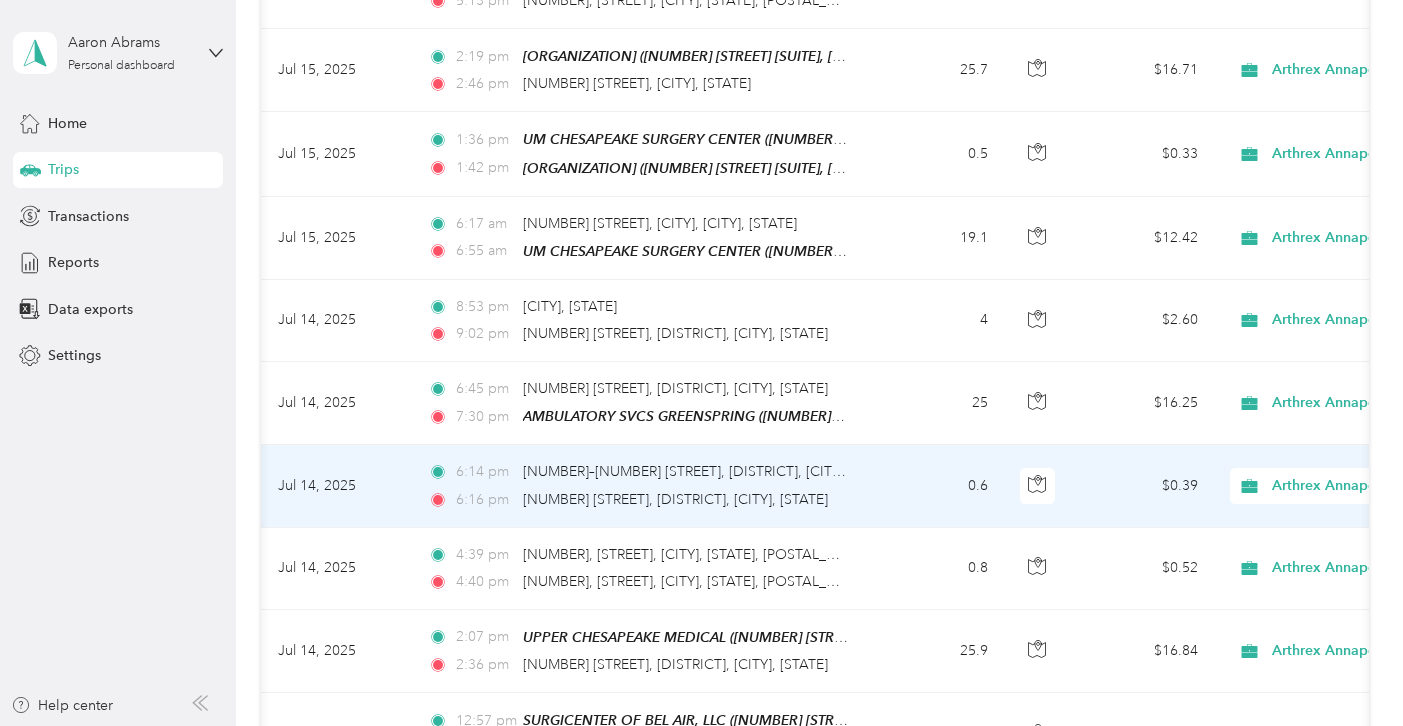 click on "Arthrex Annapolis" at bounding box center [1363, 486] 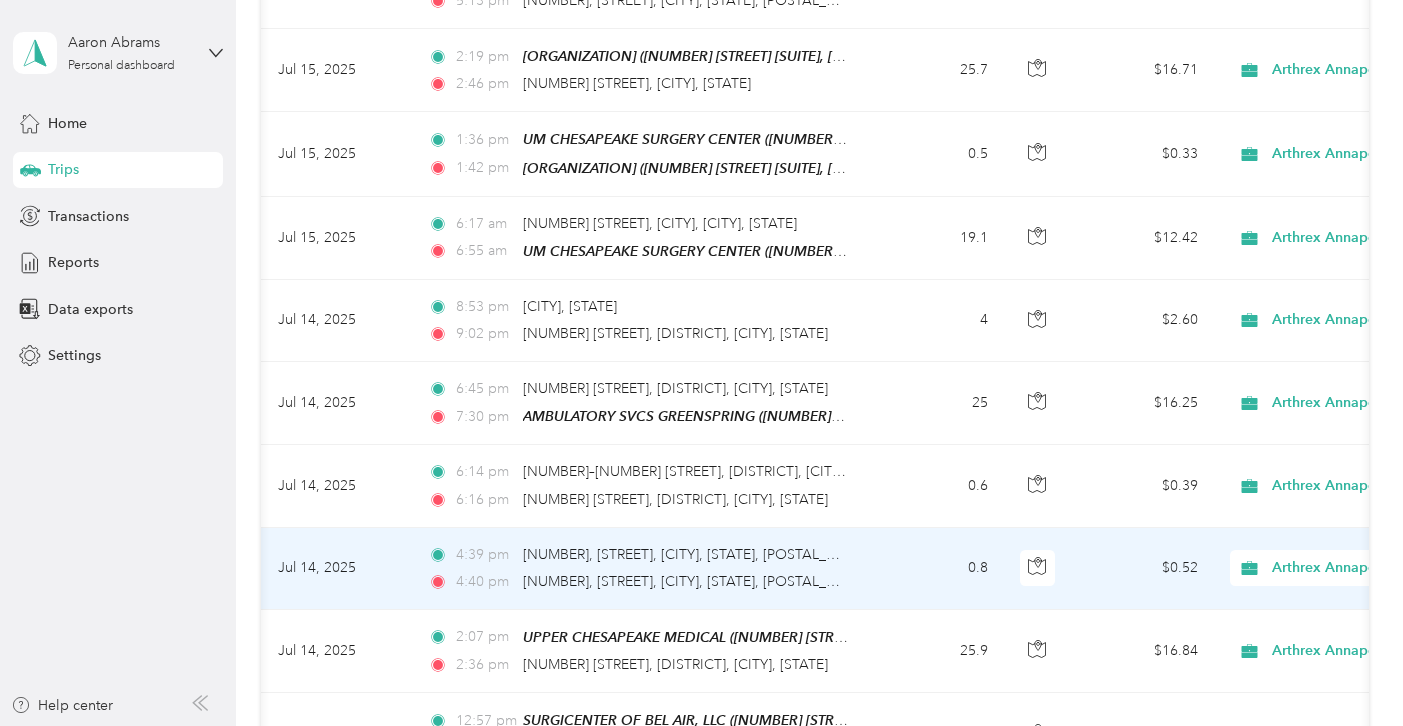 click on "Arthrex Annapolis" at bounding box center [1363, 568] 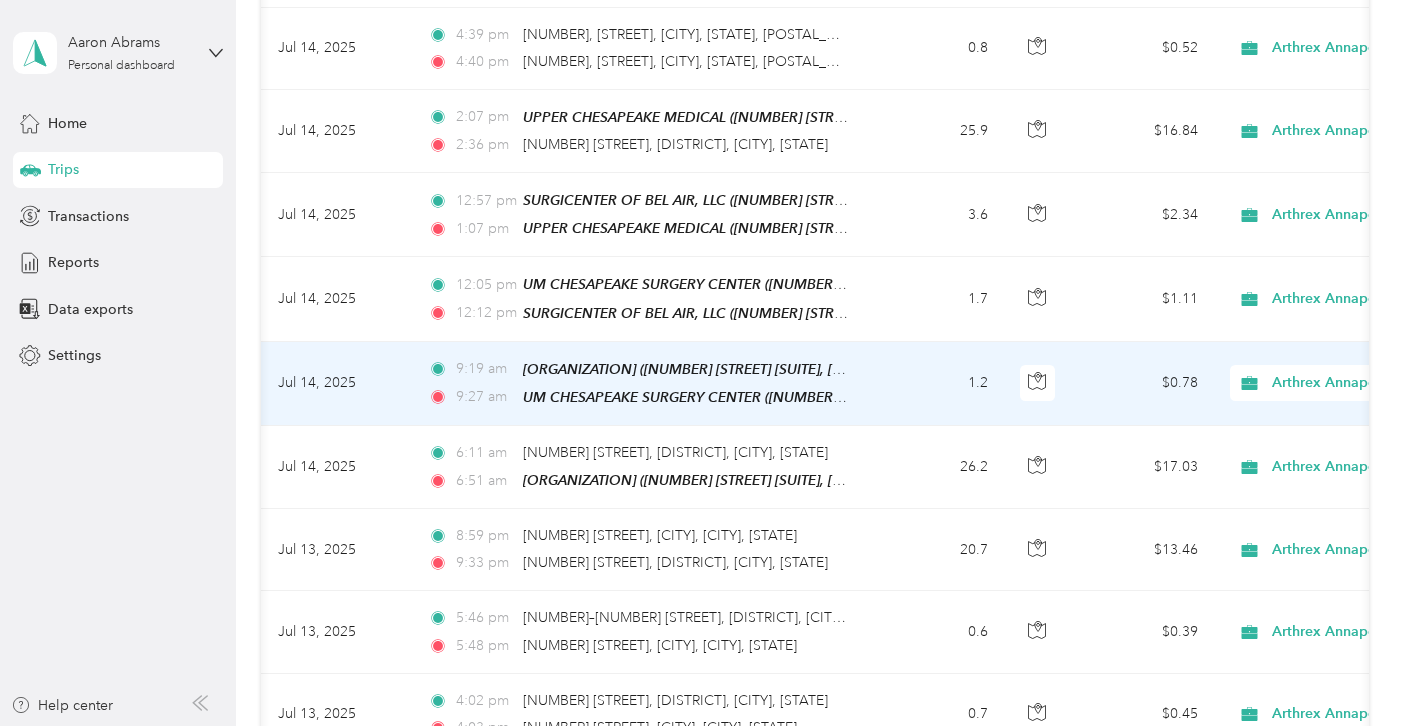 scroll, scrollTop: 9437, scrollLeft: 0, axis: vertical 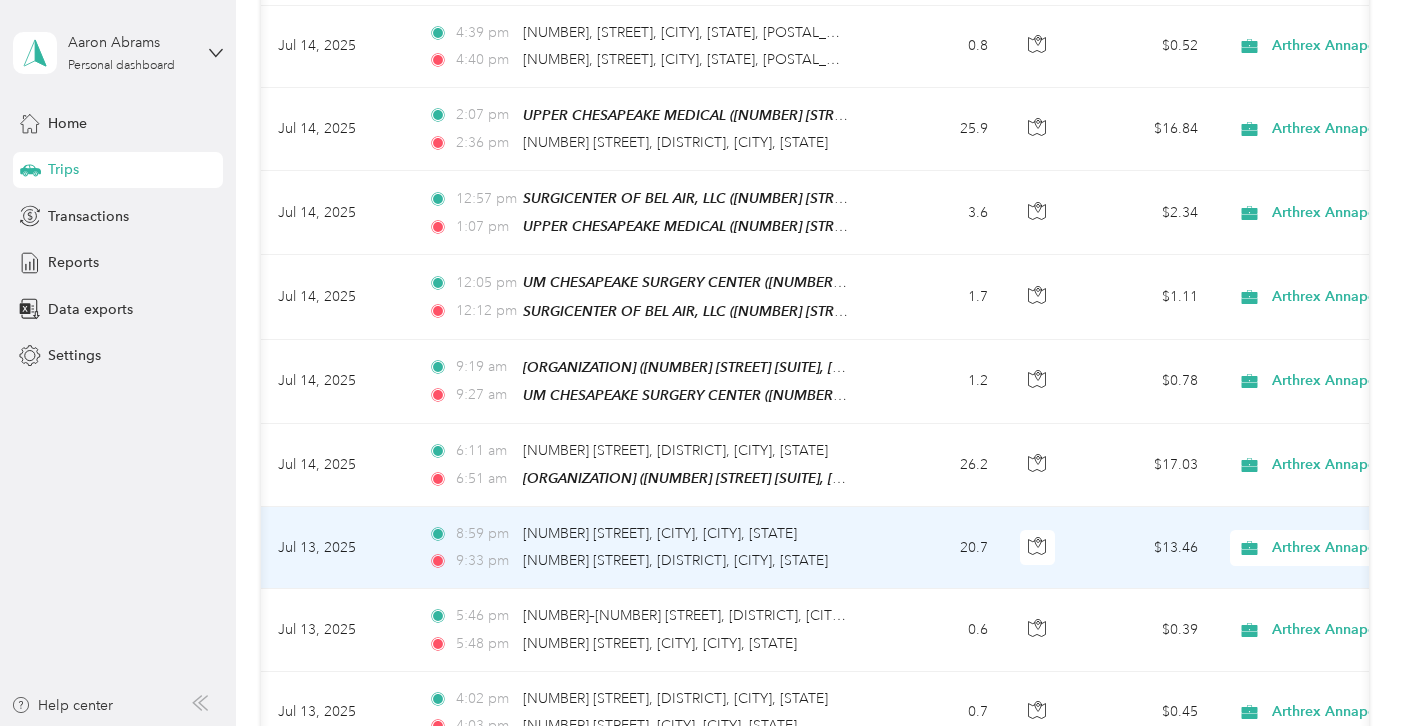click on "Arthrex Annapolis" at bounding box center (1363, 548) 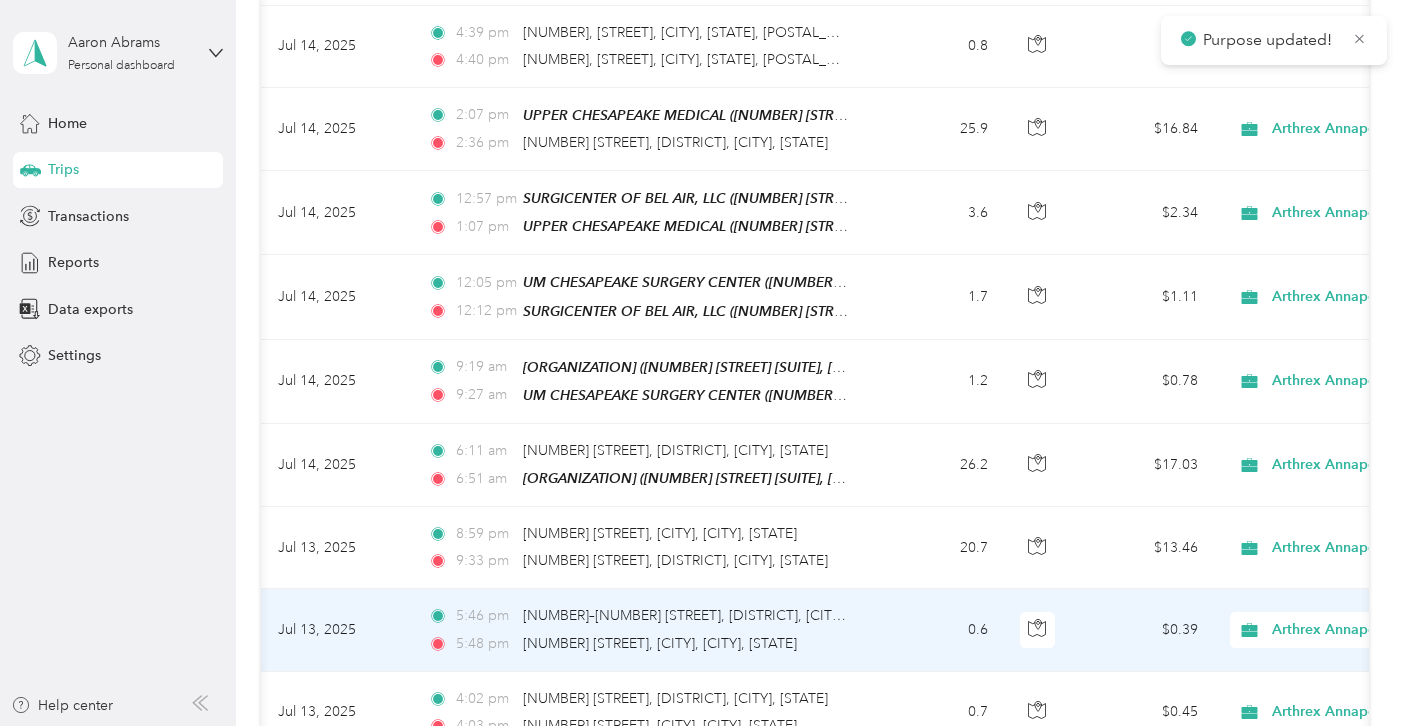 click on "Arthrex Annapolis" at bounding box center [1346, 630] 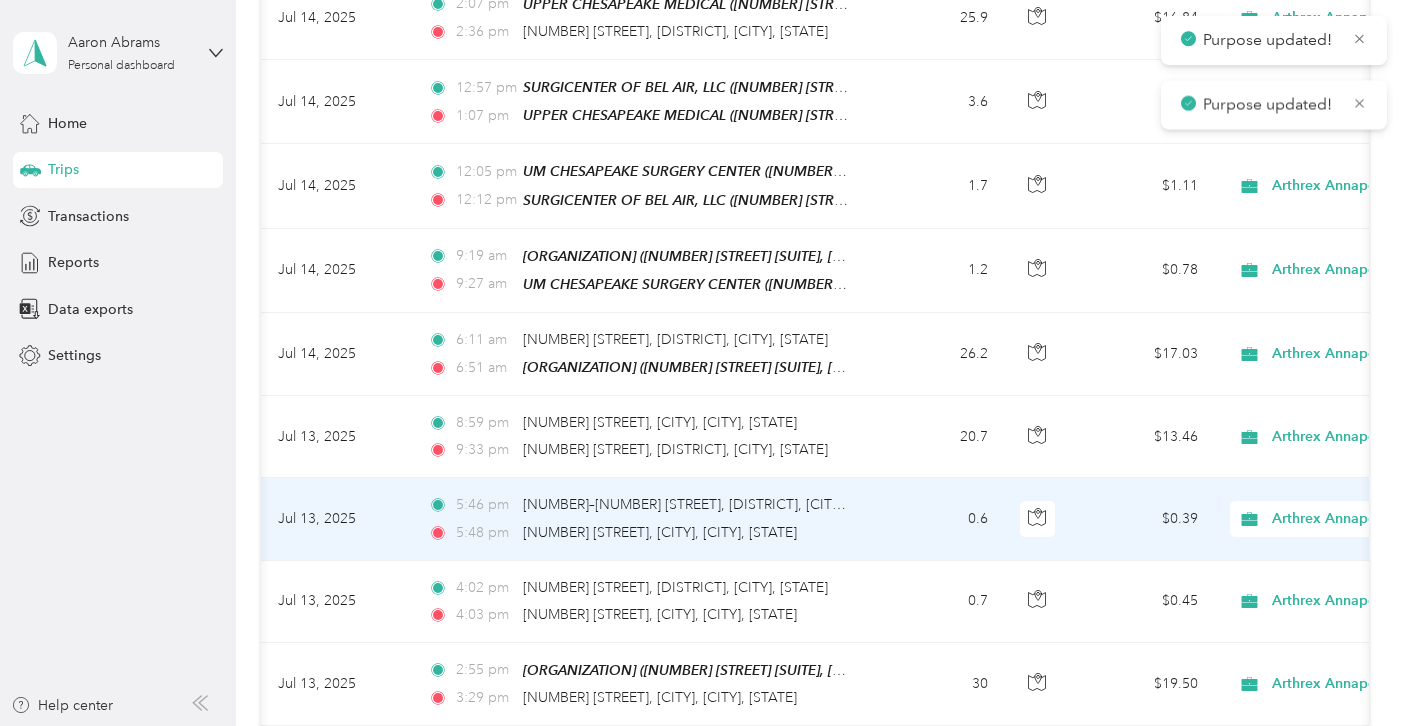 scroll, scrollTop: 9668, scrollLeft: 0, axis: vertical 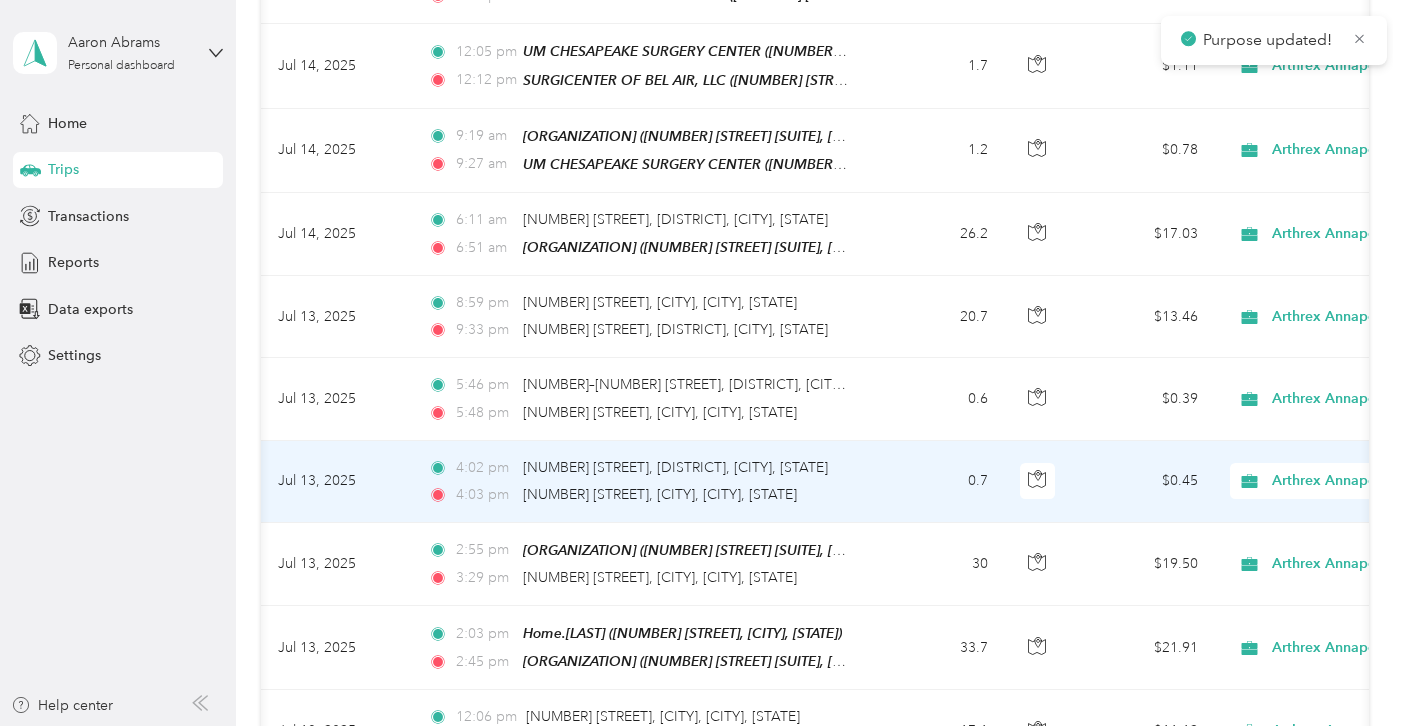 click on "Arthrex Annapolis" at bounding box center (1346, 481) 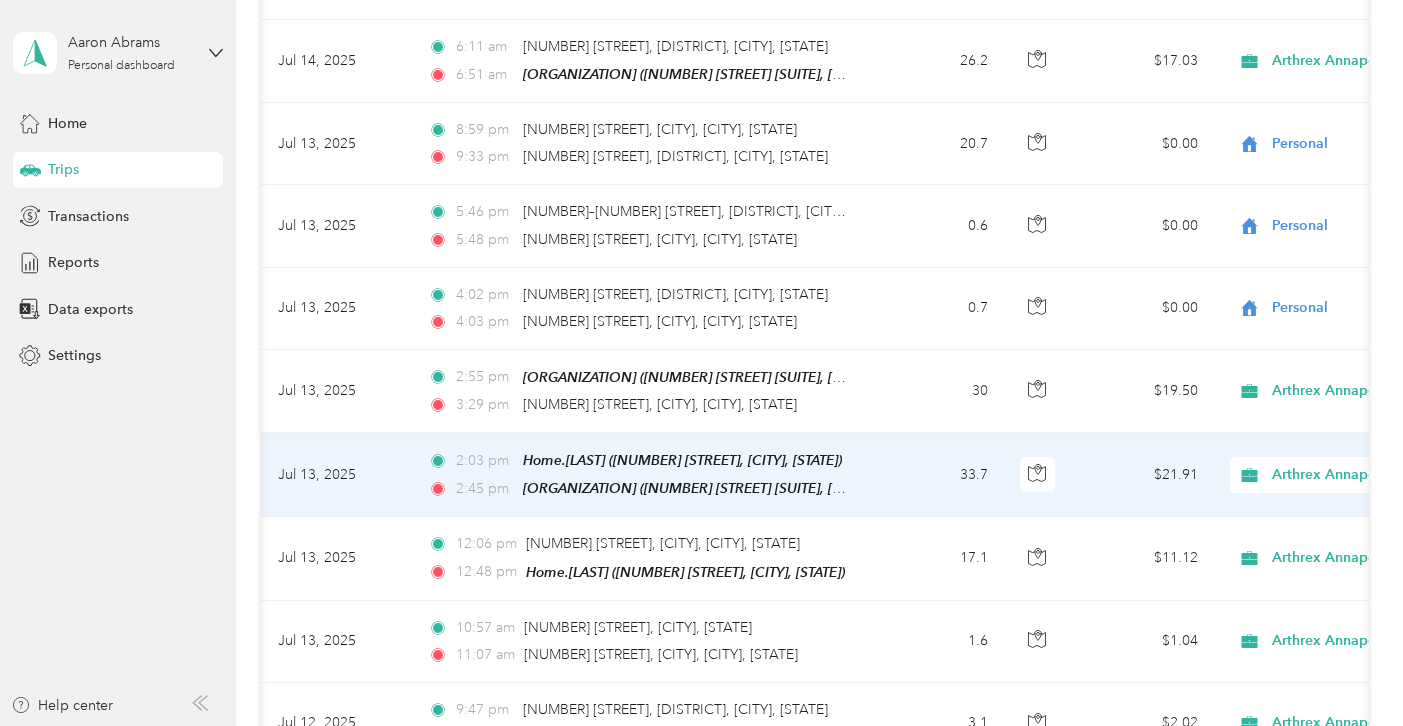 scroll, scrollTop: 9856, scrollLeft: 0, axis: vertical 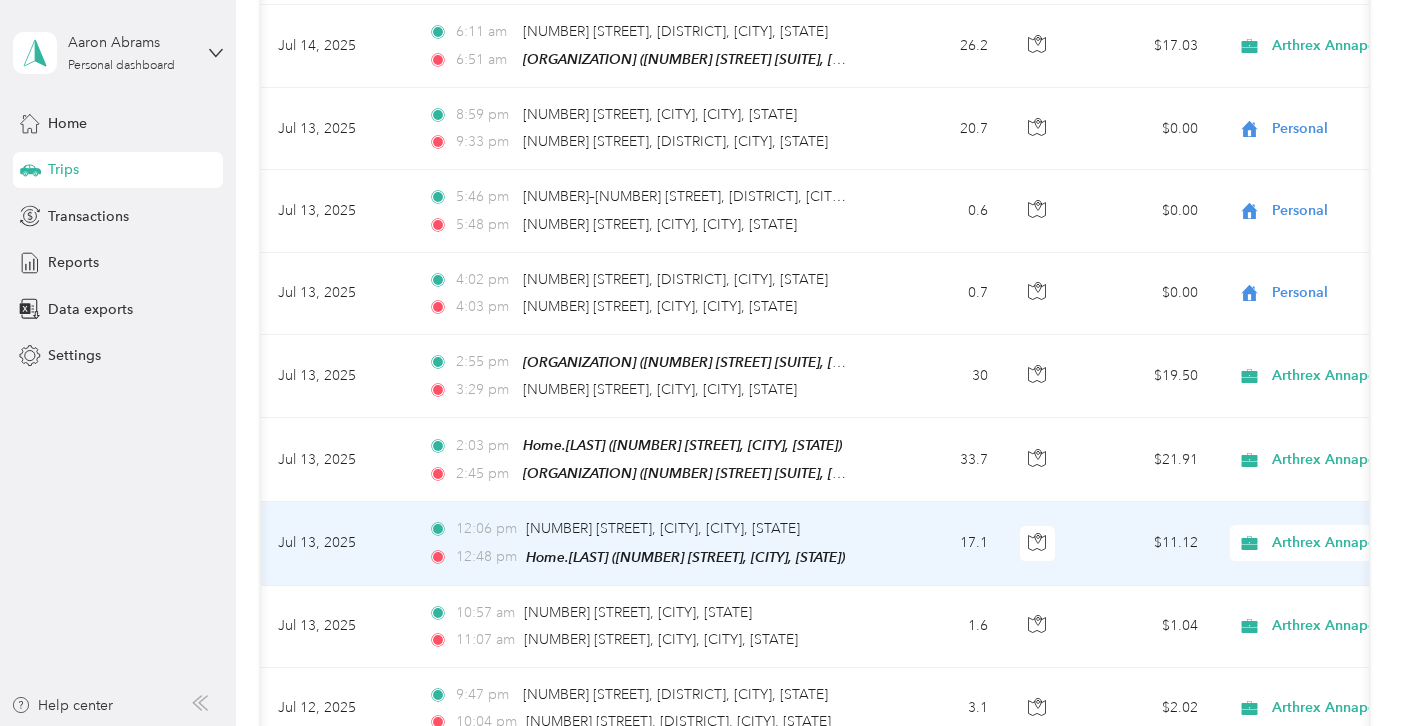 click on "Arthrex Annapolis" at bounding box center [1363, 543] 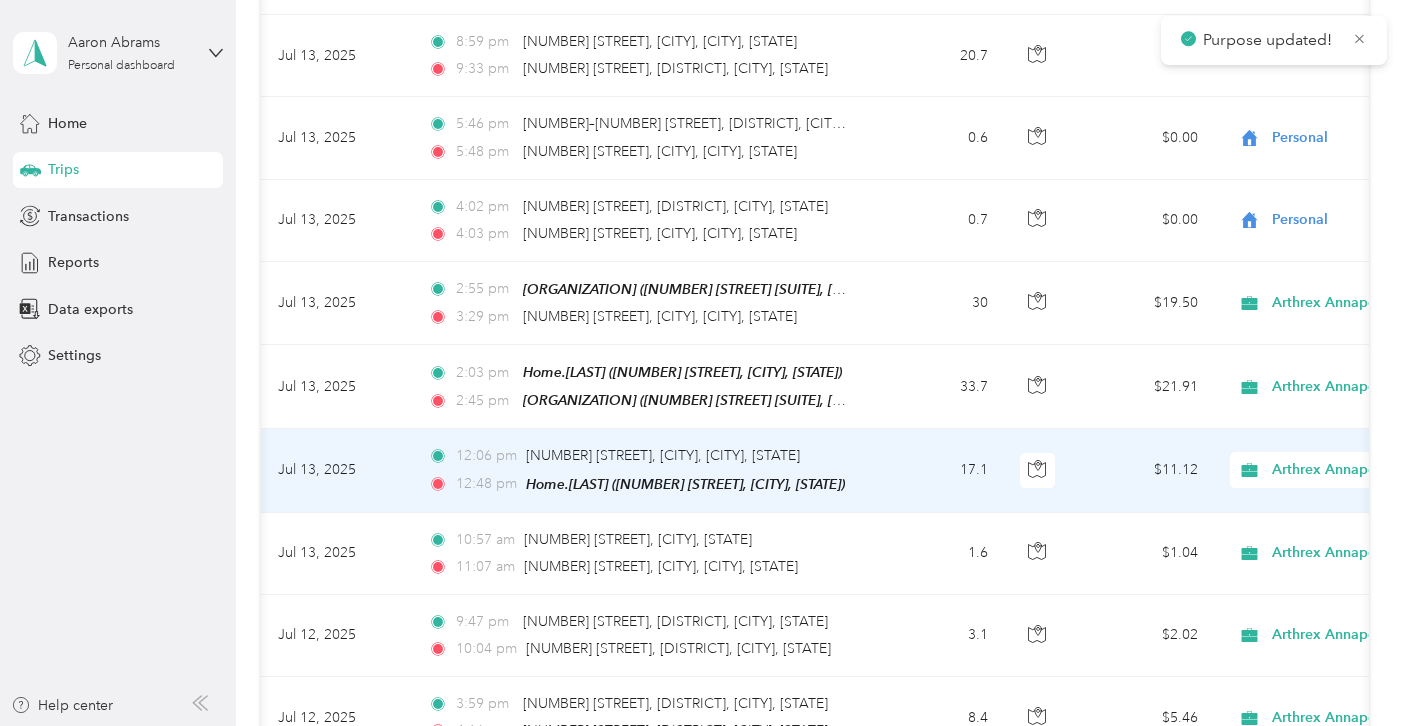 scroll, scrollTop: 9930, scrollLeft: 0, axis: vertical 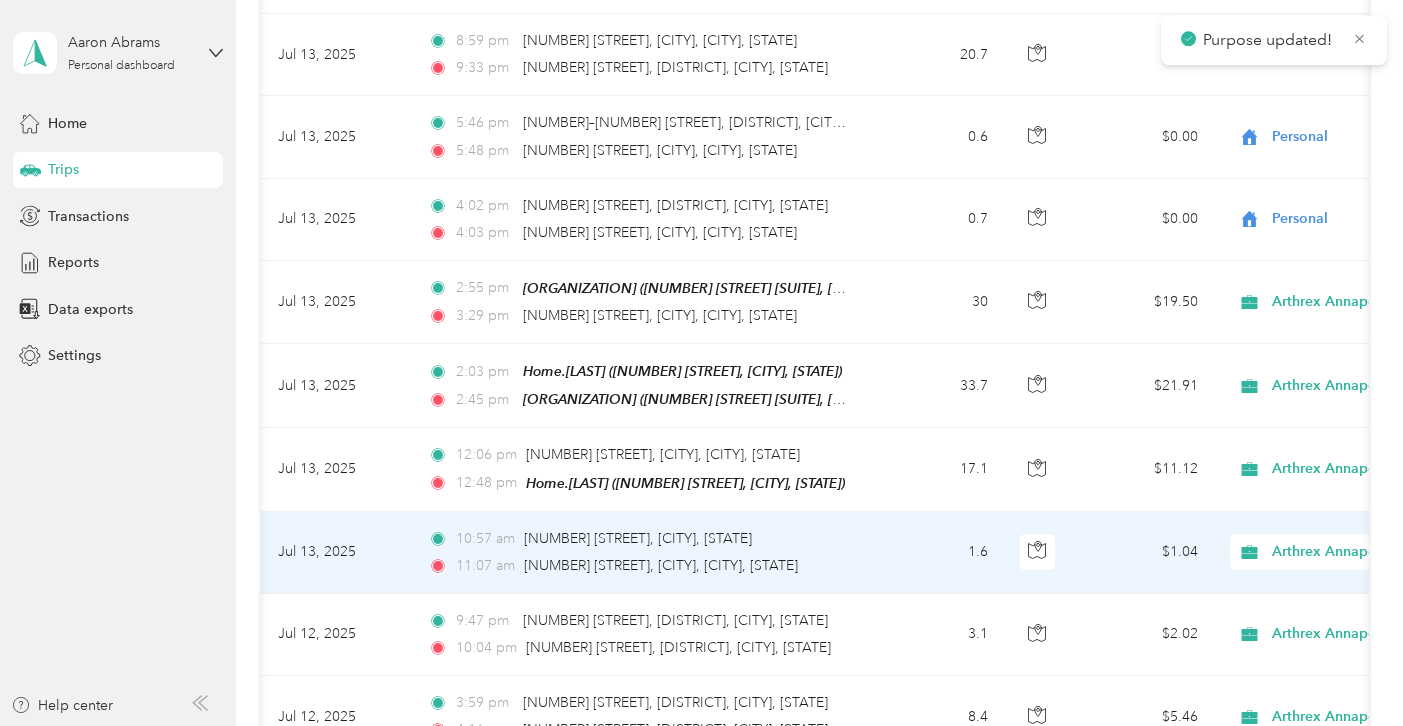 click on "Arthrex Annapolis" at bounding box center (1346, 552) 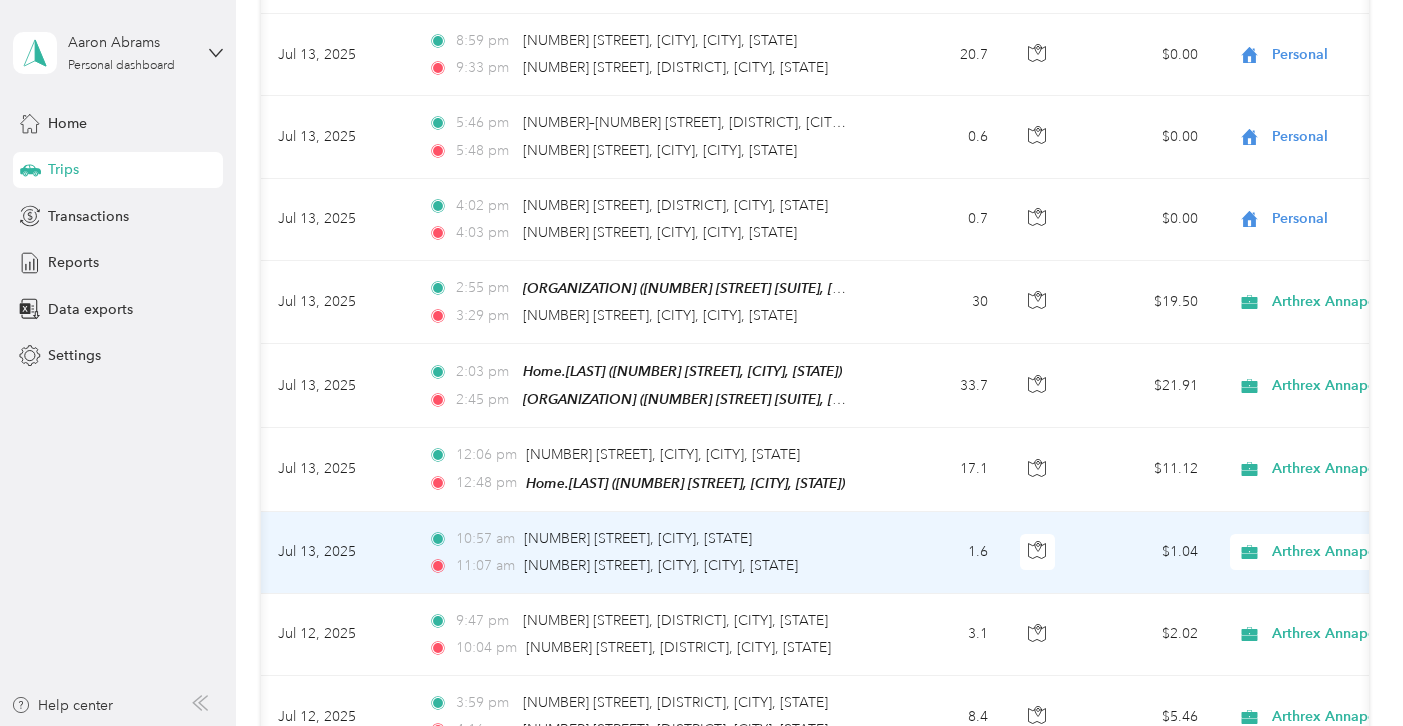click on "Personal" at bounding box center [1297, 587] 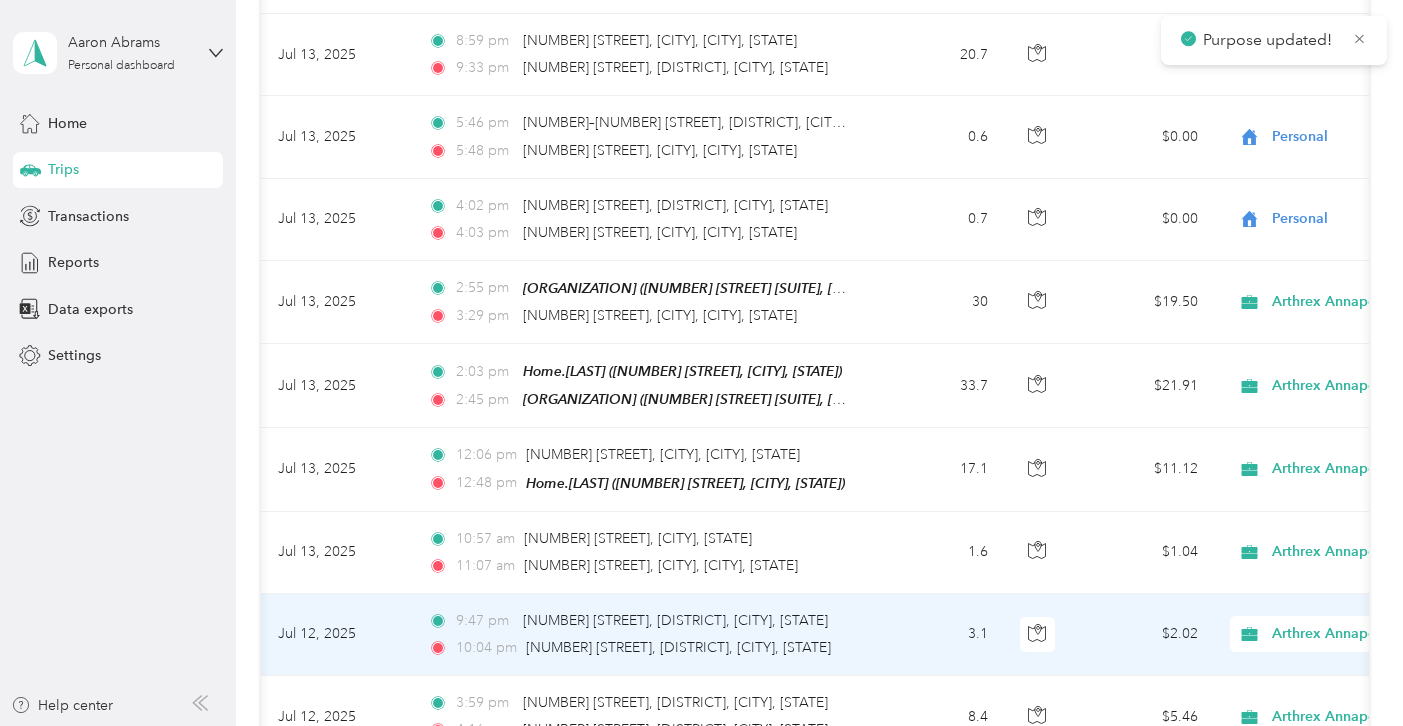 click on "Arthrex Annapolis" at bounding box center [1346, 634] 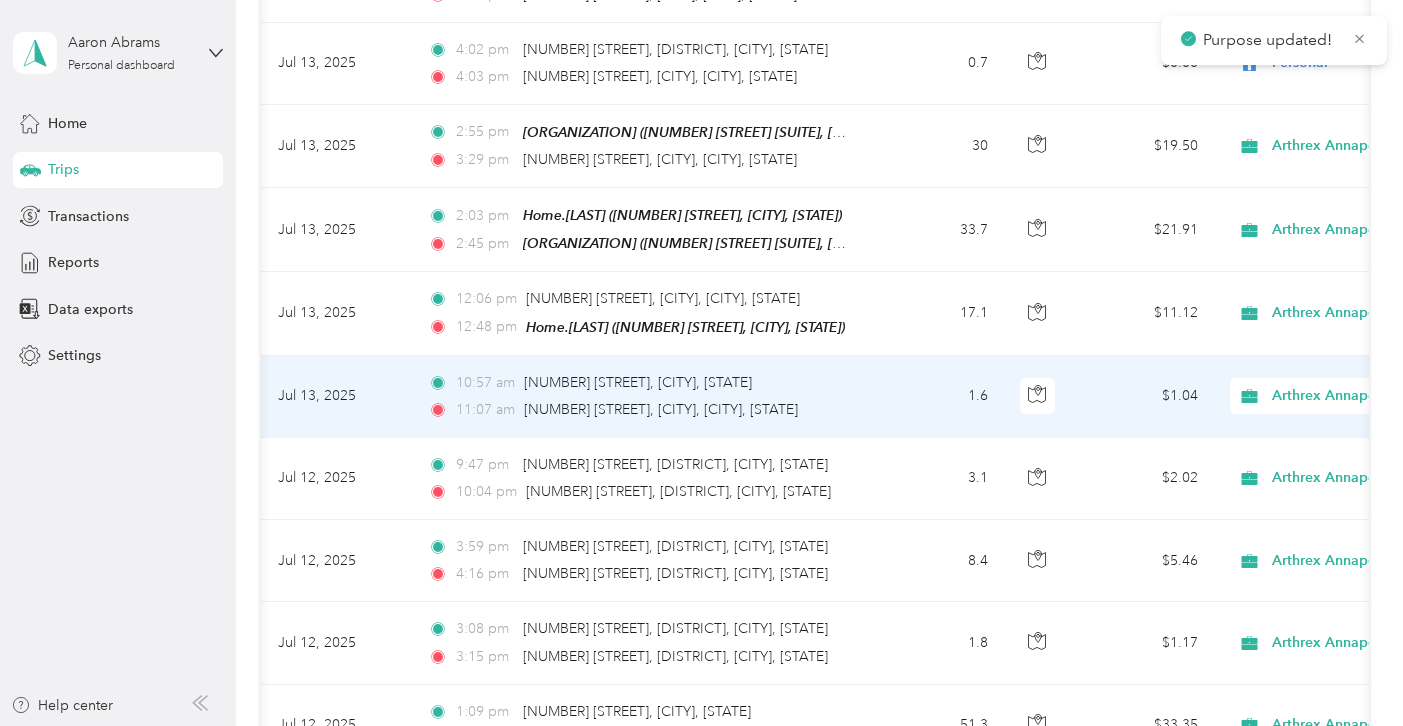 scroll, scrollTop: 10088, scrollLeft: 0, axis: vertical 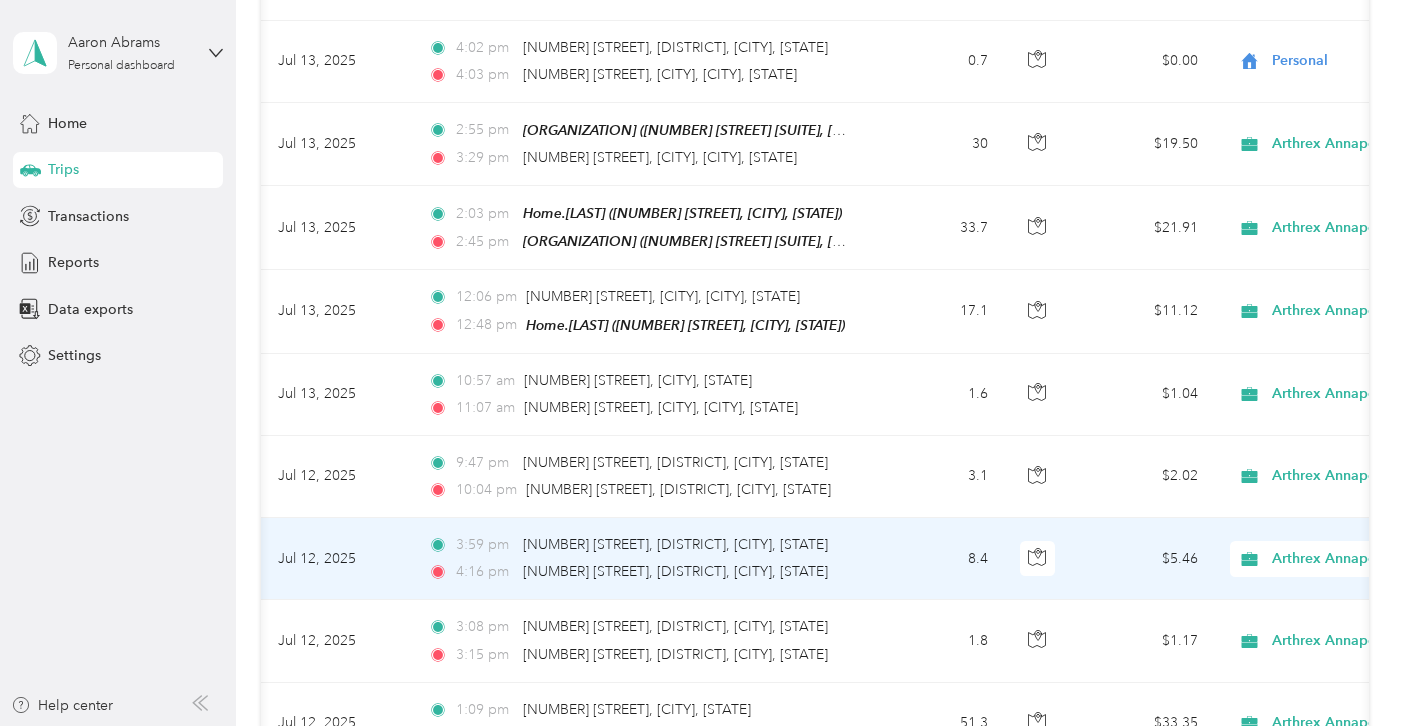 click on "Arthrex Annapolis" at bounding box center (1363, 559) 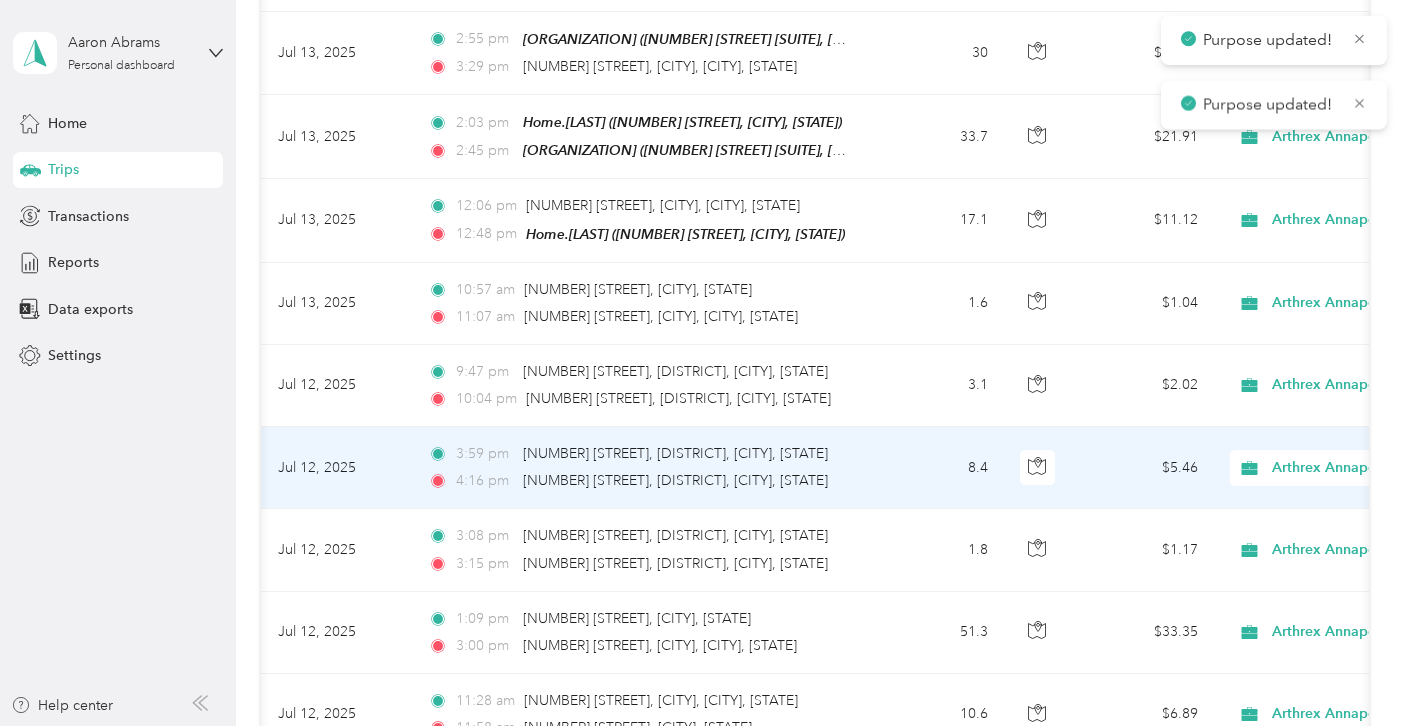 scroll, scrollTop: 10201, scrollLeft: 0, axis: vertical 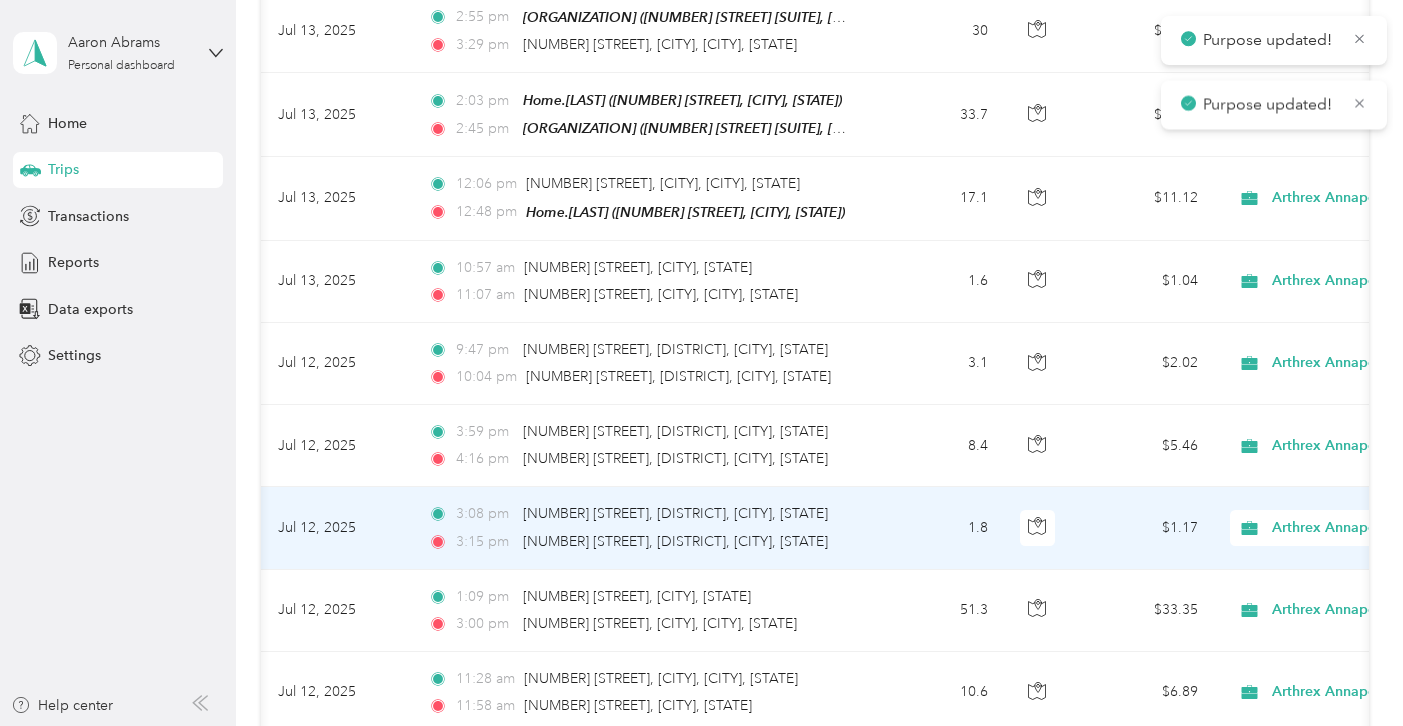 click on "Arthrex Annapolis" at bounding box center (1363, 528) 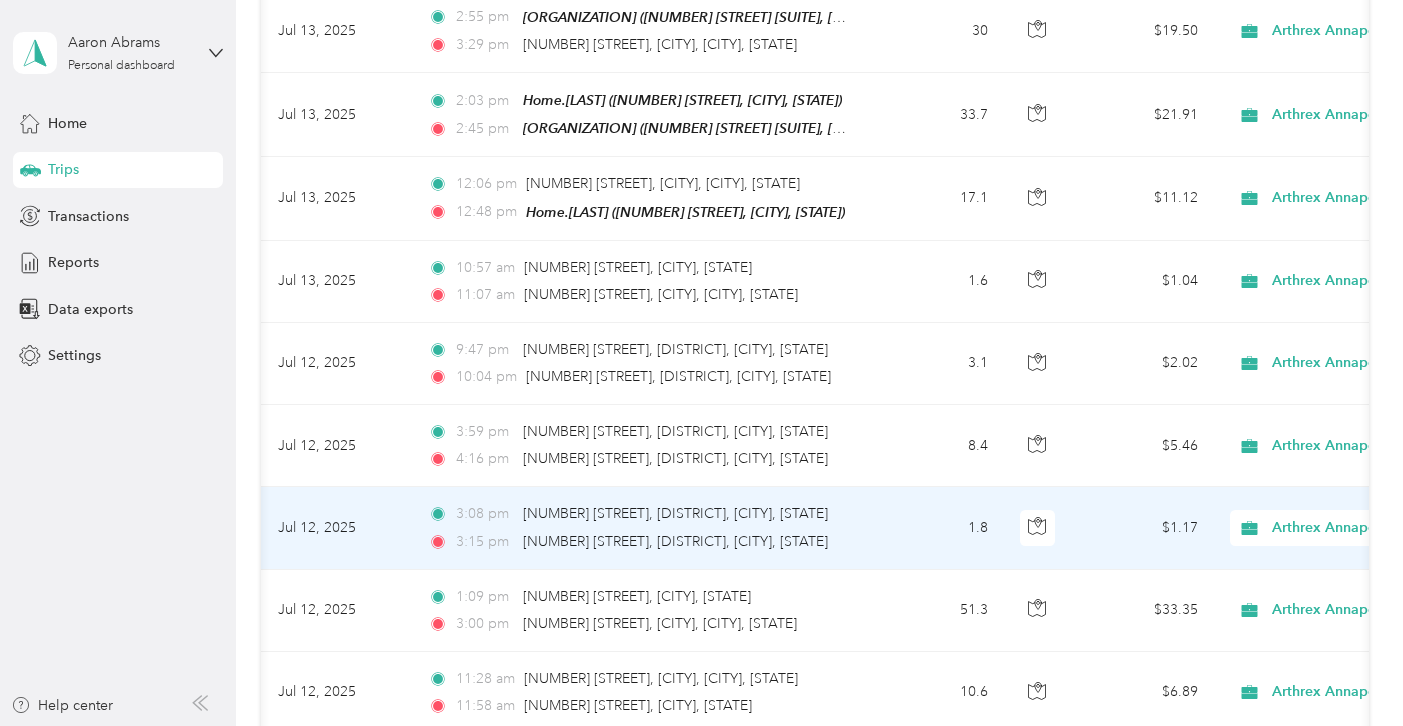 click on "Personal" at bounding box center (1297, 564) 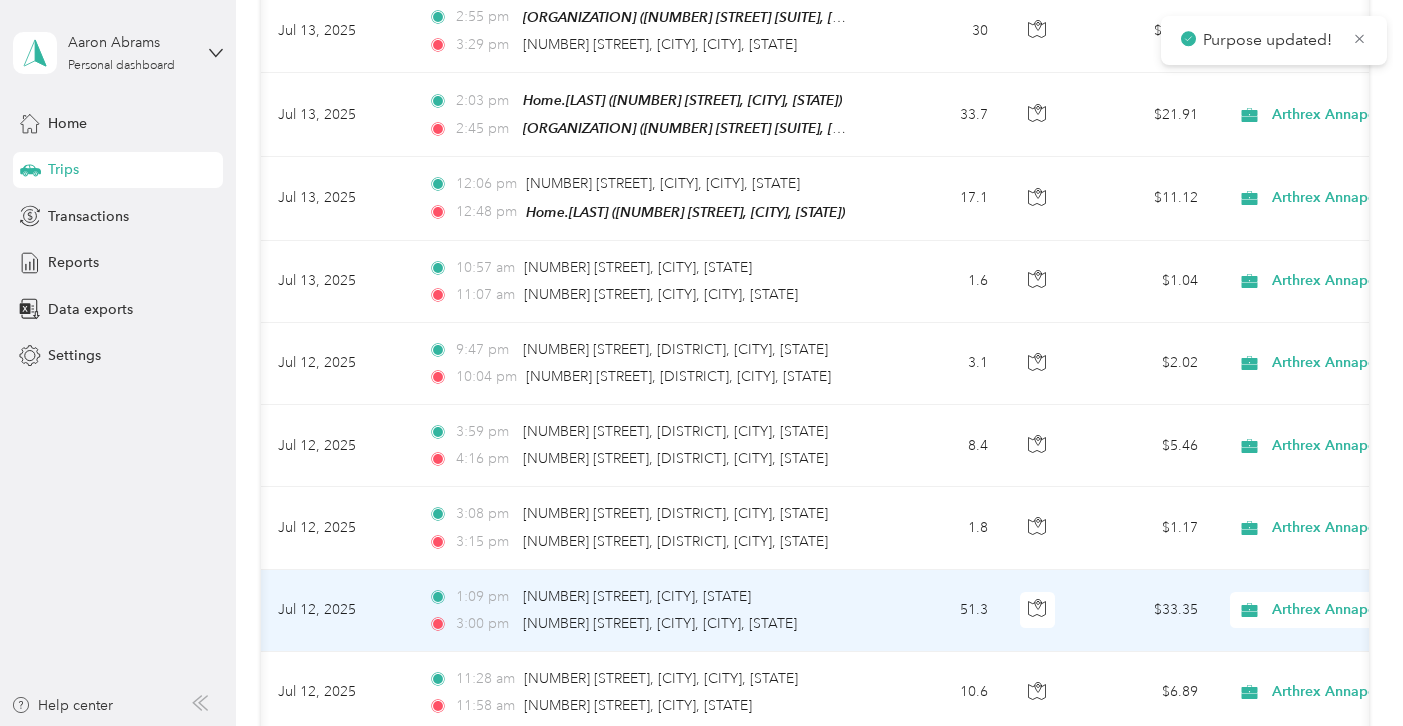 scroll, scrollTop: 10283, scrollLeft: 0, axis: vertical 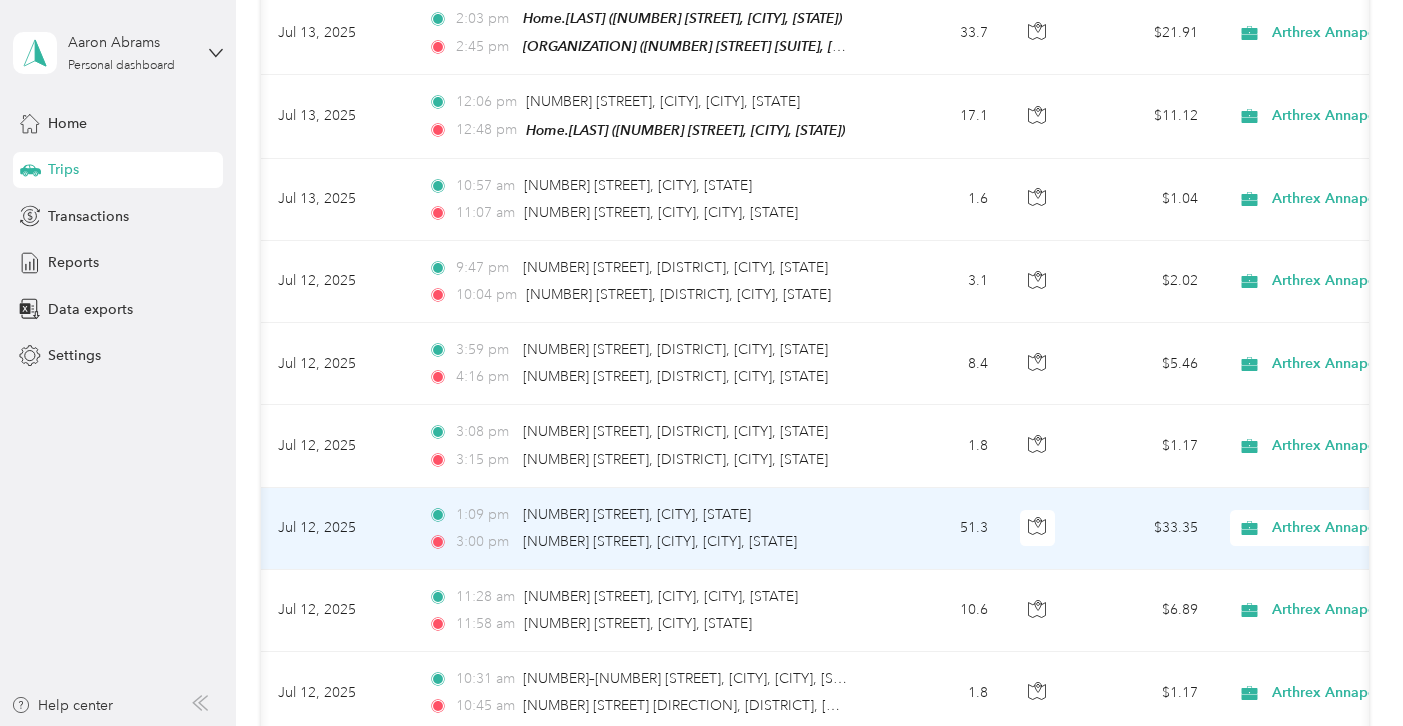 click on "Arthrex Annapolis" at bounding box center [1363, 528] 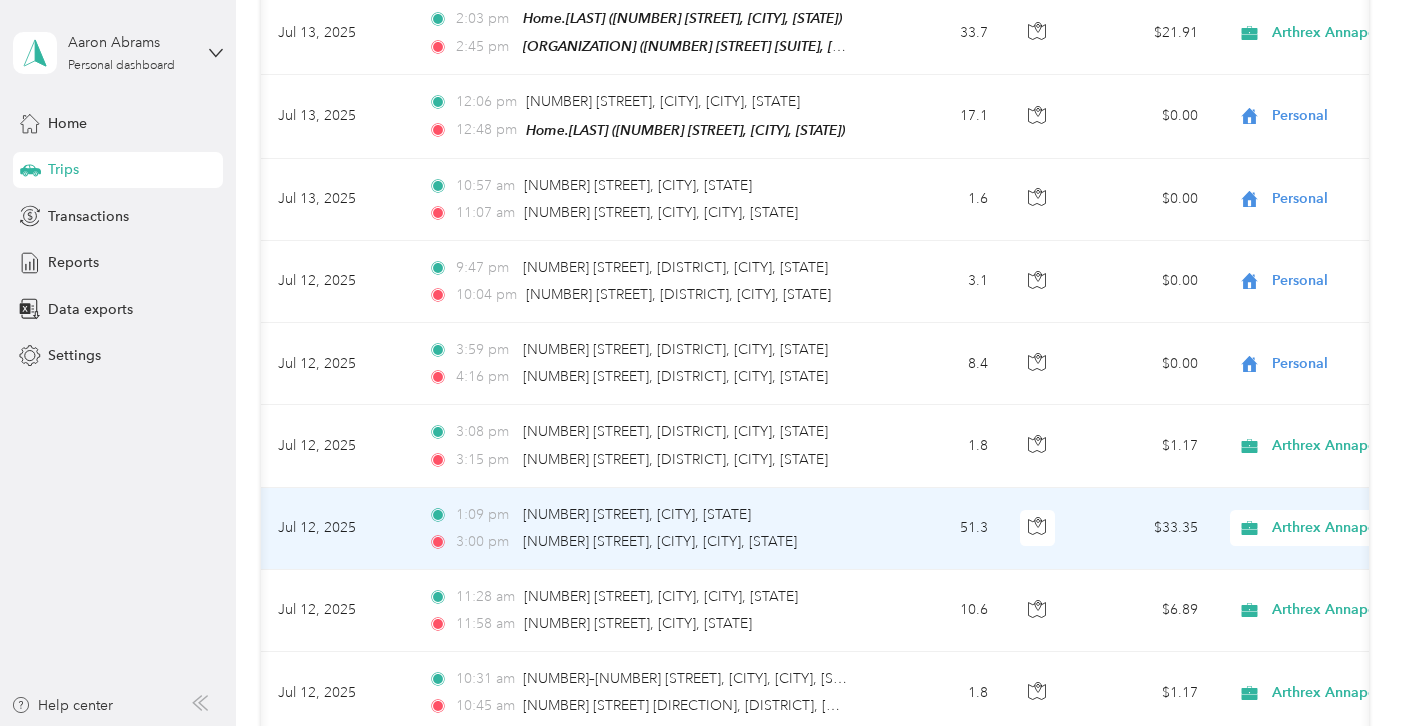 click on "Personal" at bounding box center (1297, 565) 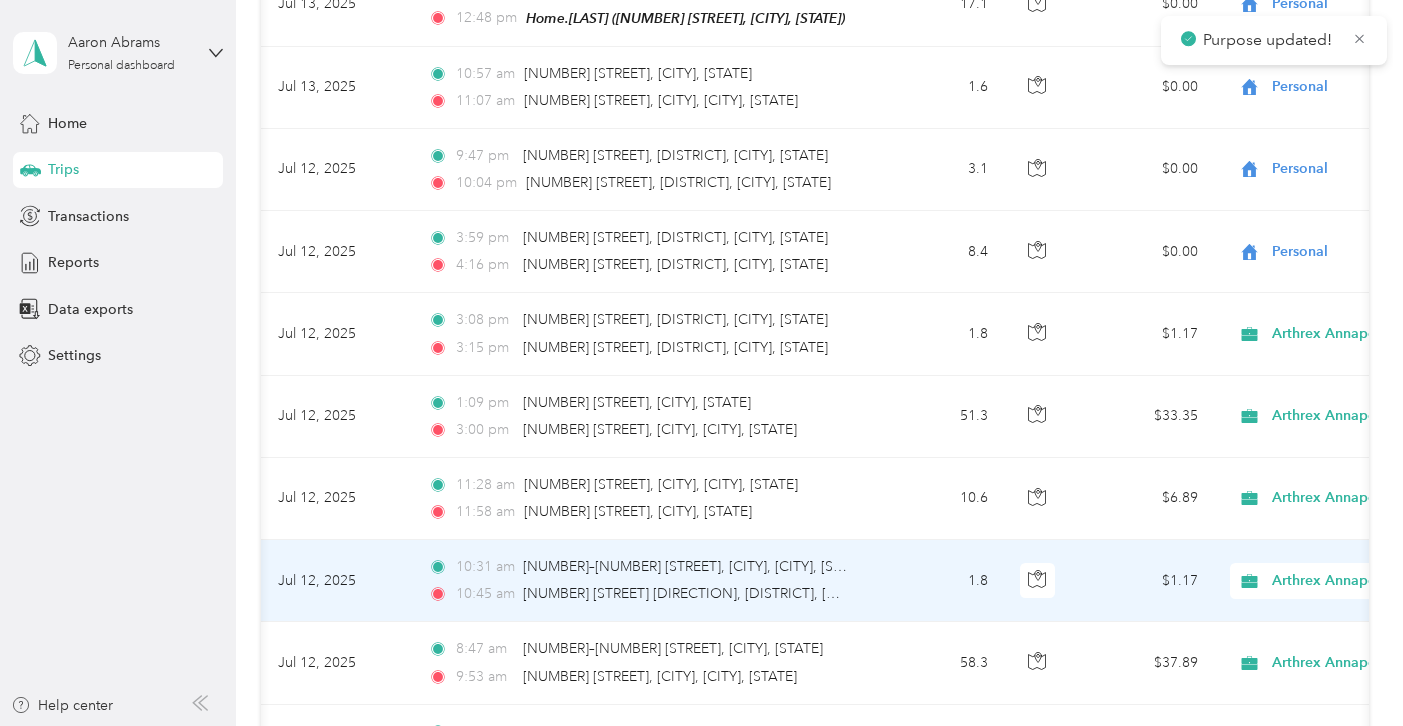 scroll, scrollTop: 10425, scrollLeft: 0, axis: vertical 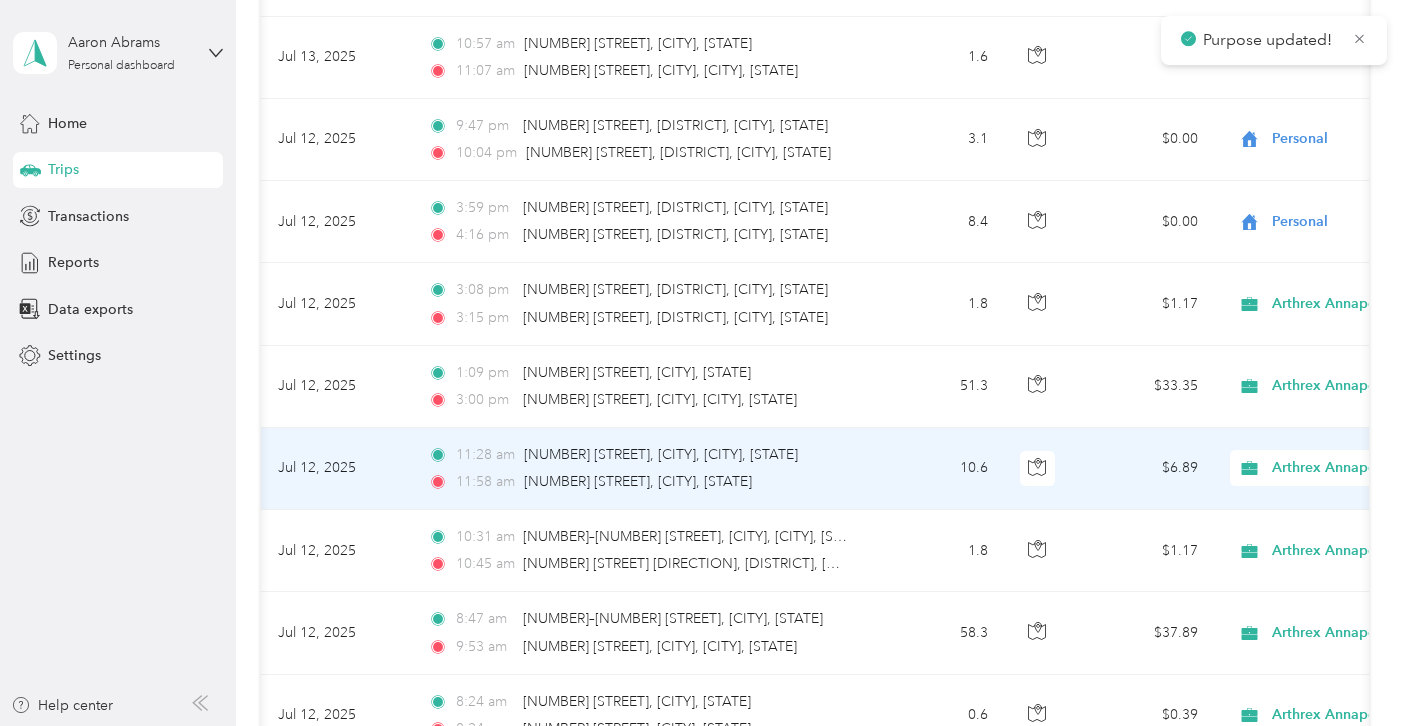 click on "Arthrex Annapolis" at bounding box center (1346, 468) 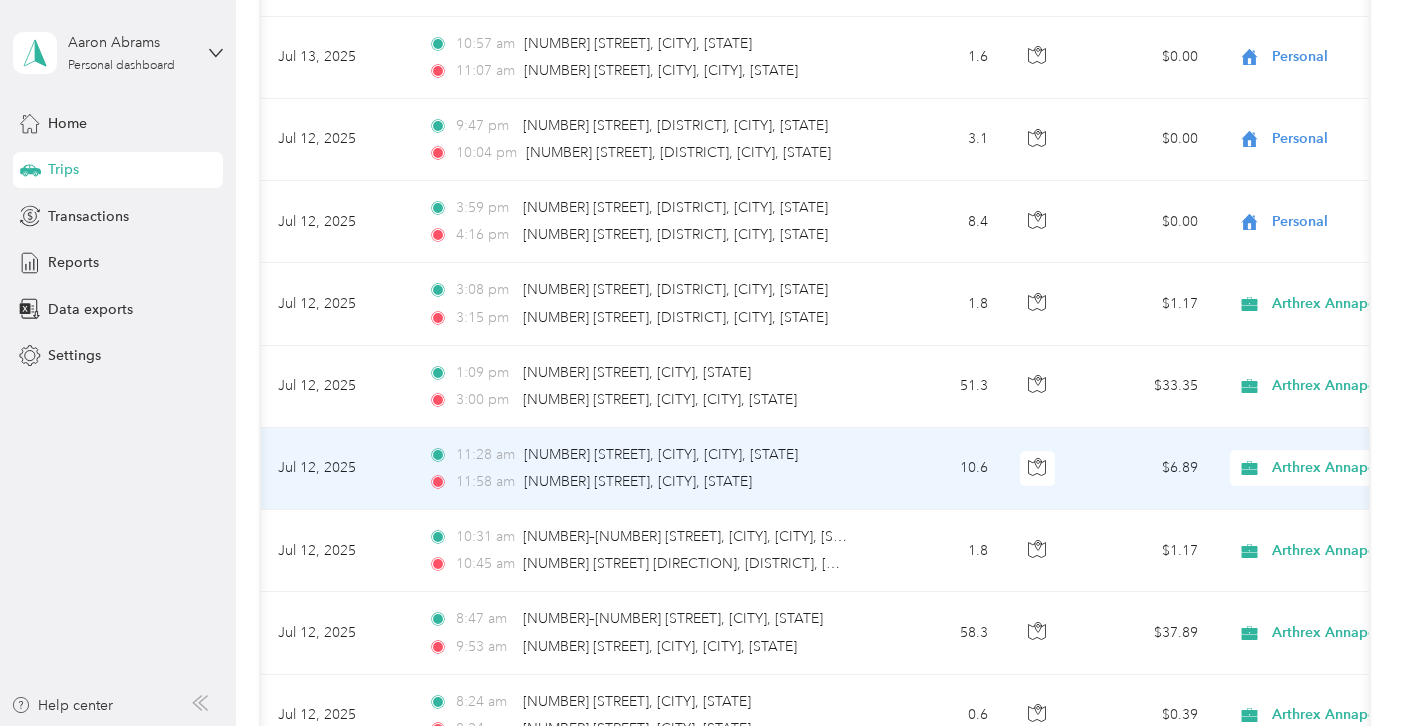 click on "Personal" at bounding box center [1297, 505] 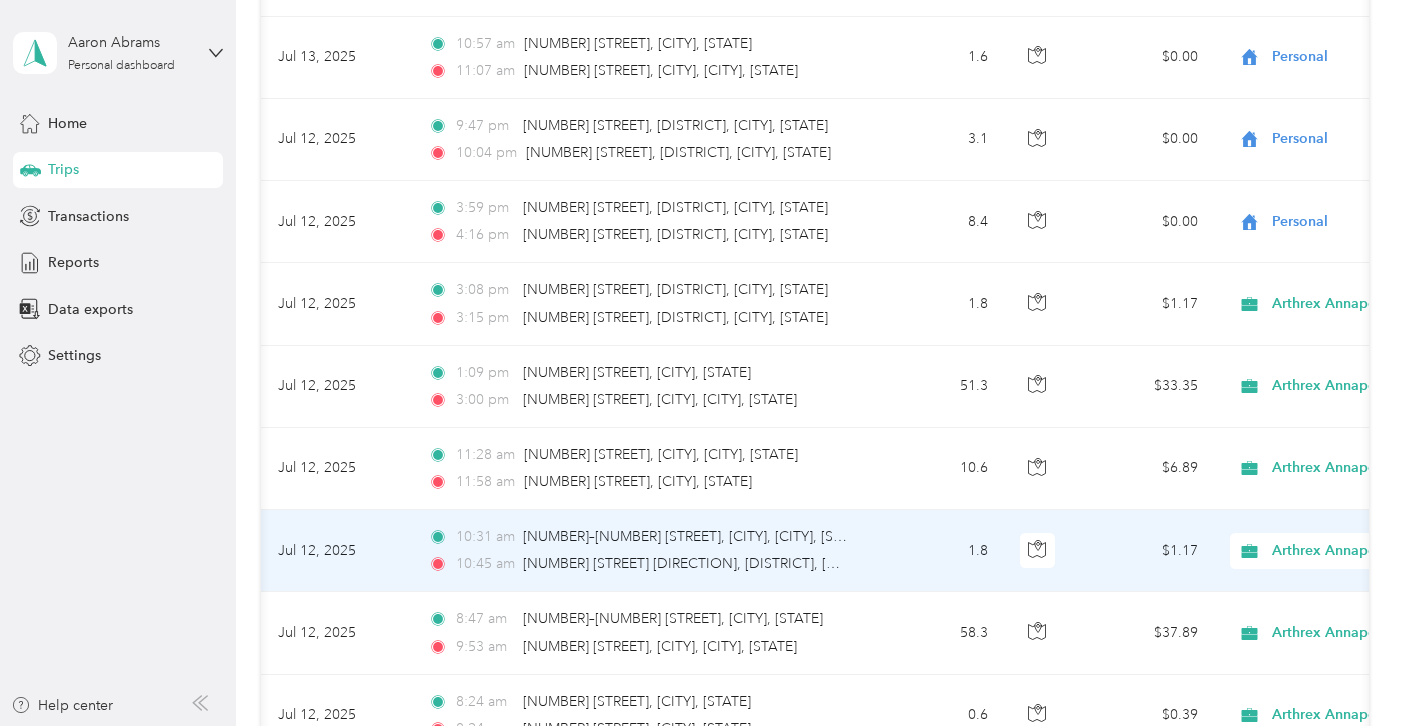 click on "Arthrex Annapolis" at bounding box center (1346, 551) 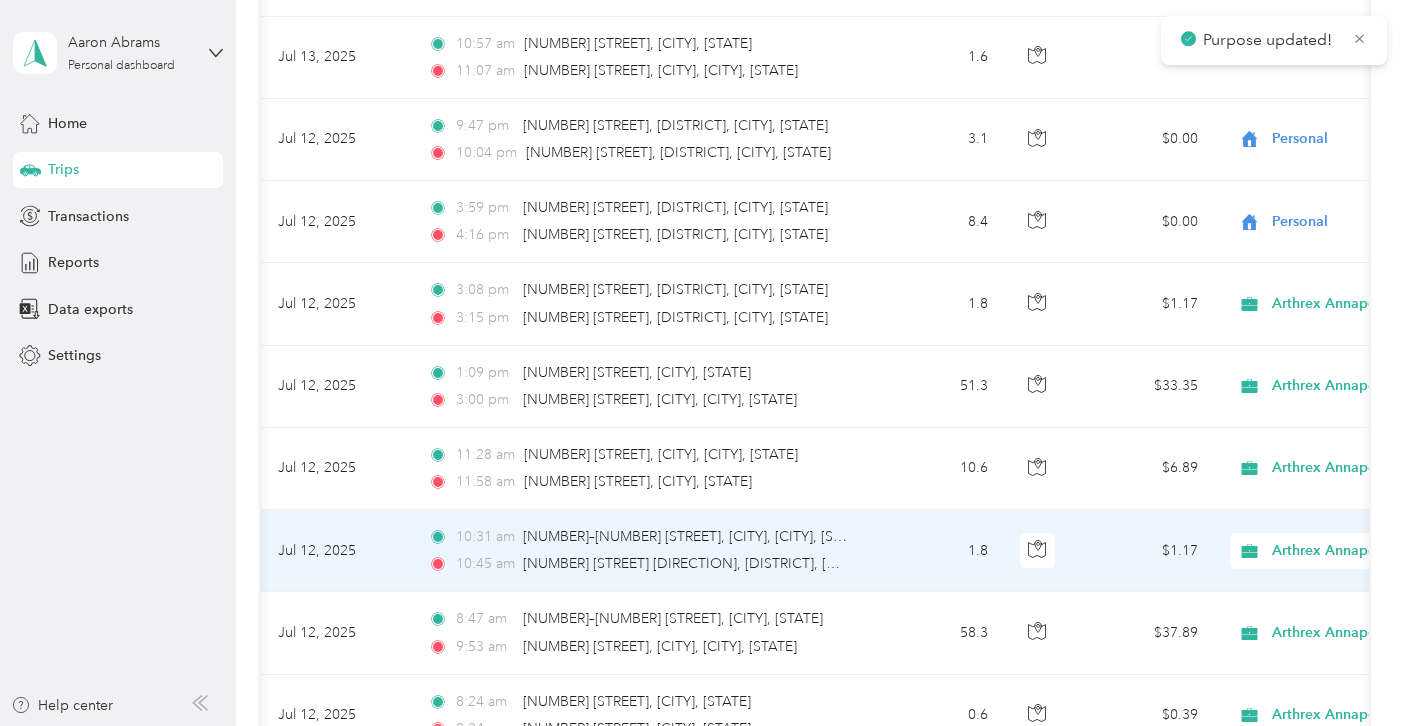 click on "Personal" at bounding box center (1297, 587) 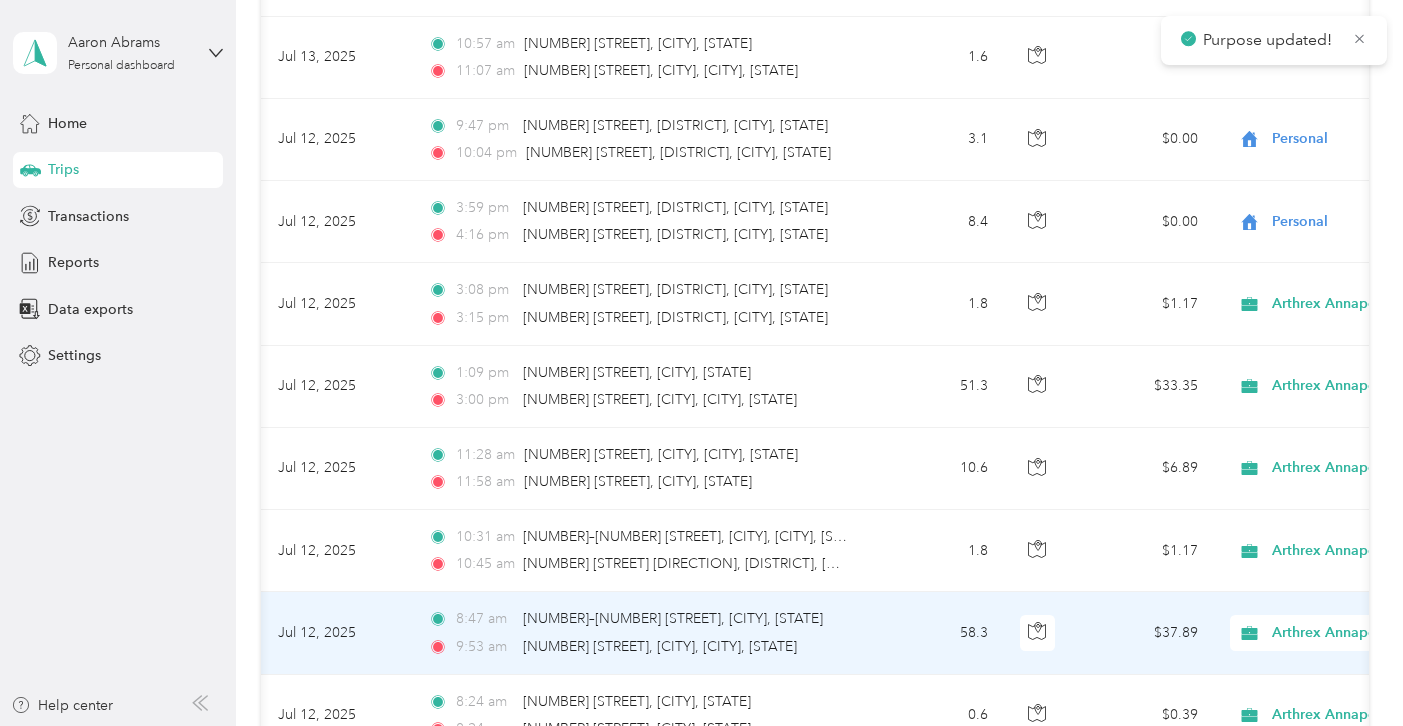 click 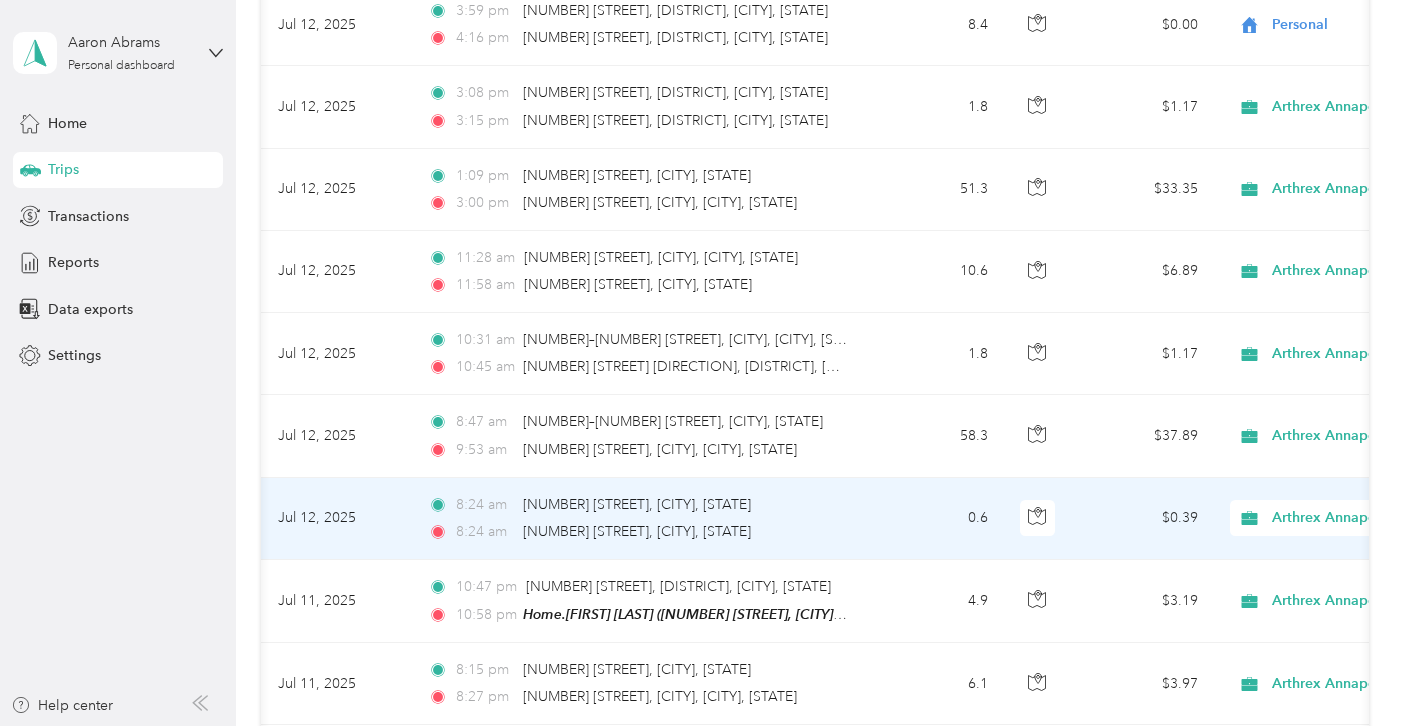 scroll, scrollTop: 10625, scrollLeft: 0, axis: vertical 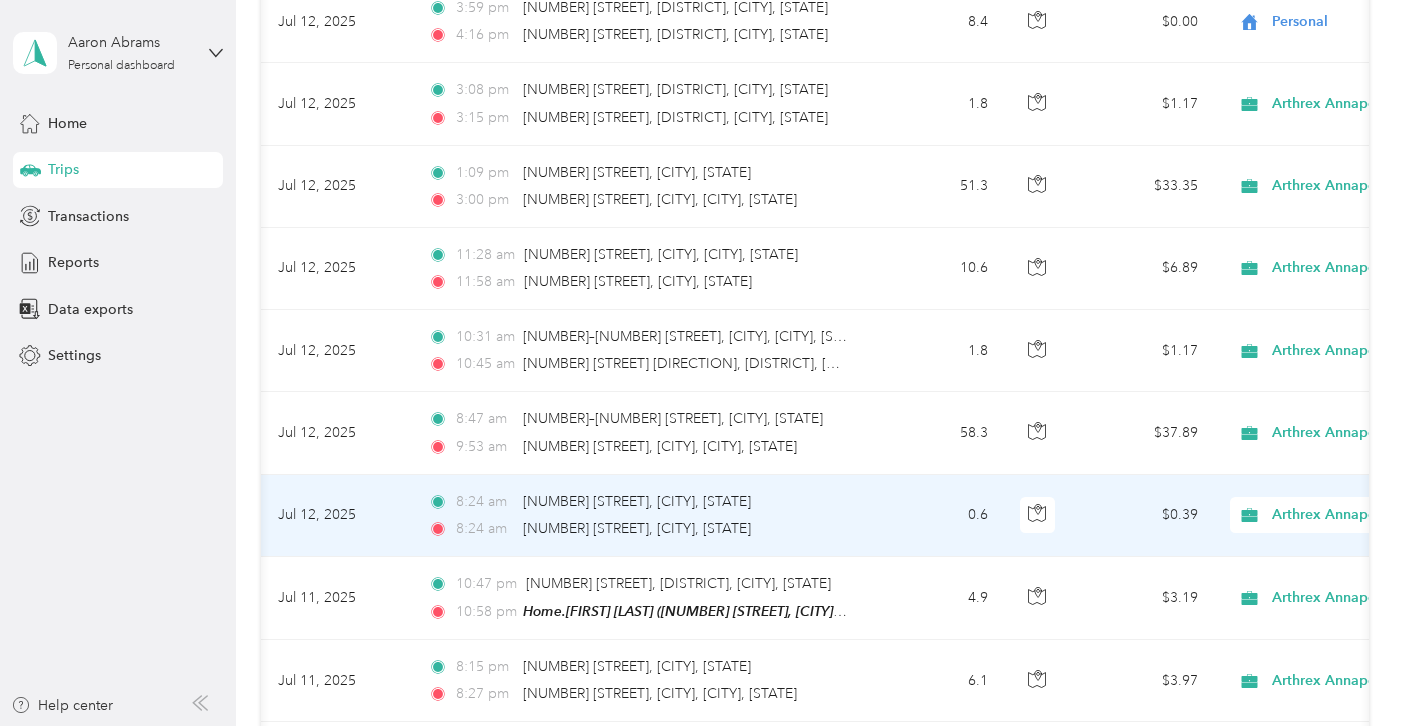click on "Arthrex Annapolis" at bounding box center [1363, 515] 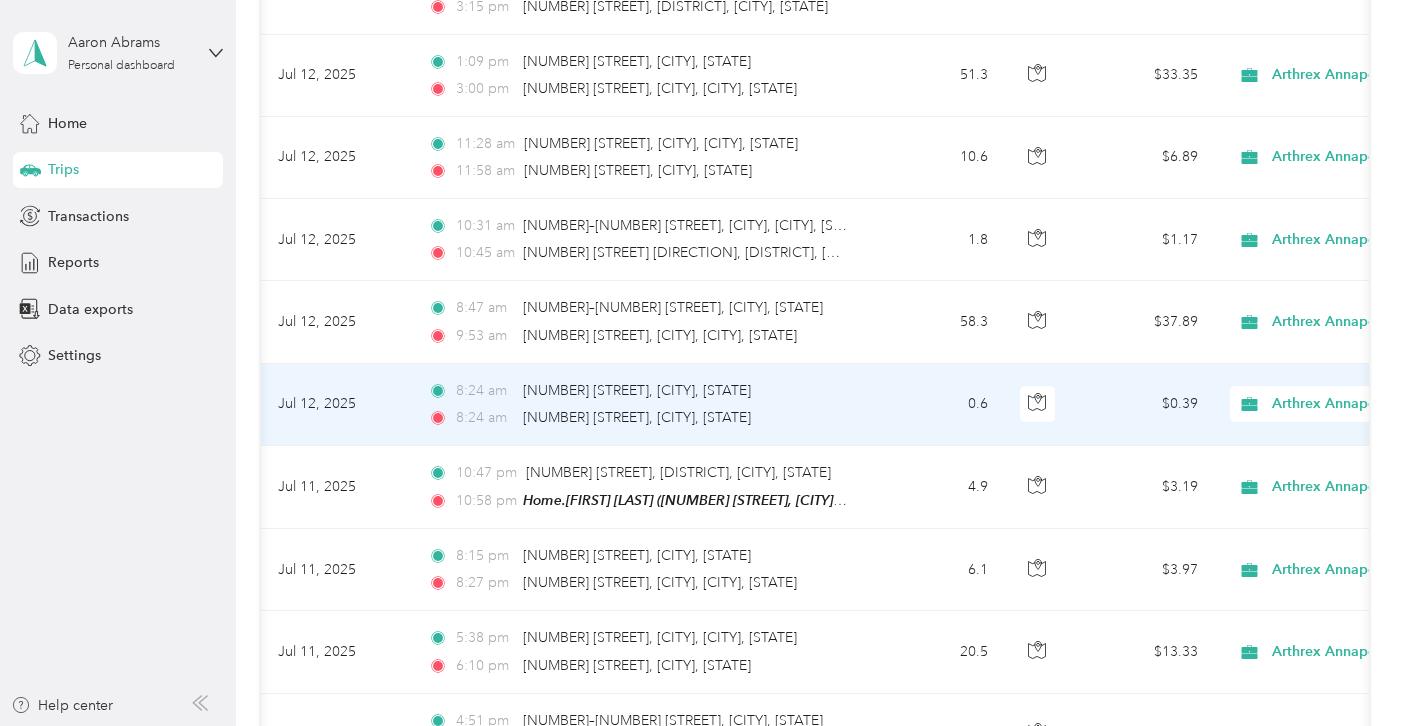 scroll, scrollTop: 10749, scrollLeft: 0, axis: vertical 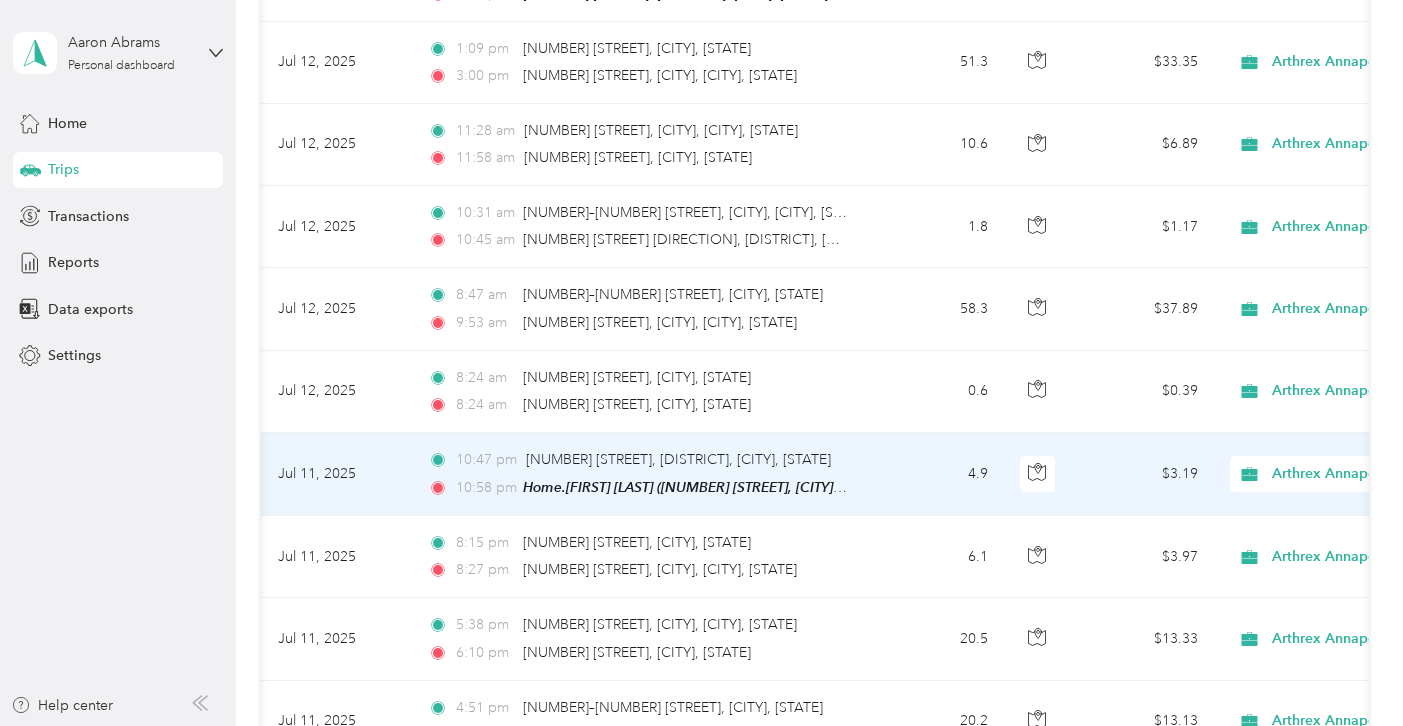 click on "4.9" at bounding box center (938, 474) 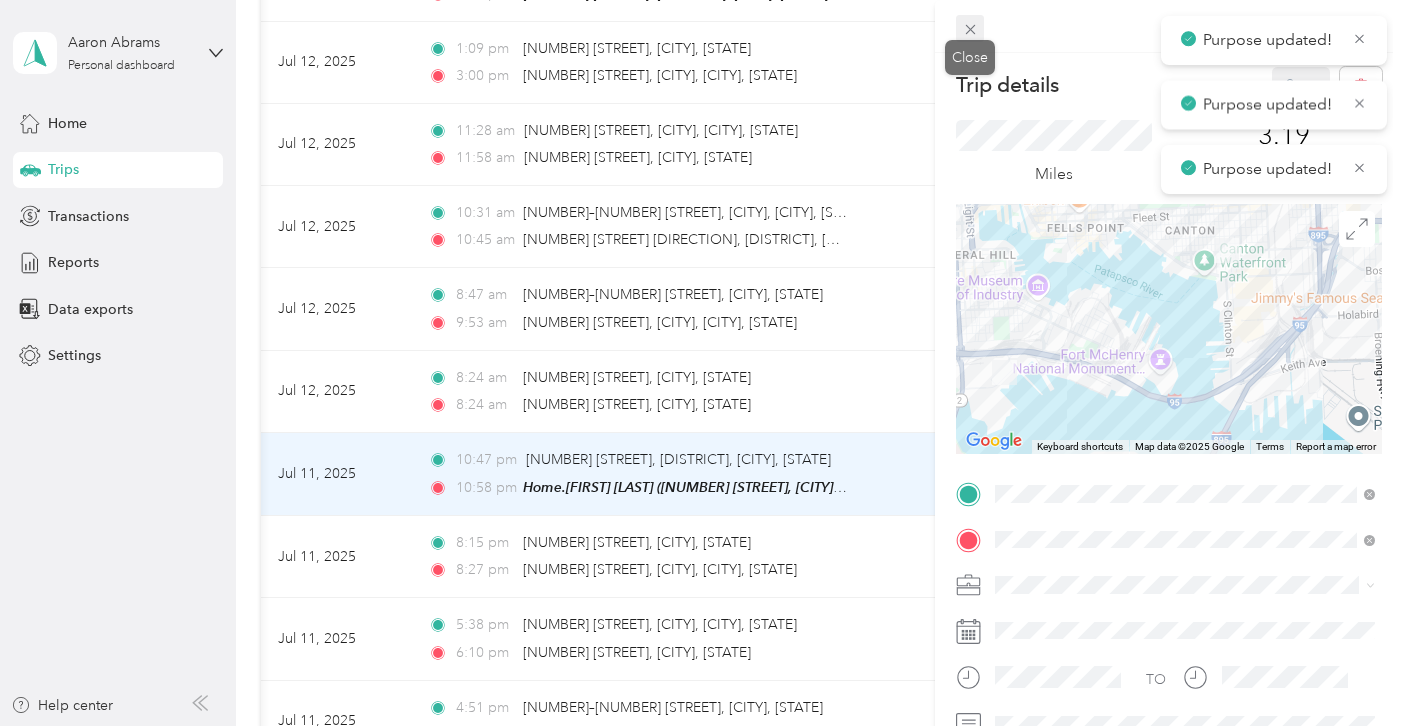 click 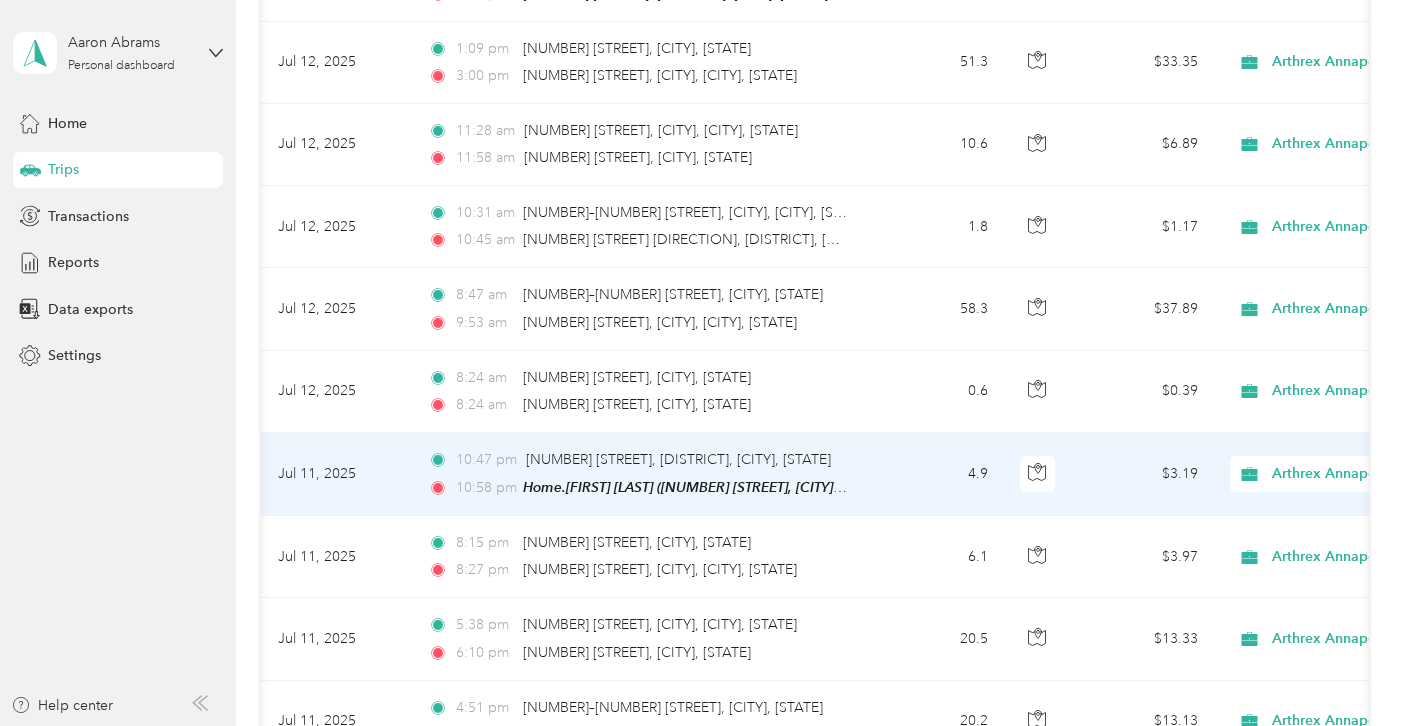click 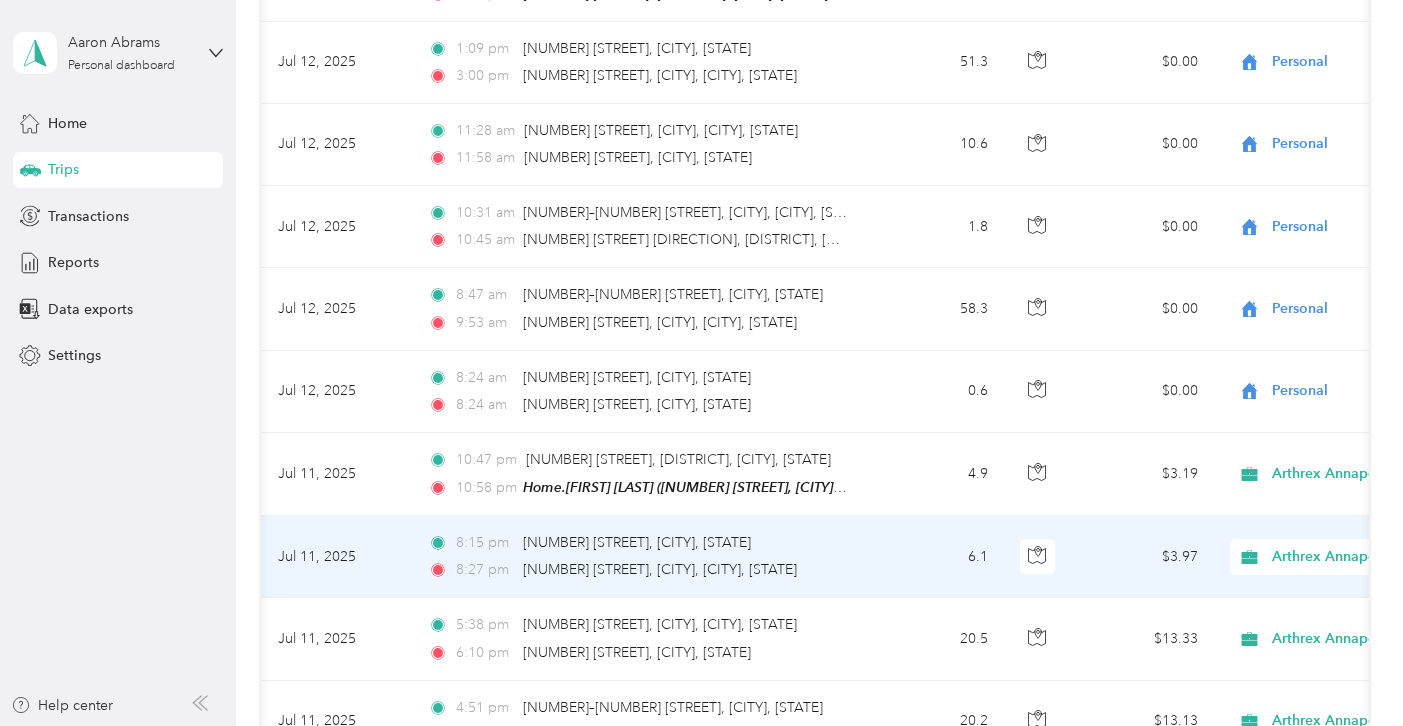 click on "Arthrex Annapolis" at bounding box center (1363, 557) 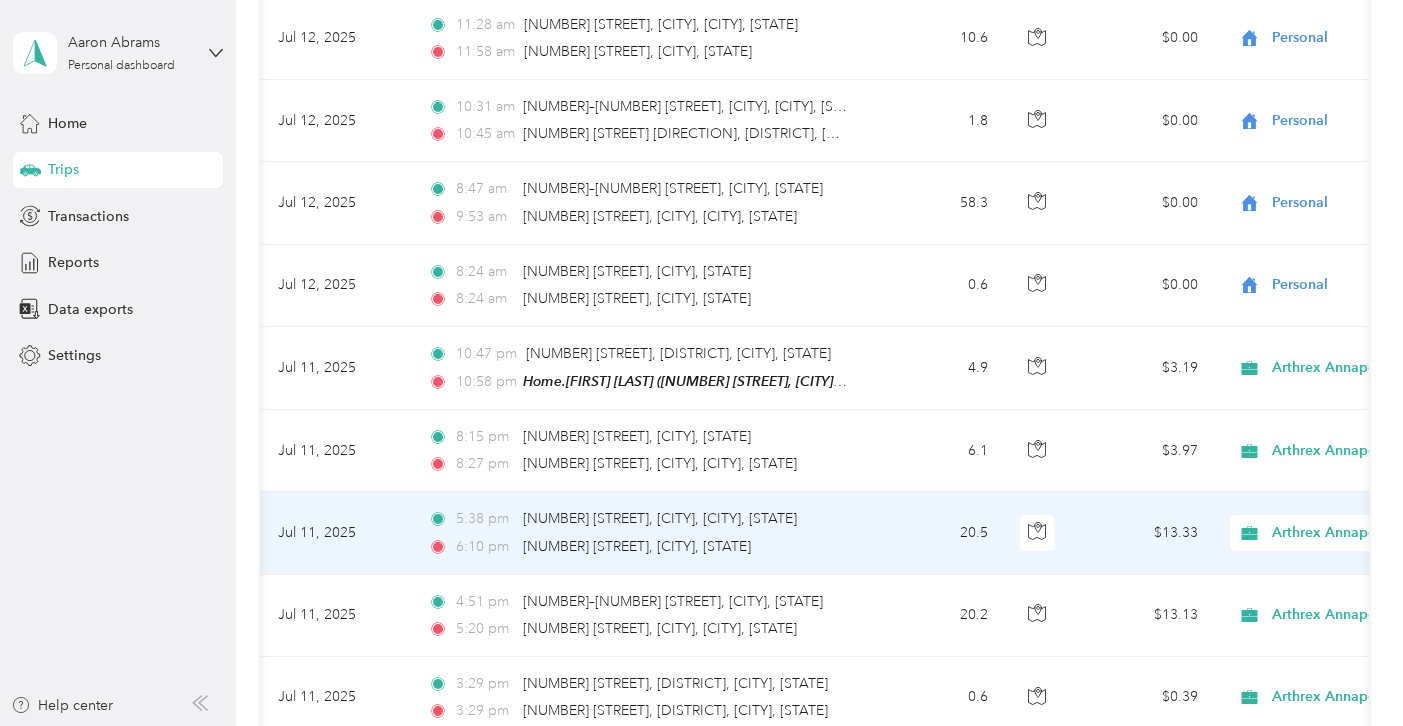 scroll, scrollTop: 10928, scrollLeft: 0, axis: vertical 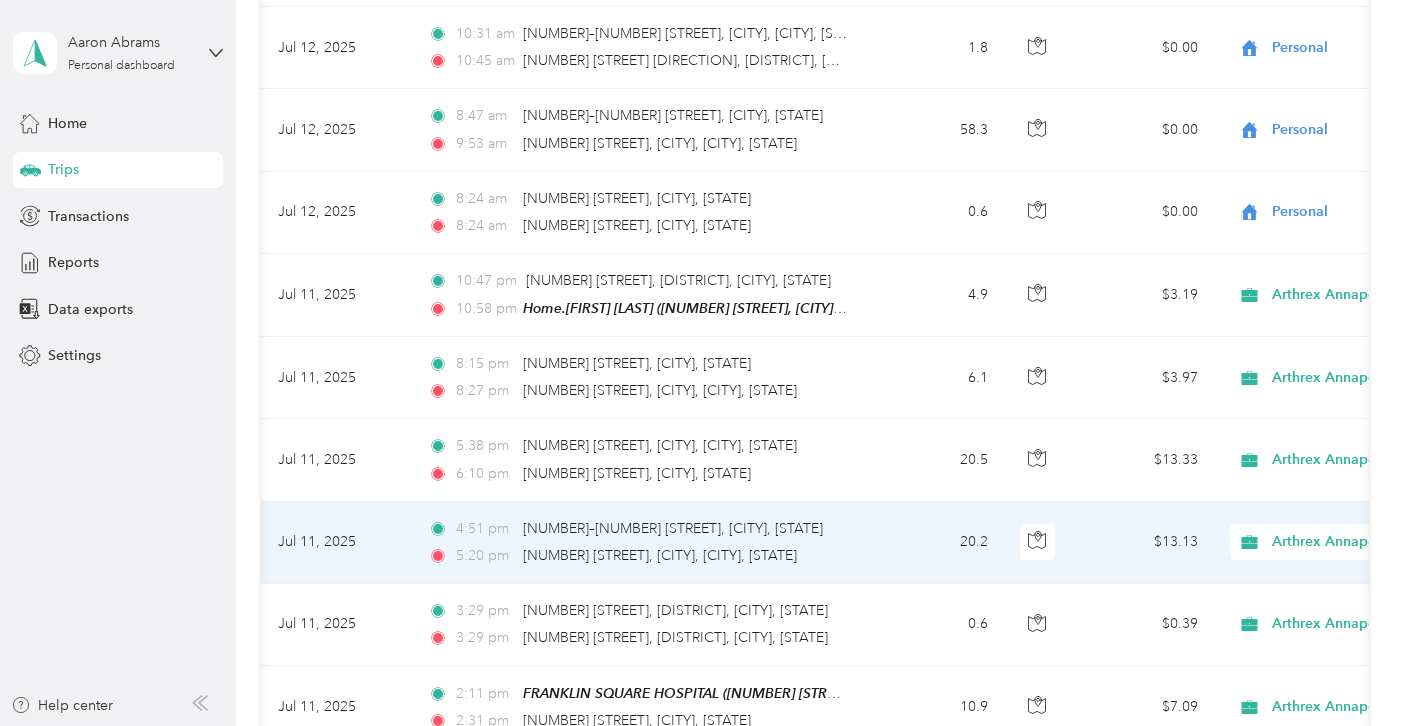 click on "Arthrex Annapolis" at bounding box center [1363, 542] 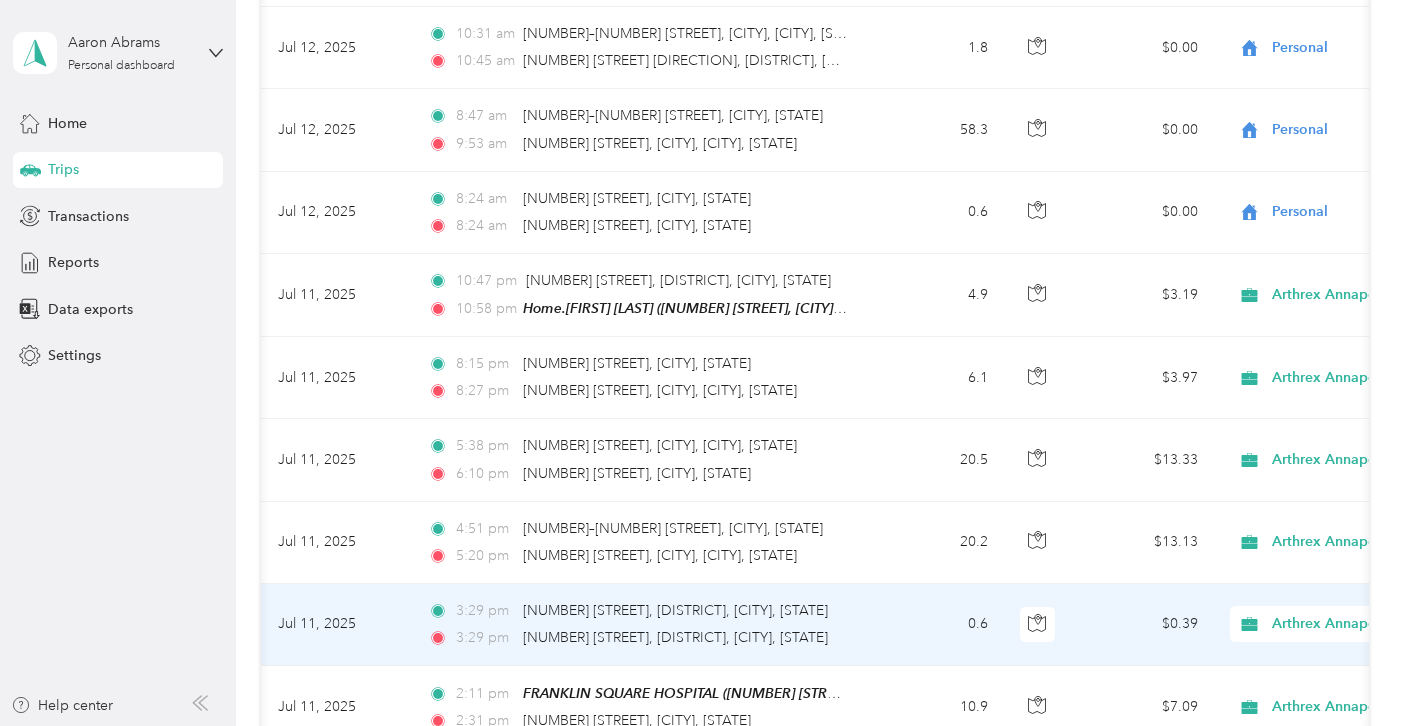 click on "Arthrex Annapolis" at bounding box center (1363, 624) 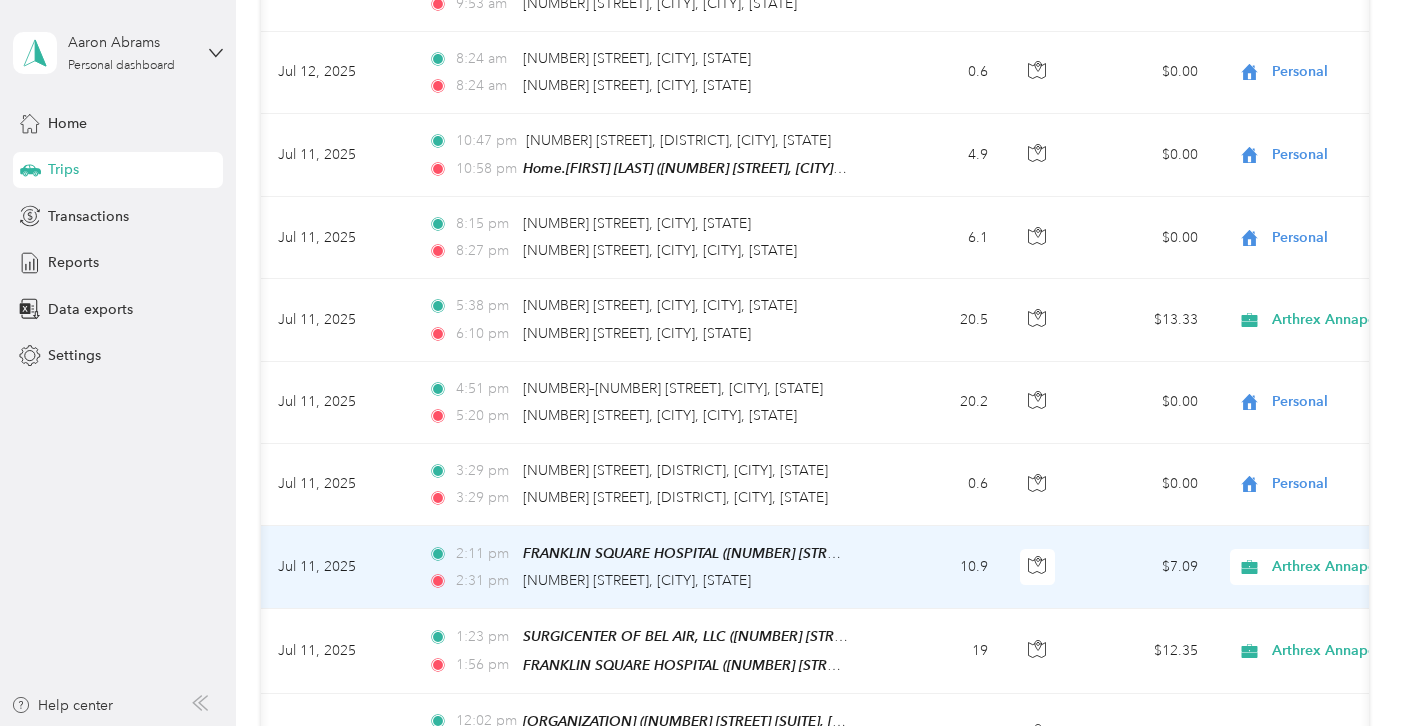 scroll, scrollTop: 11069, scrollLeft: 0, axis: vertical 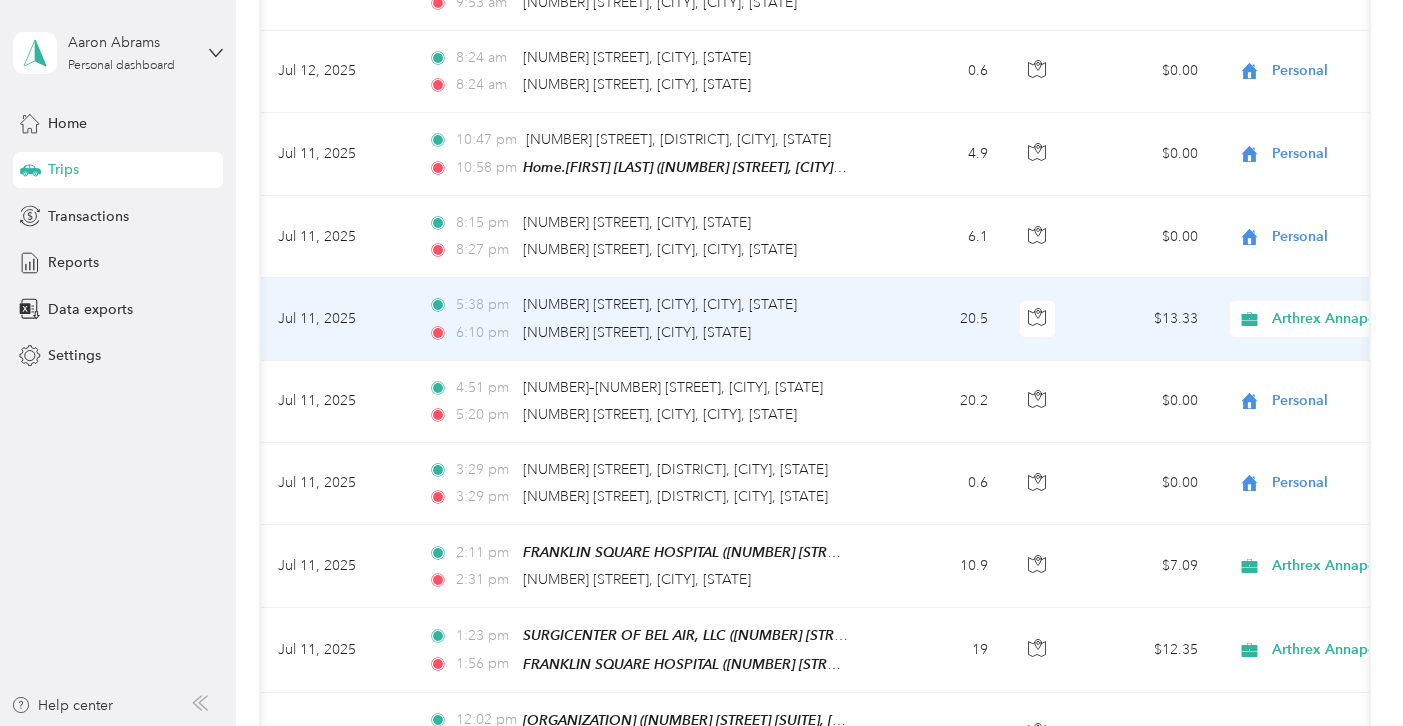 click on "Arthrex Annapolis" at bounding box center [1346, 319] 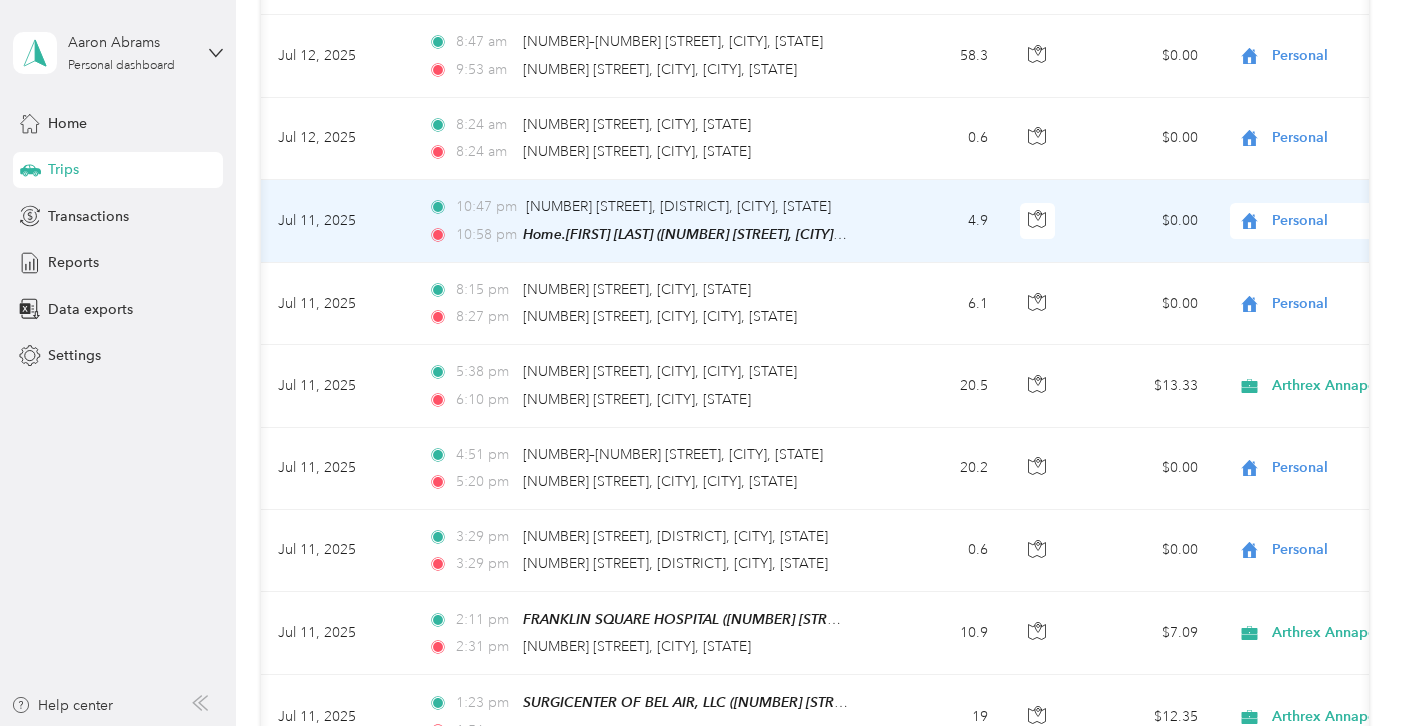 scroll, scrollTop: 11065, scrollLeft: 0, axis: vertical 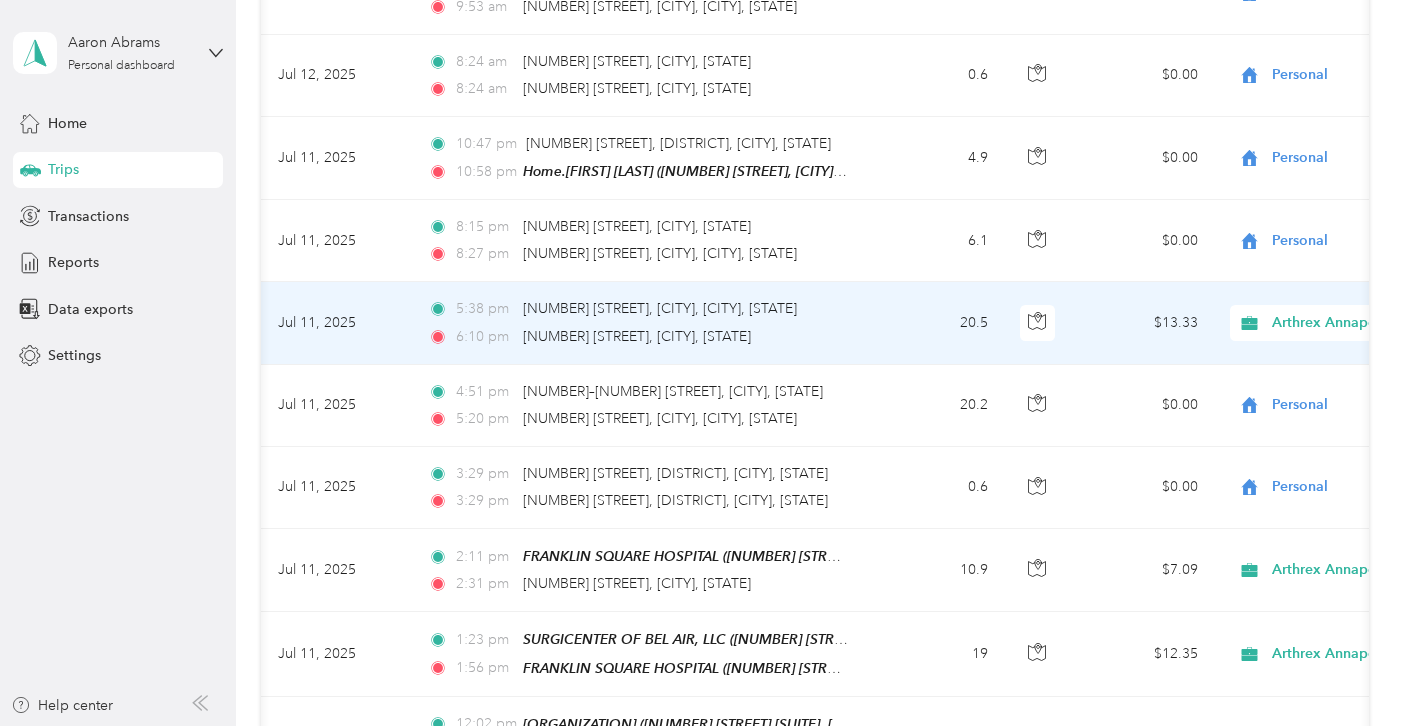 click on "Arthrex Annapolis" at bounding box center (1354, 323) 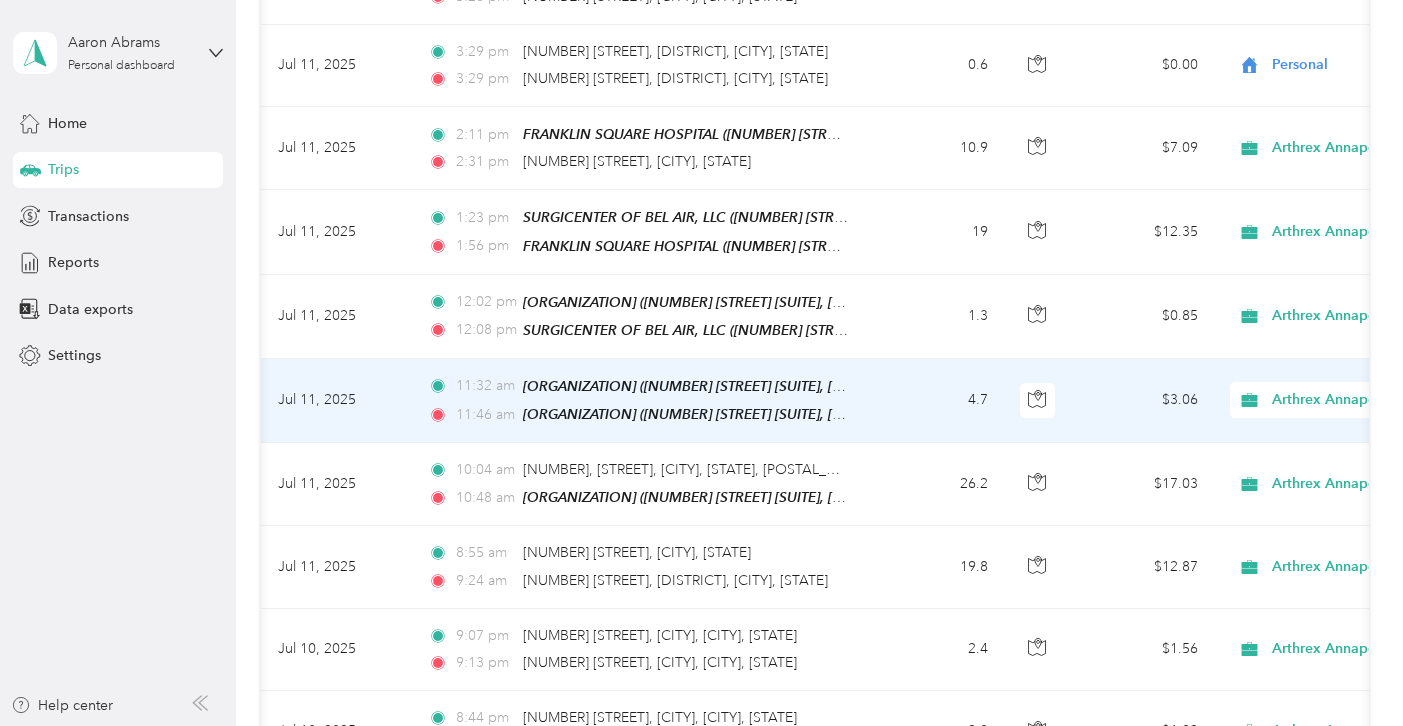 scroll, scrollTop: 11486, scrollLeft: 0, axis: vertical 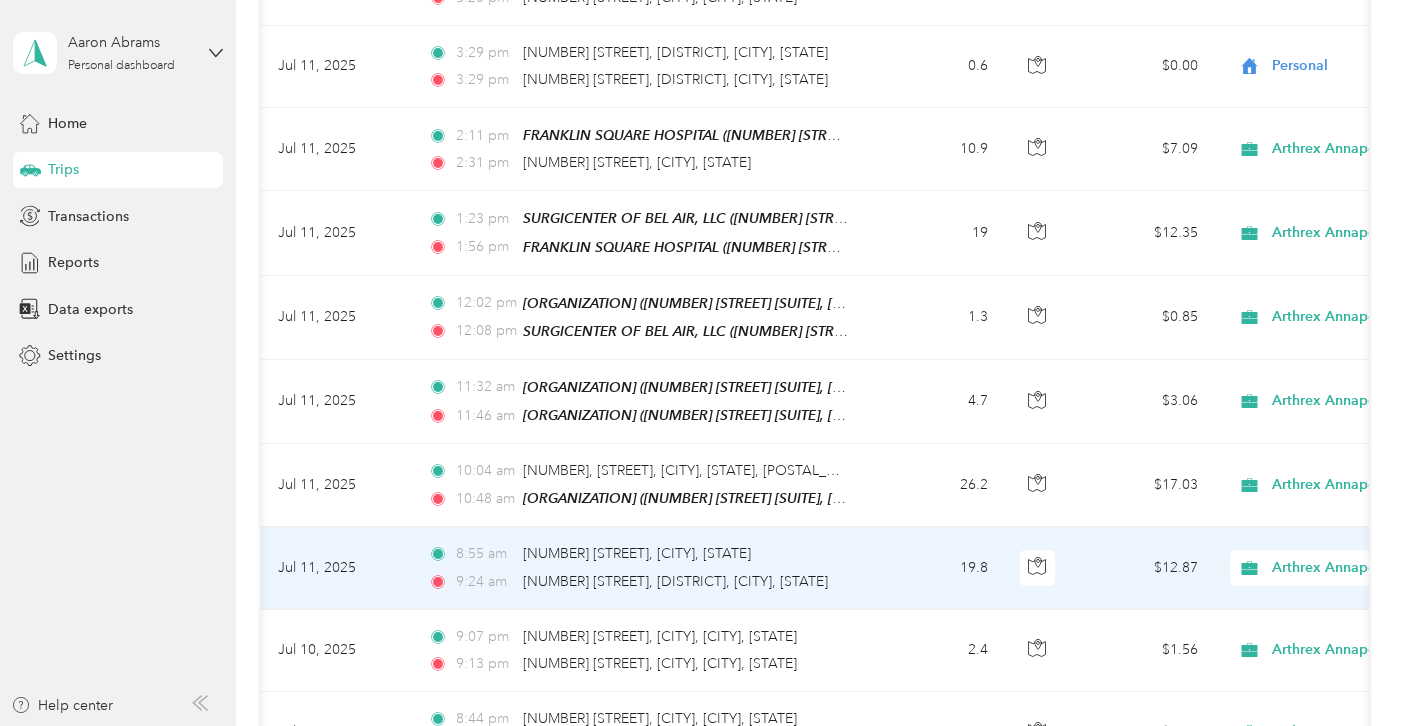 click on "Arthrex Annapolis" at bounding box center [1346, 568] 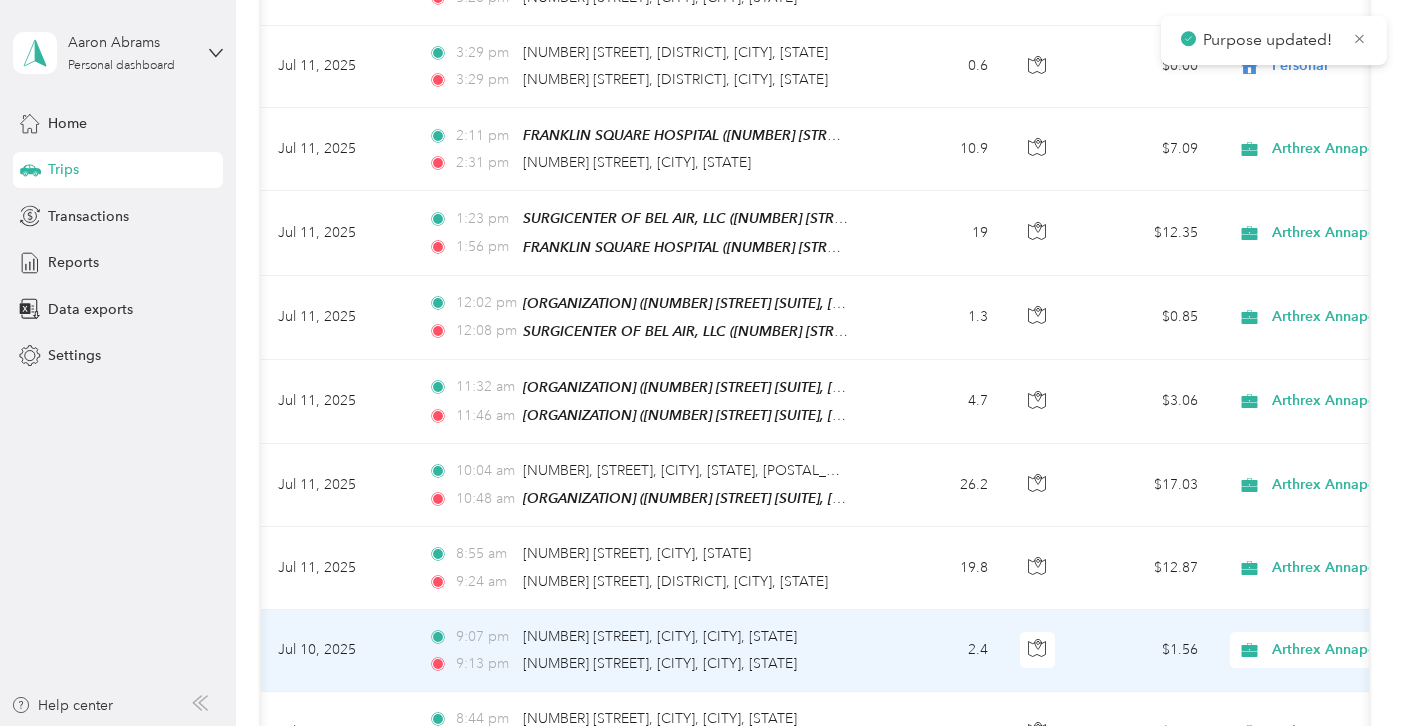 click on "Arthrex Annapolis" at bounding box center [1363, 650] 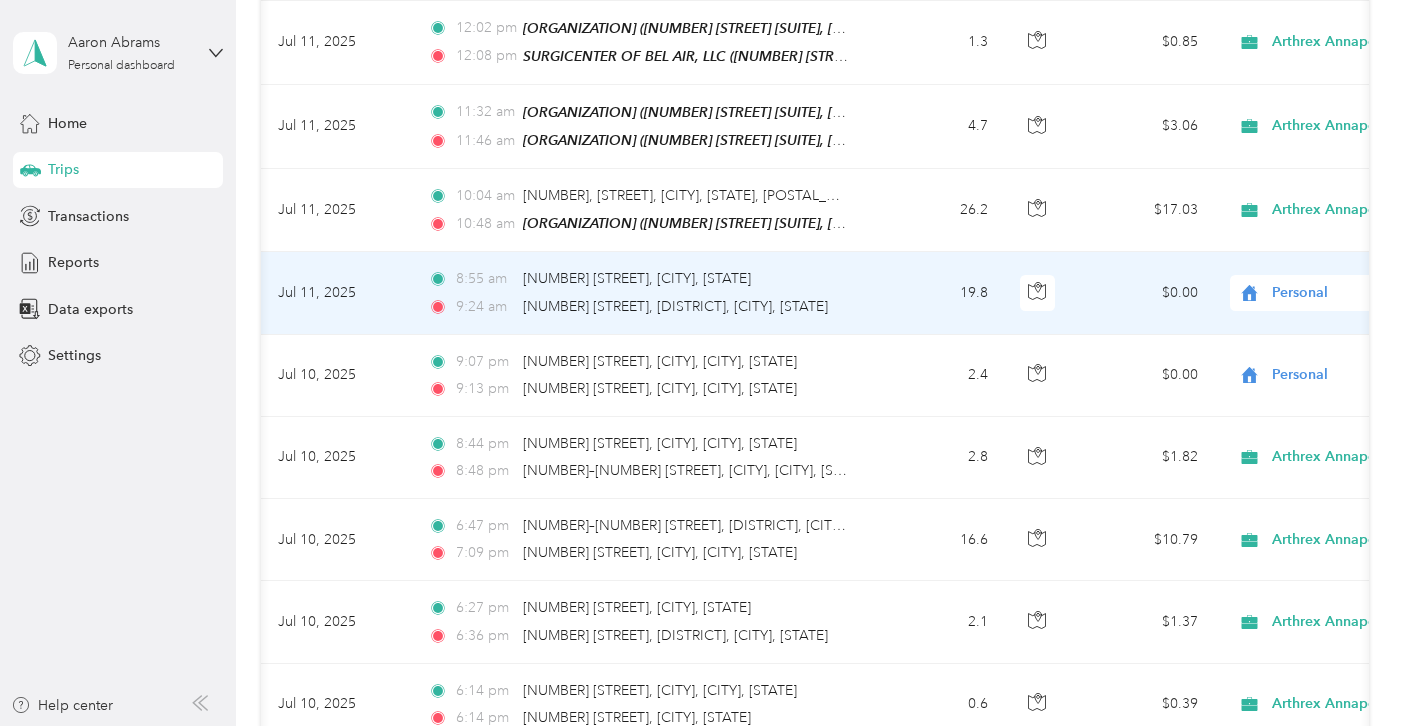 scroll, scrollTop: 11766, scrollLeft: 0, axis: vertical 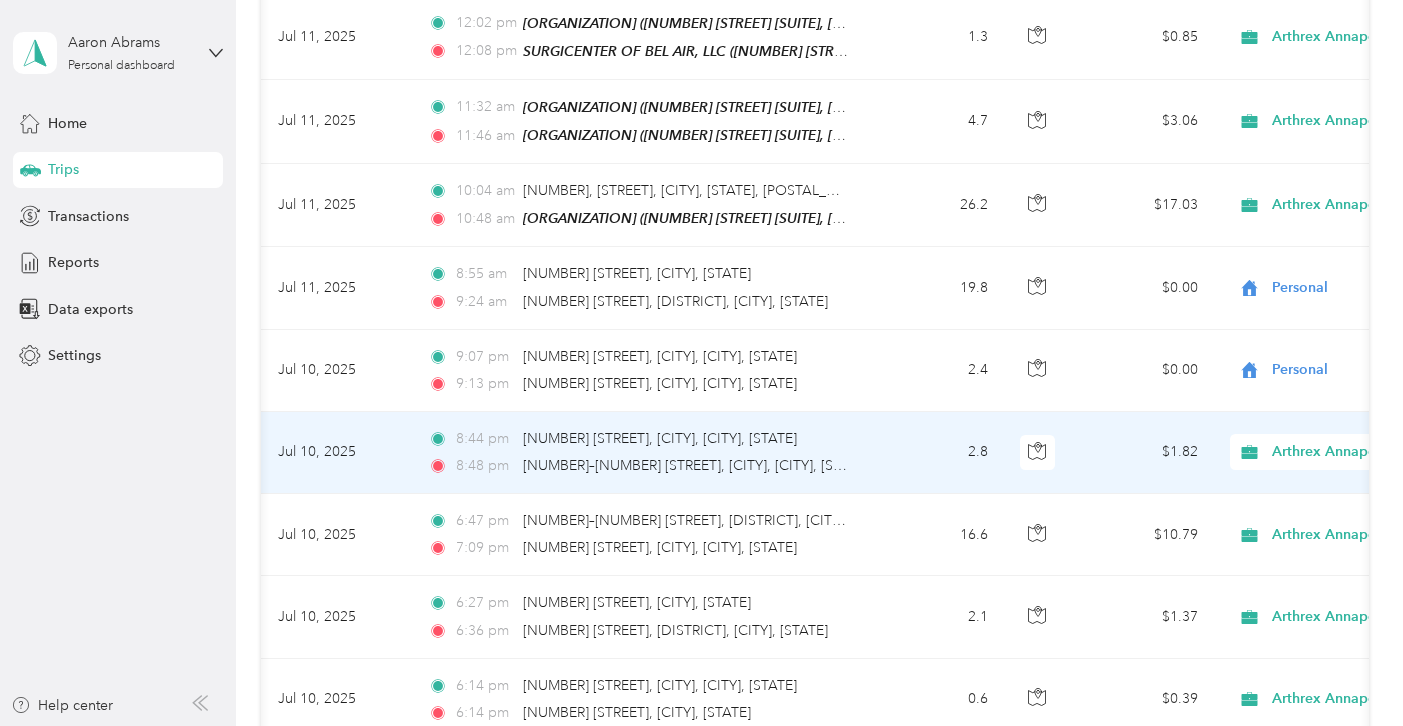 click 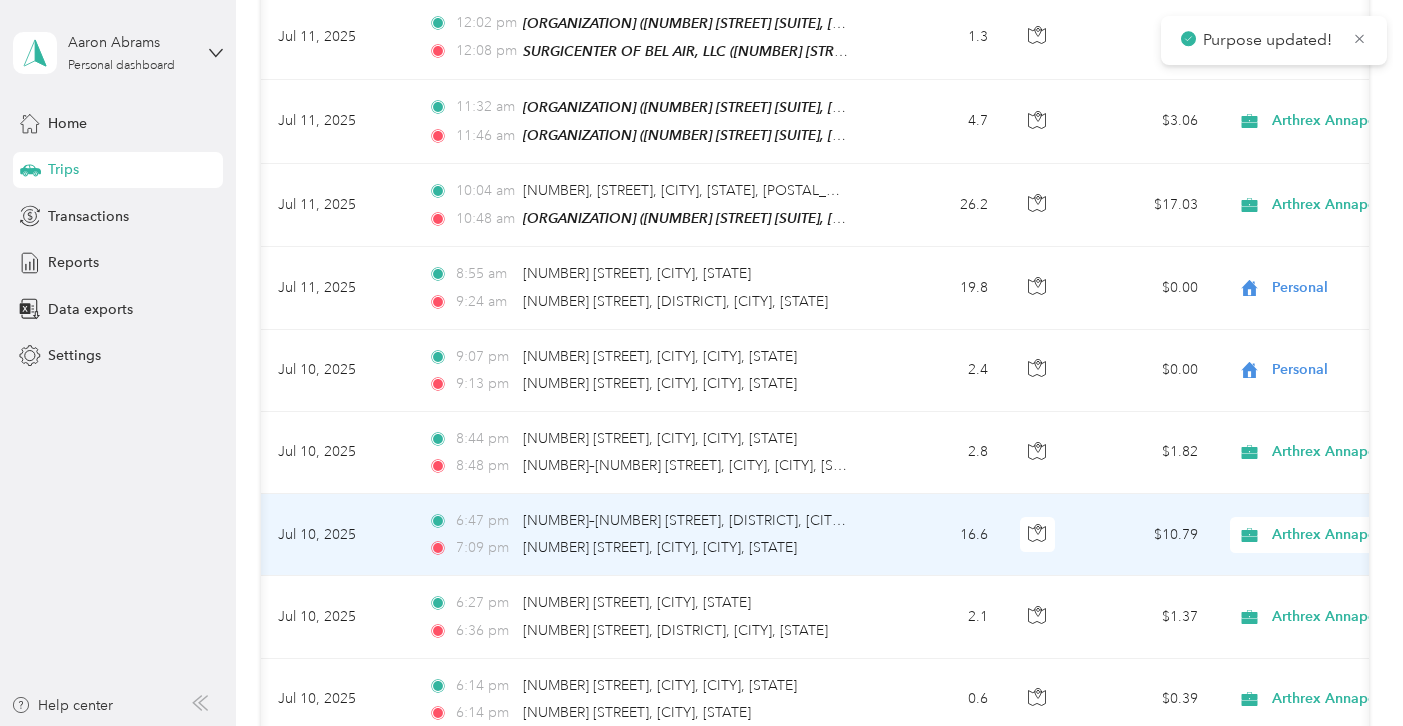 click 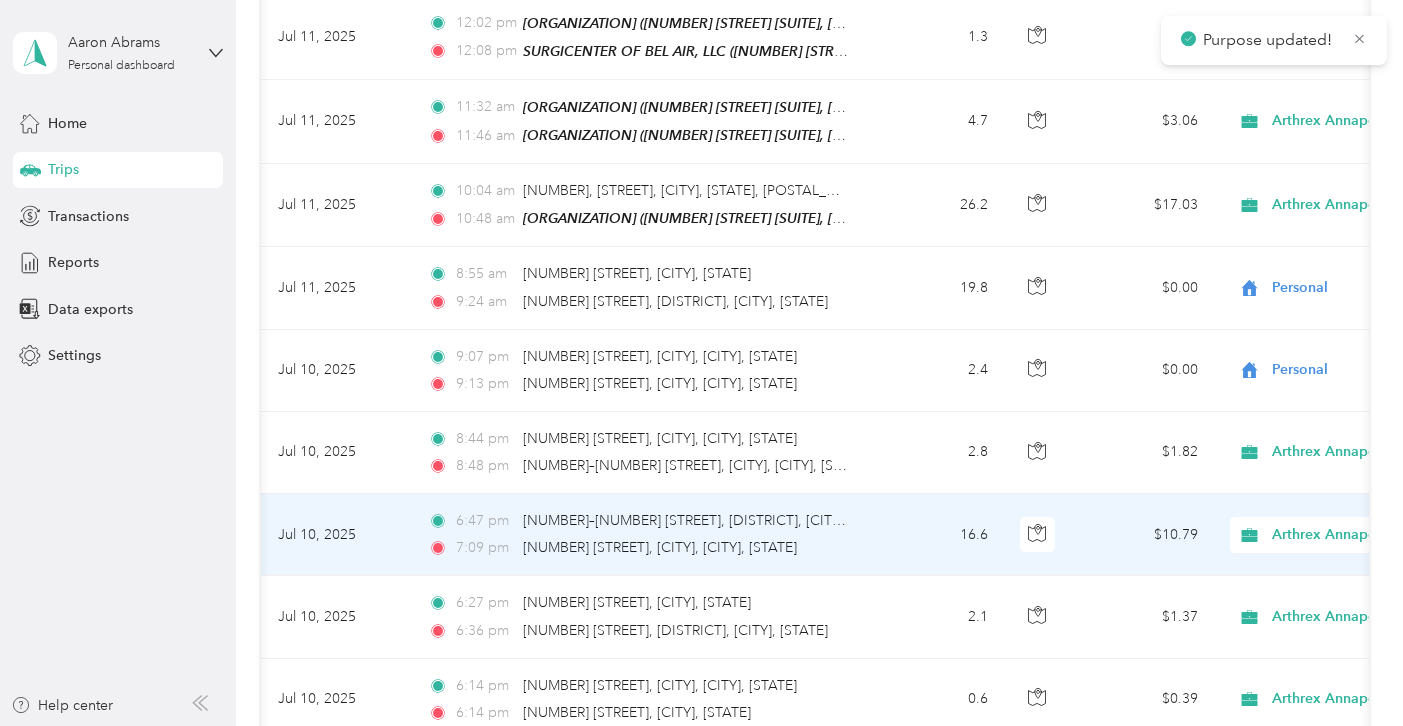 click on "Personal" at bounding box center [1297, 567] 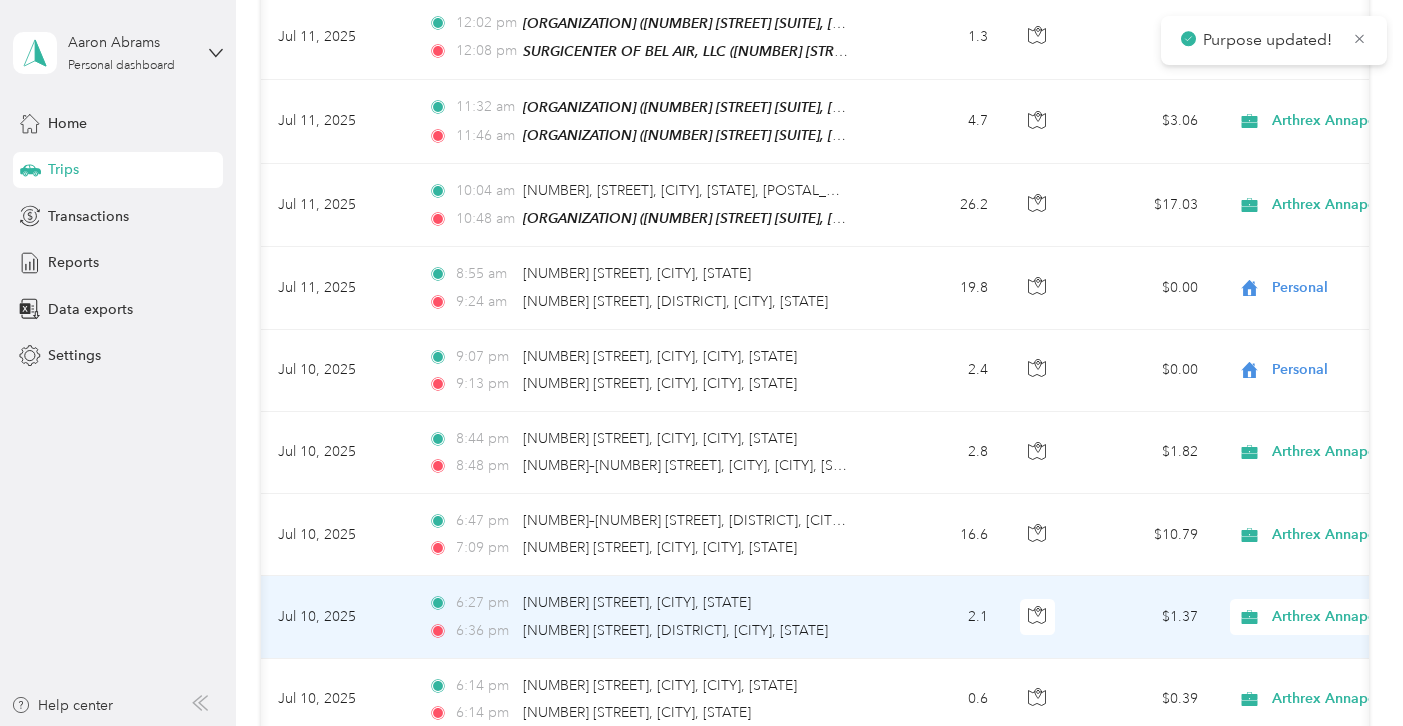 click 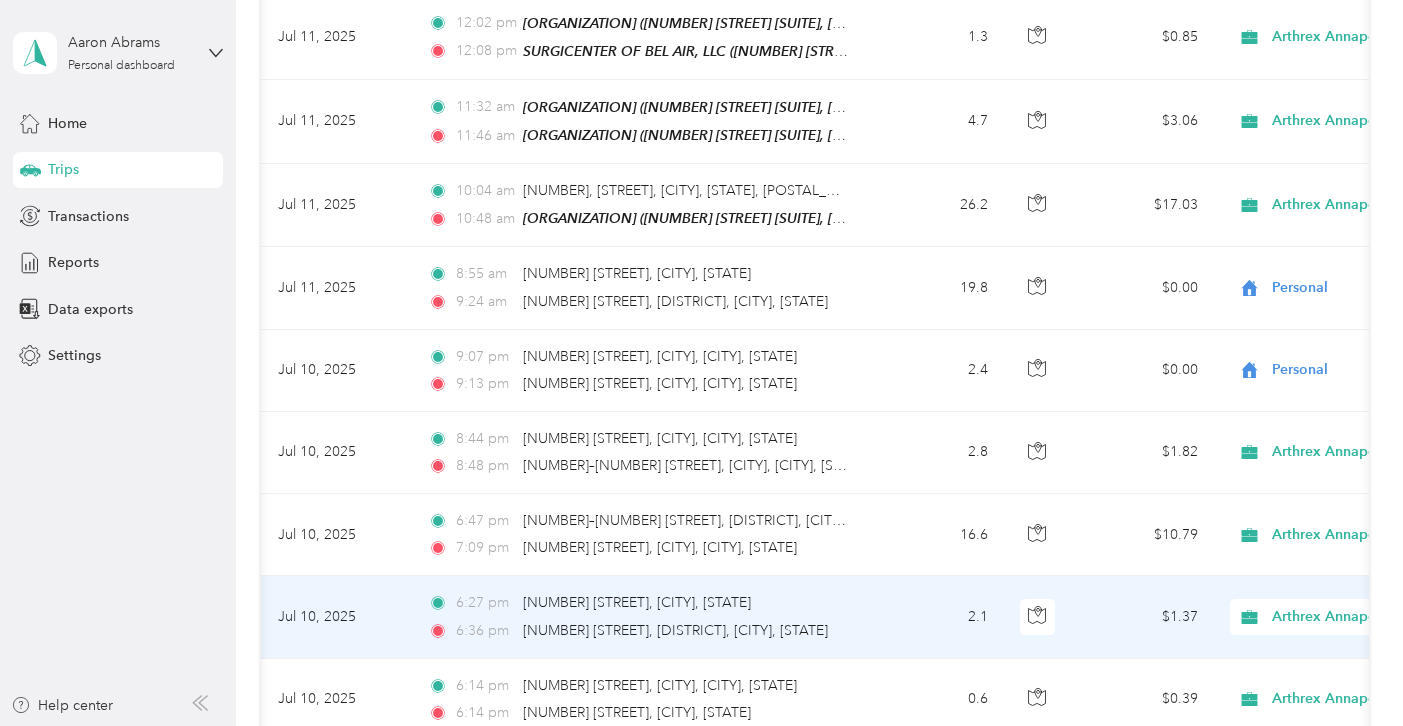click on "Personal" at bounding box center (1297, 649) 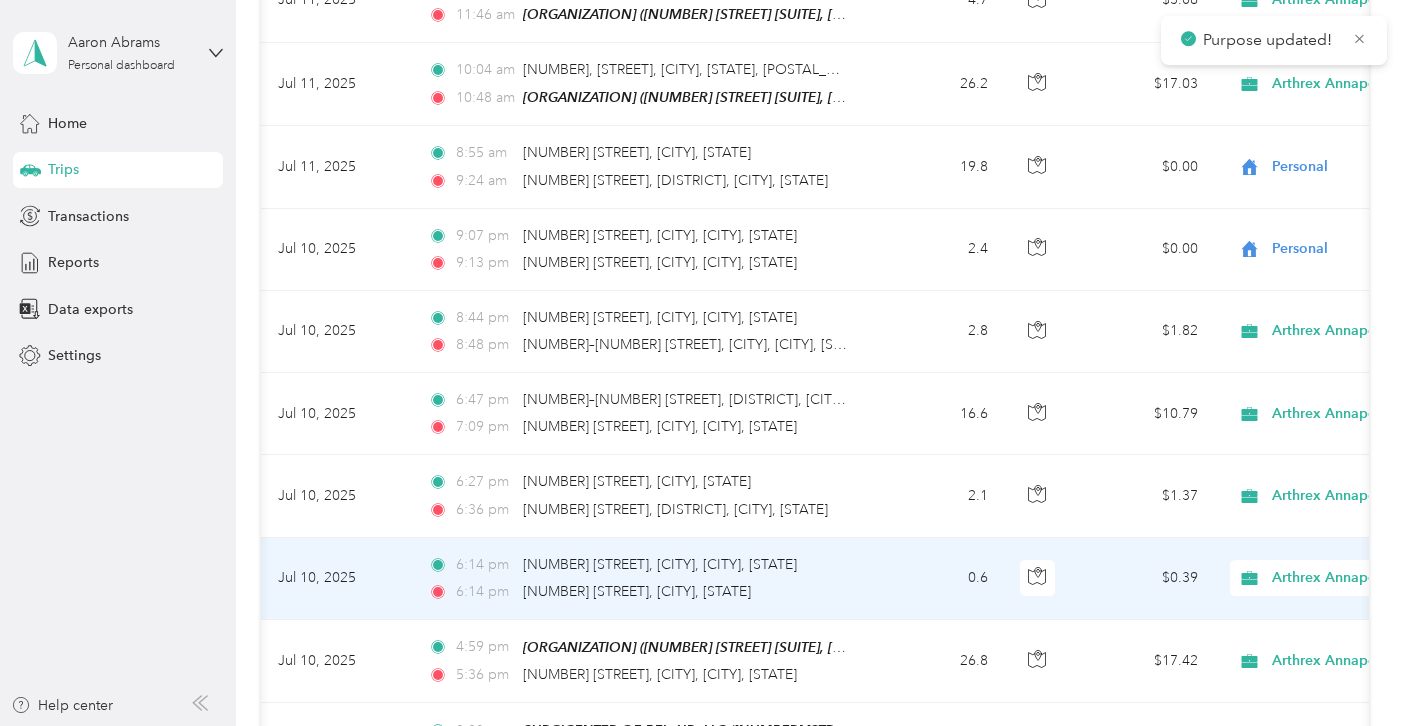 scroll, scrollTop: 11891, scrollLeft: 0, axis: vertical 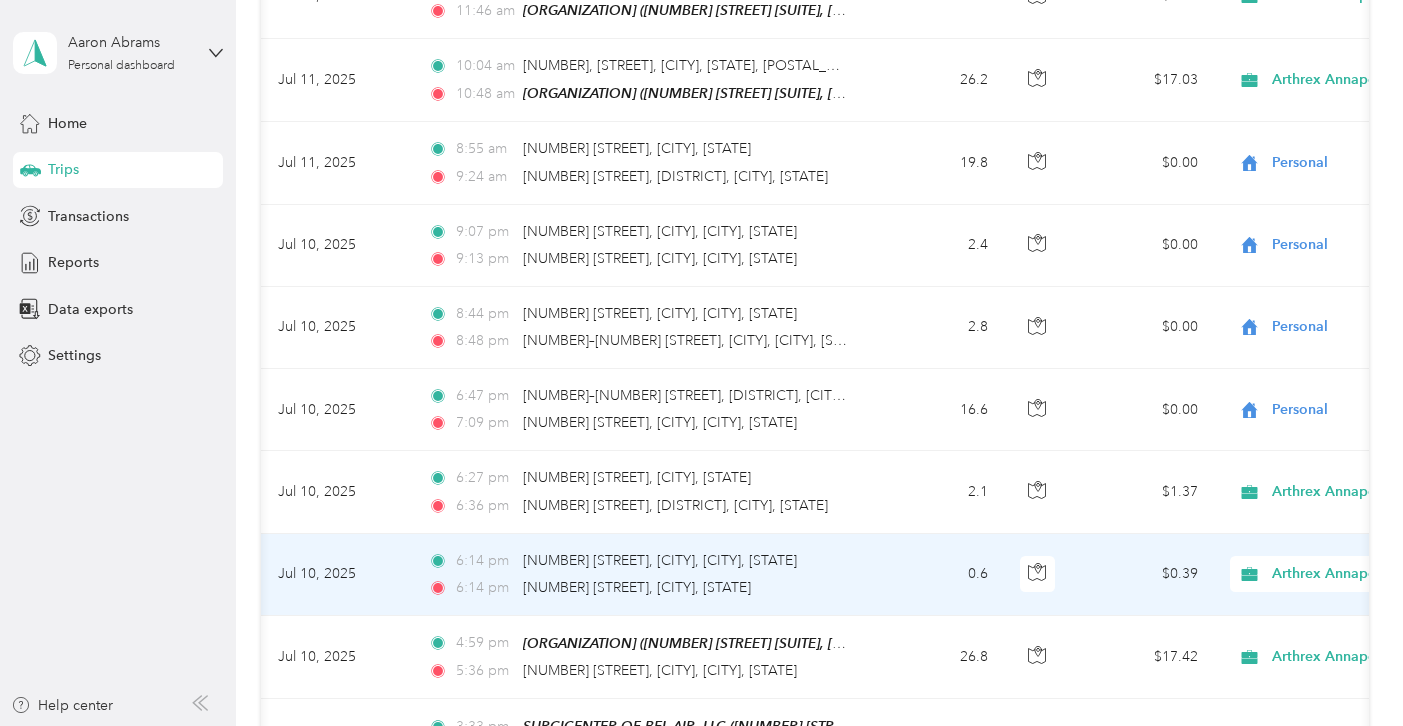 click on "Arthrex Annapolis" at bounding box center [1346, 574] 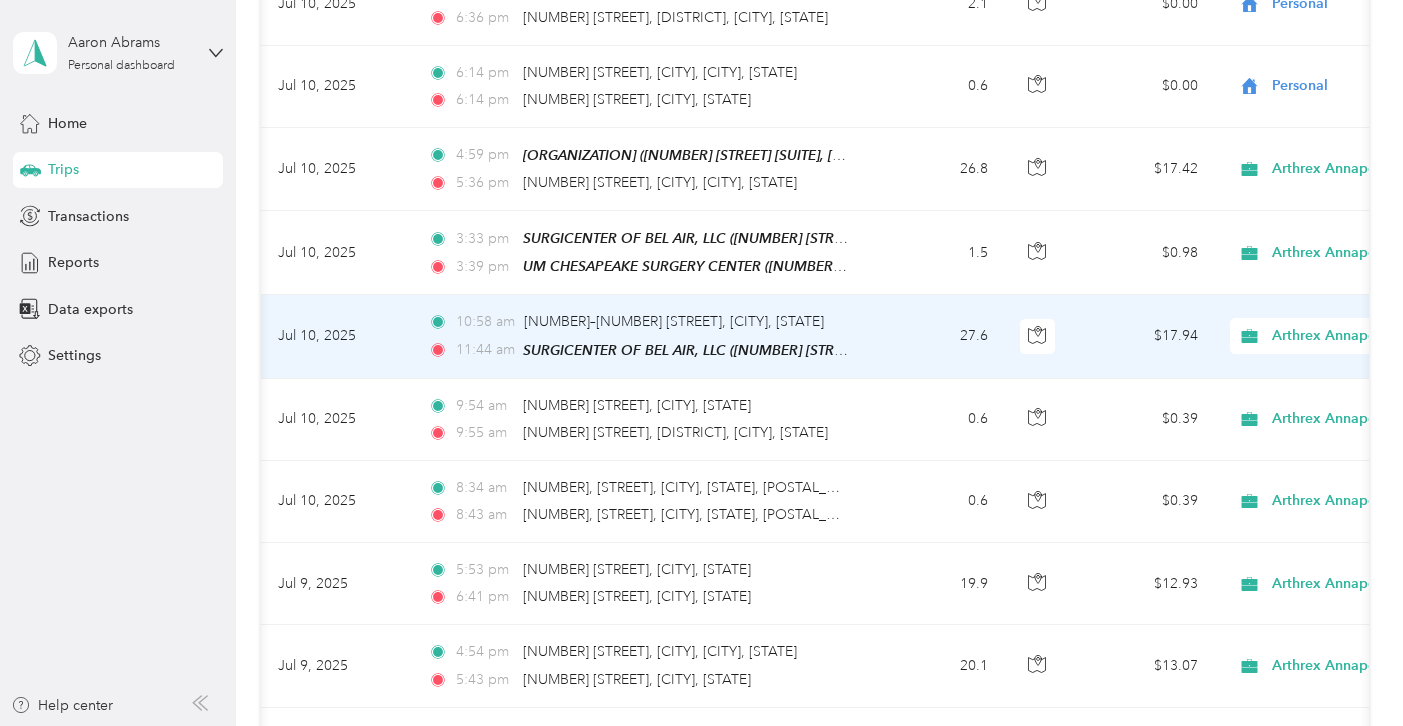 scroll, scrollTop: 12380, scrollLeft: 0, axis: vertical 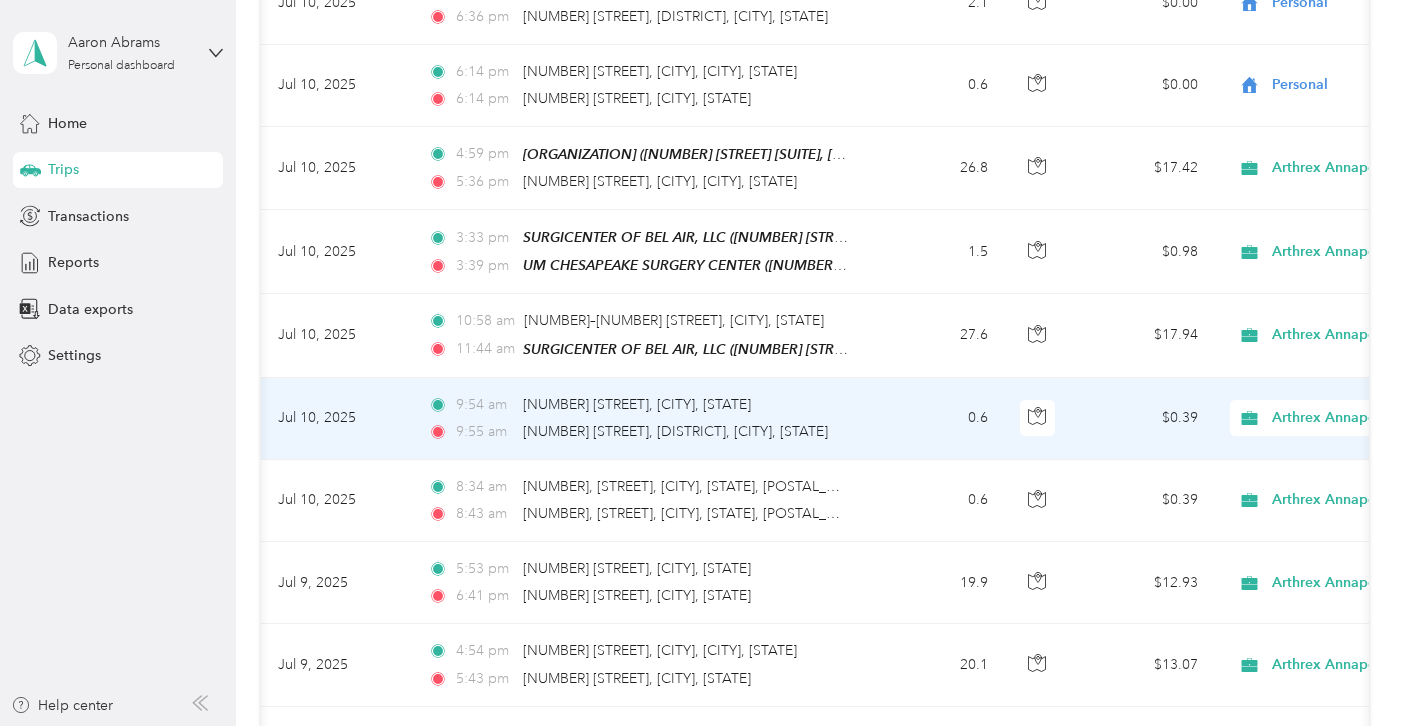 click on "Arthrex Annapolis" at bounding box center [1363, 418] 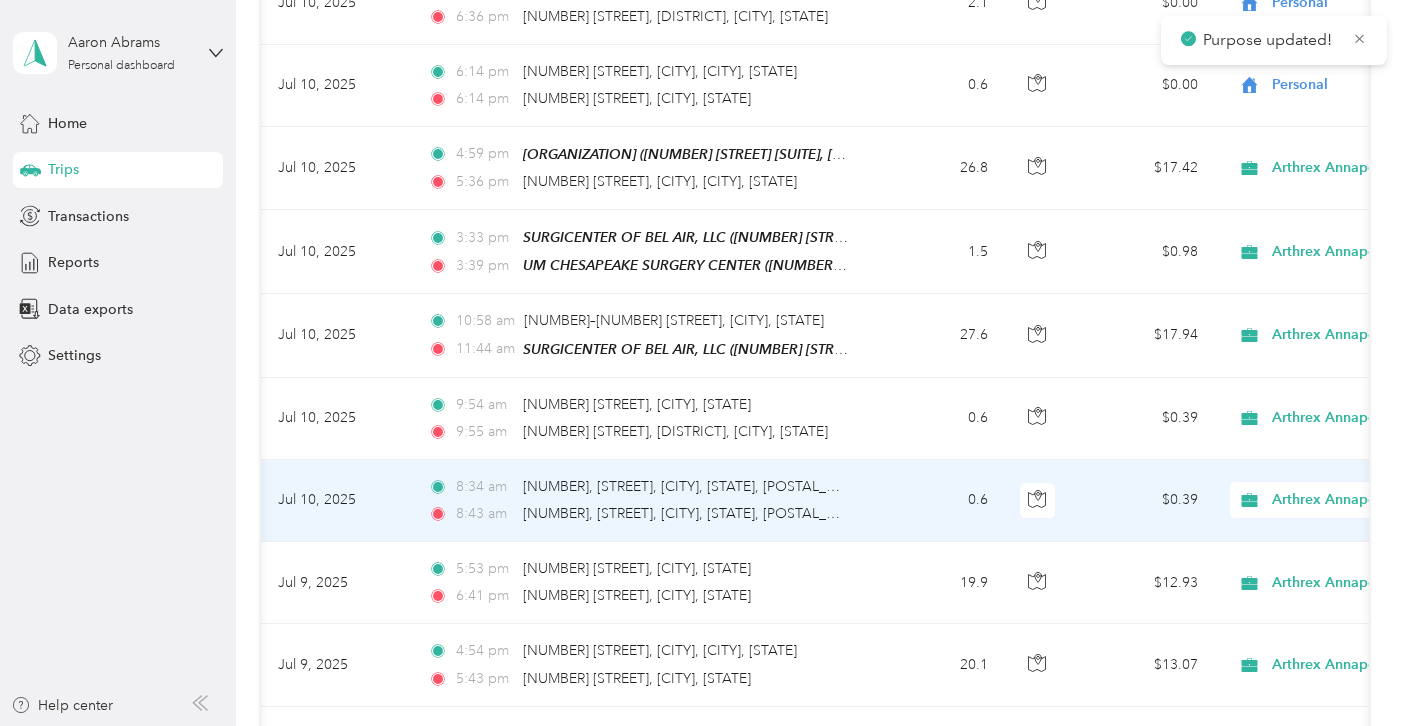 click on "Arthrex Annapolis" at bounding box center [1346, 500] 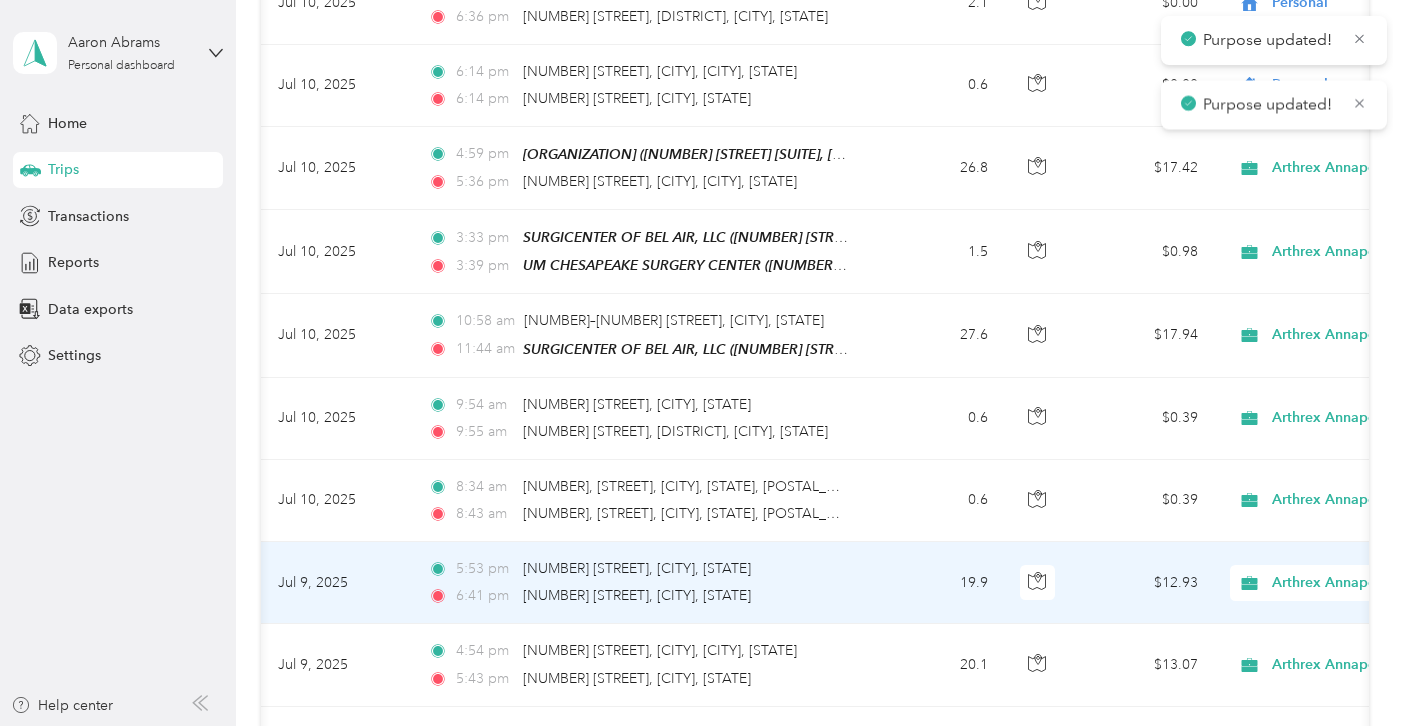 click on "Arthrex Annapolis" at bounding box center [1346, 583] 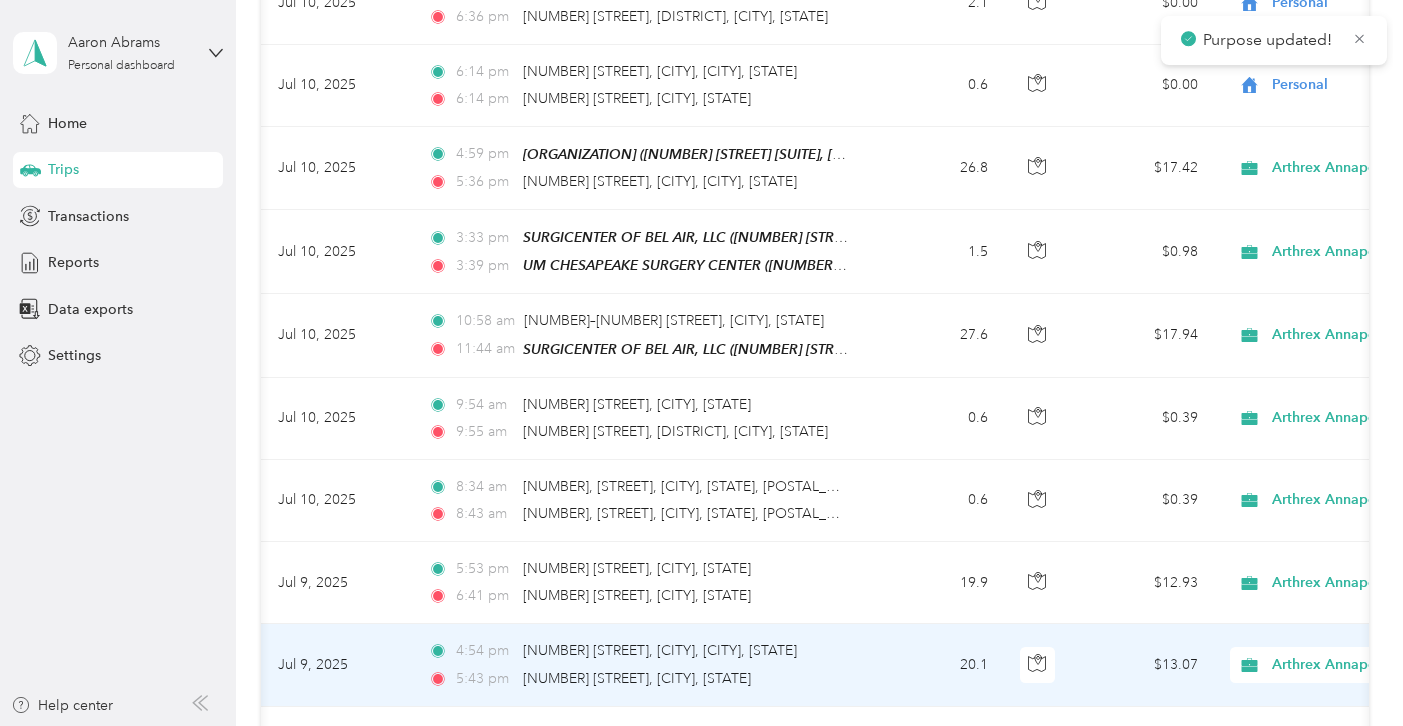 click on "Arthrex Annapolis" at bounding box center [1346, 665] 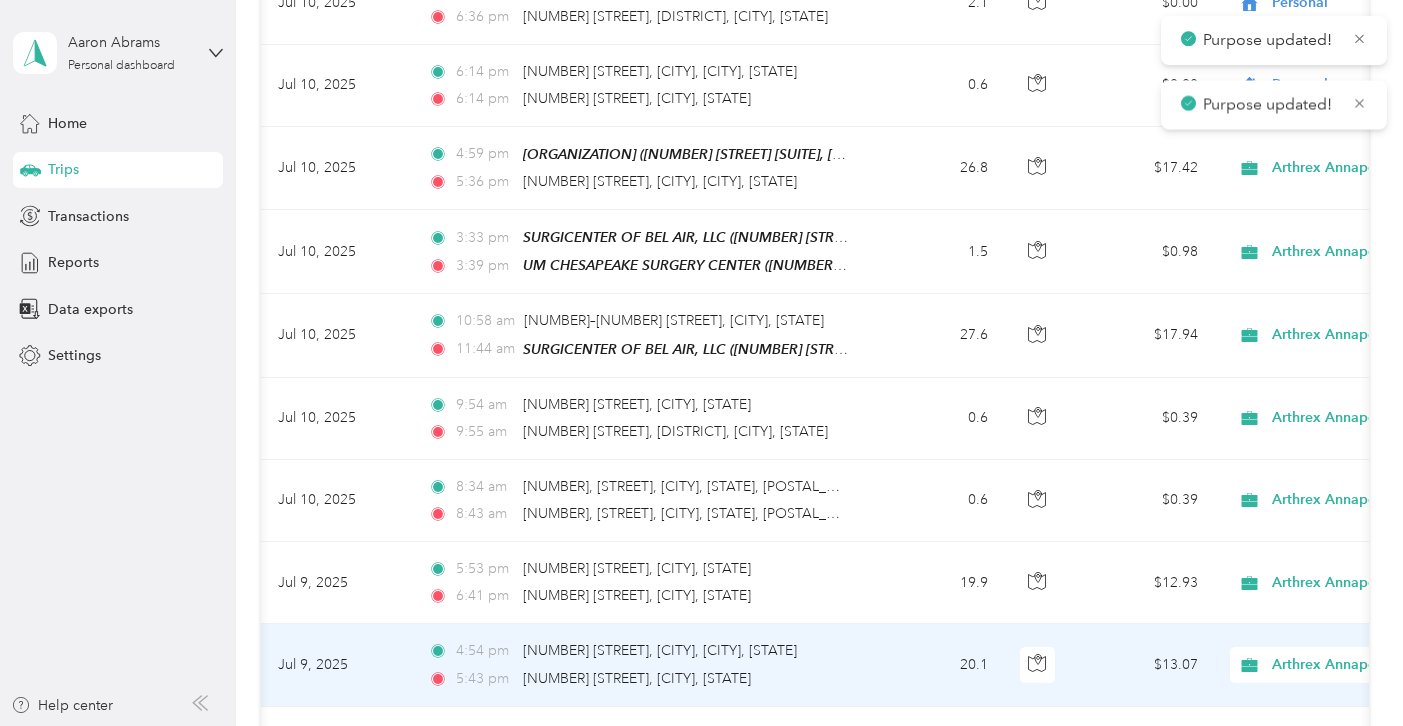 click on "Personal" at bounding box center [1279, 695] 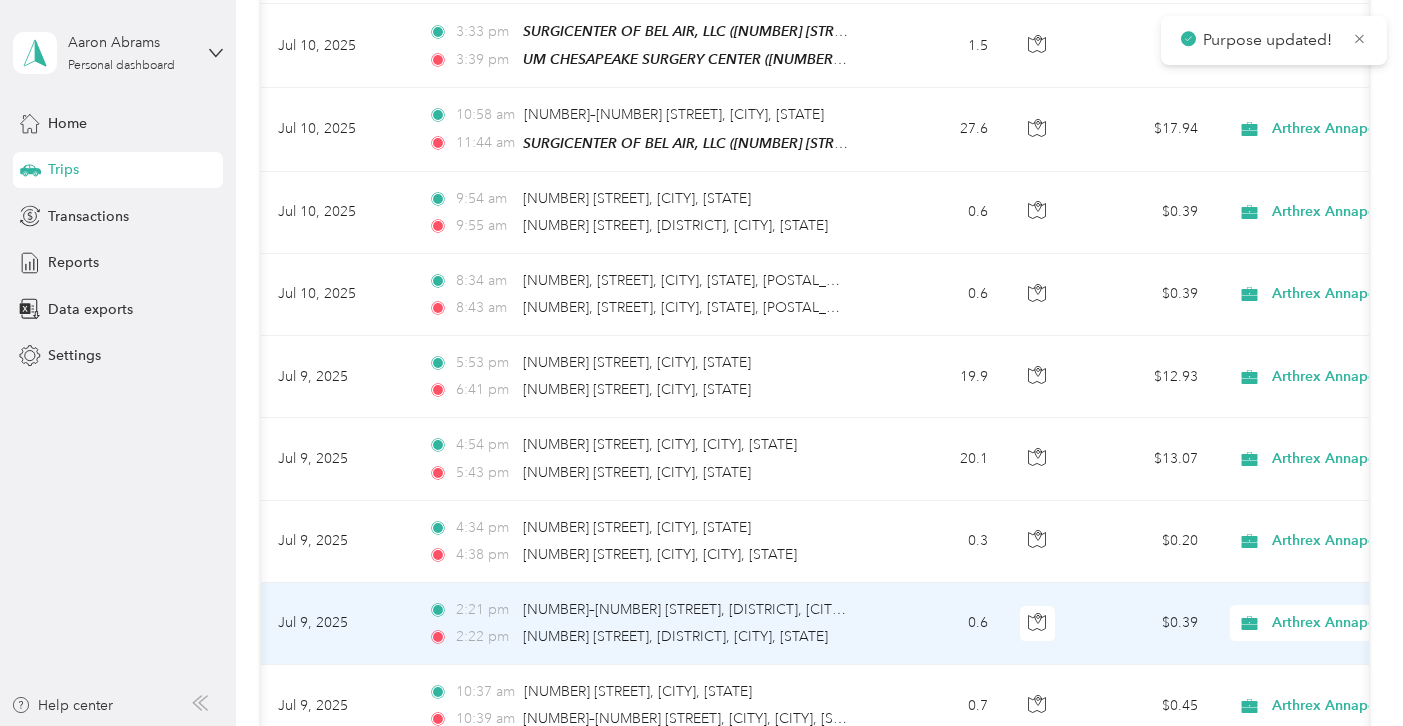 scroll, scrollTop: 12607, scrollLeft: 0, axis: vertical 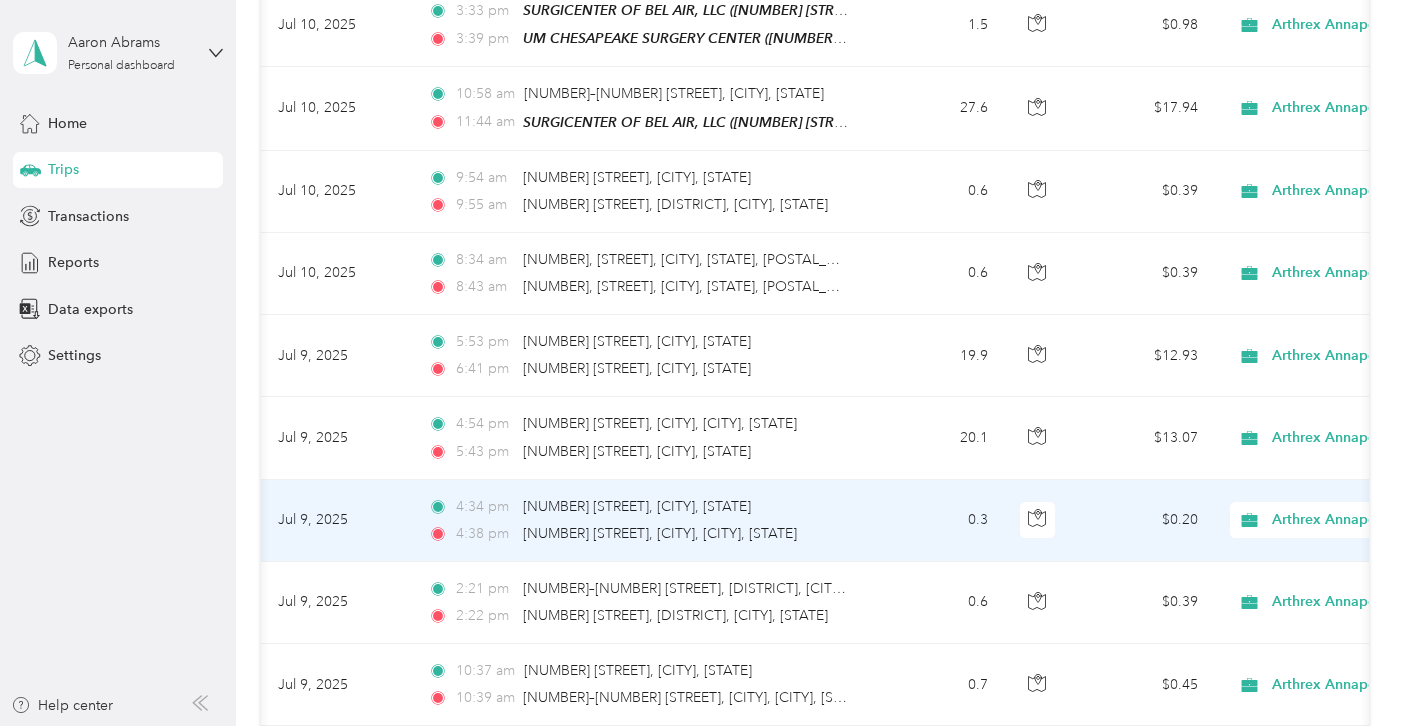 click on "Arthrex Annapolis" at bounding box center [1346, 520] 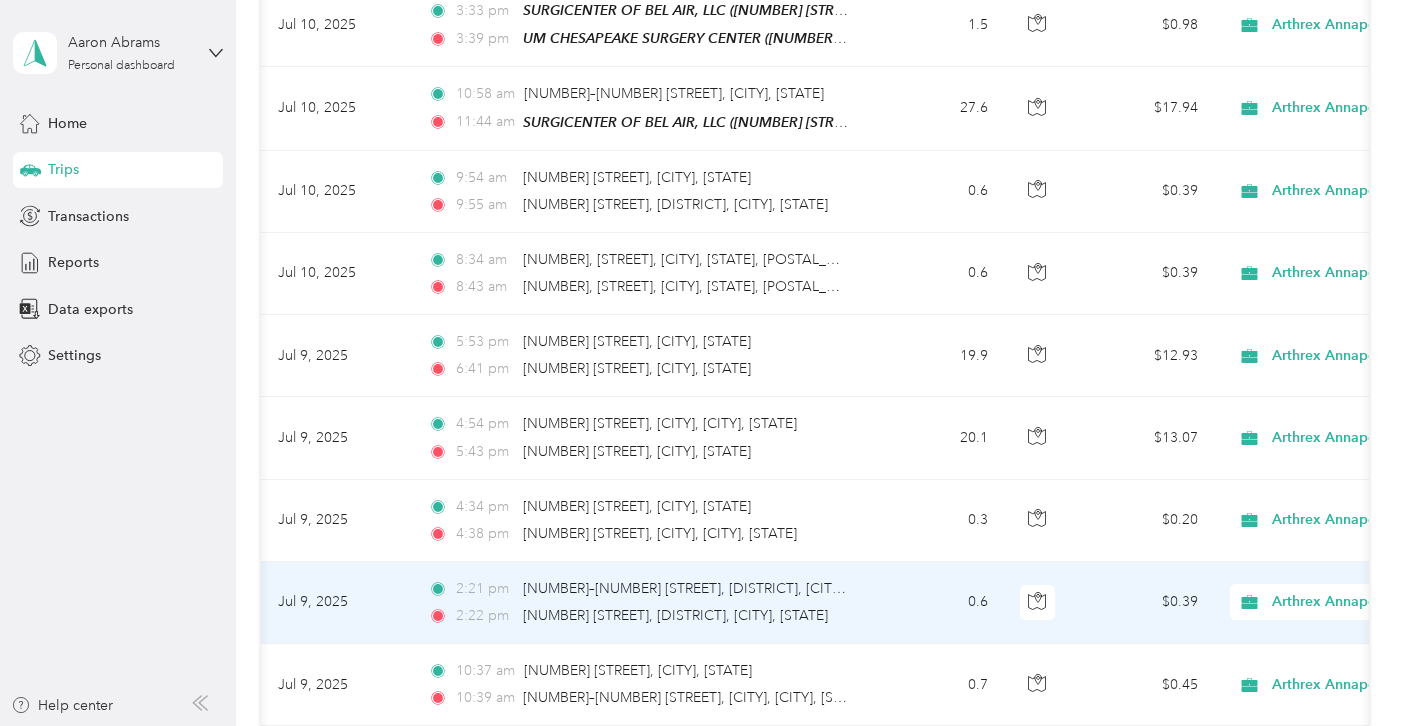 click on "Arthrex Annapolis" at bounding box center (1346, 602) 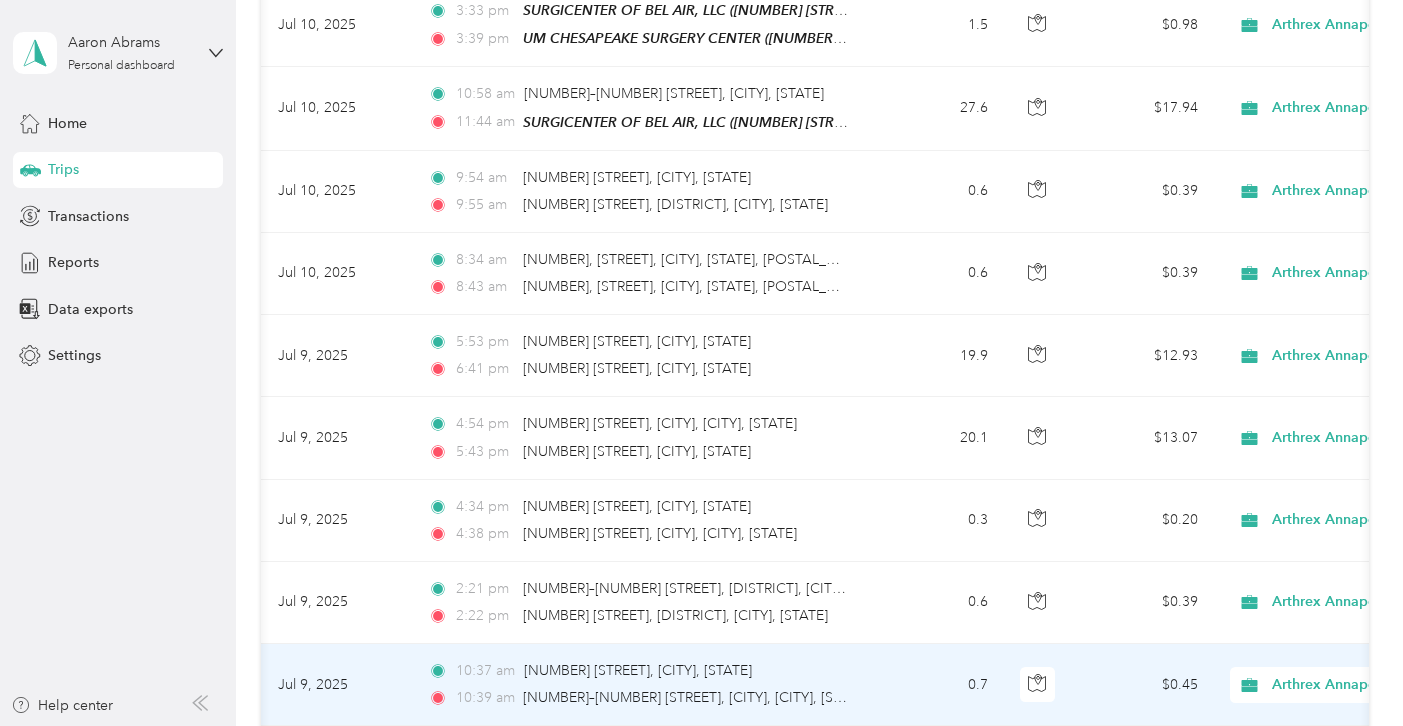 click on "Arthrex Annapolis" at bounding box center (1354, 685) 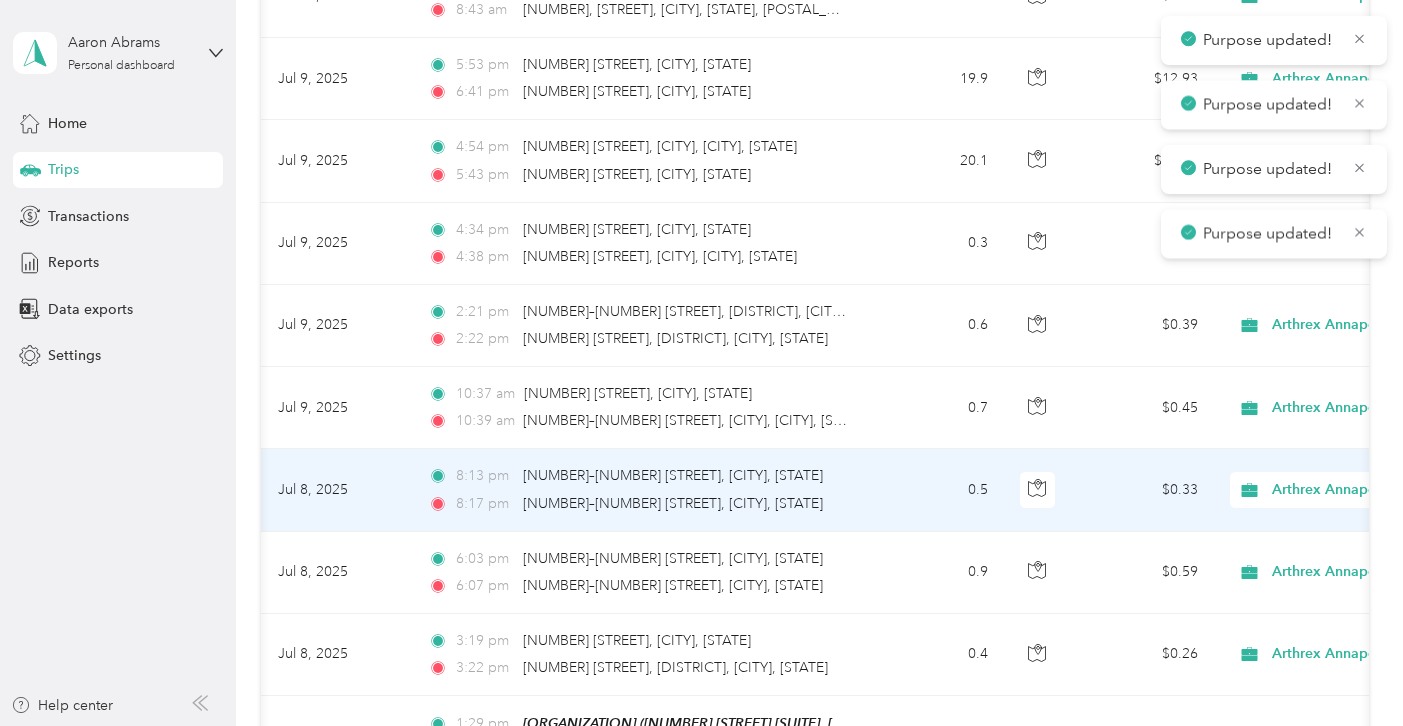 scroll, scrollTop: 12883, scrollLeft: 0, axis: vertical 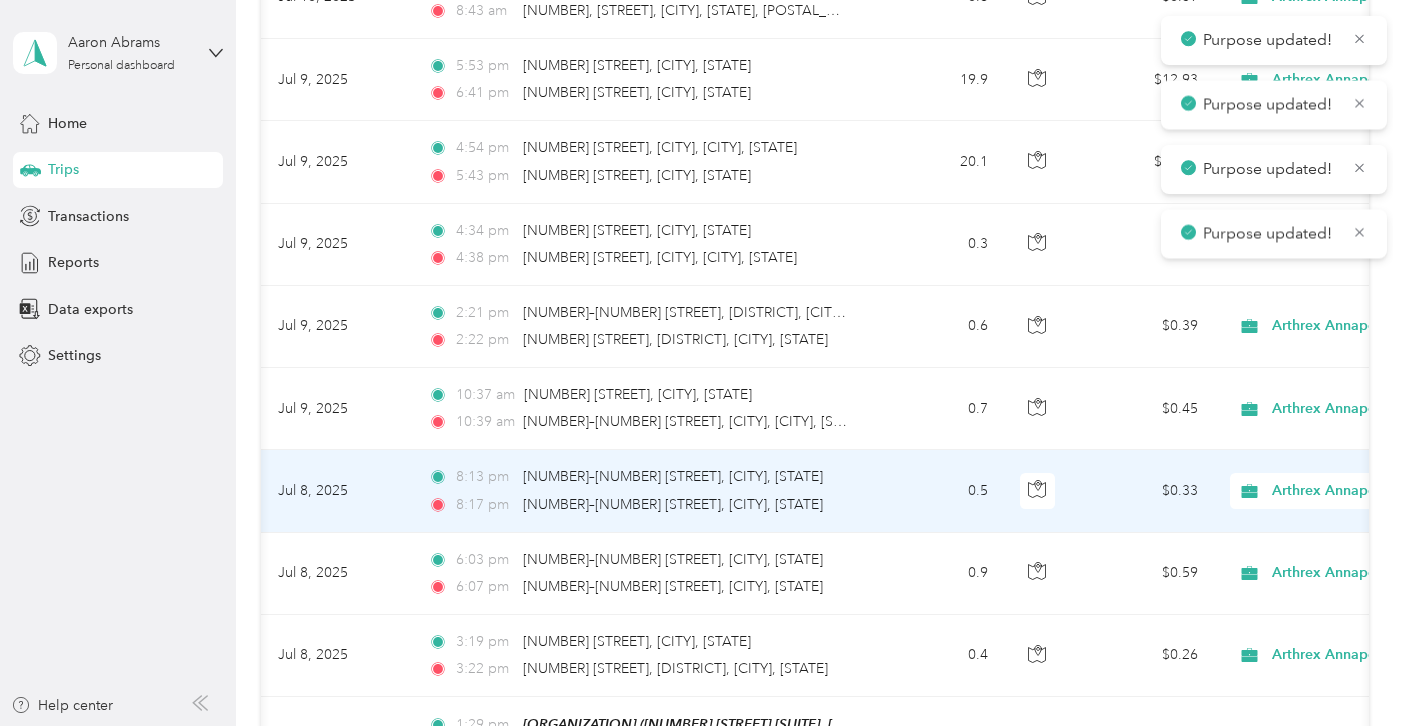 click 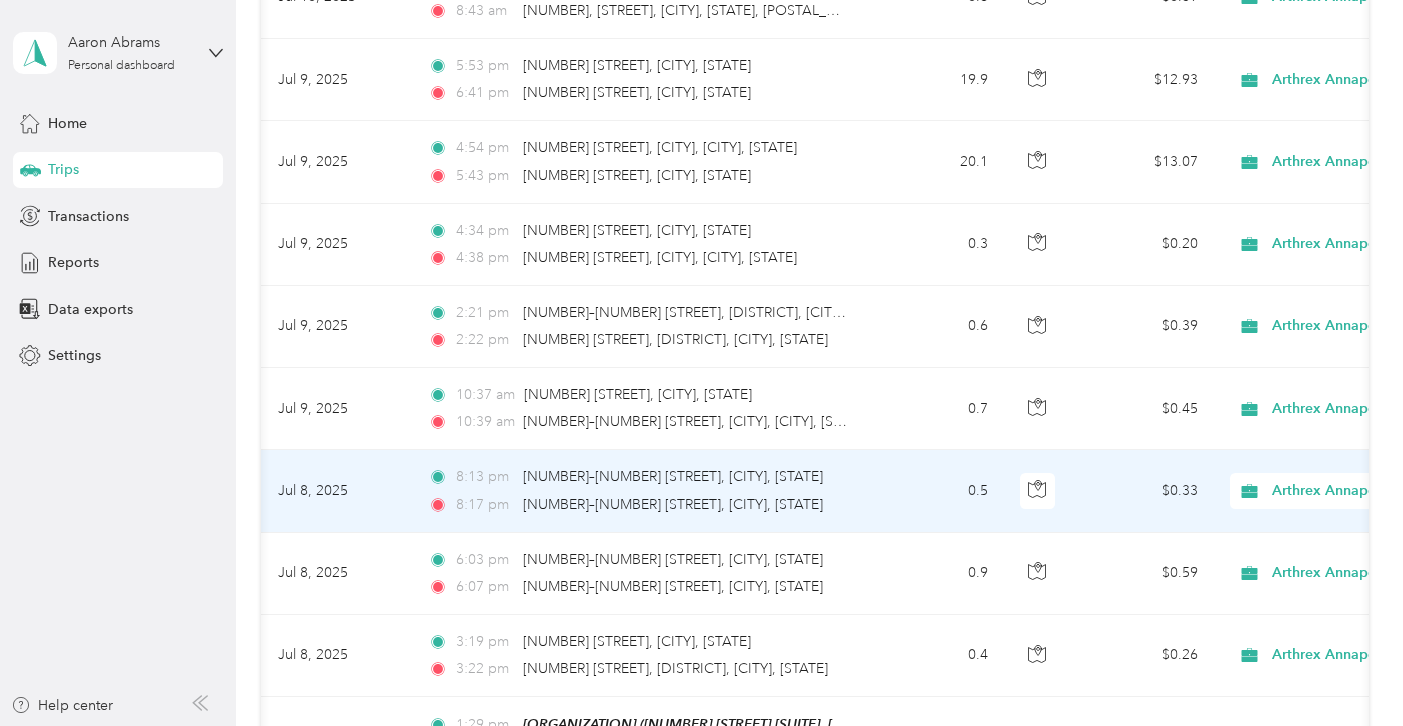 click on "Personal" at bounding box center (1297, 521) 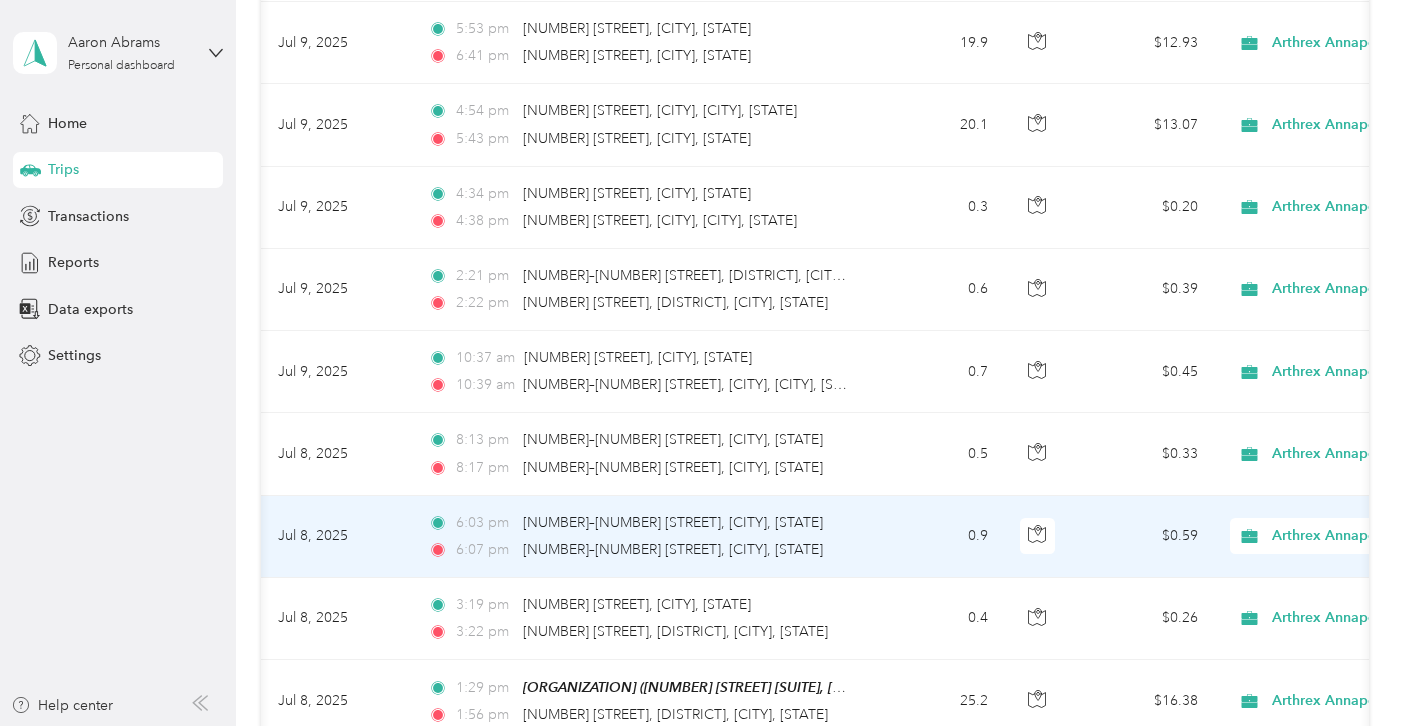 scroll, scrollTop: 12921, scrollLeft: 0, axis: vertical 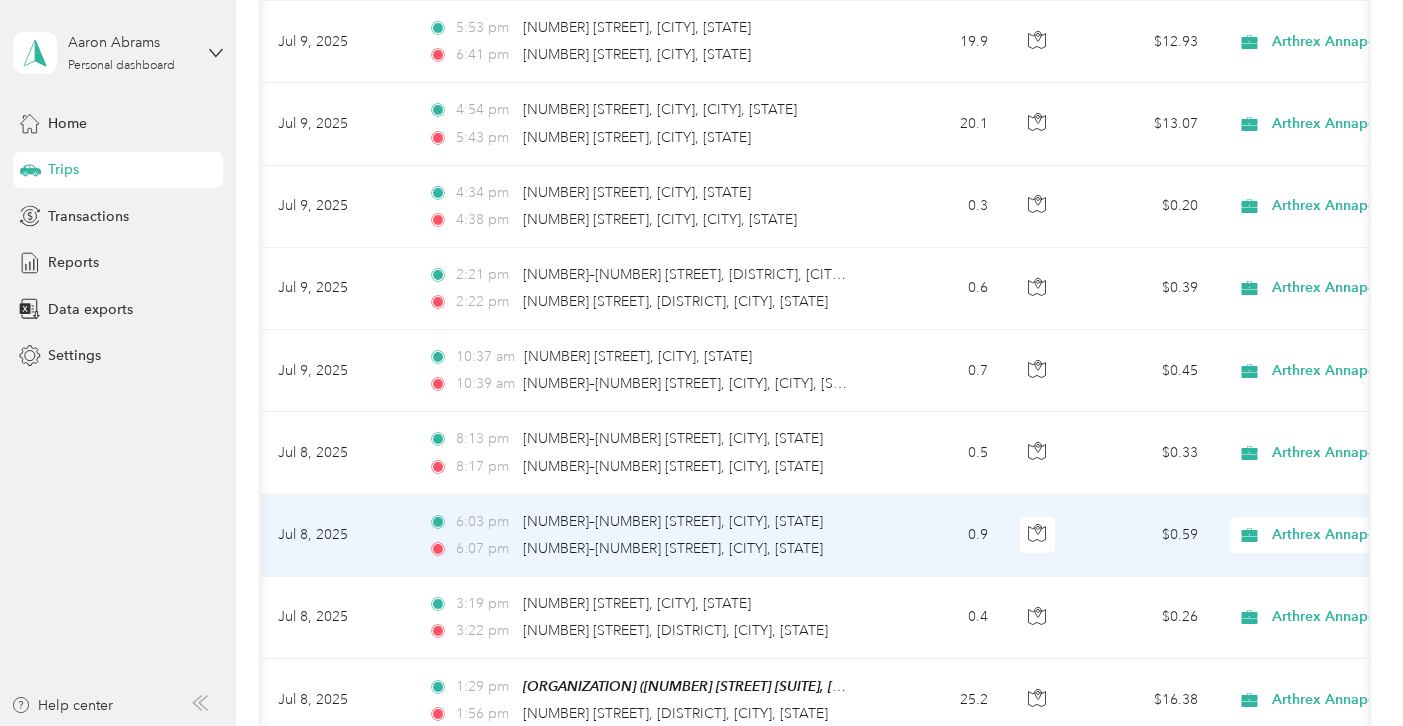 click on "Arthrex Annapolis" at bounding box center (1346, 535) 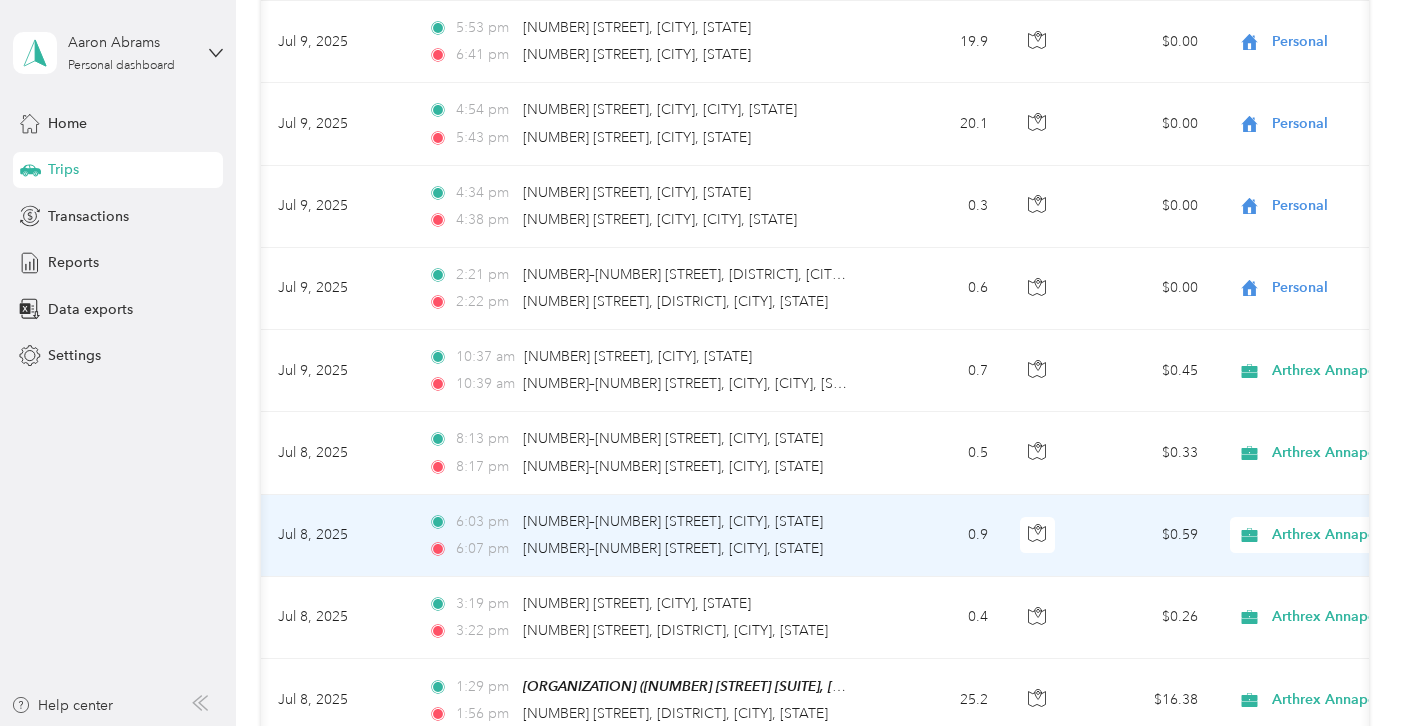 click on "Personal" at bounding box center (1297, 565) 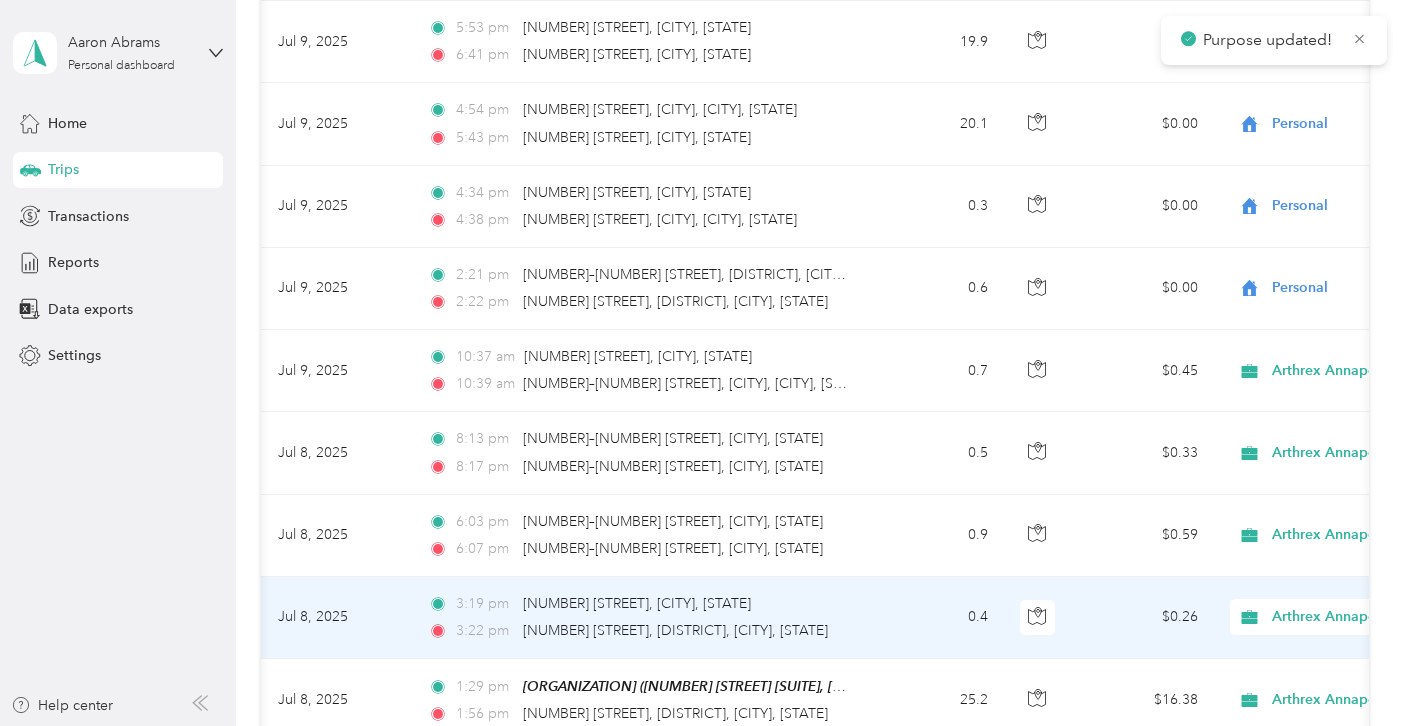 click 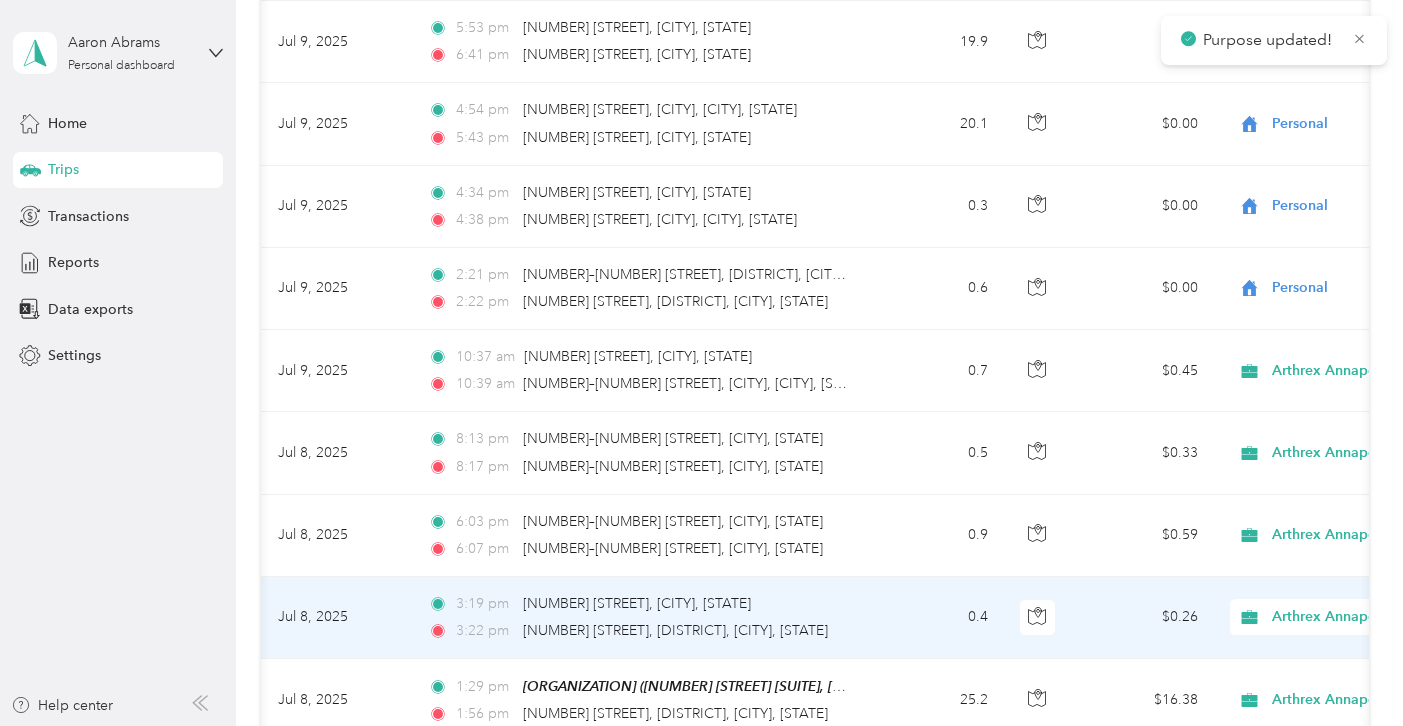 click on "Personal" at bounding box center (1297, 642) 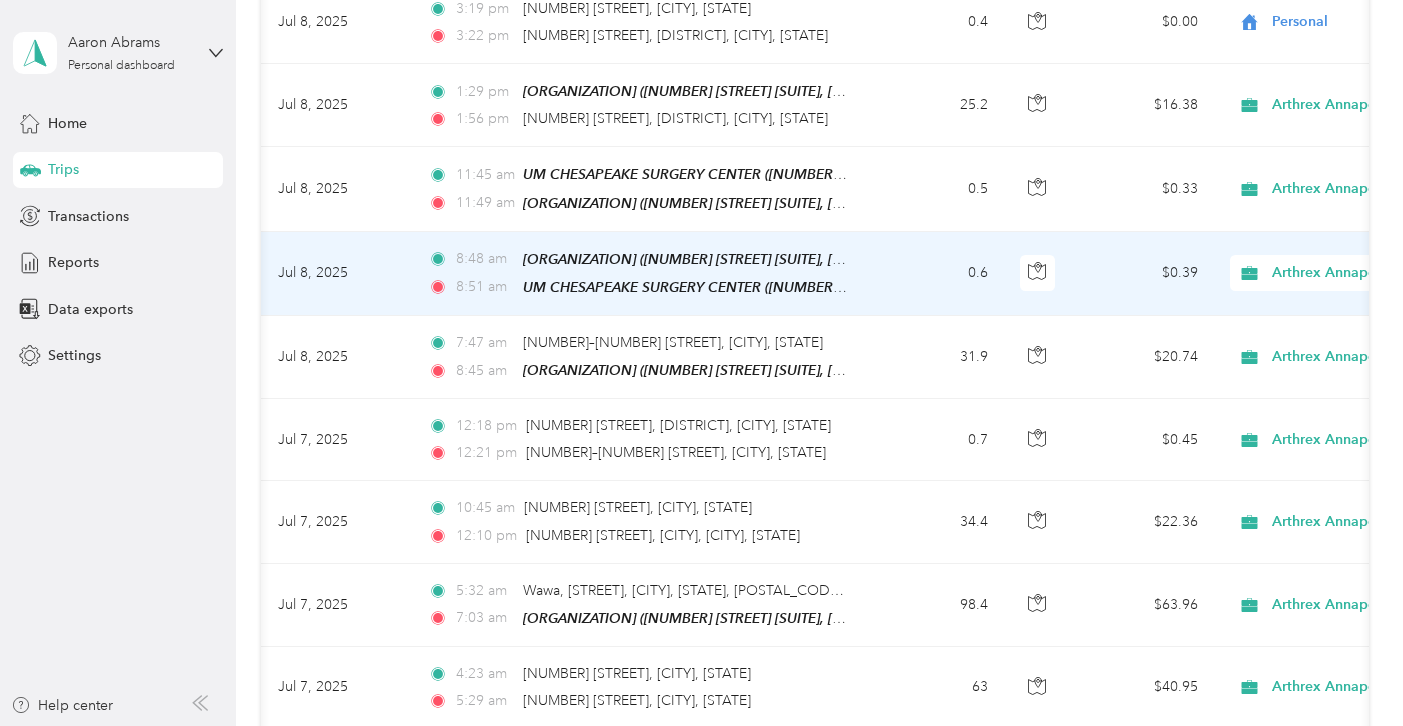 scroll, scrollTop: 13521, scrollLeft: 0, axis: vertical 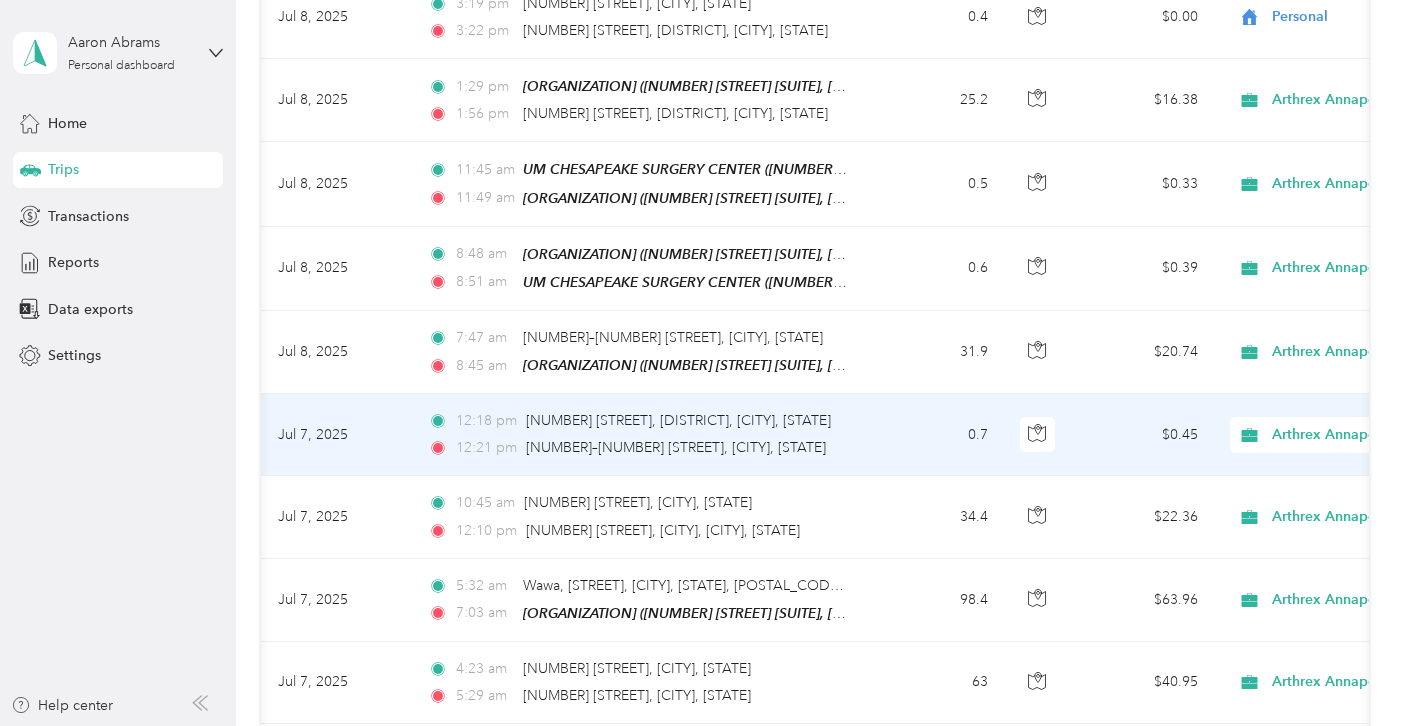 click on "Arthrex Annapolis" at bounding box center [1346, 435] 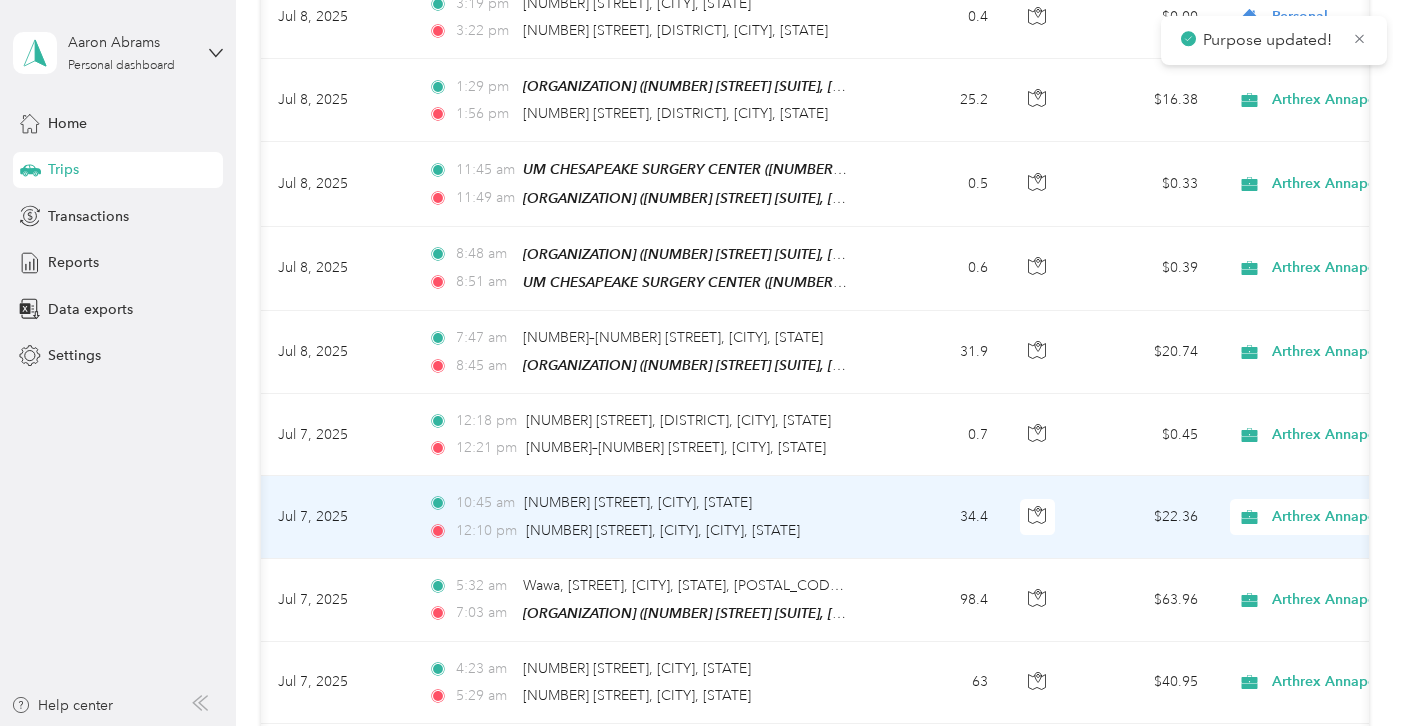 click on "Arthrex Annapolis" at bounding box center [1346, 517] 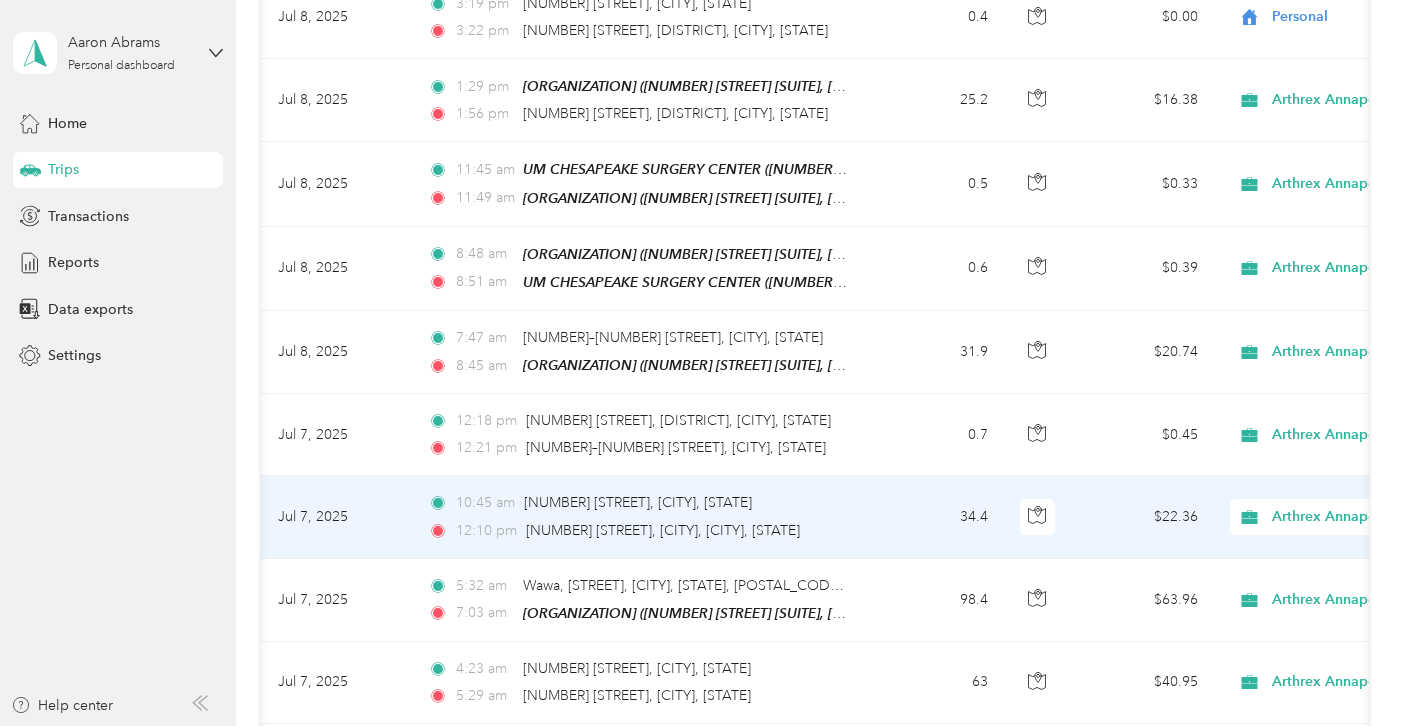 click on "Personal" at bounding box center [1279, 543] 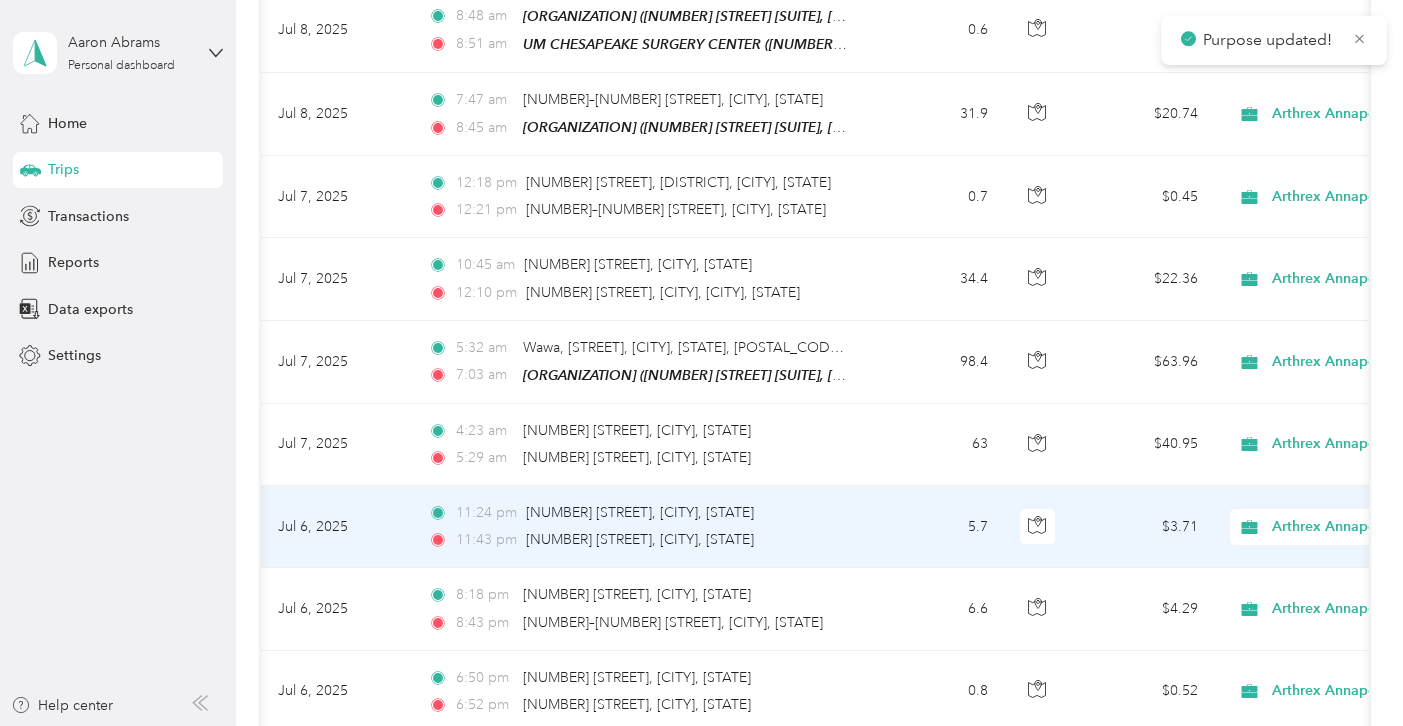 scroll, scrollTop: 13810, scrollLeft: 0, axis: vertical 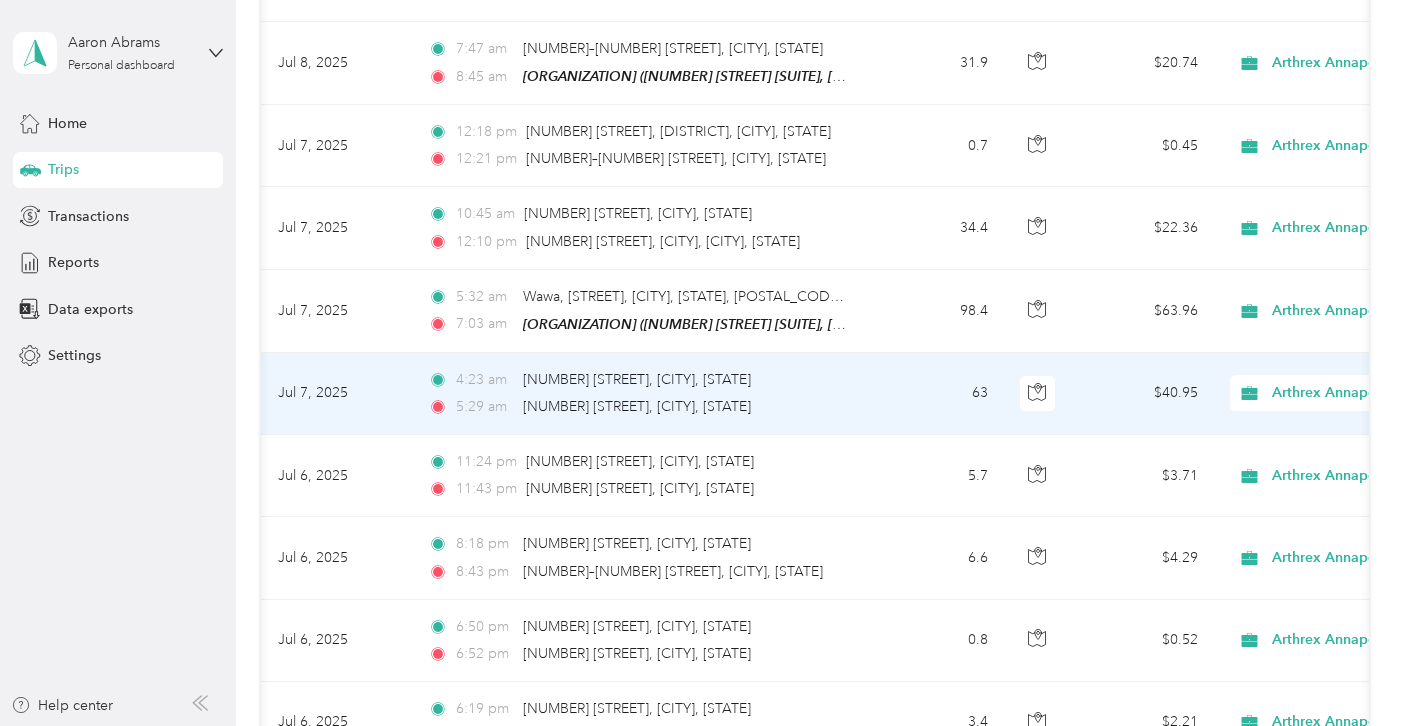 click on "Arthrex Annapolis" at bounding box center [1346, 393] 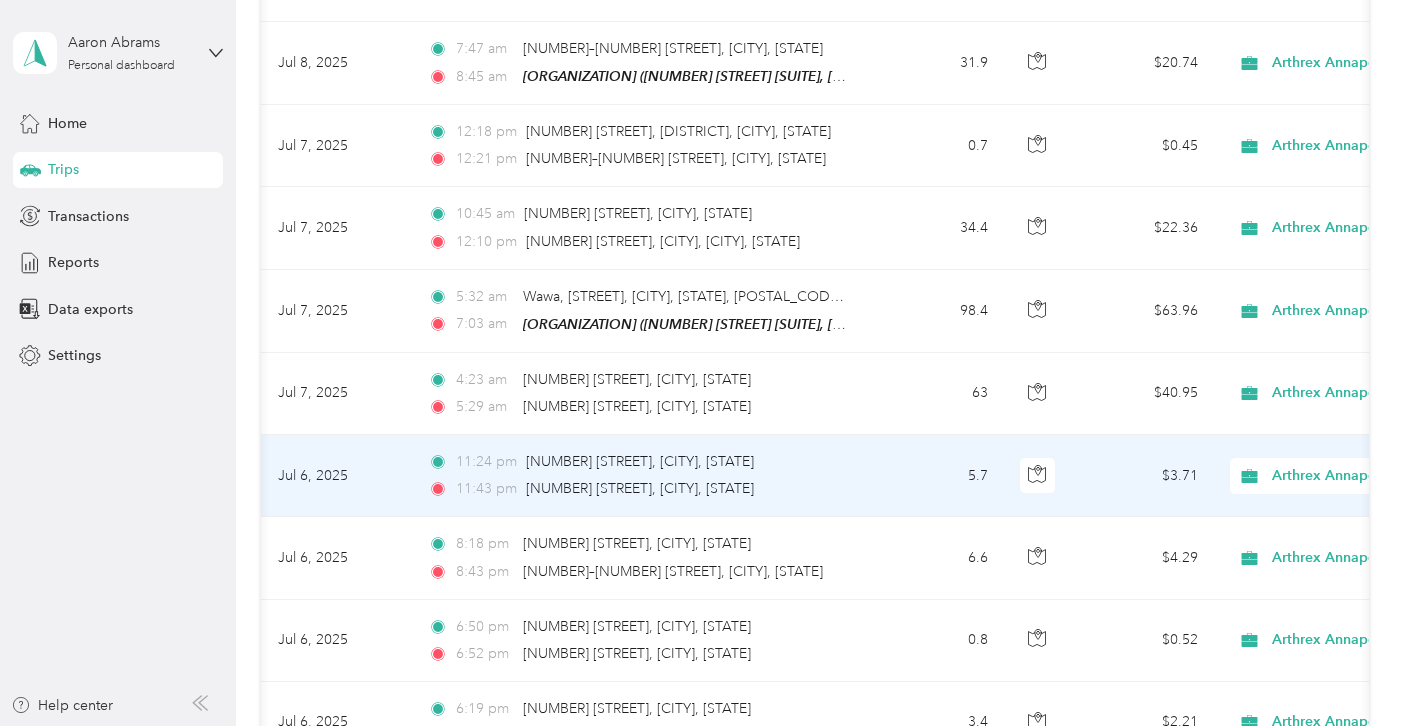 click on "Arthrex Annapolis" at bounding box center (1346, 476) 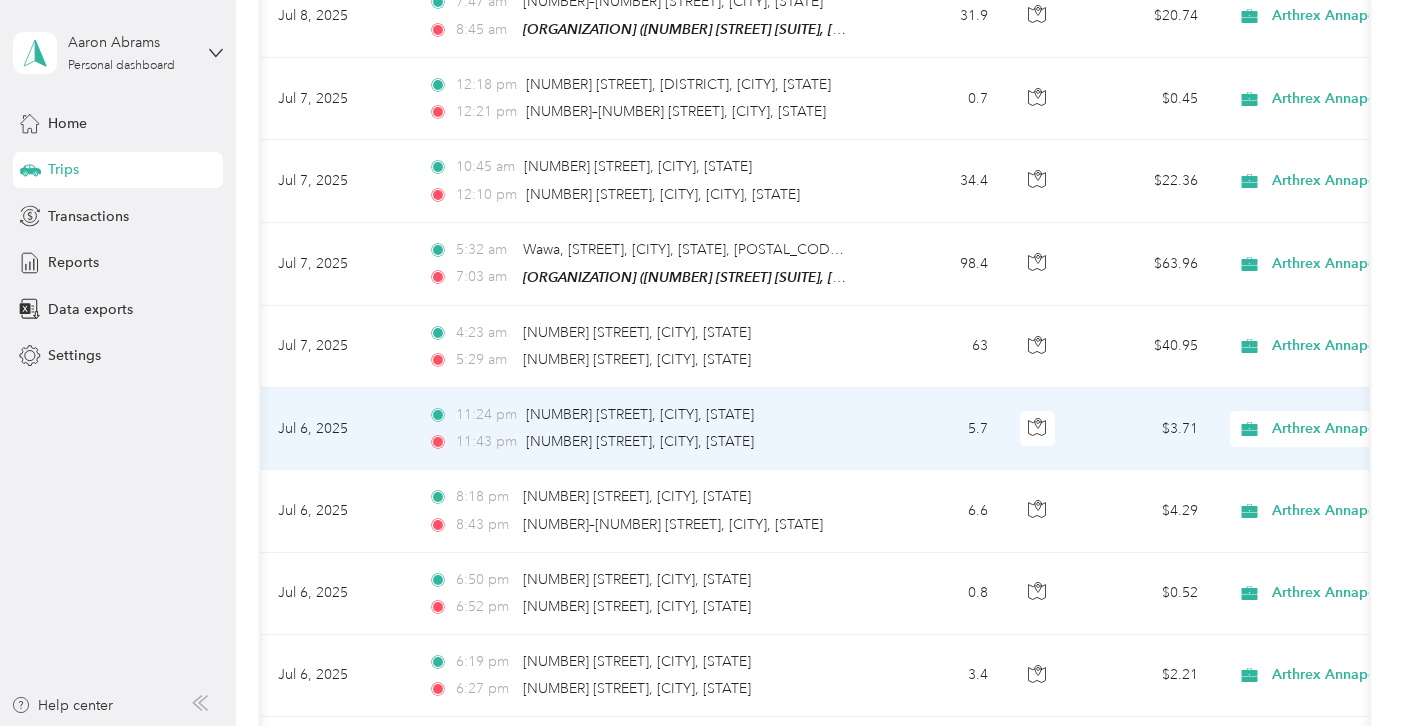 scroll, scrollTop: 13866, scrollLeft: 0, axis: vertical 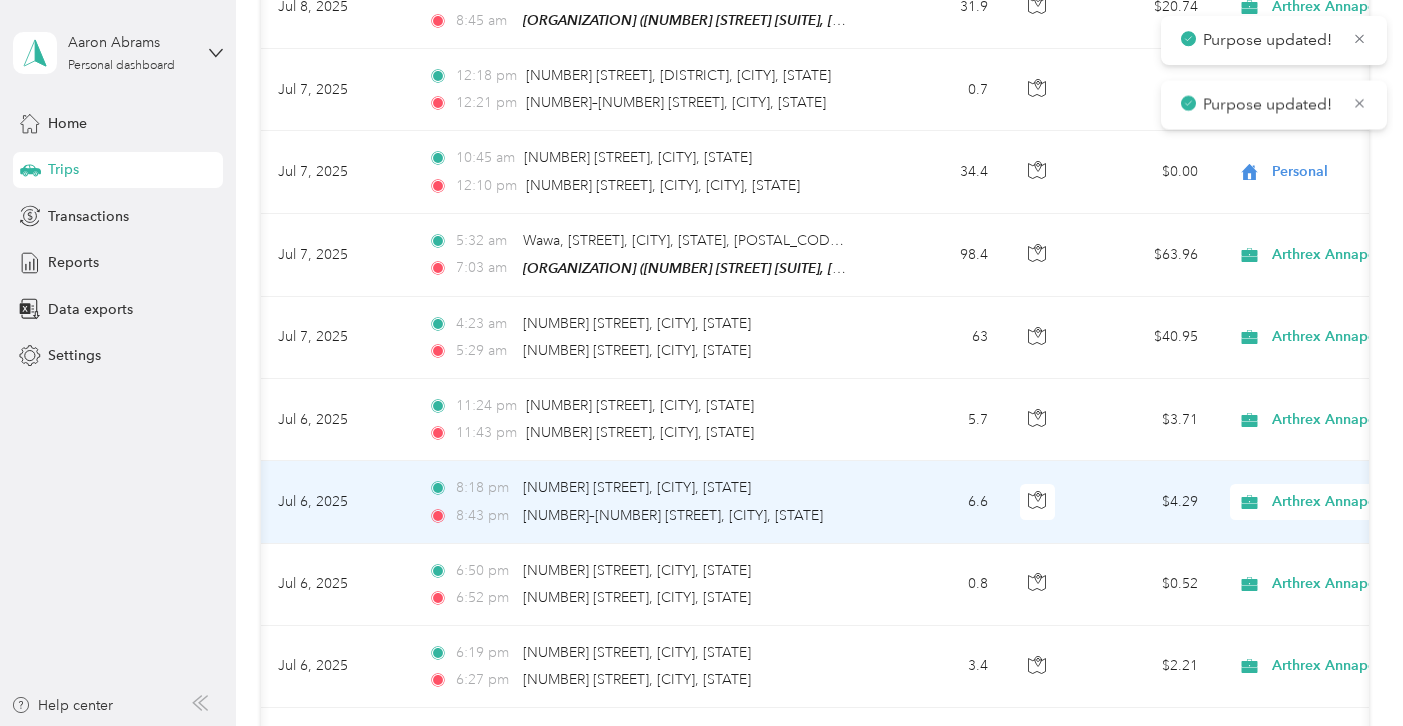 click on "Arthrex Annapolis" at bounding box center (1346, 502) 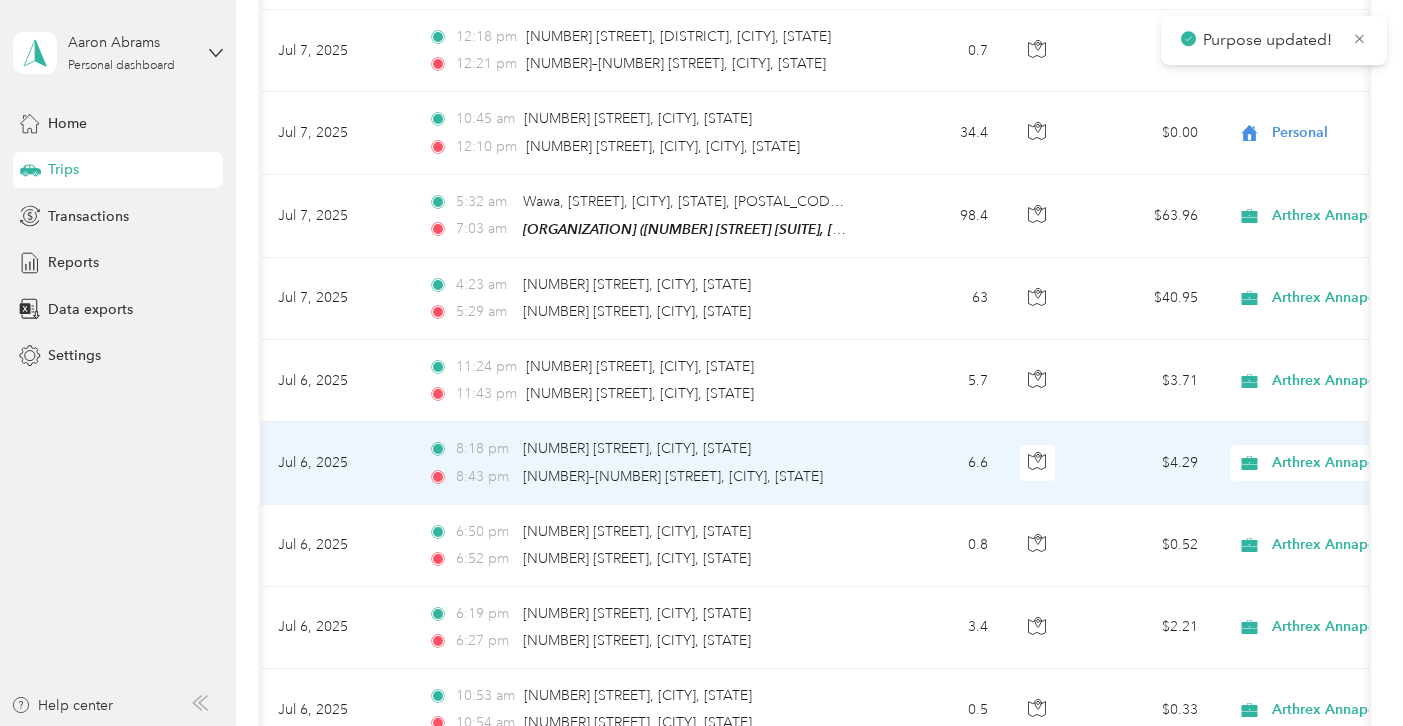 scroll, scrollTop: 13911, scrollLeft: 0, axis: vertical 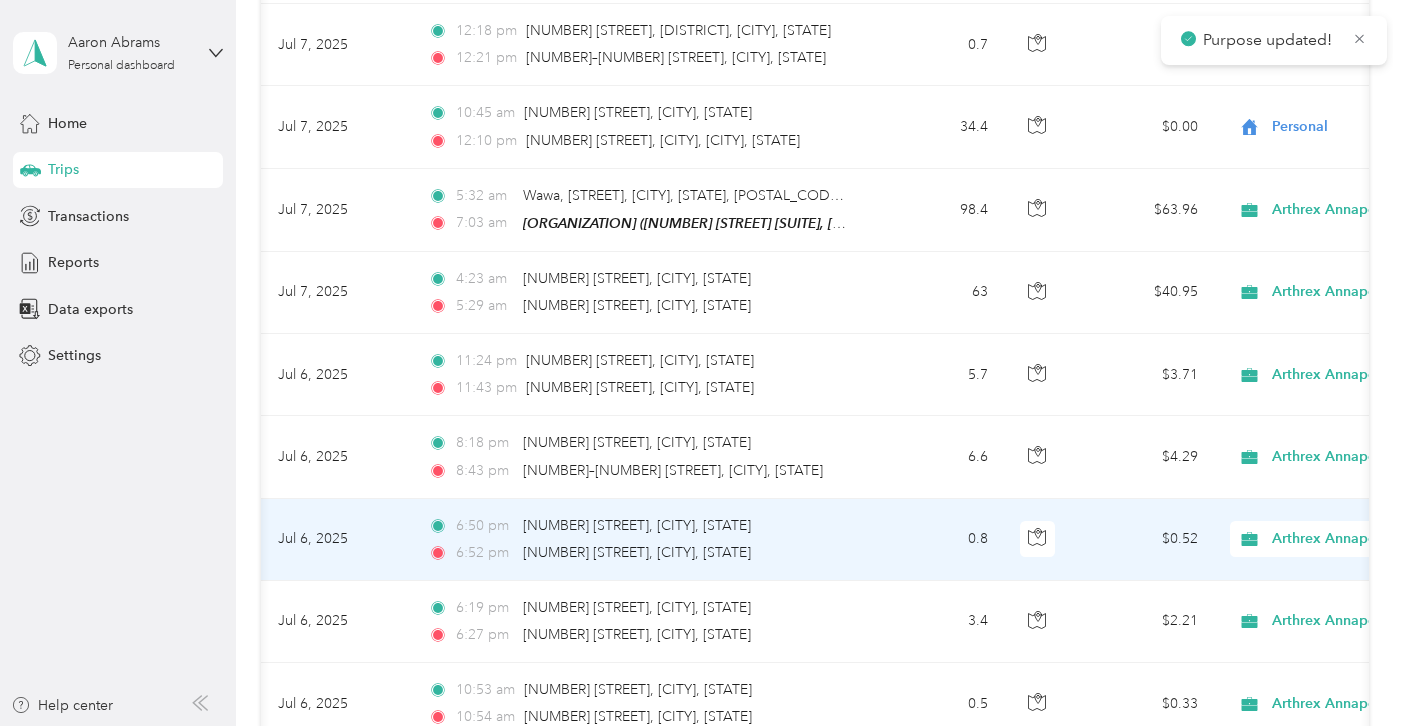 click on "Arthrex Annapolis" at bounding box center (1354, 539) 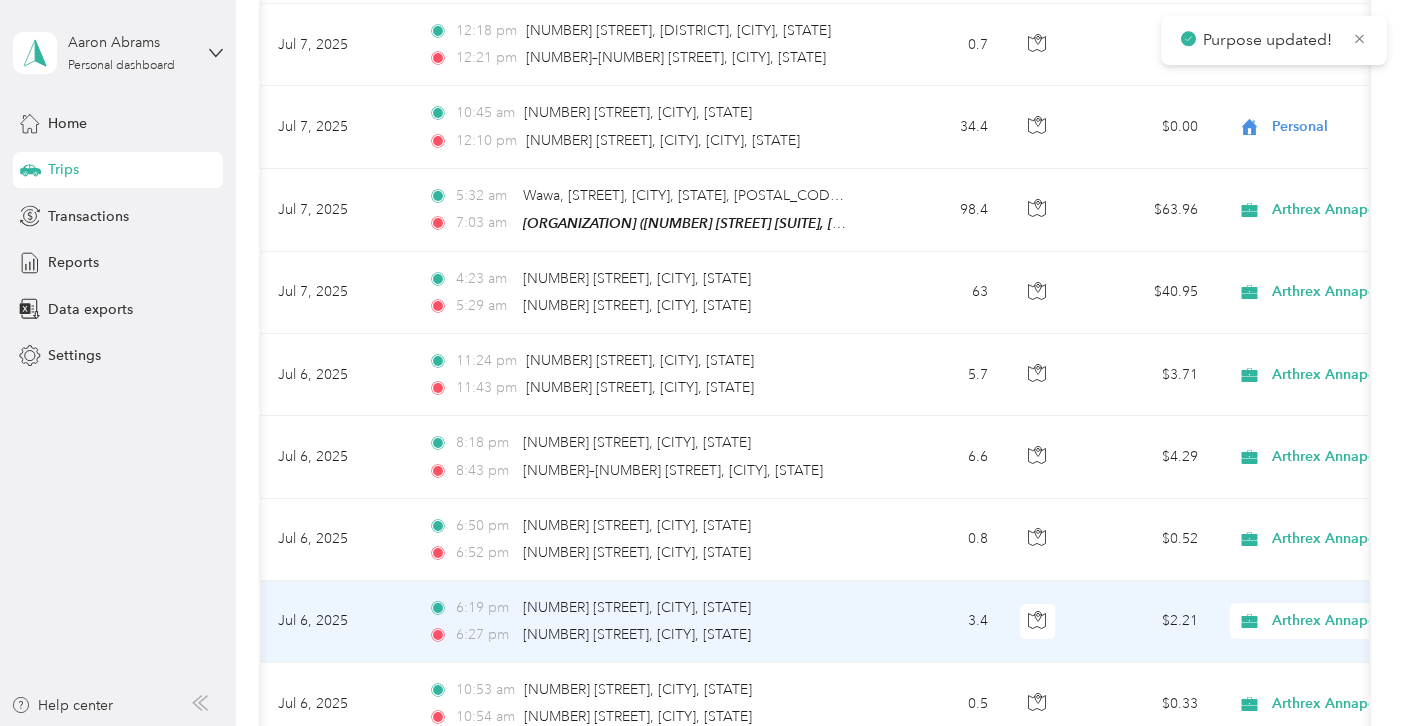 click on "Arthrex Annapolis" at bounding box center (1346, 621) 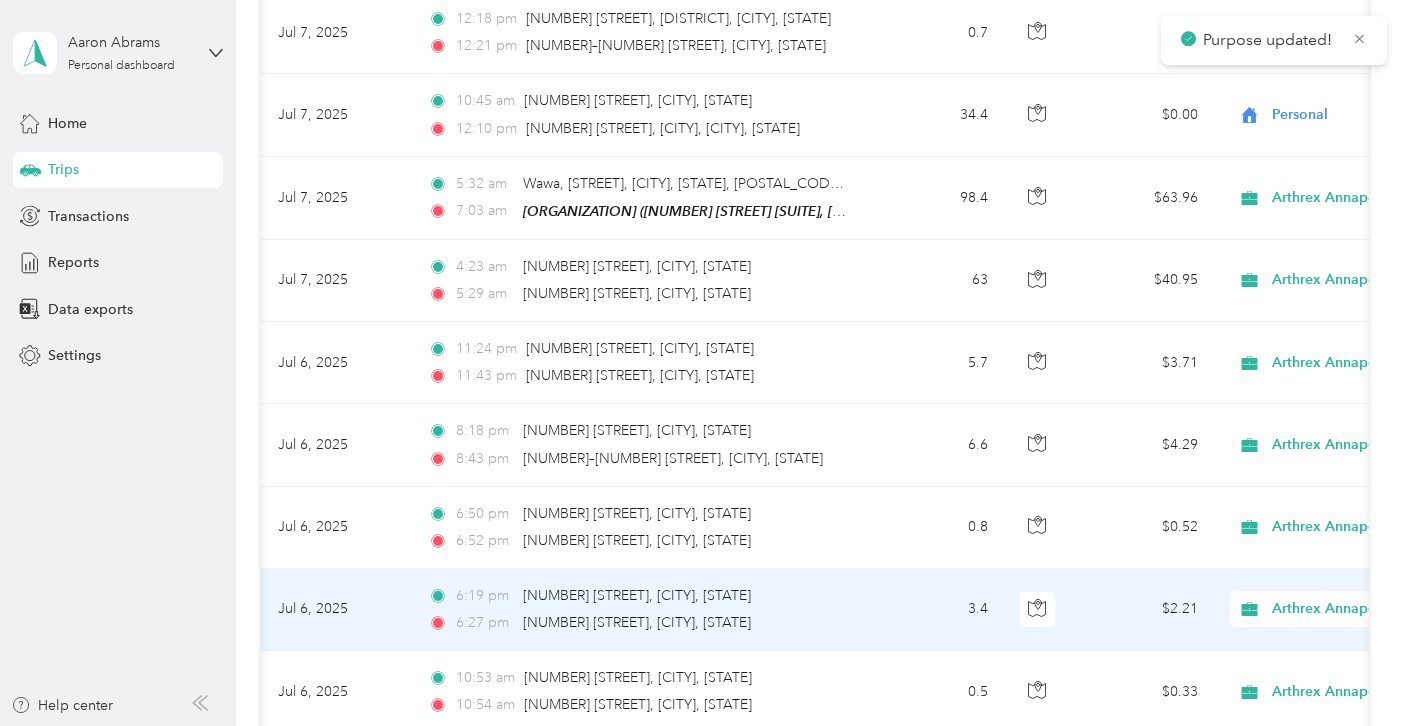 click on "Personal" at bounding box center [1297, 636] 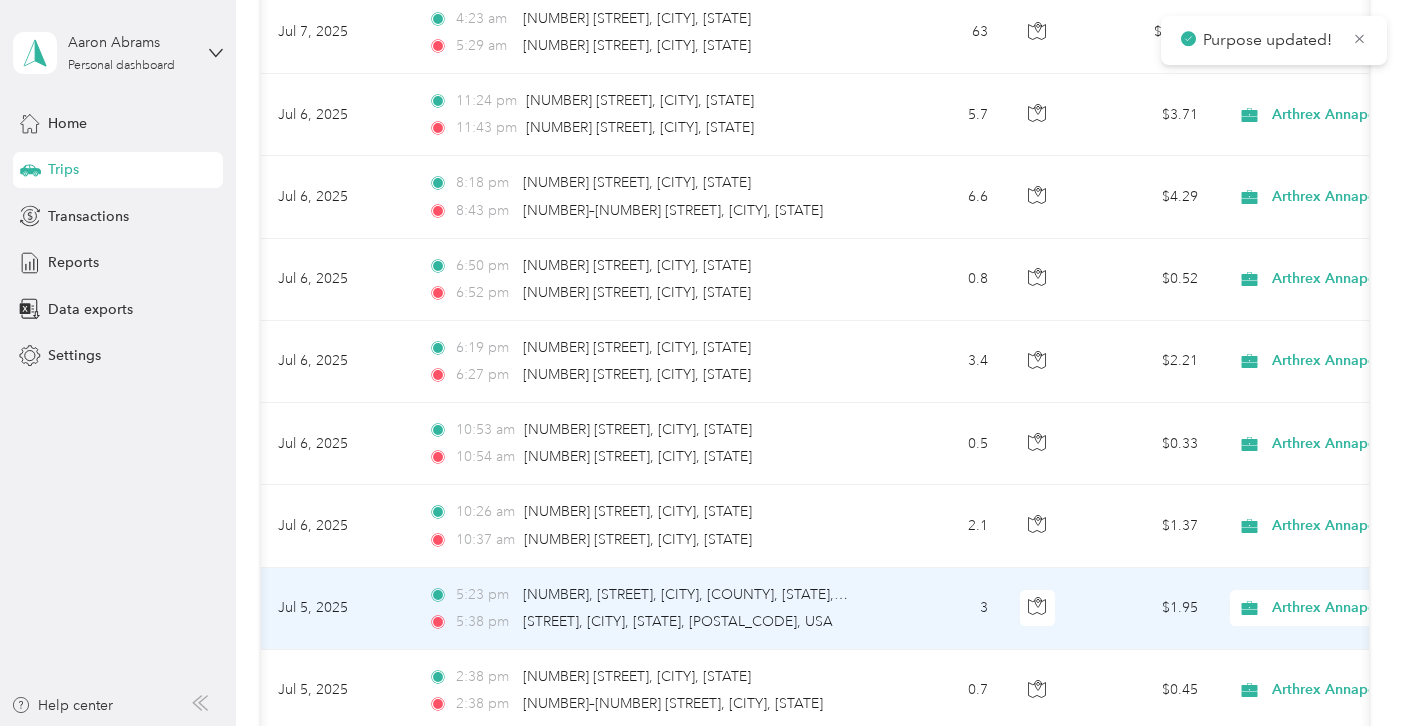 scroll, scrollTop: 14172, scrollLeft: 0, axis: vertical 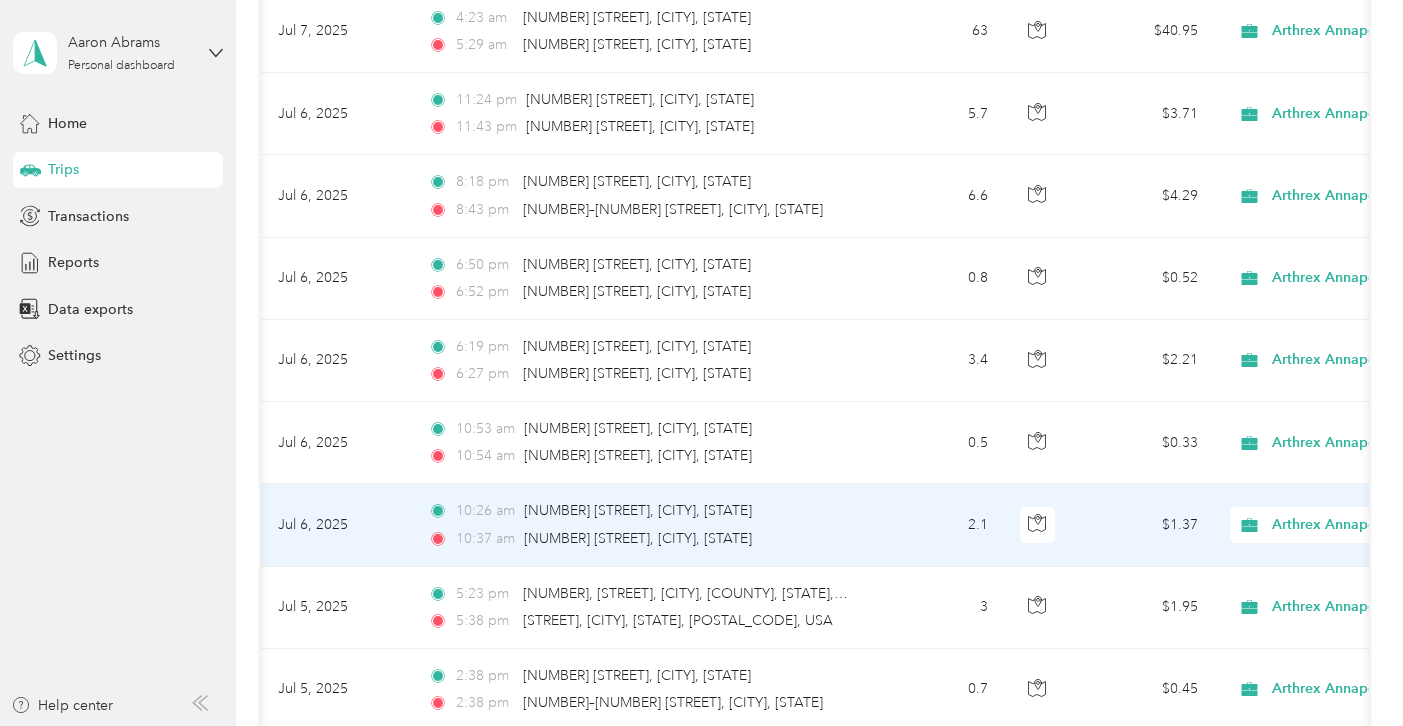 click on "Arthrex Annapolis" at bounding box center [1363, 525] 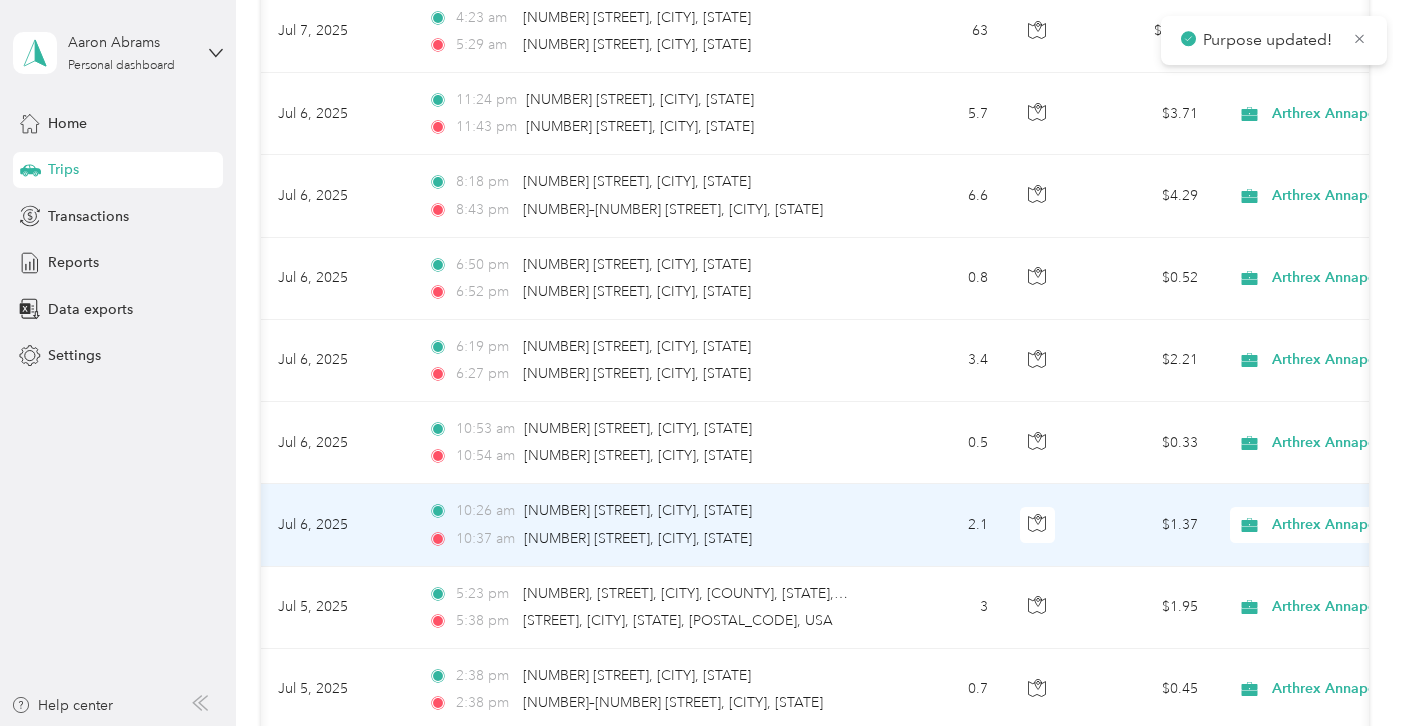 click on "Personal" at bounding box center [1297, 551] 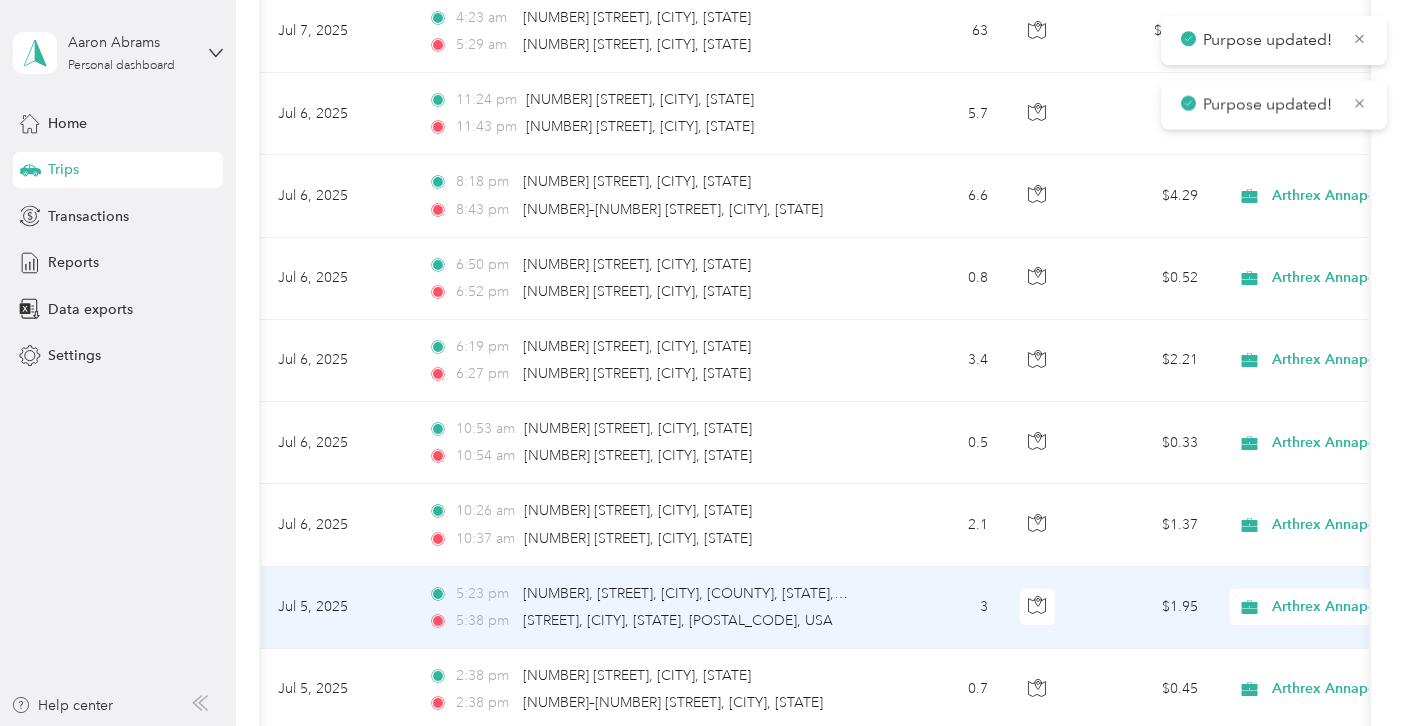click 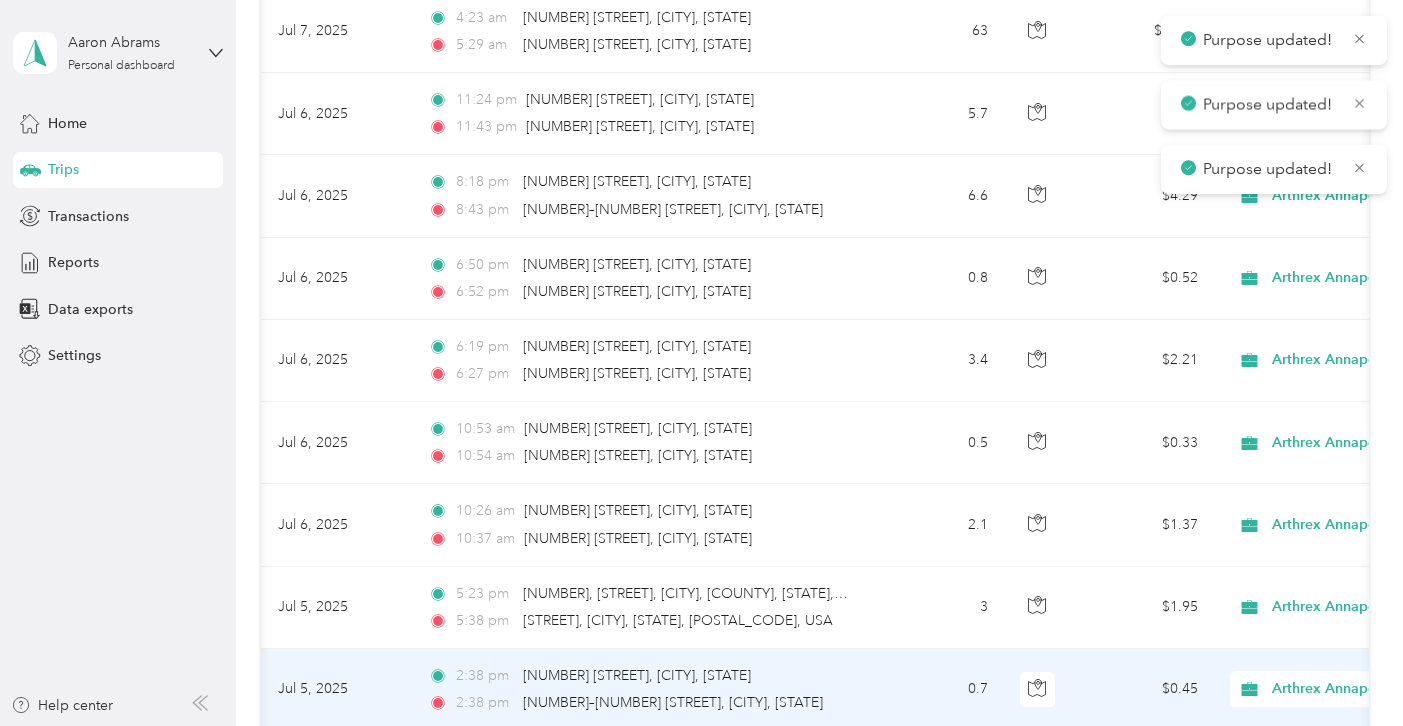 click 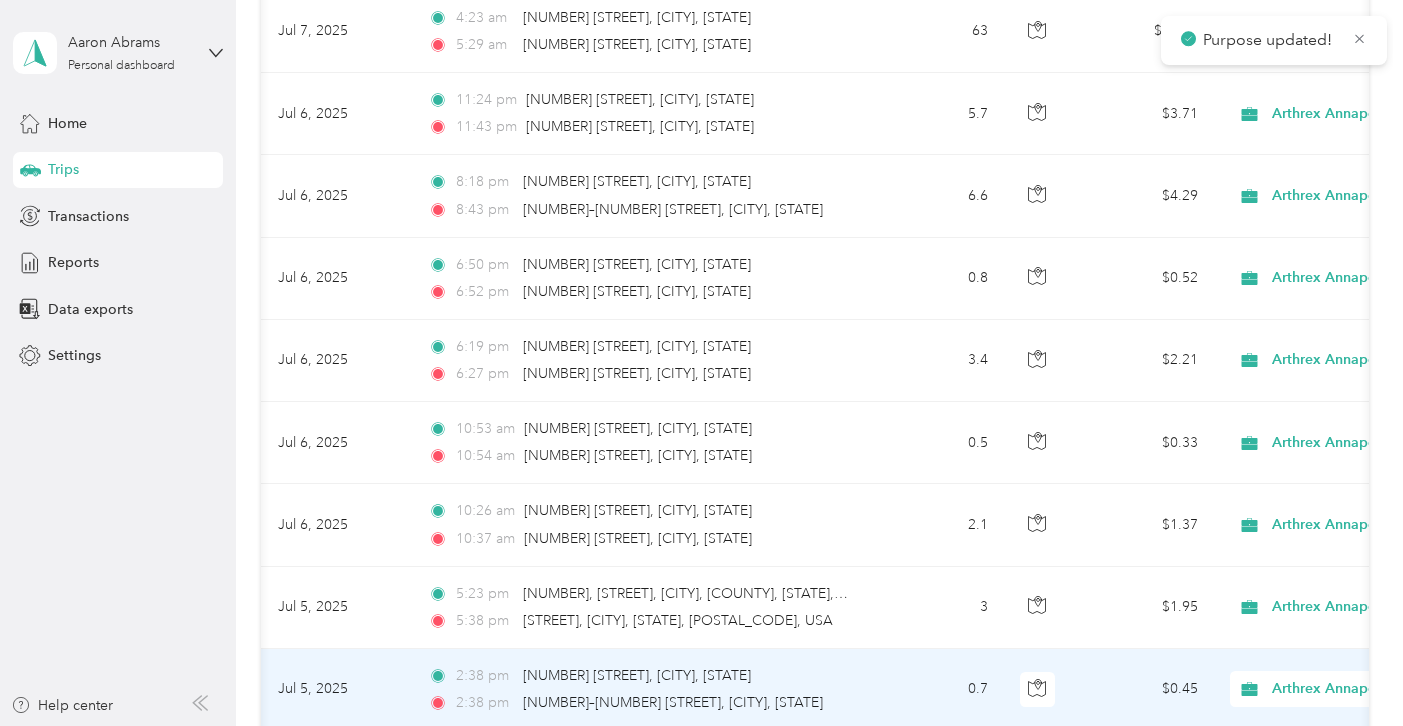 click on "Personal" at bounding box center (1279, 603) 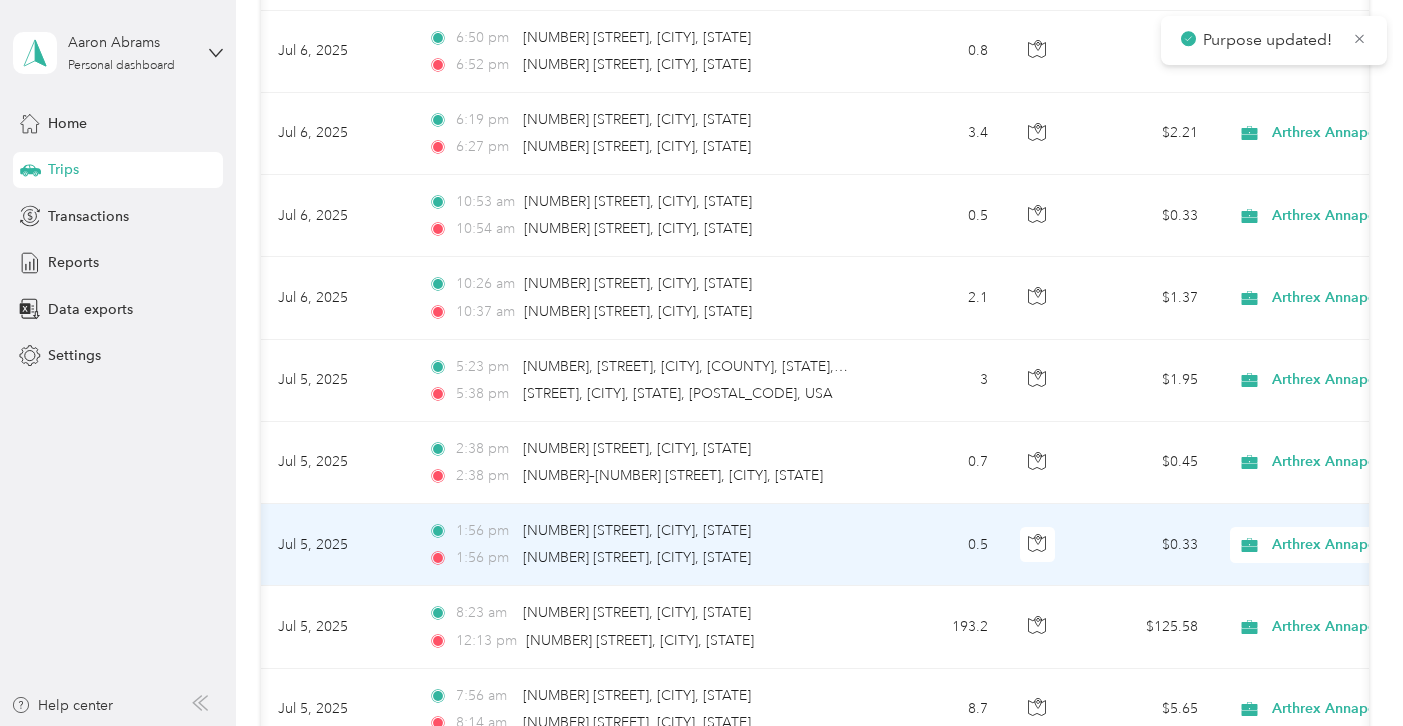 scroll, scrollTop: 14398, scrollLeft: 0, axis: vertical 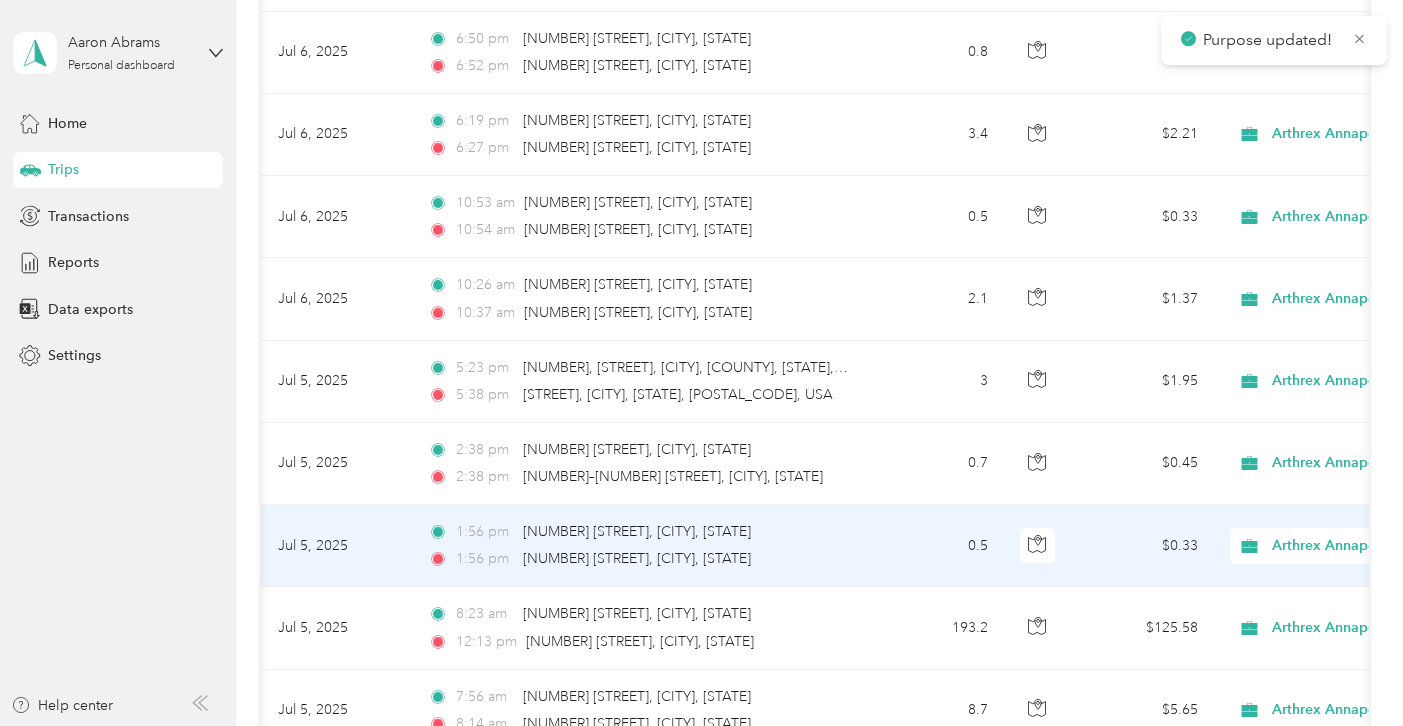 click on "Arthrex Annapolis" at bounding box center [1363, 546] 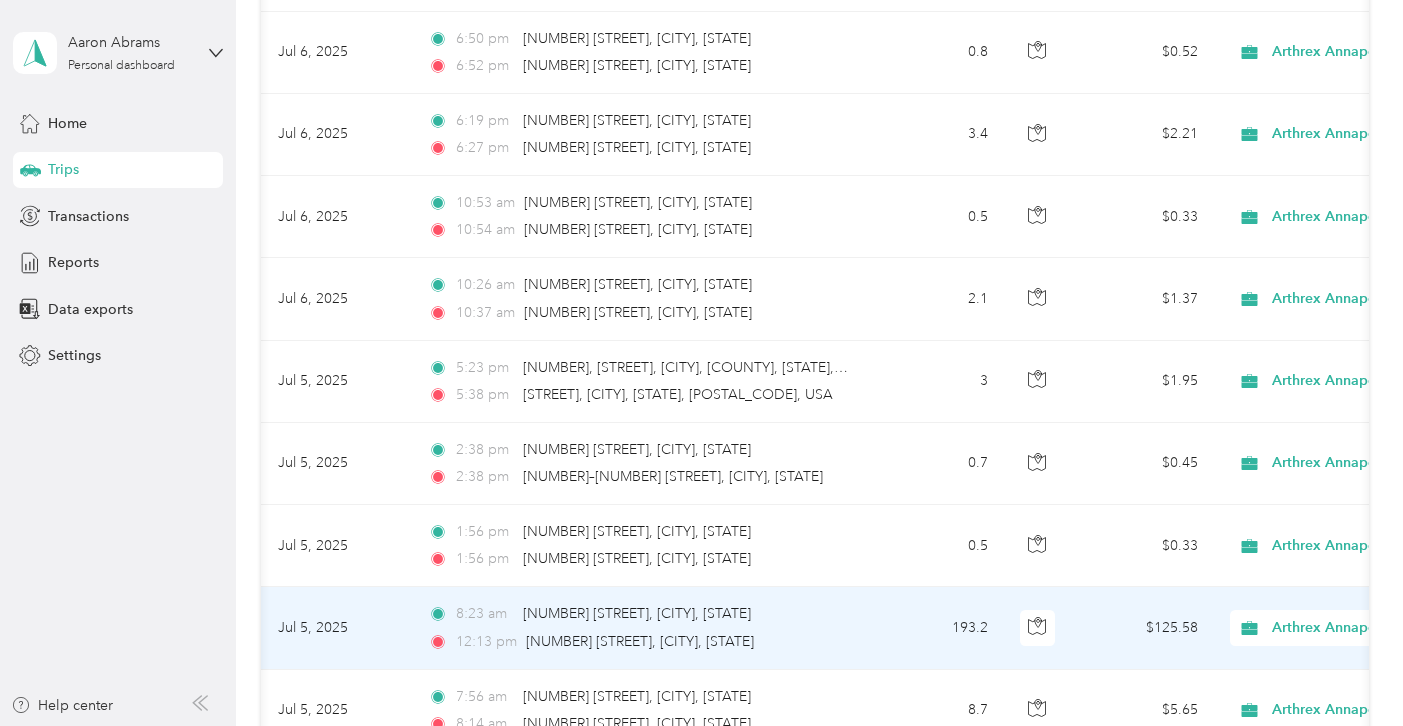 click on "Arthrex Annapolis" at bounding box center [1346, 628] 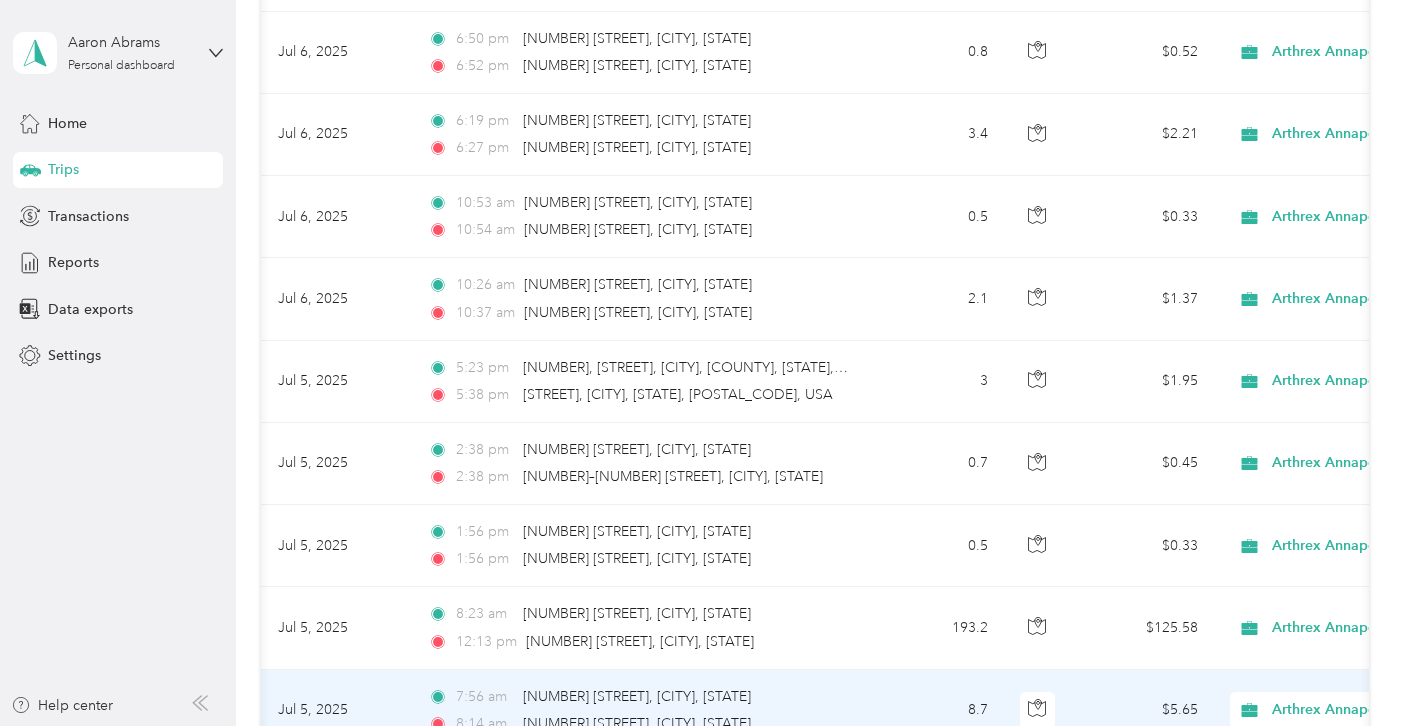 click on "Arthrex Annapolis" at bounding box center (1346, 710) 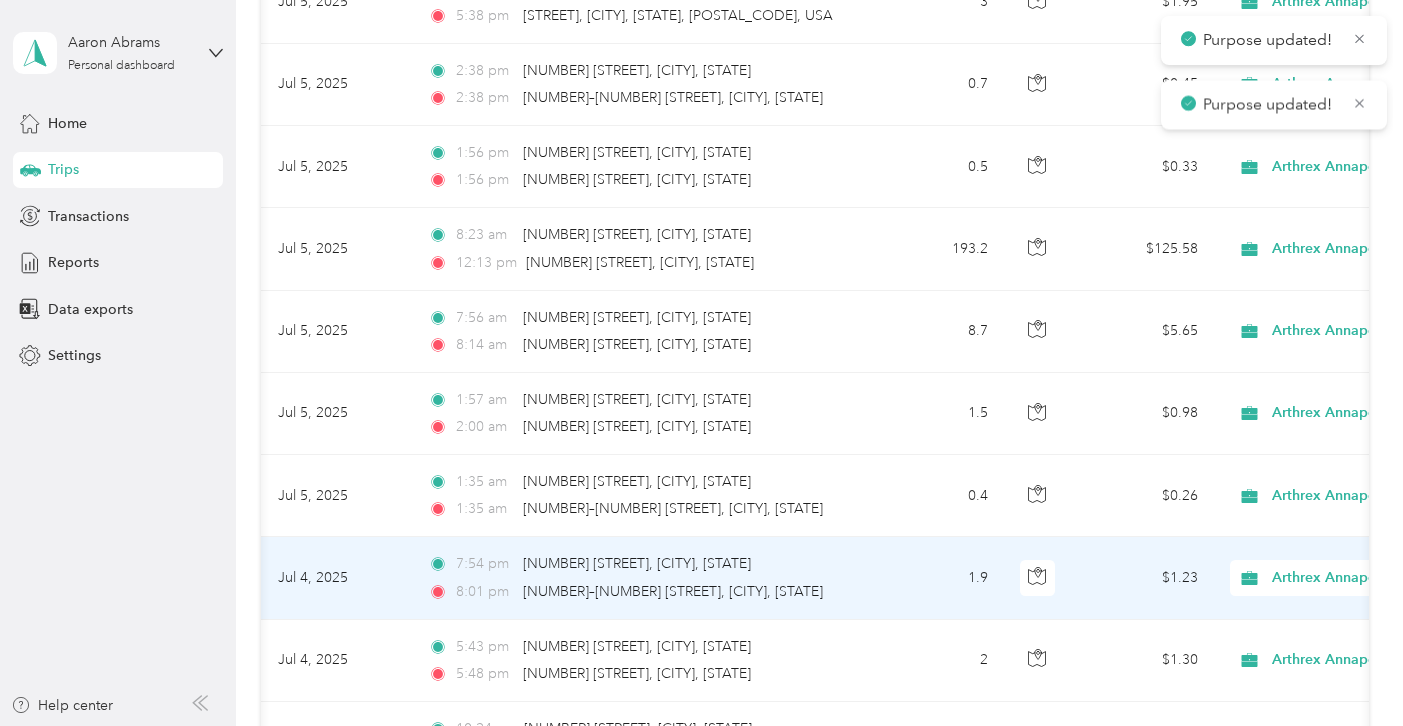 scroll, scrollTop: 14783, scrollLeft: 0, axis: vertical 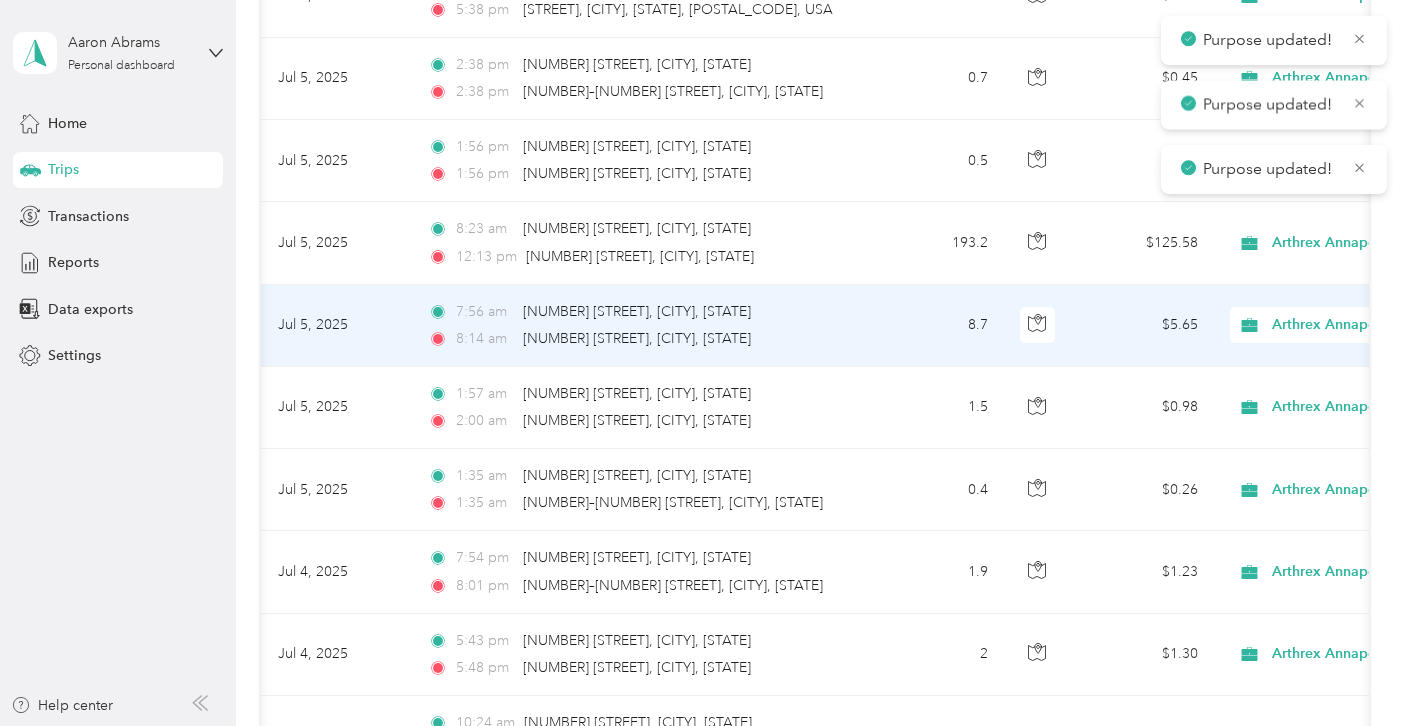 click on "Arthrex Annapolis" at bounding box center (1346, 325) 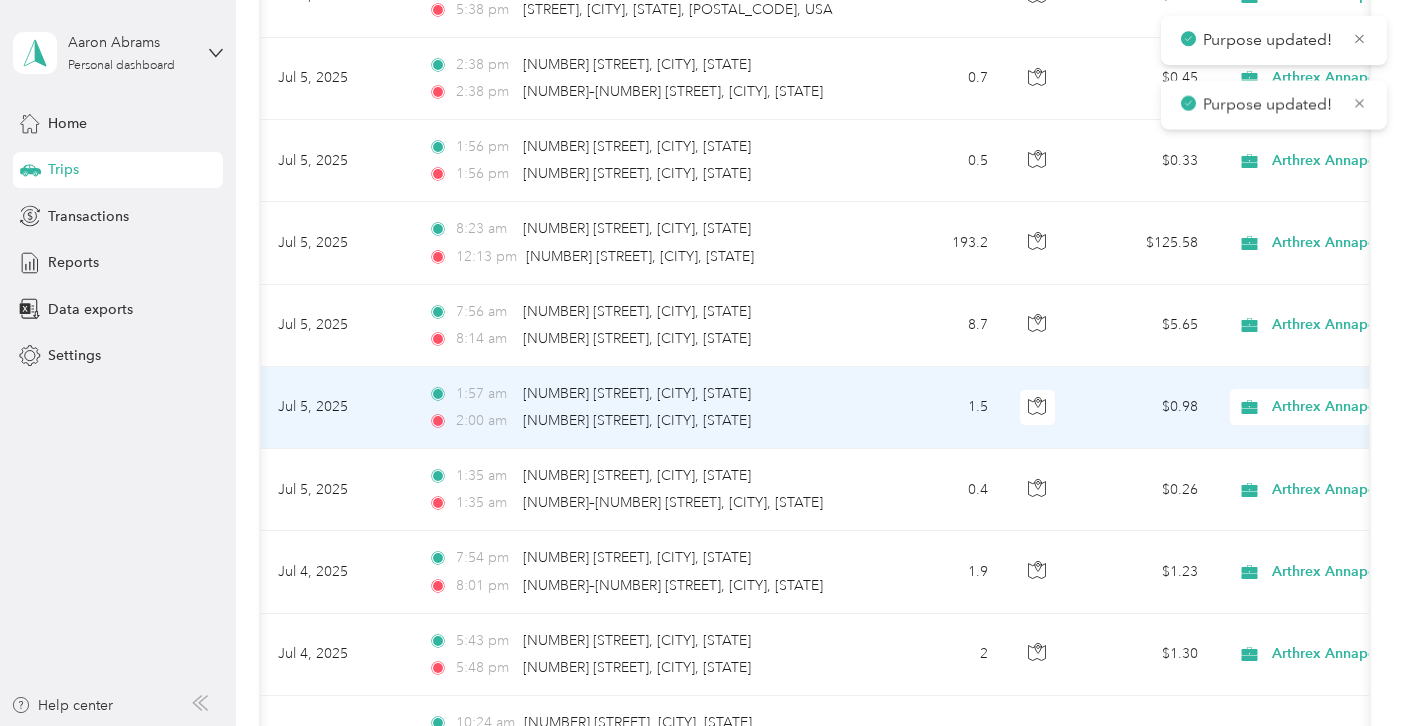 click on "Arthrex Annapolis" at bounding box center [1346, 407] 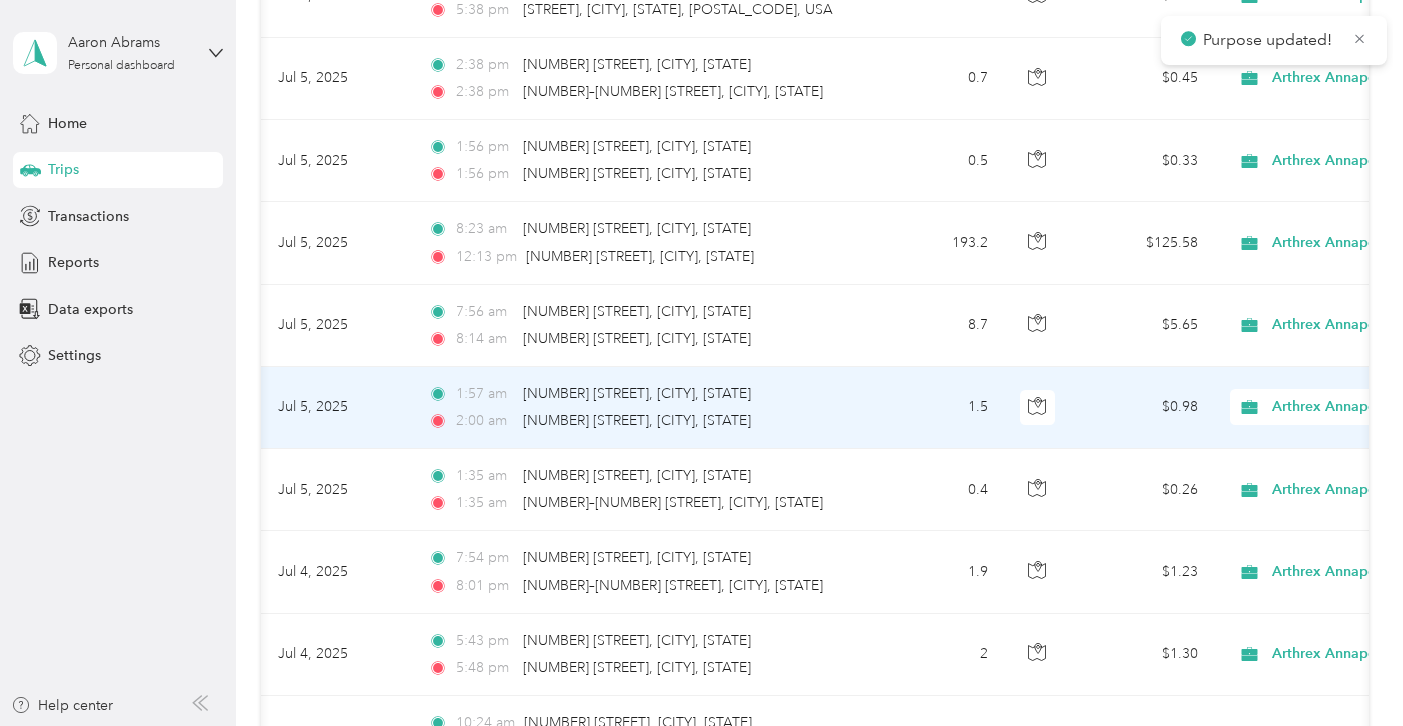 click on "Personal" at bounding box center [1297, 434] 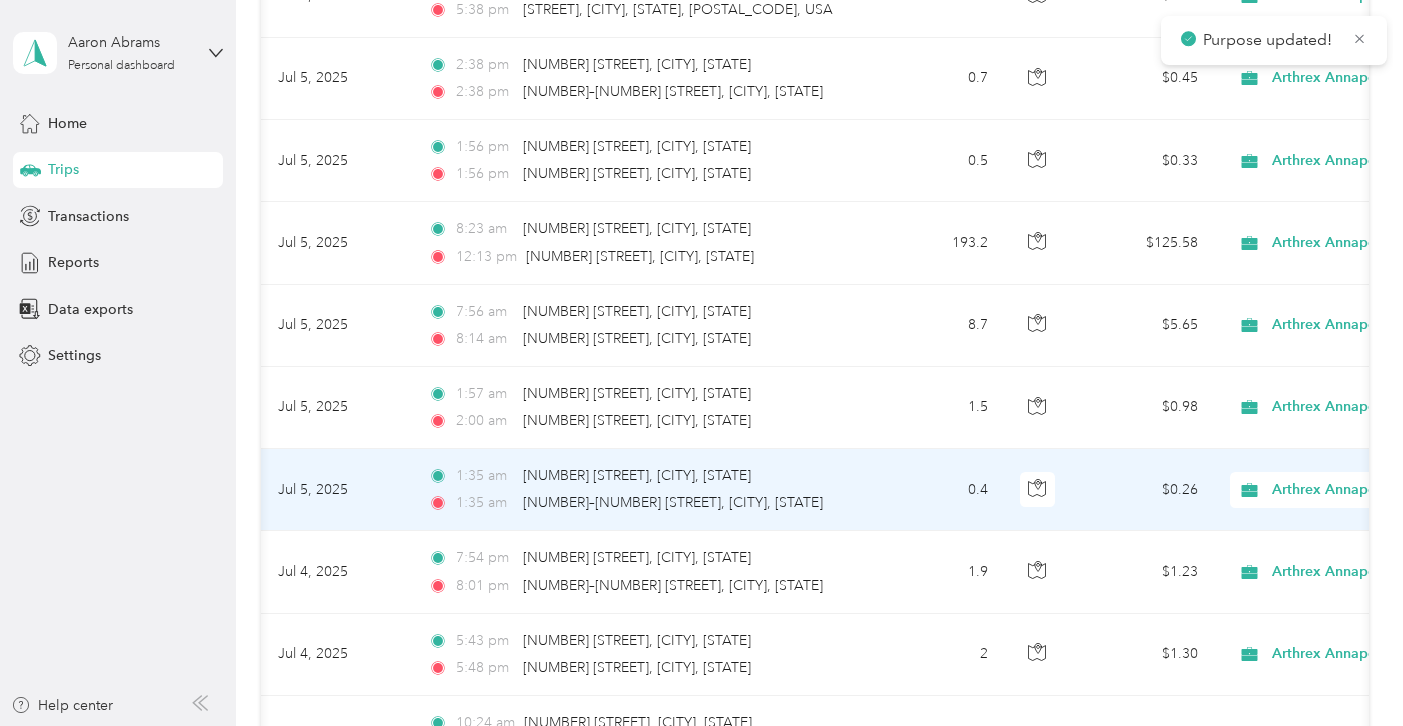 click on "Arthrex Annapolis" at bounding box center [1346, 490] 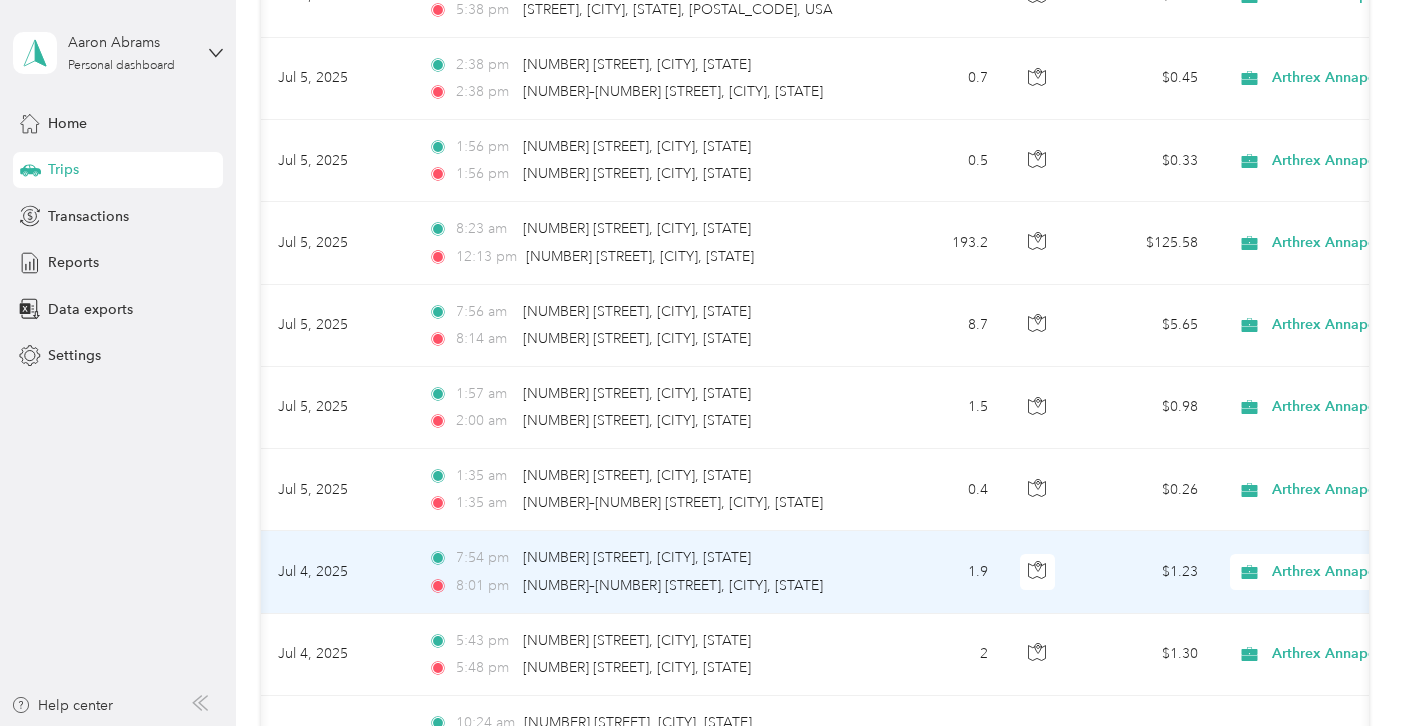 click on "Arthrex Annapolis" at bounding box center [1346, 572] 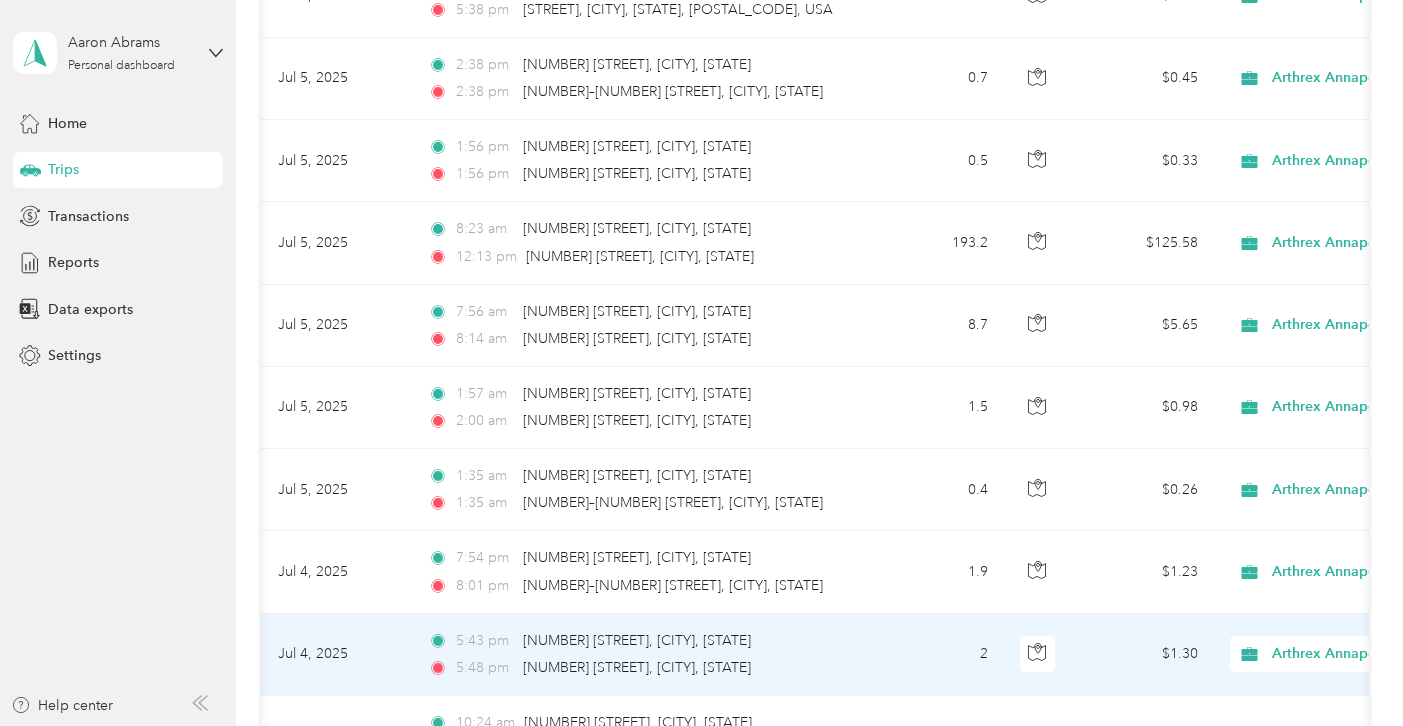 click on "Arthrex Annapolis" at bounding box center [1346, 654] 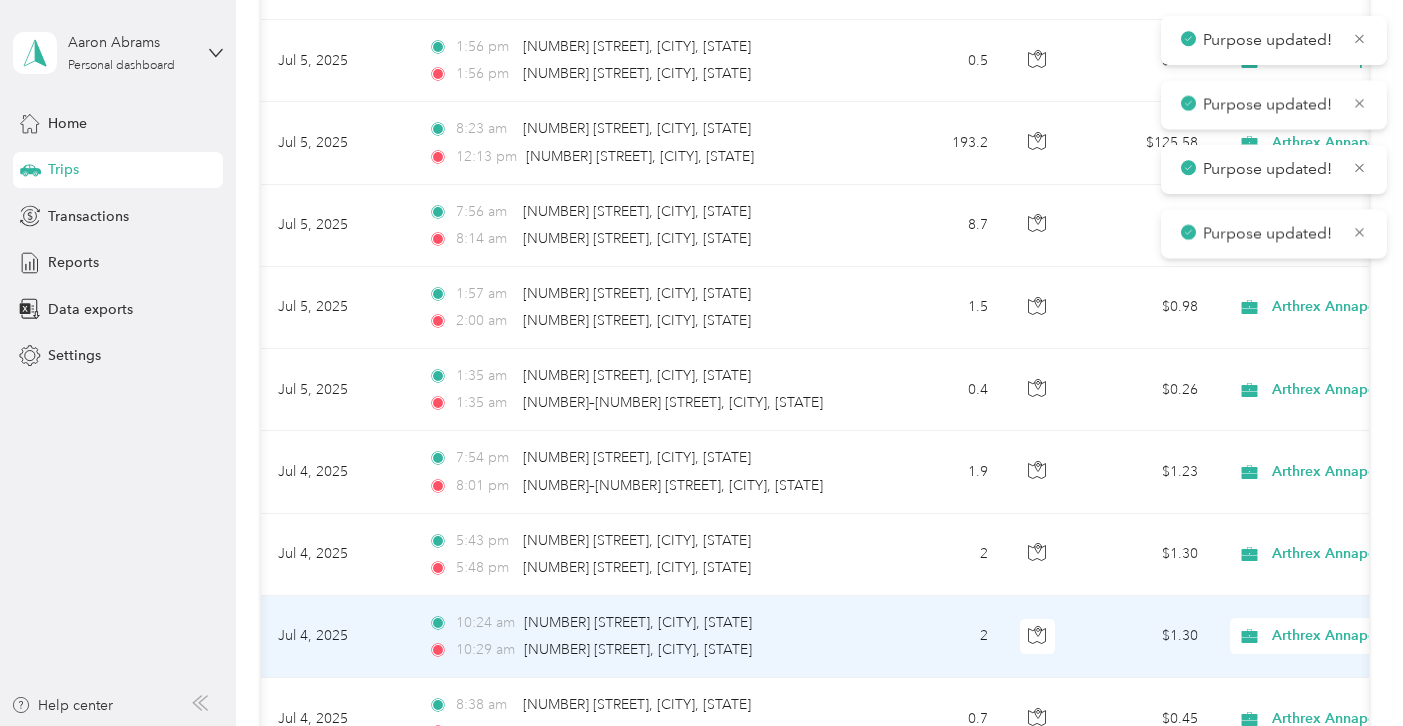 scroll, scrollTop: 14927, scrollLeft: 0, axis: vertical 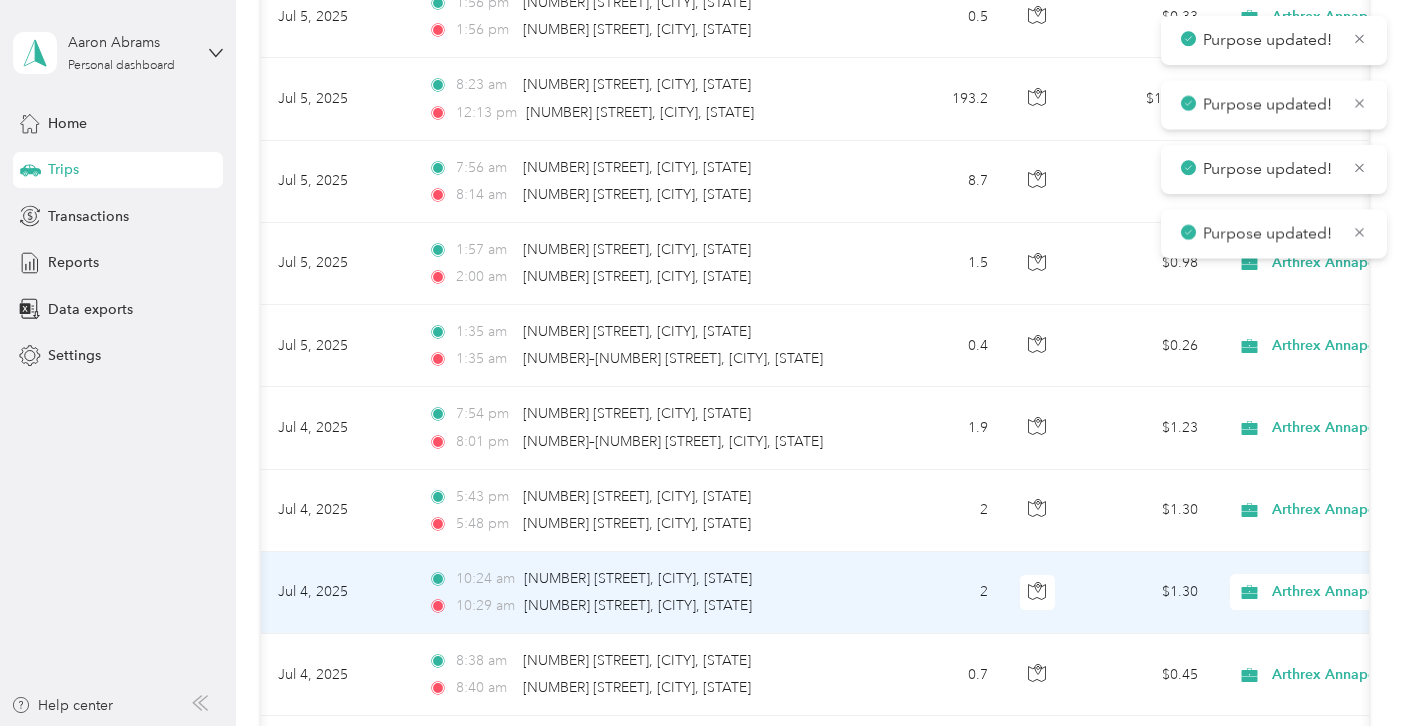 click 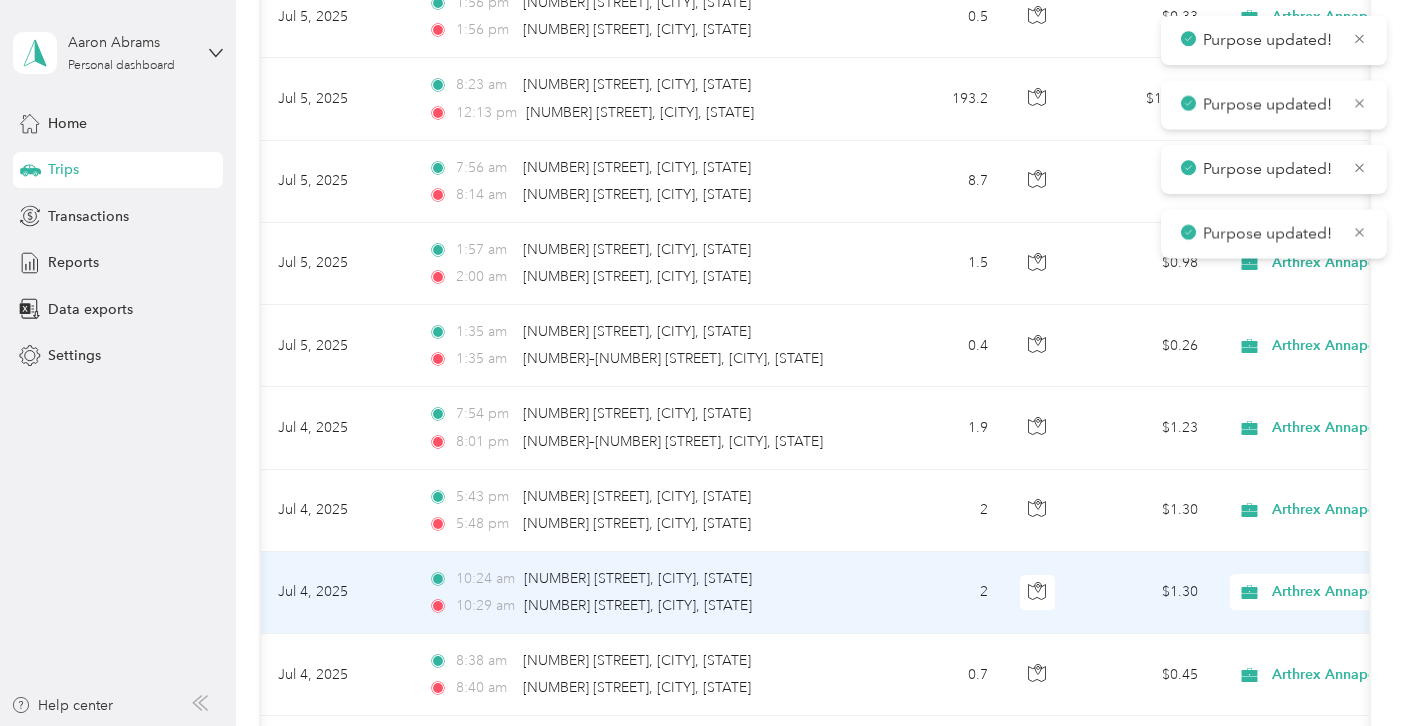 click on "Personal" at bounding box center (1279, 615) 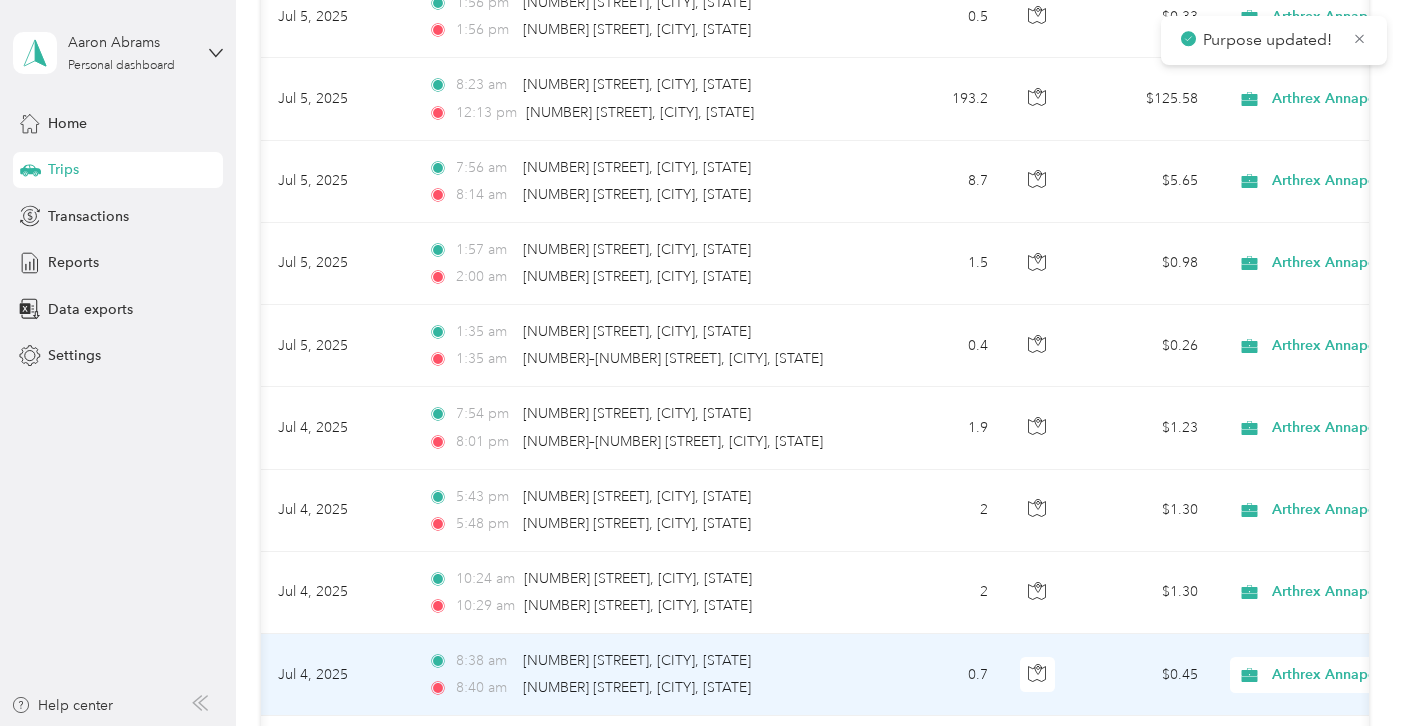 click 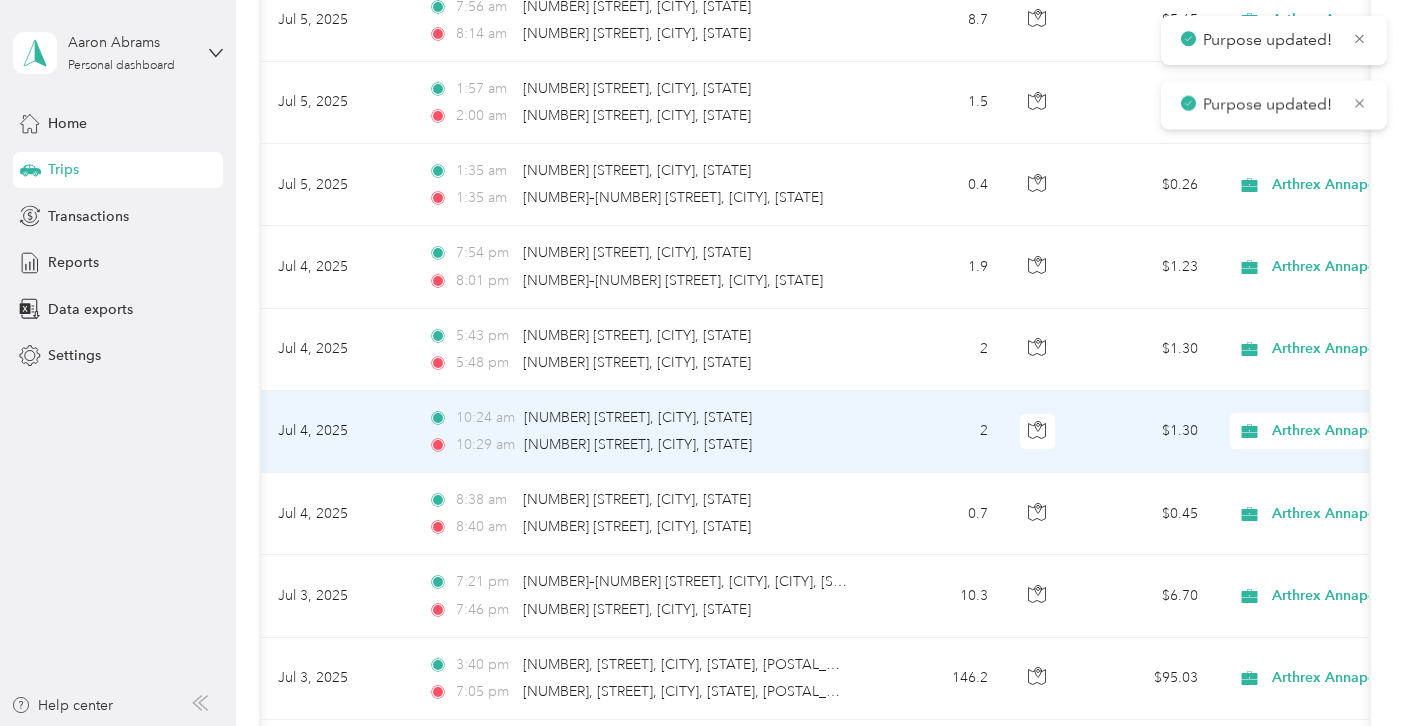 scroll, scrollTop: 15088, scrollLeft: 0, axis: vertical 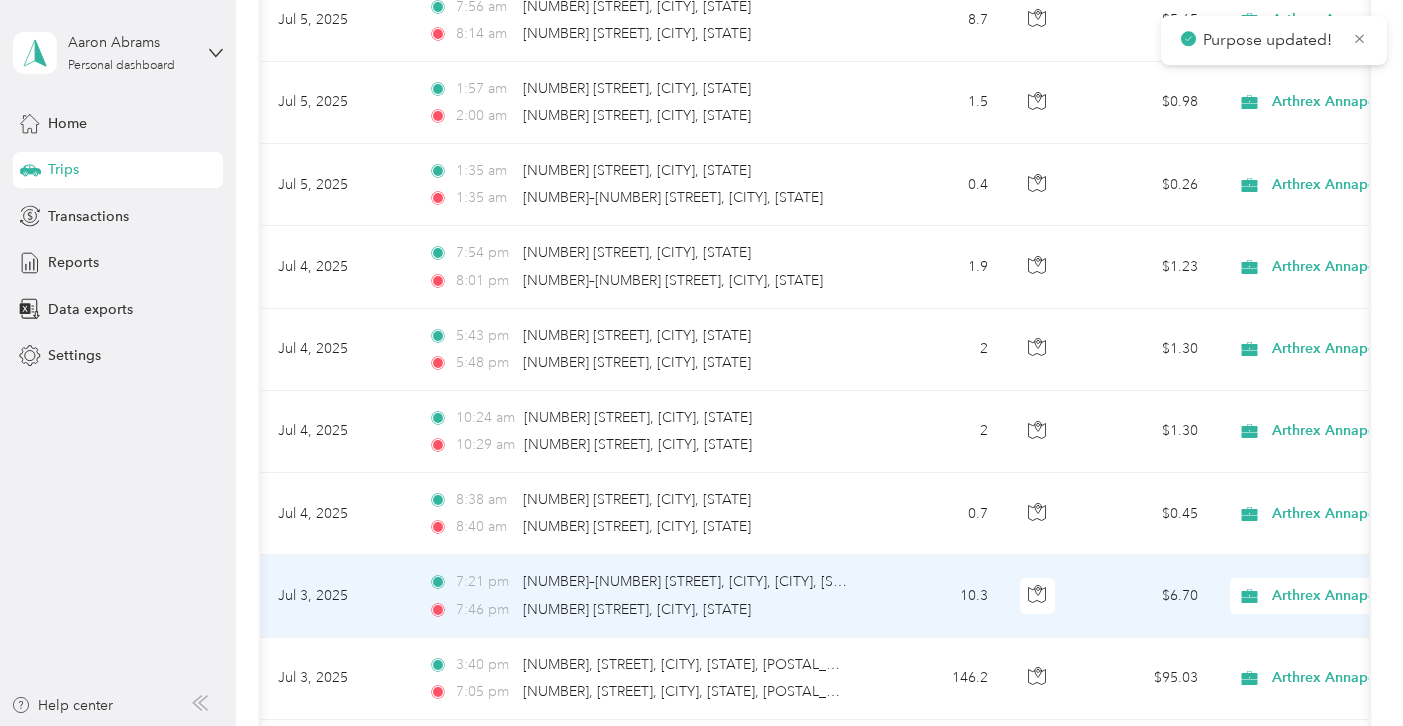 click on "Arthrex Annapolis" at bounding box center (1346, 596) 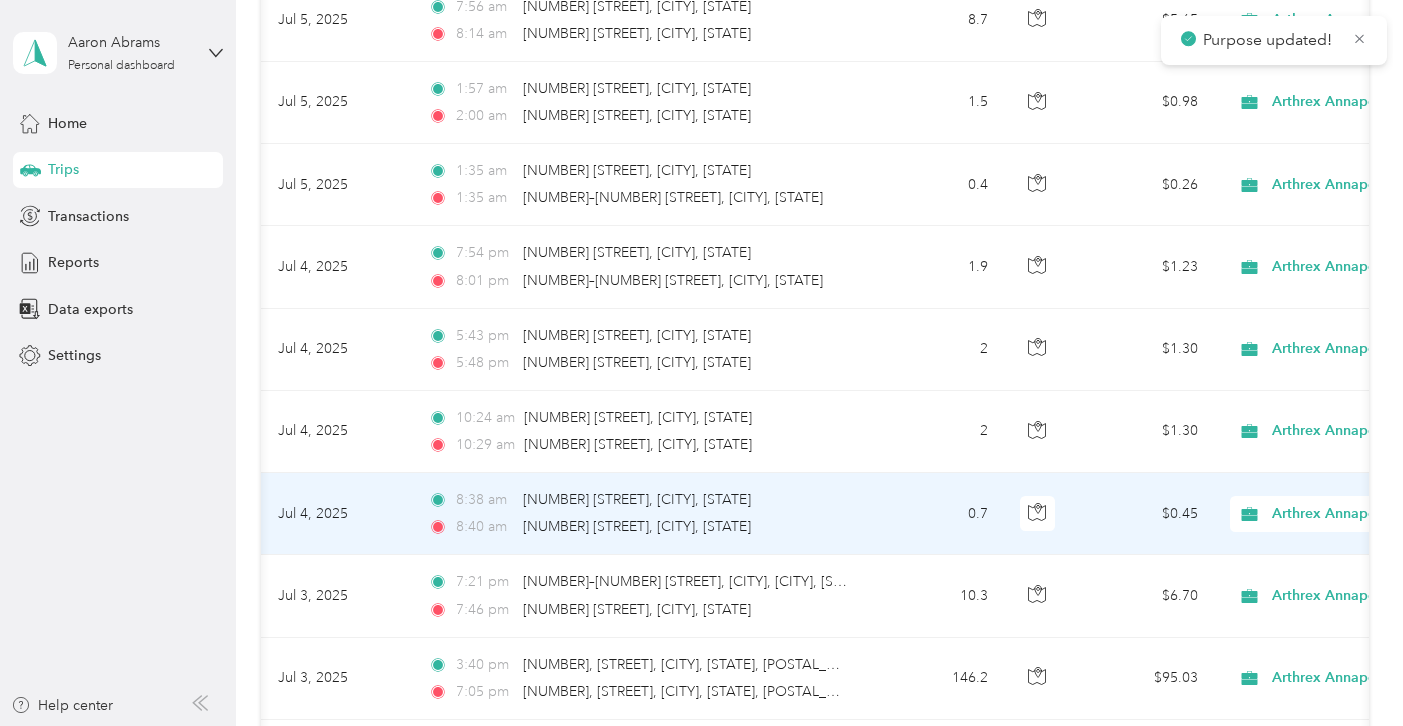 click on "Arthrex Annapolis" at bounding box center (1363, 514) 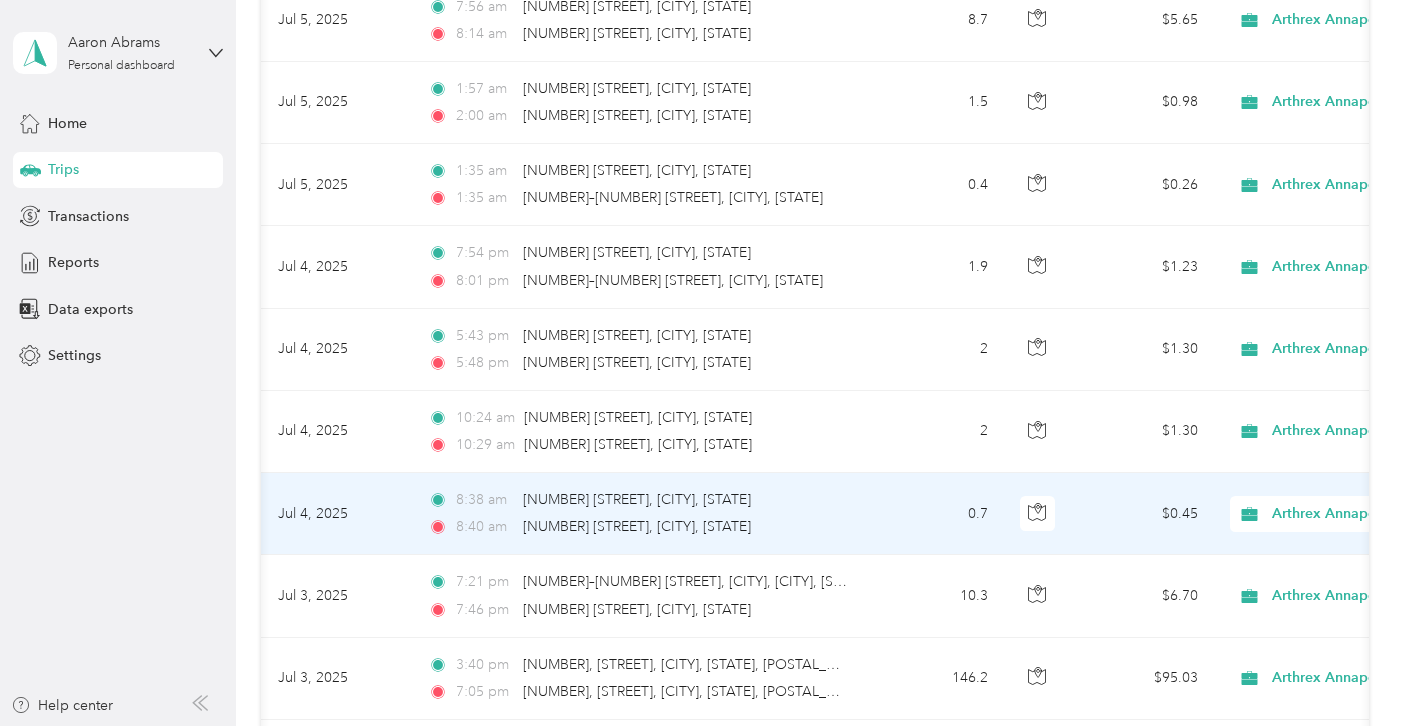 click on "Personal" at bounding box center [1297, 540] 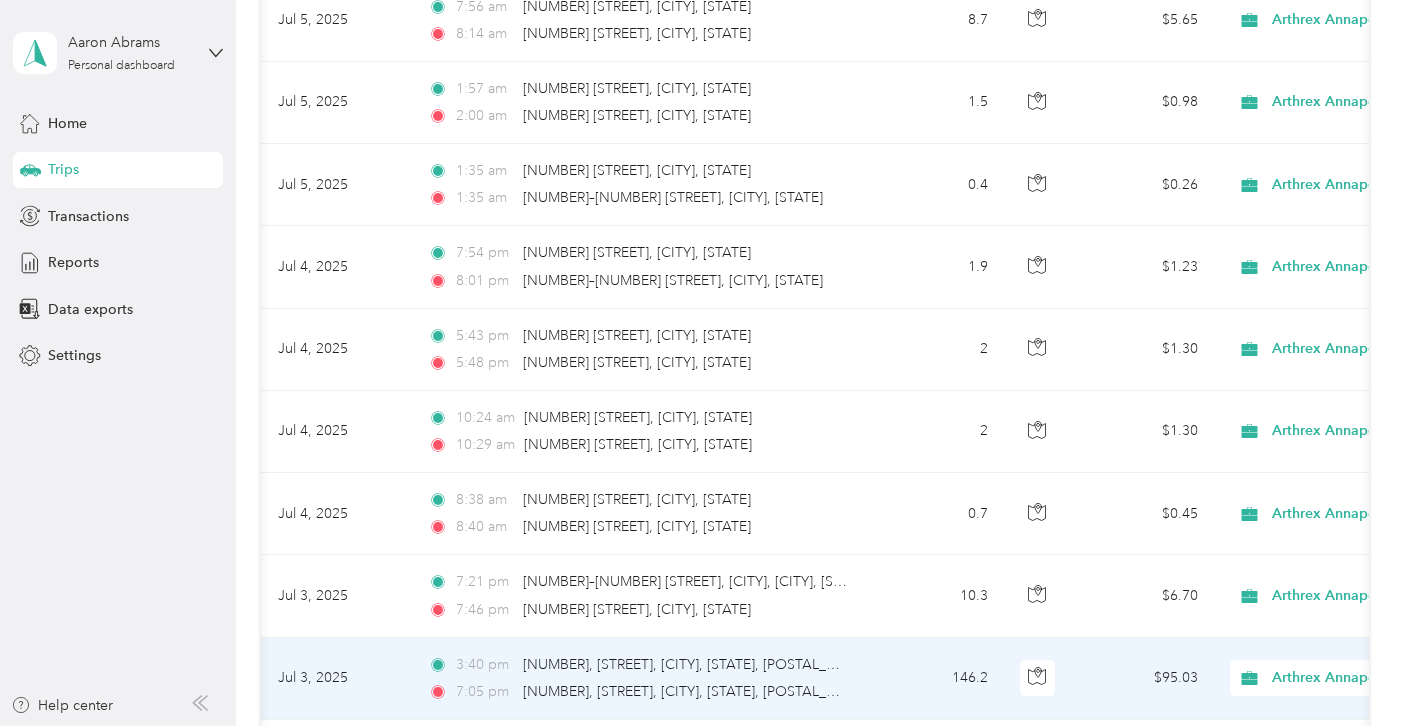 click on "Arthrex Annapolis" at bounding box center (1363, 678) 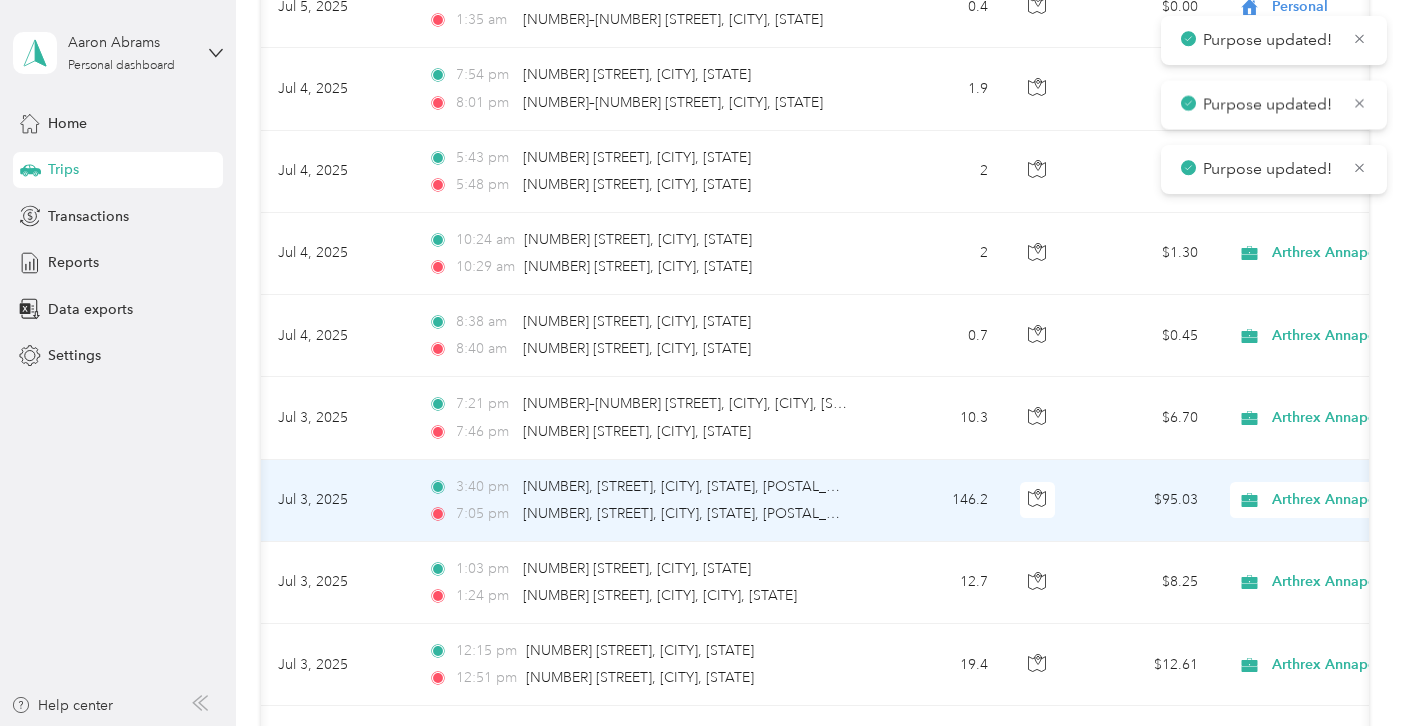 scroll, scrollTop: 15265, scrollLeft: 0, axis: vertical 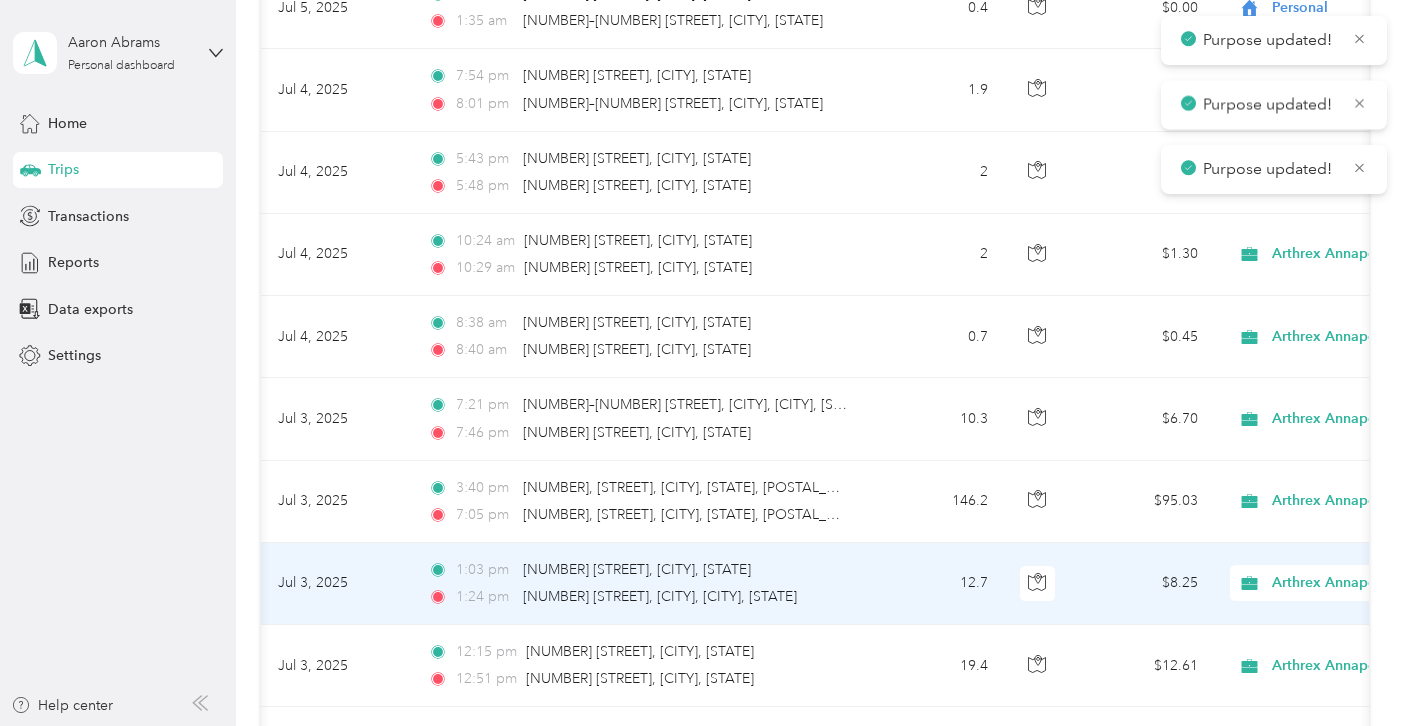 click on "Arthrex Annapolis" at bounding box center [1346, 583] 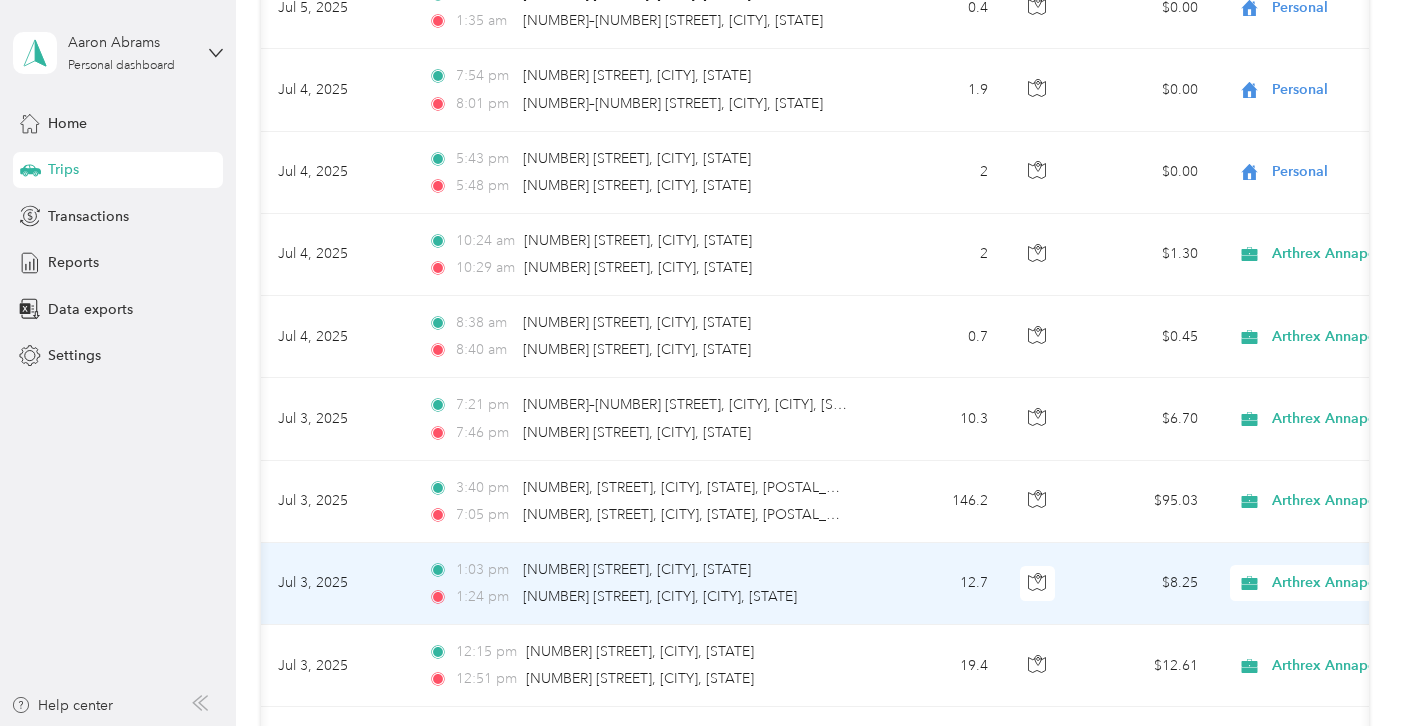 click on "$8.25" at bounding box center [1144, 584] 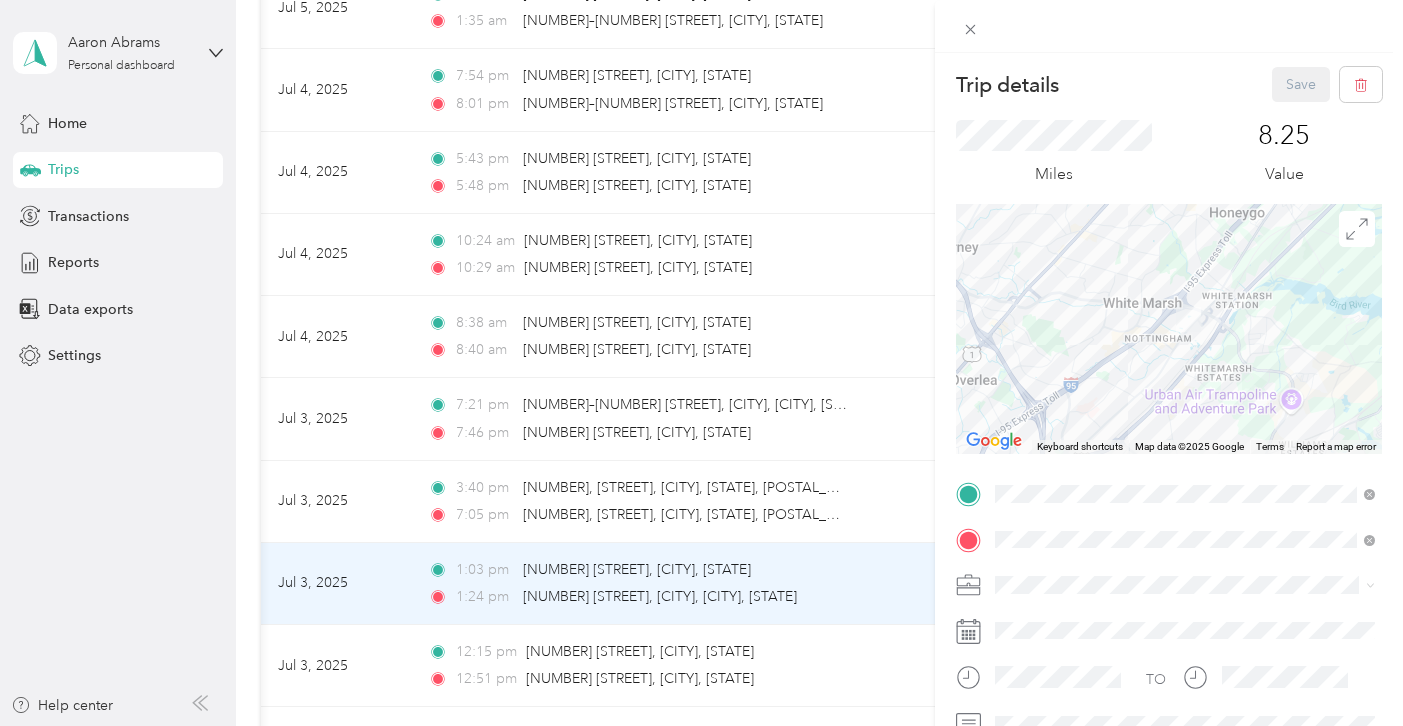 drag, startPoint x: 1239, startPoint y: 271, endPoint x: 1214, endPoint y: 329, distance: 63.15853 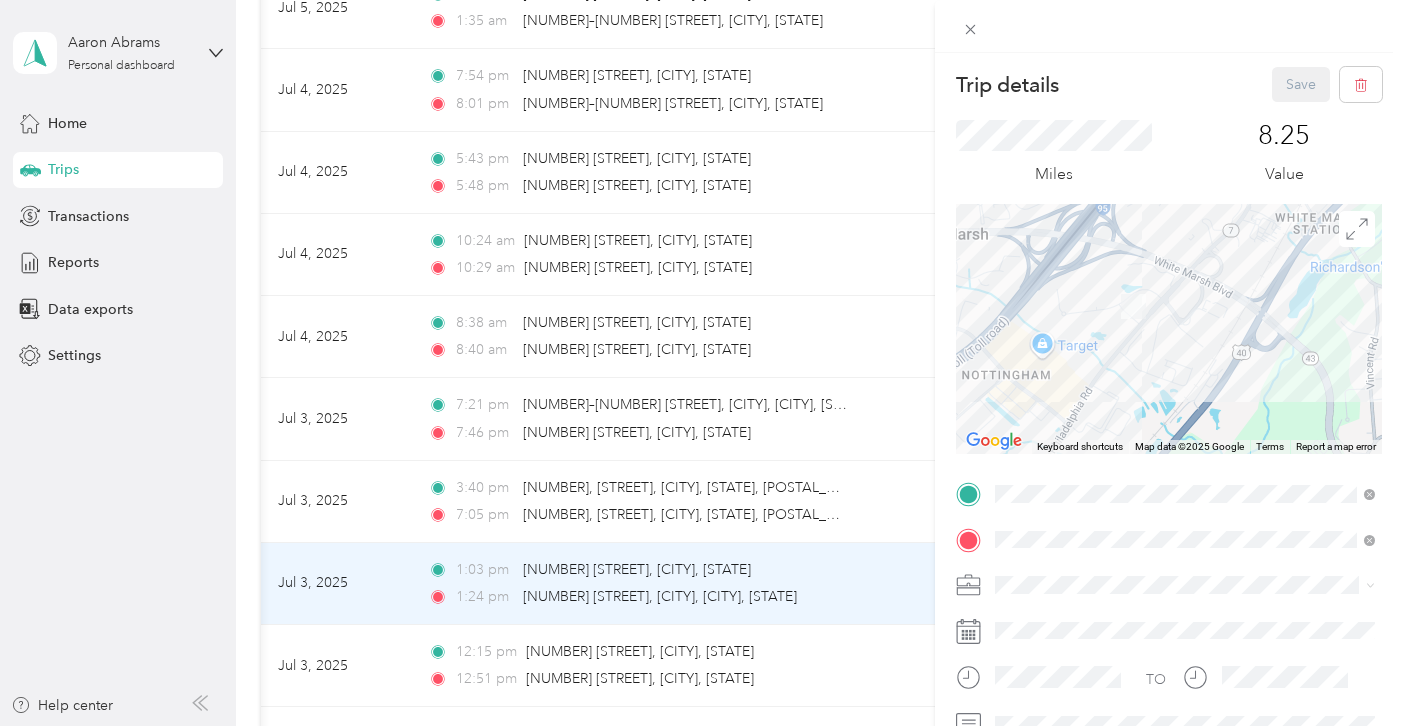 drag, startPoint x: 1147, startPoint y: 307, endPoint x: 1161, endPoint y: 328, distance: 25.23886 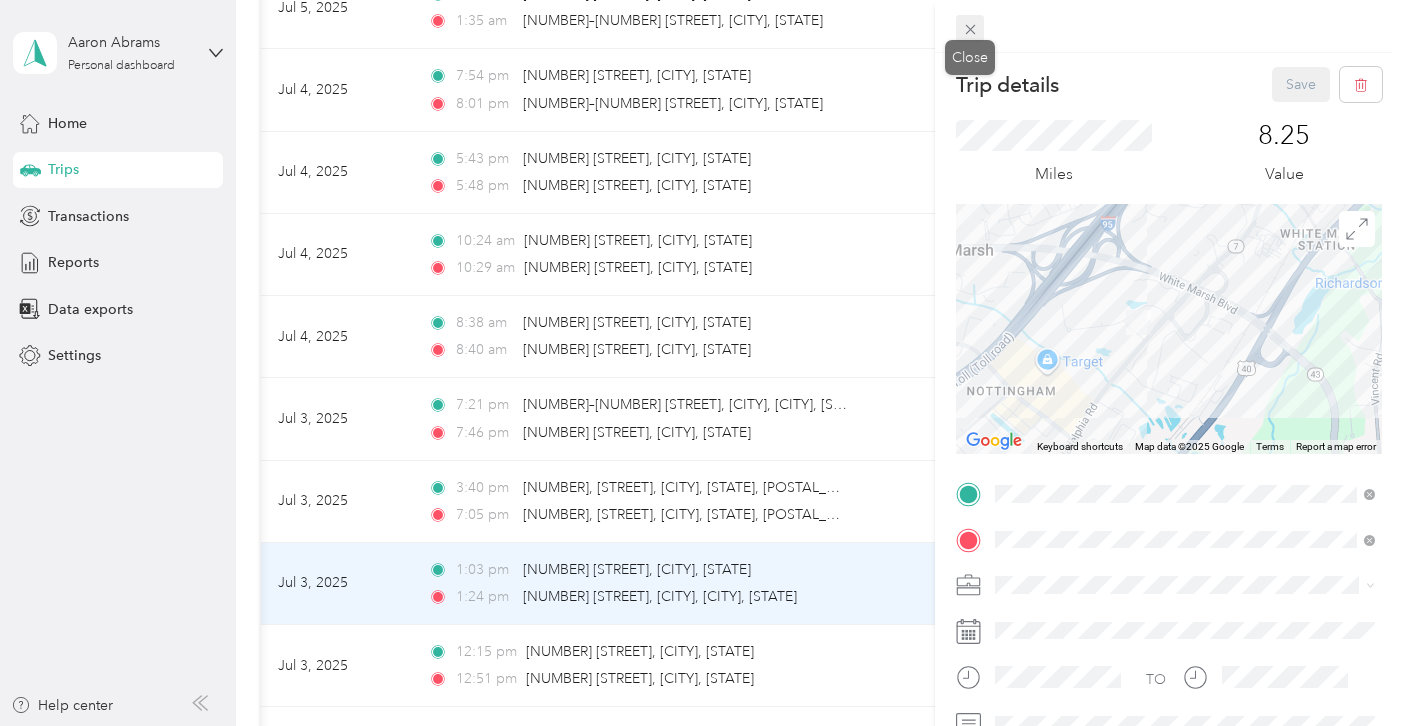 click 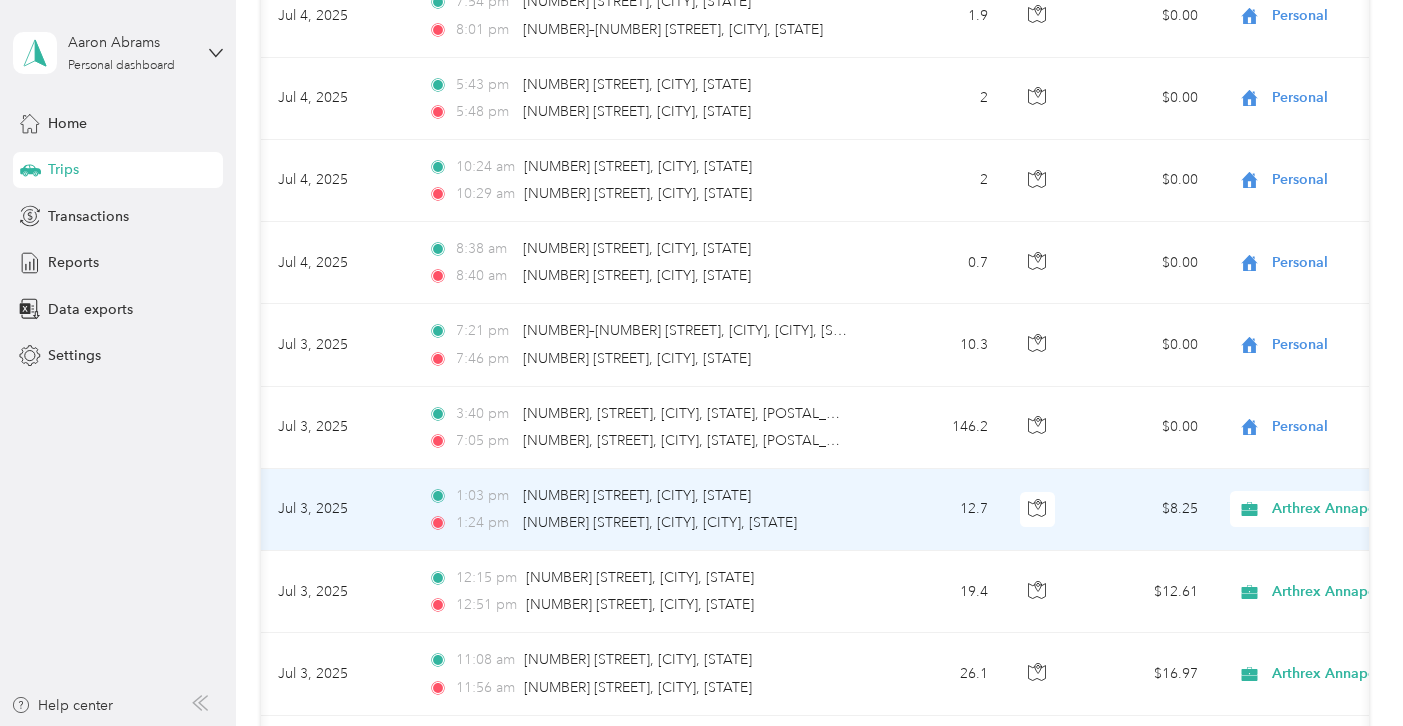 scroll, scrollTop: 15376, scrollLeft: 0, axis: vertical 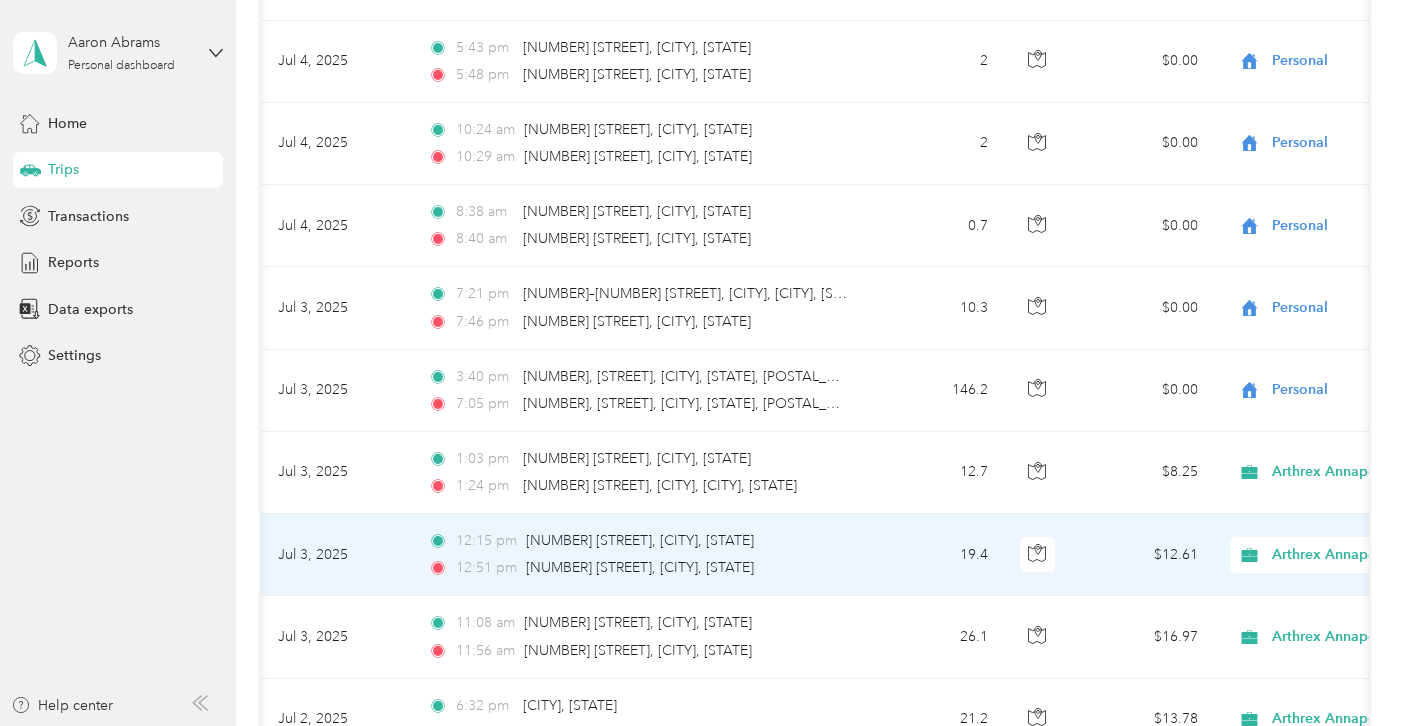 click on "$12.61" at bounding box center [1144, 555] 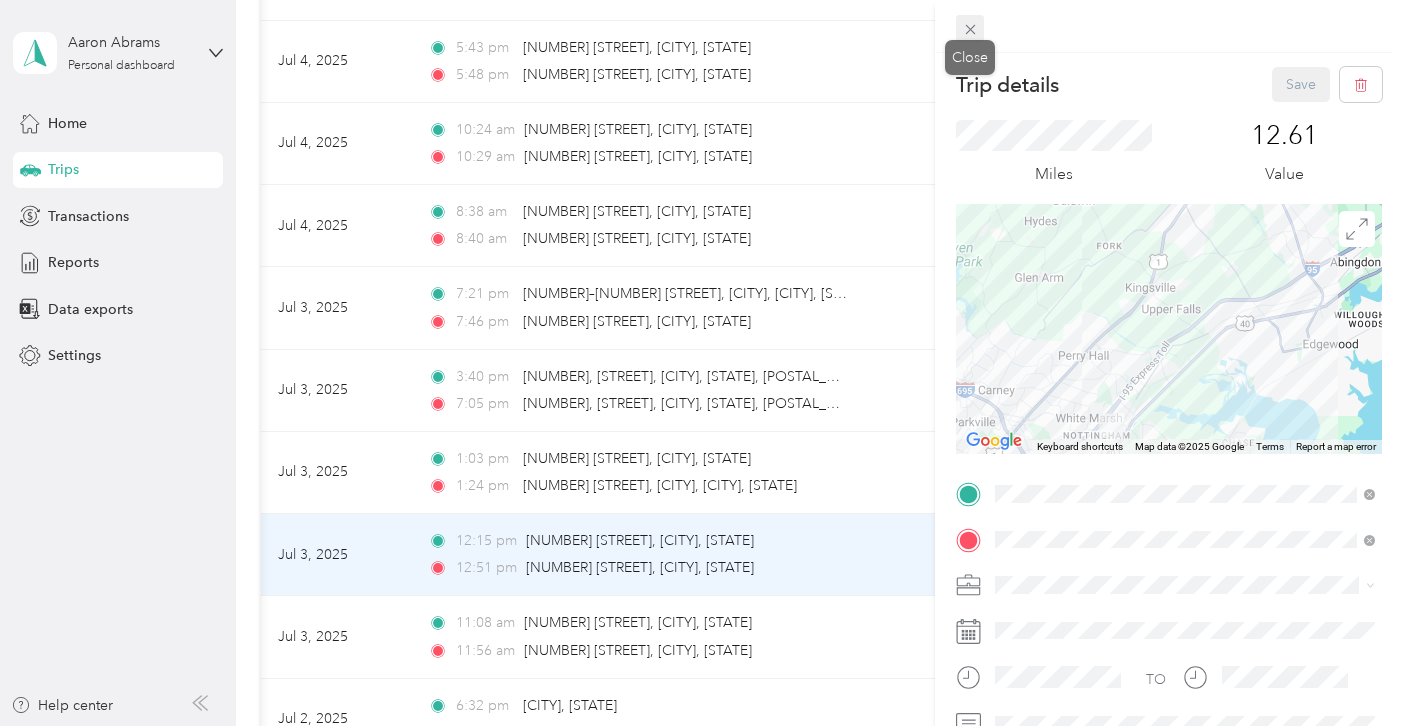 click 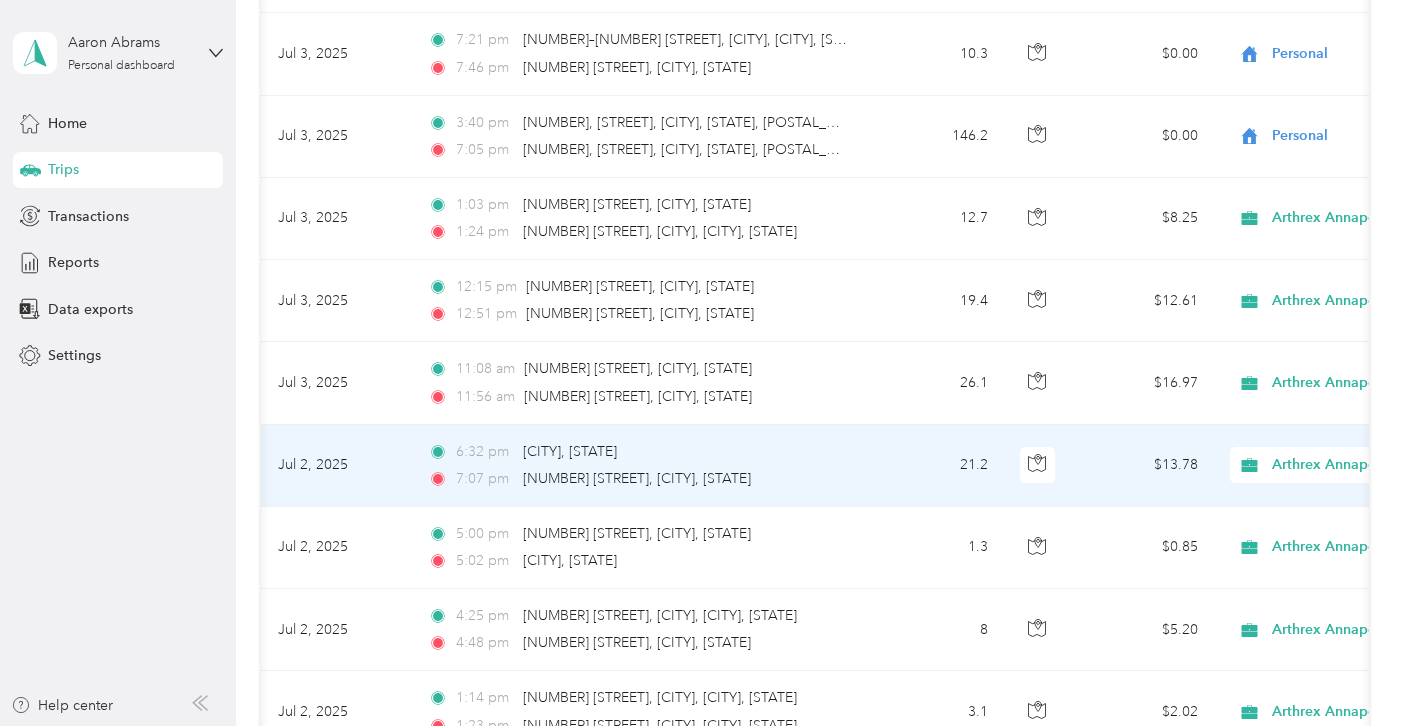 scroll, scrollTop: 15631, scrollLeft: 0, axis: vertical 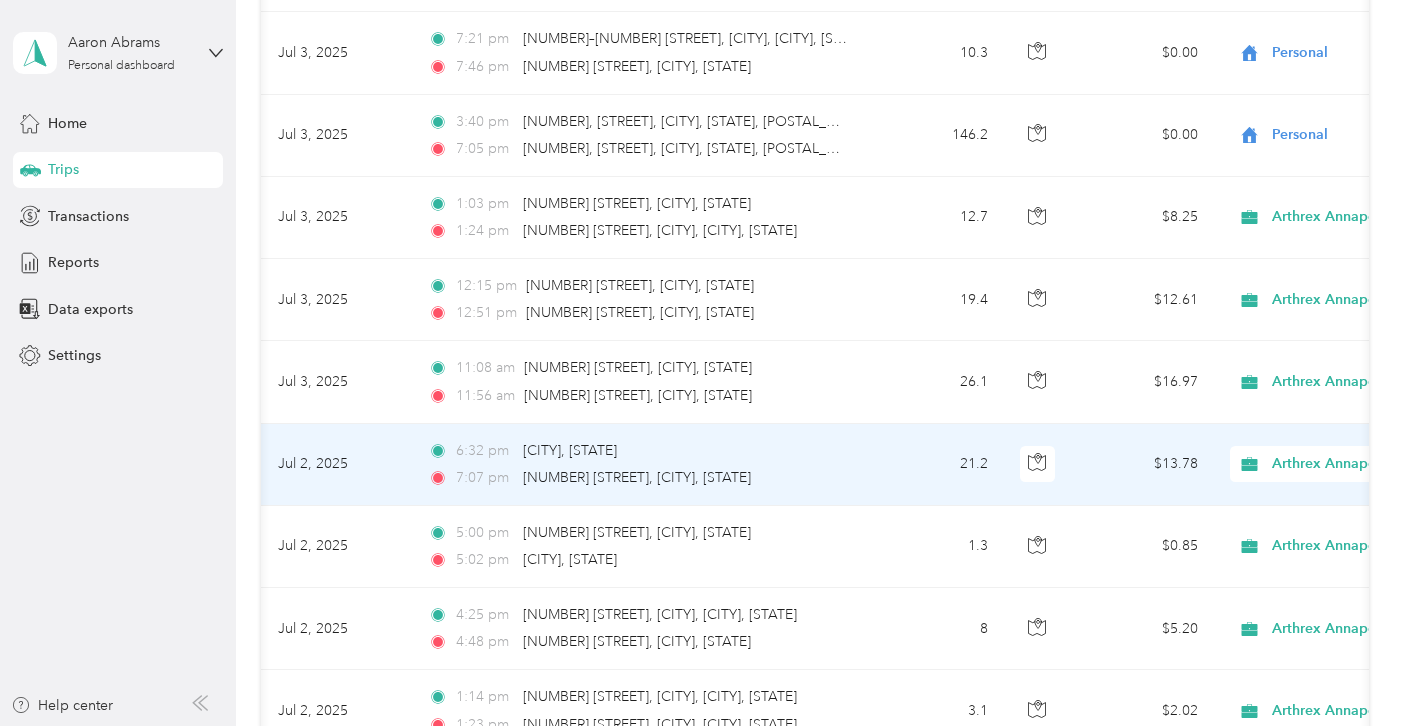 click on "Arthrex Annapolis" at bounding box center (1363, 464) 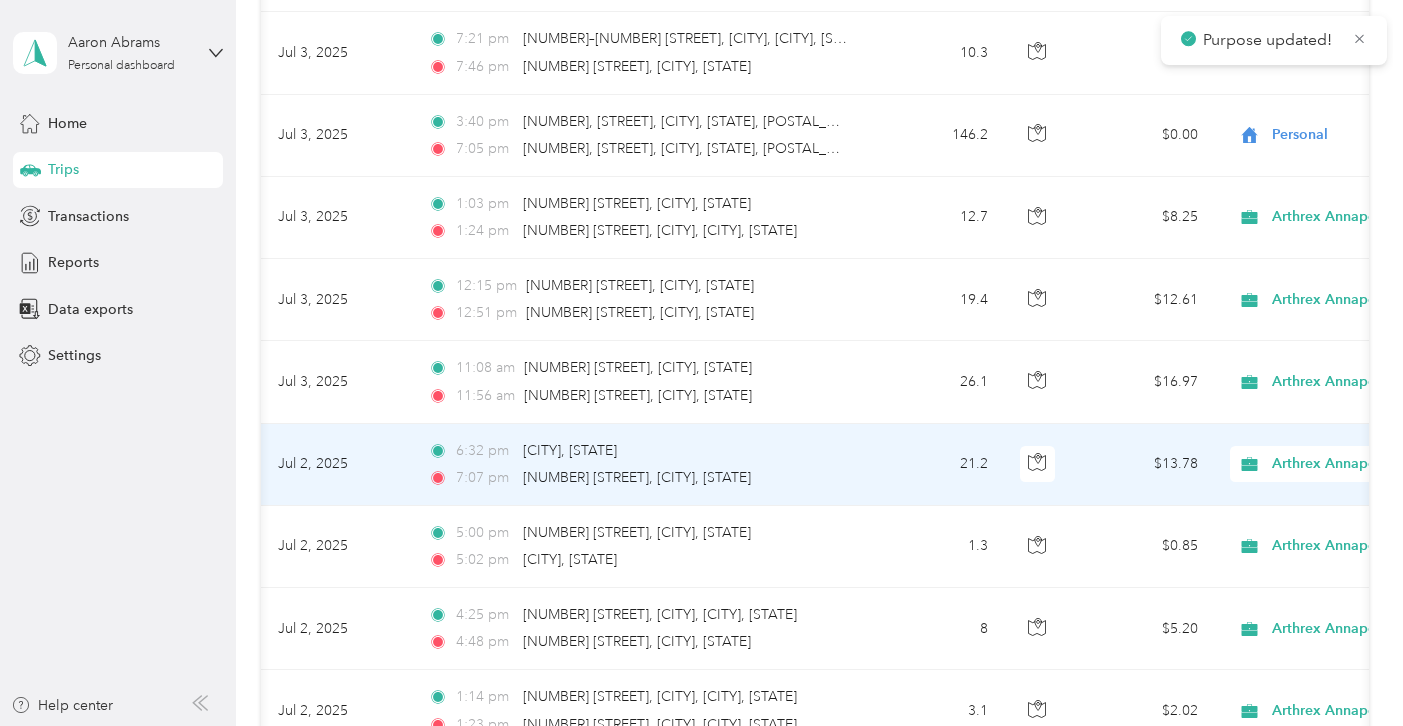click on "$13.78" at bounding box center [1144, 465] 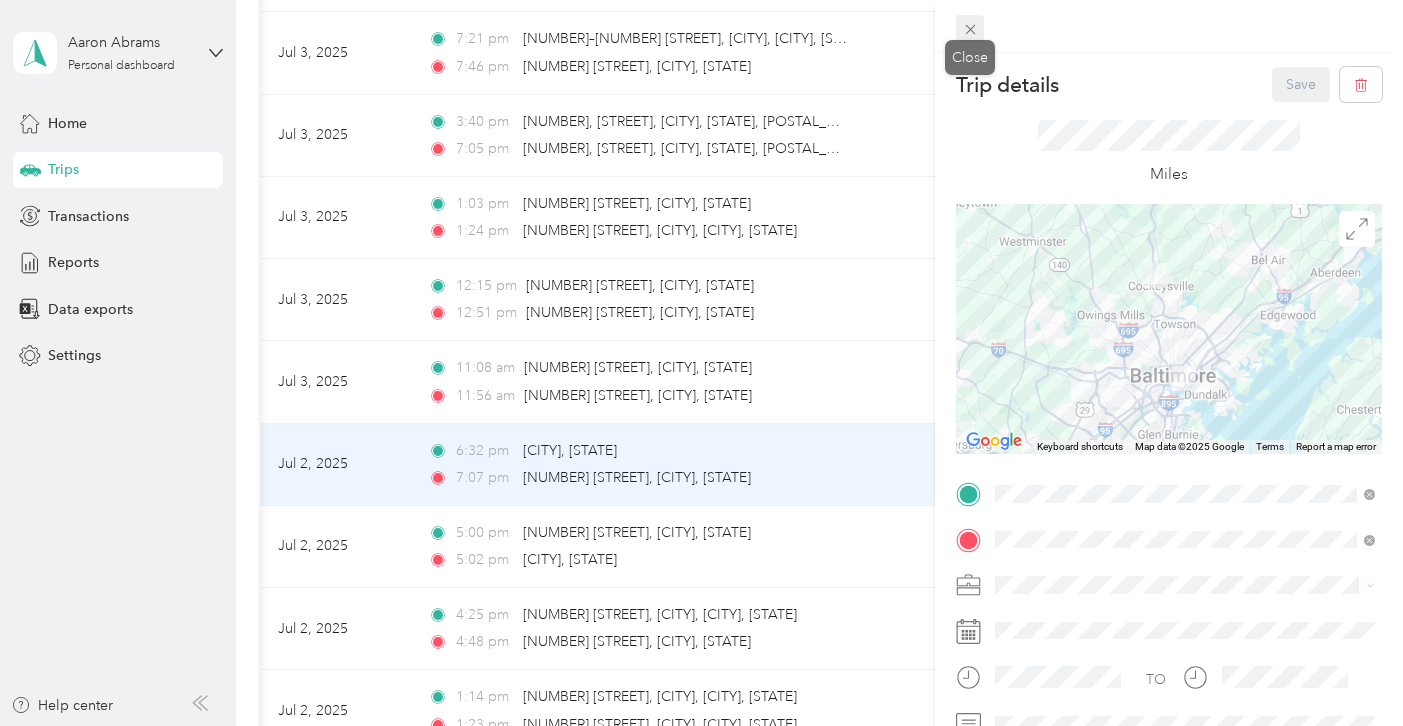 click 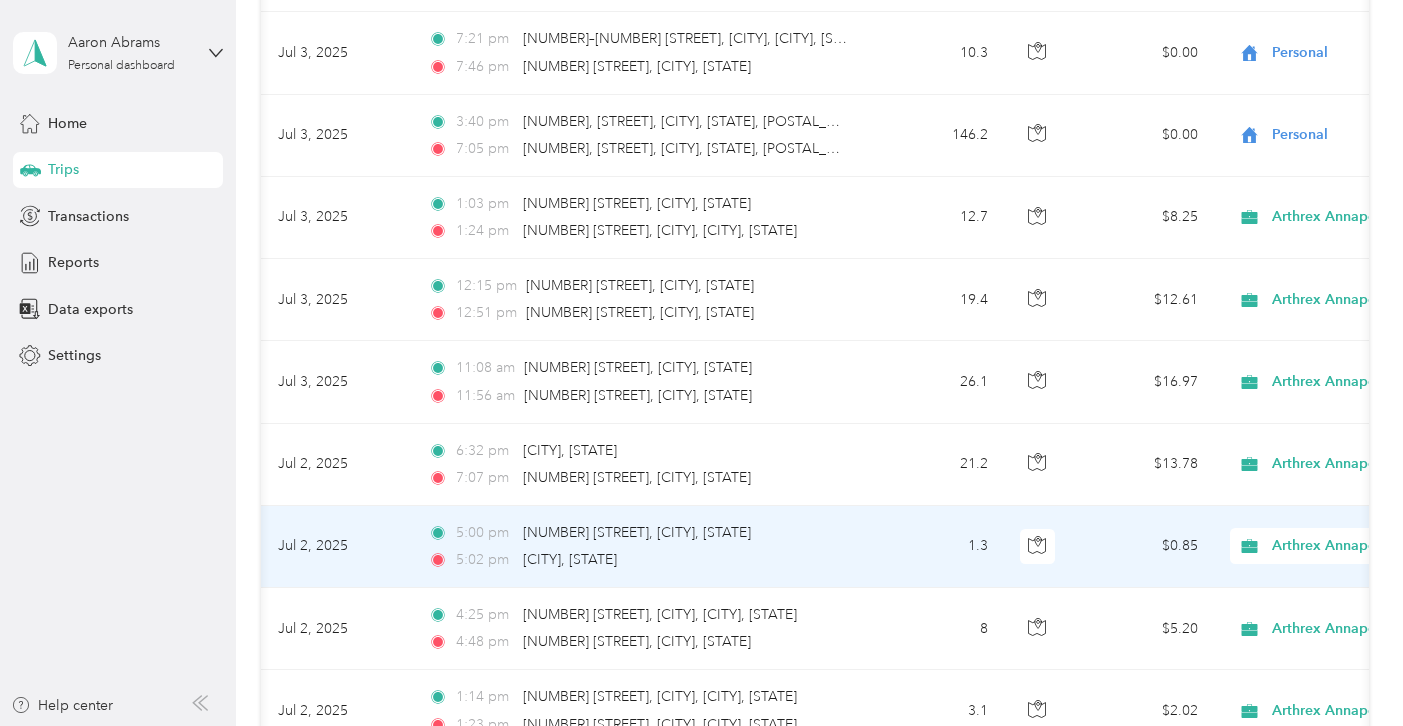 click 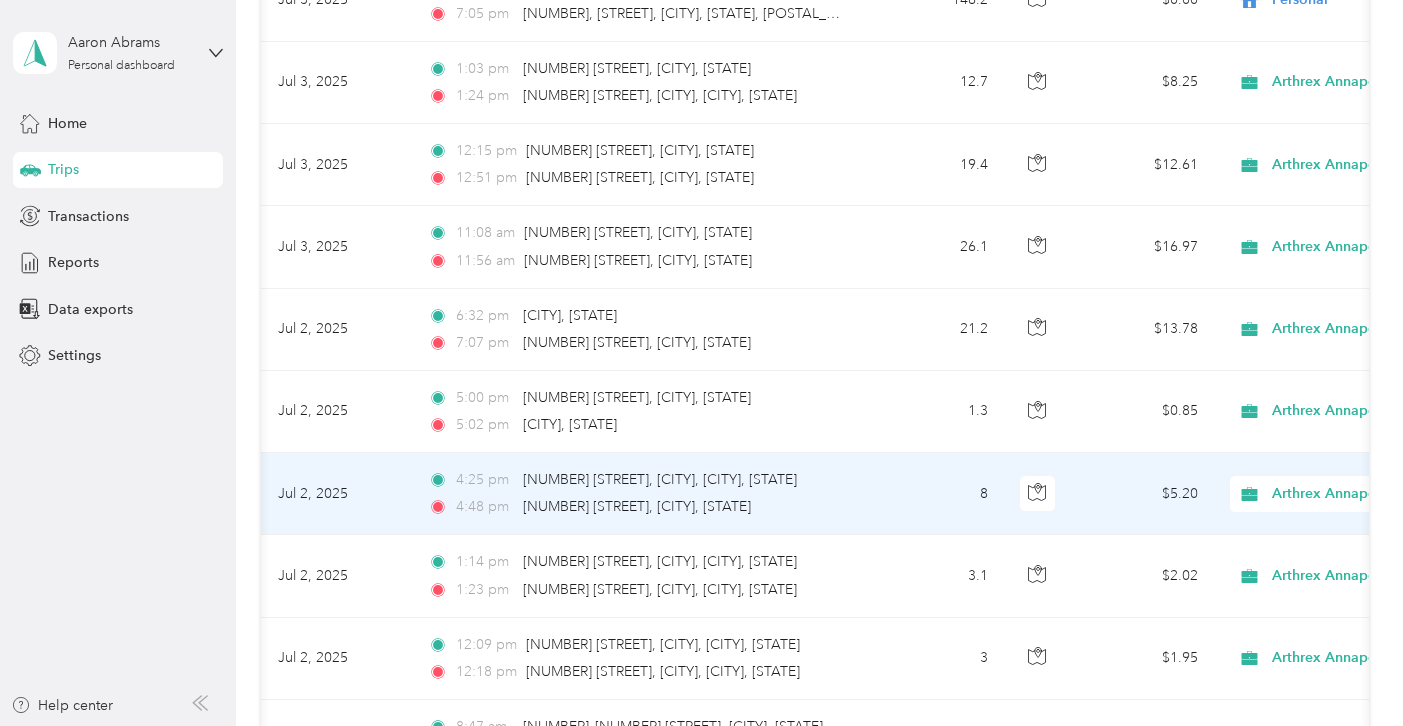 scroll, scrollTop: 15770, scrollLeft: 0, axis: vertical 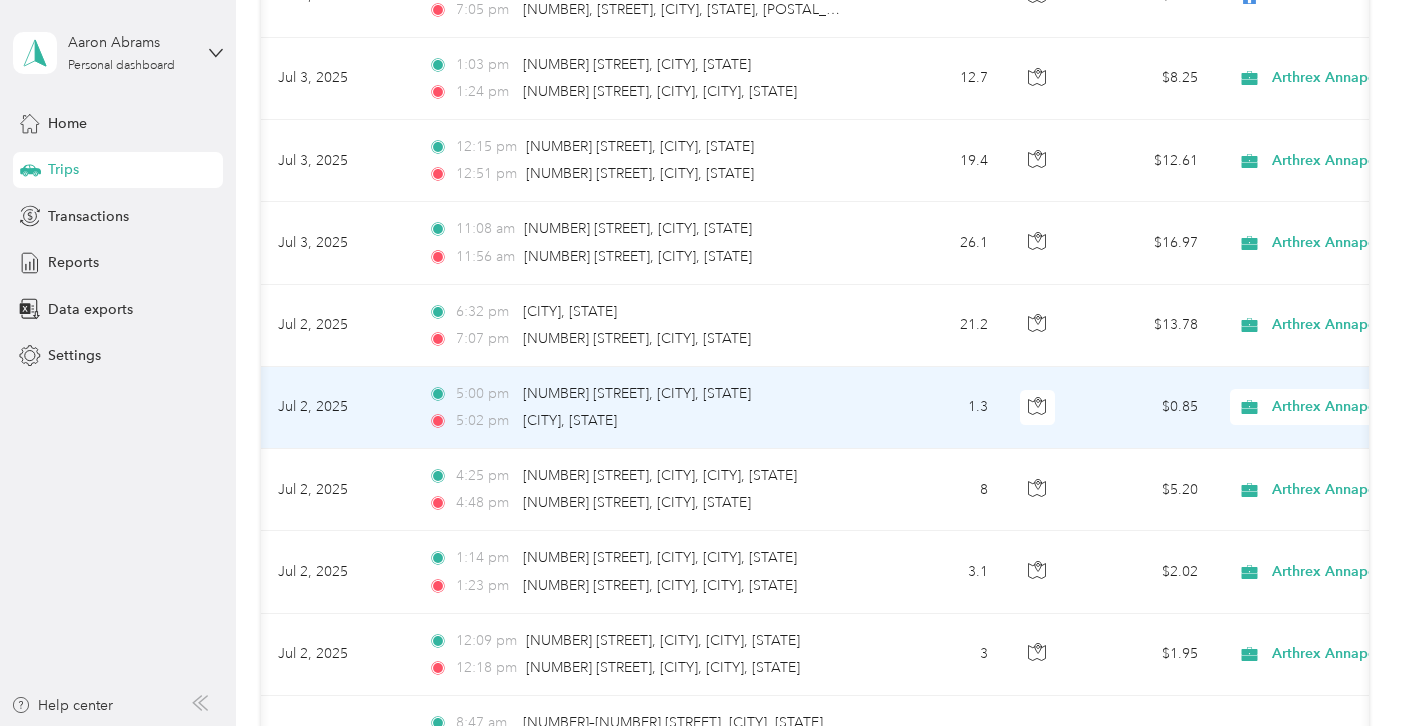 click on "Arthrex Annapolis" at bounding box center (1346, 407) 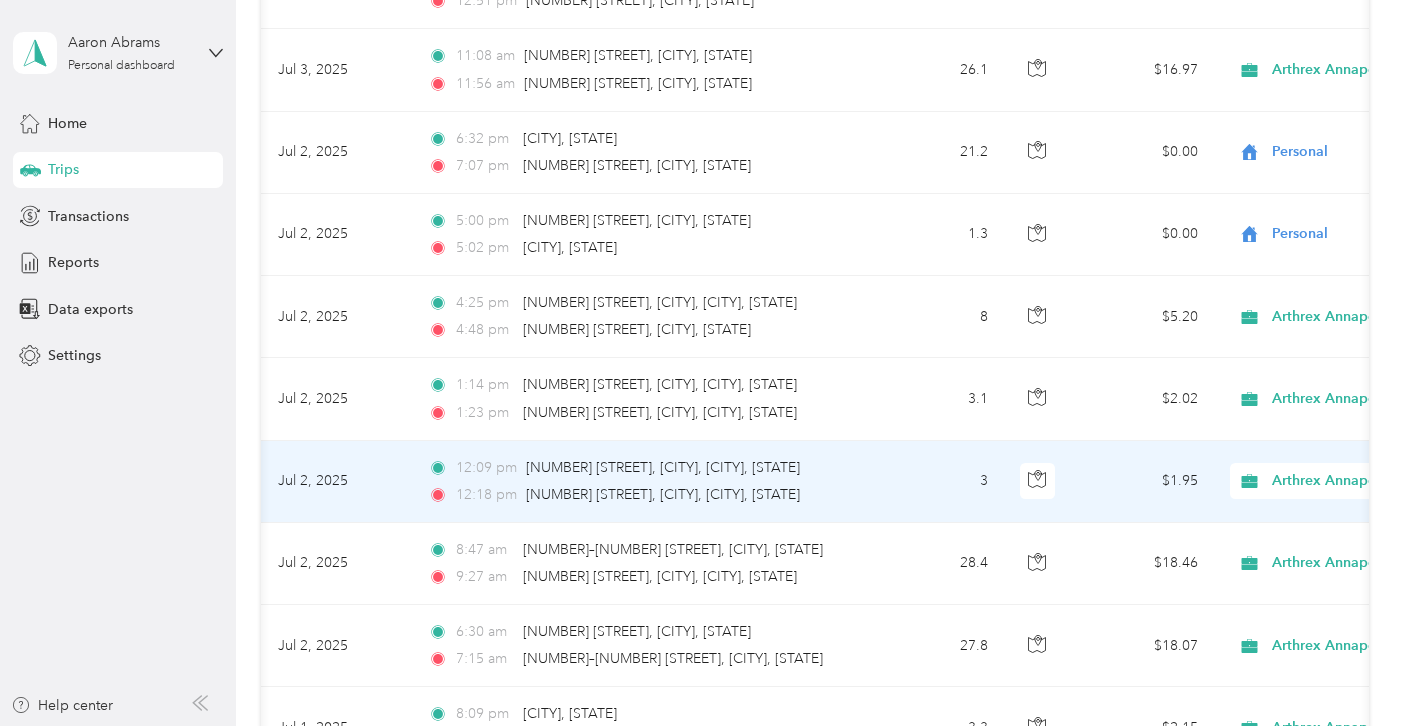 scroll, scrollTop: 15946, scrollLeft: 0, axis: vertical 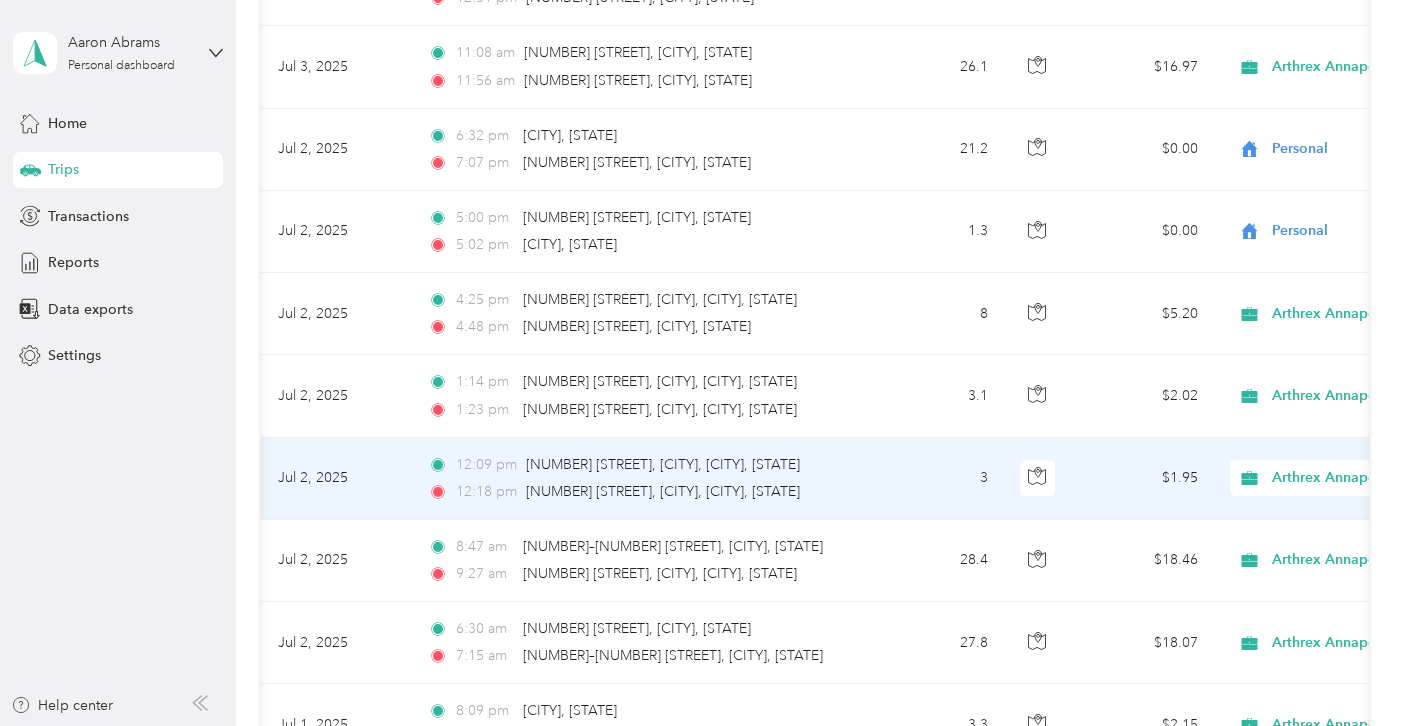 click on "$1.95" at bounding box center (1144, 479) 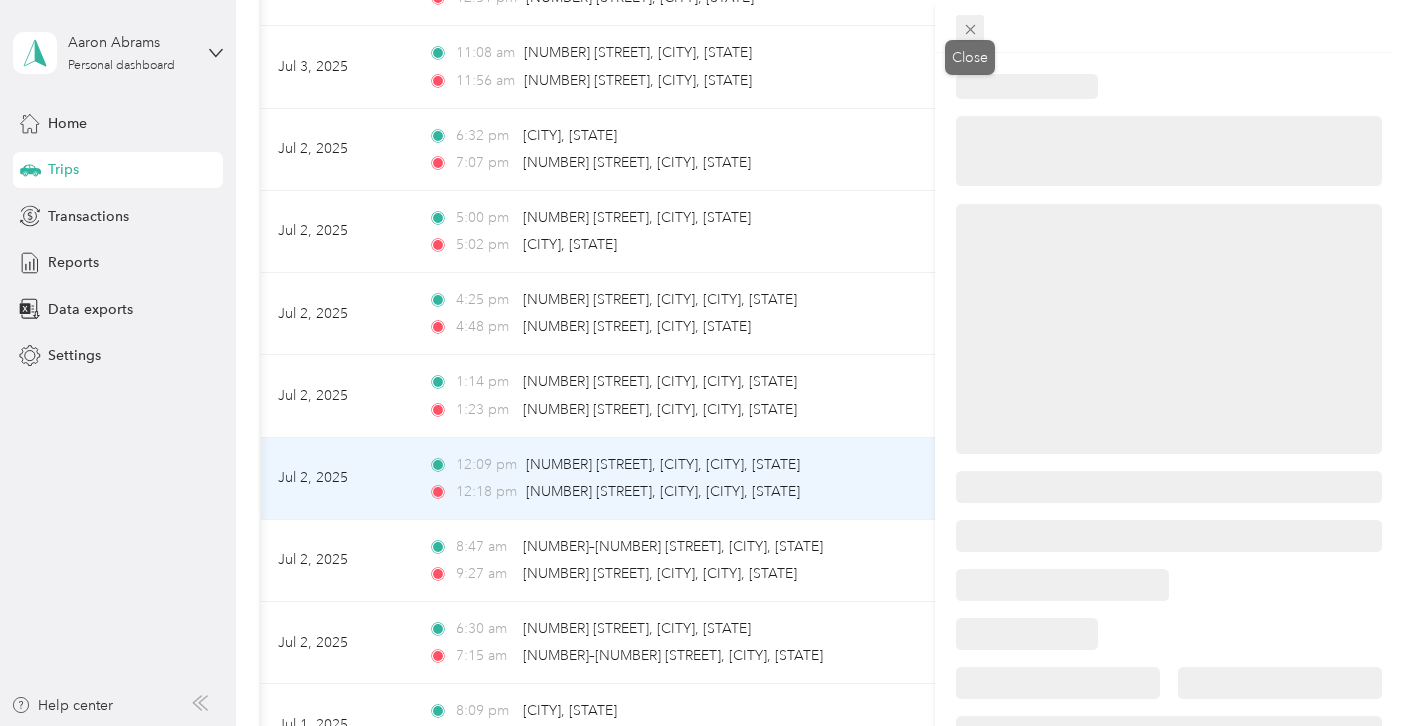 click 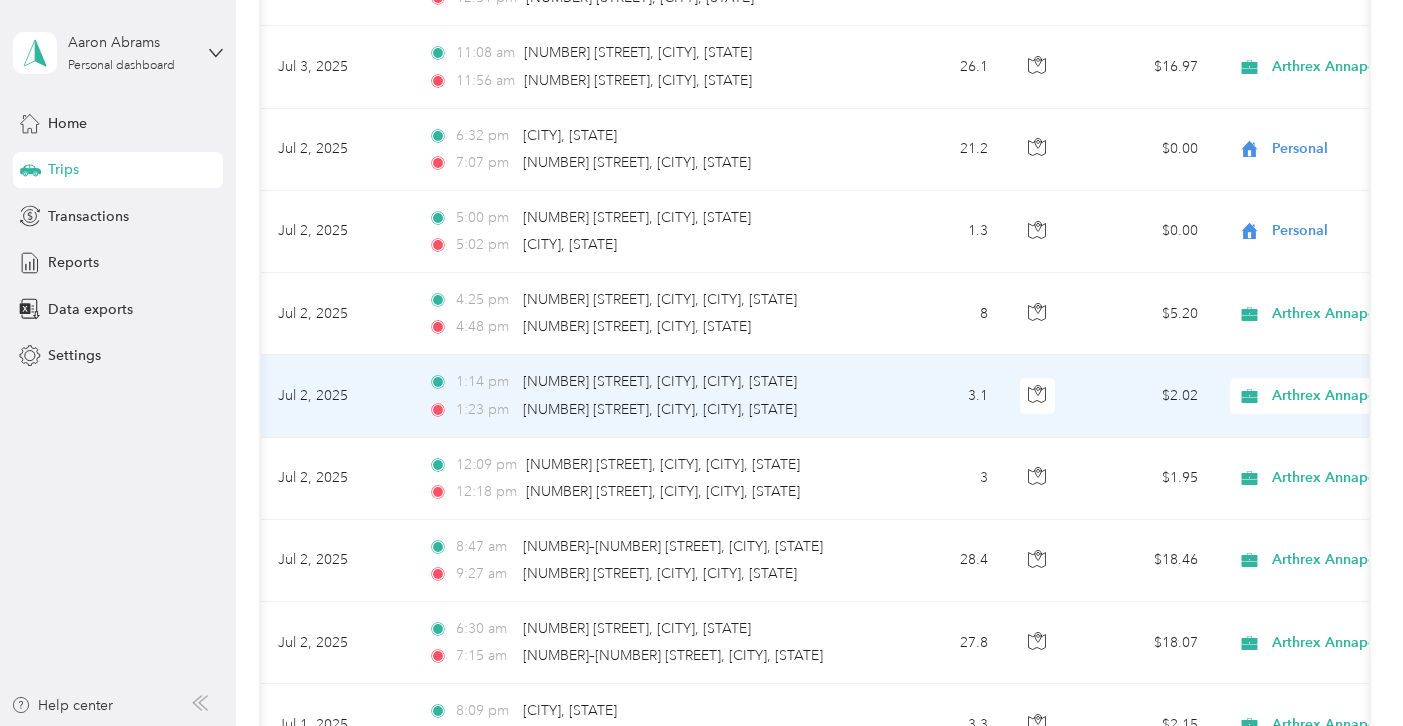click on "$2.02" at bounding box center [1144, 396] 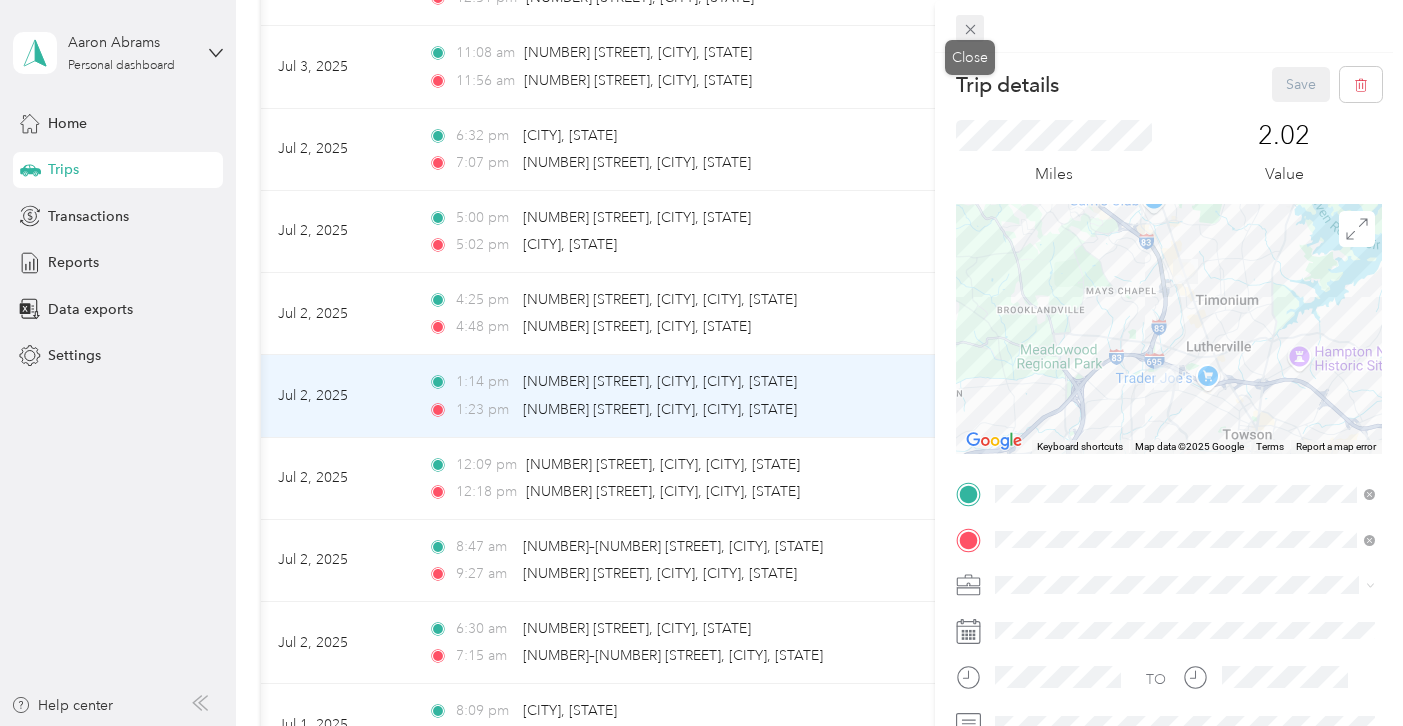 click 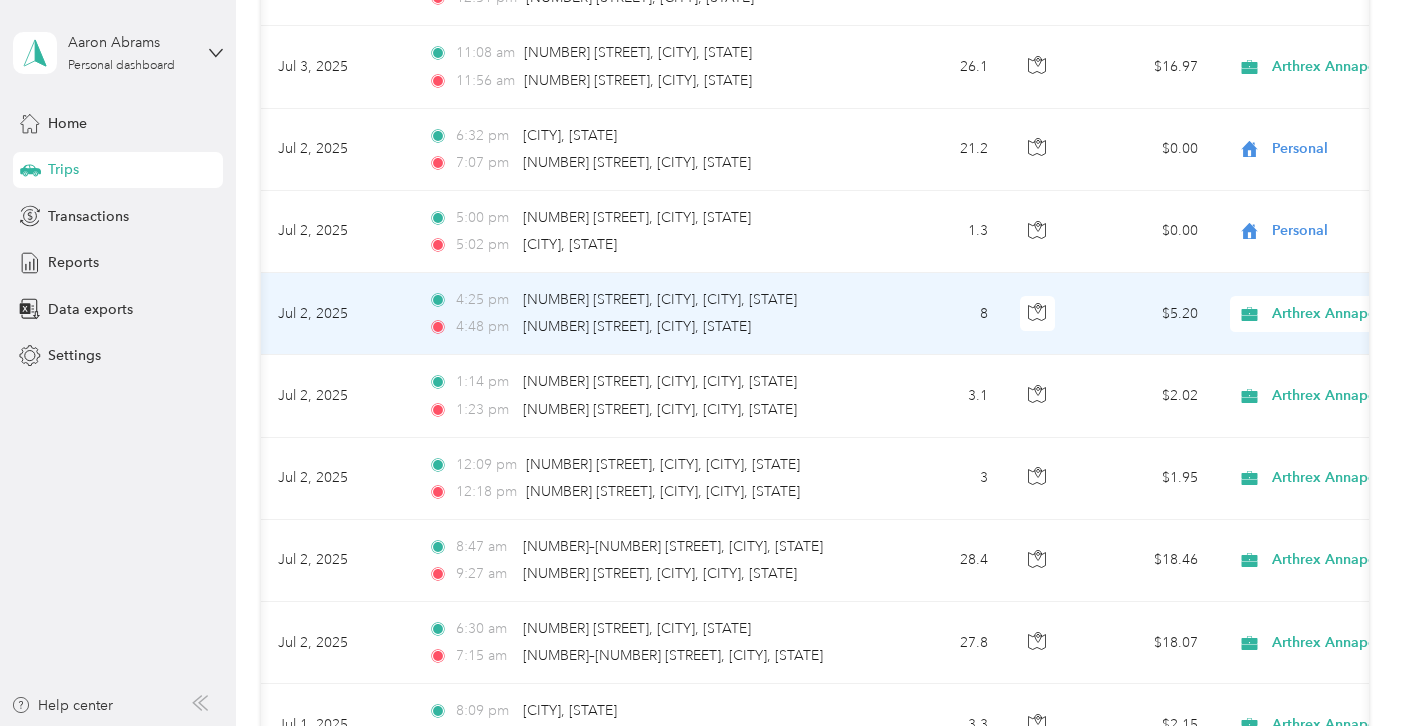 click on "$5.20" at bounding box center (1144, 314) 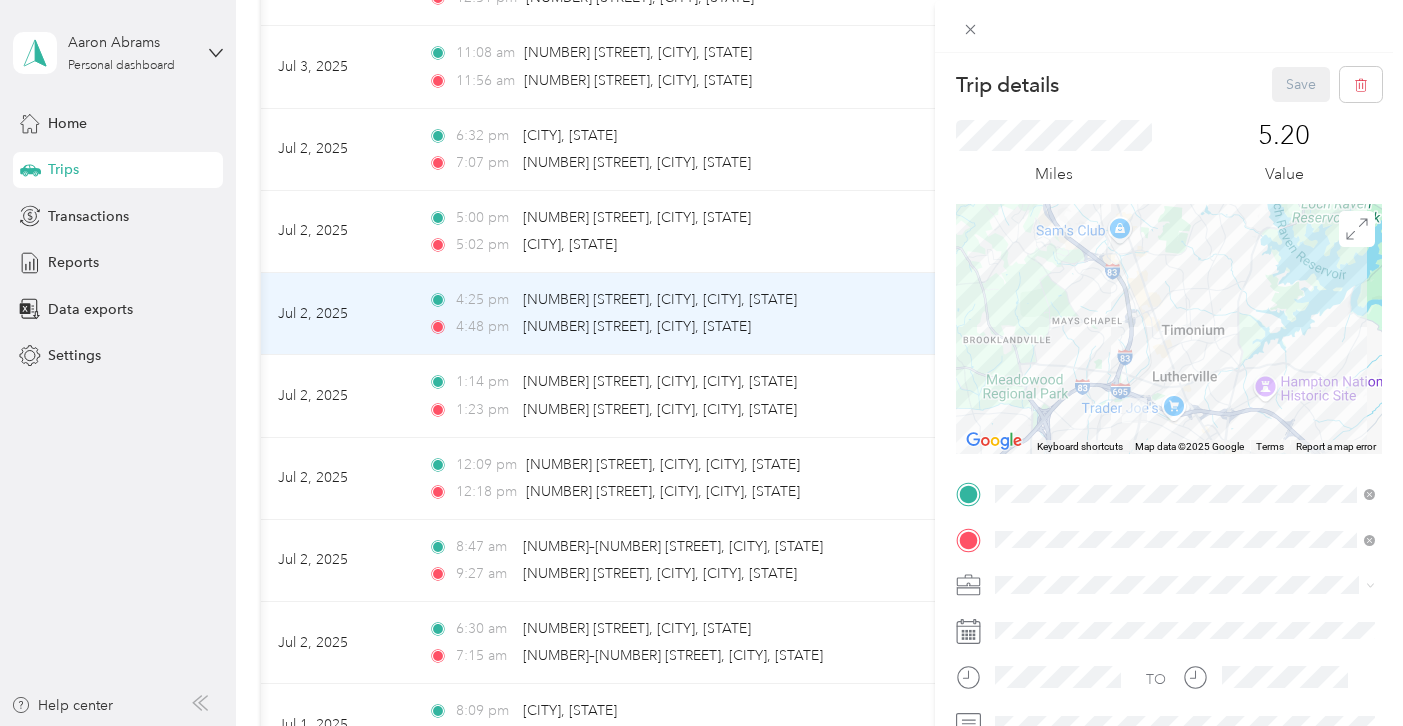 drag, startPoint x: 1135, startPoint y: 375, endPoint x: 1117, endPoint y: 290, distance: 86.88498 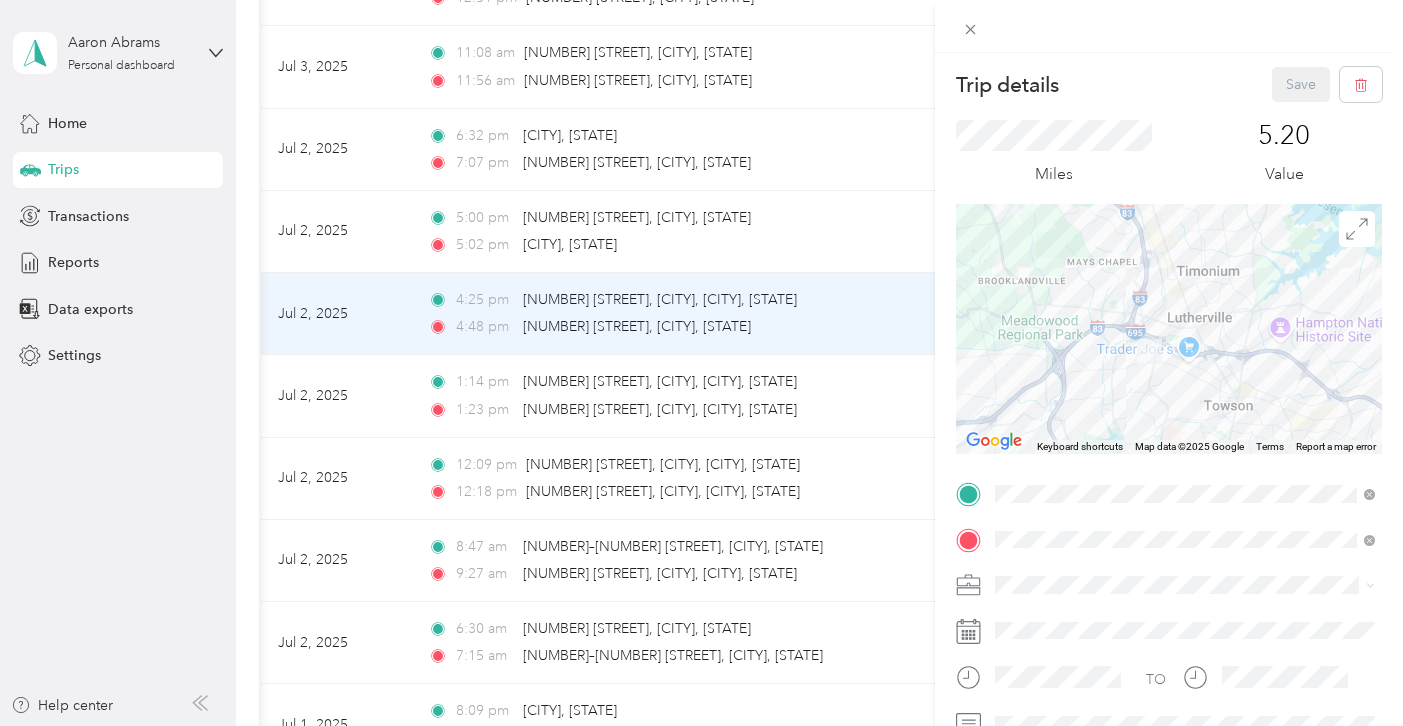 drag, startPoint x: 1125, startPoint y: 311, endPoint x: 1140, endPoint y: 247, distance: 65.734314 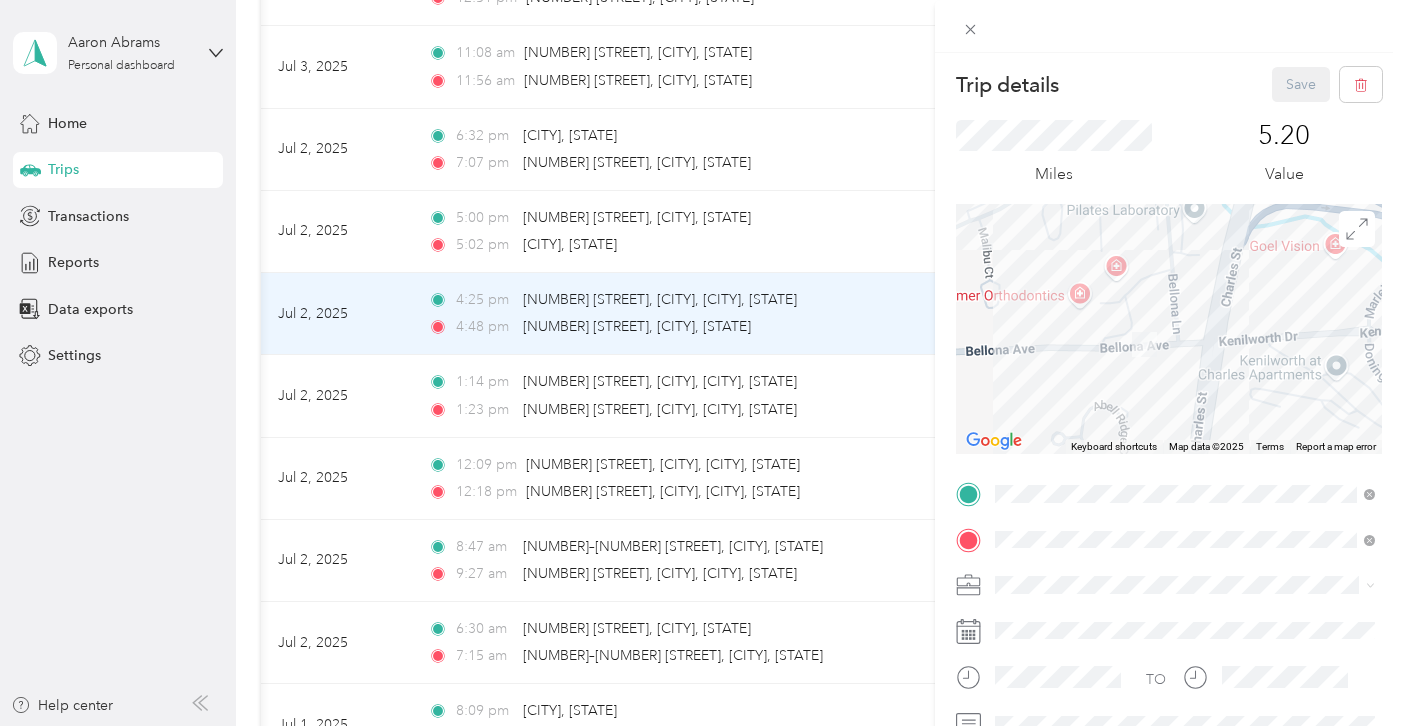 drag, startPoint x: 1107, startPoint y: 295, endPoint x: 1136, endPoint y: 295, distance: 29 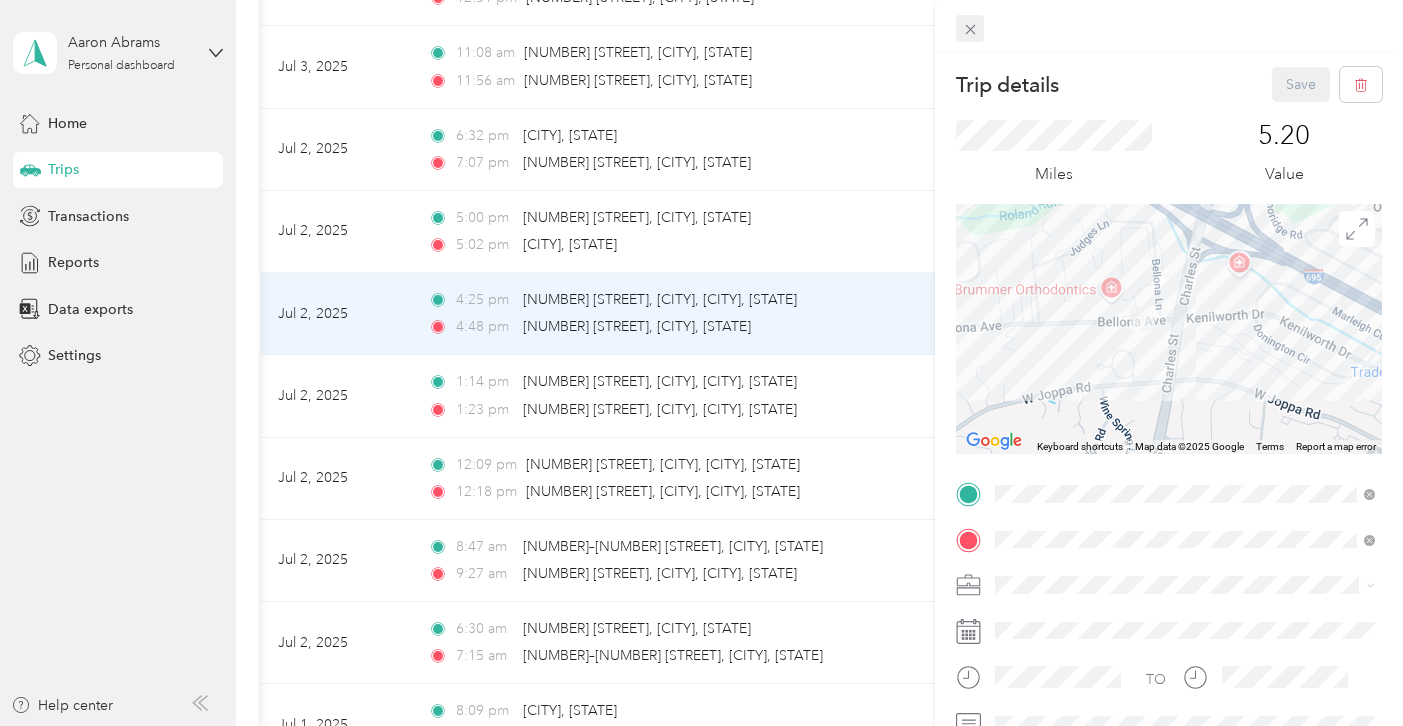 click 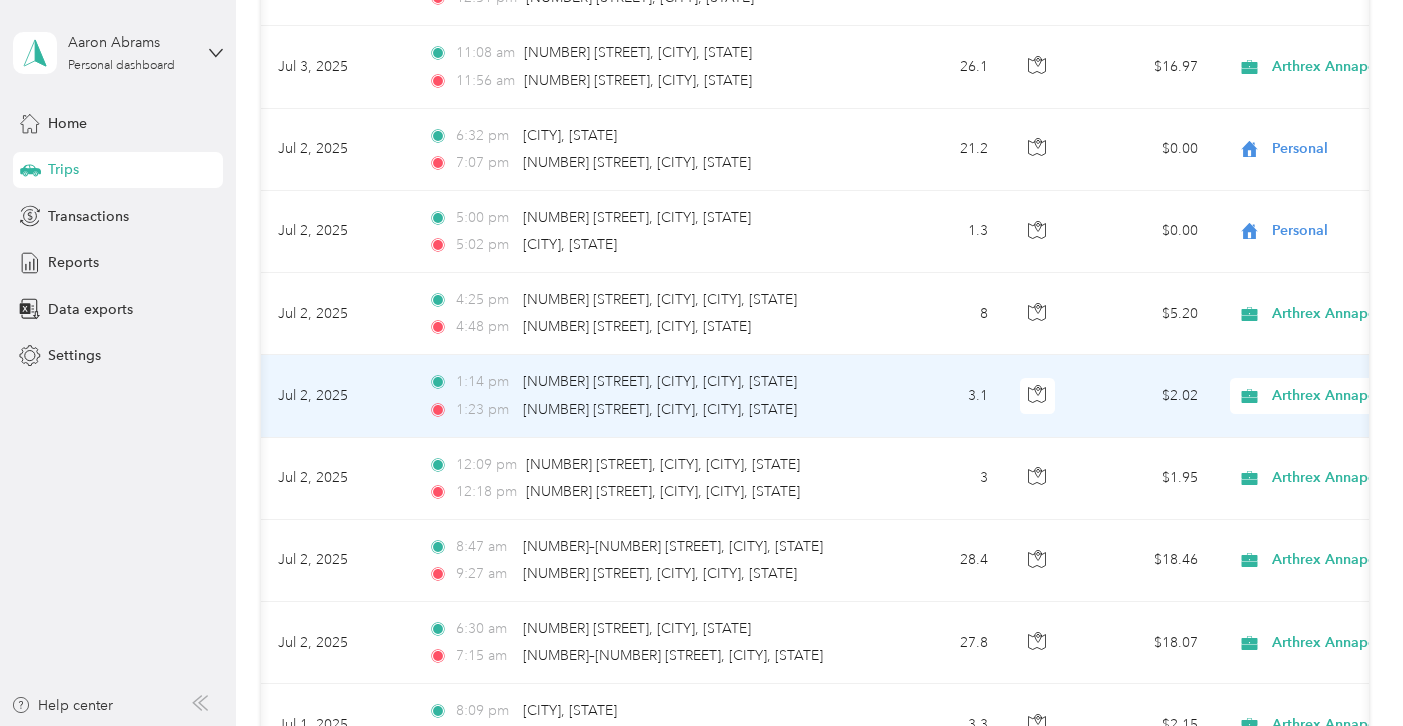 click on "$2.02" at bounding box center [1144, 396] 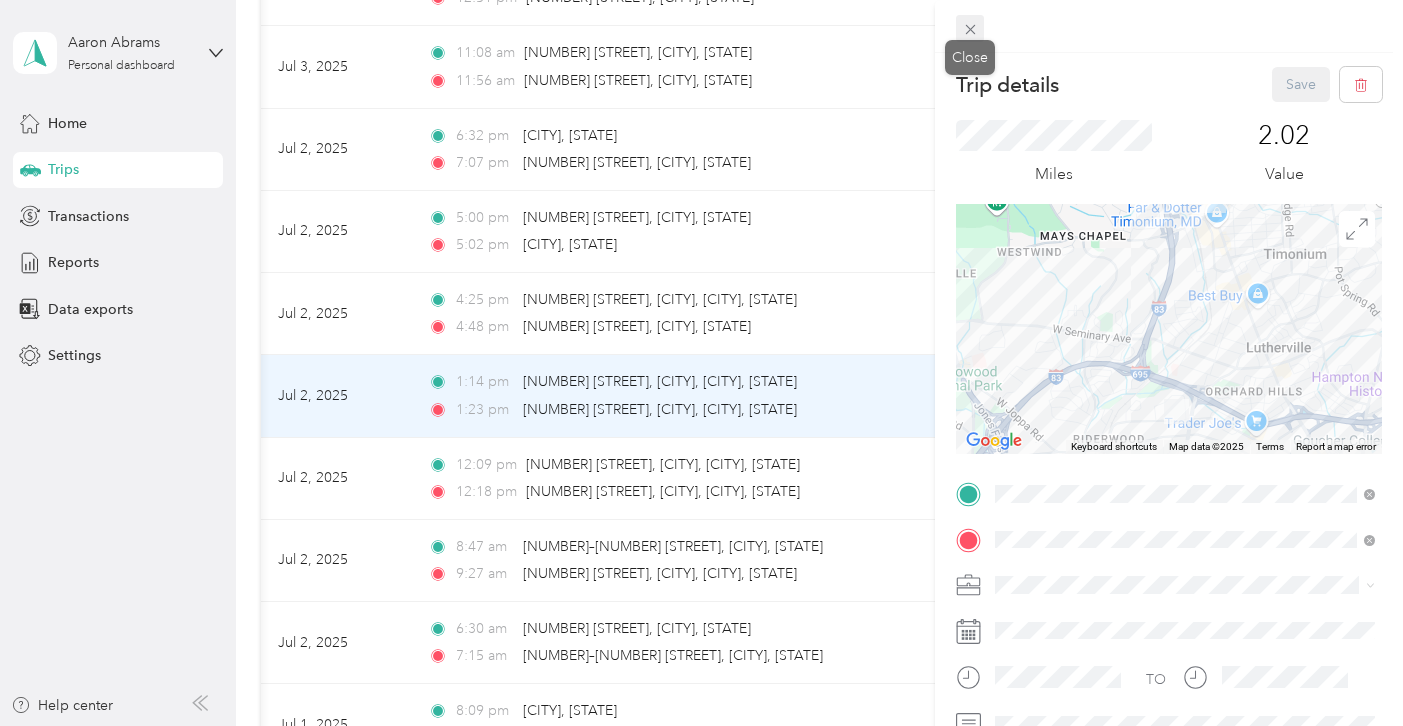 click 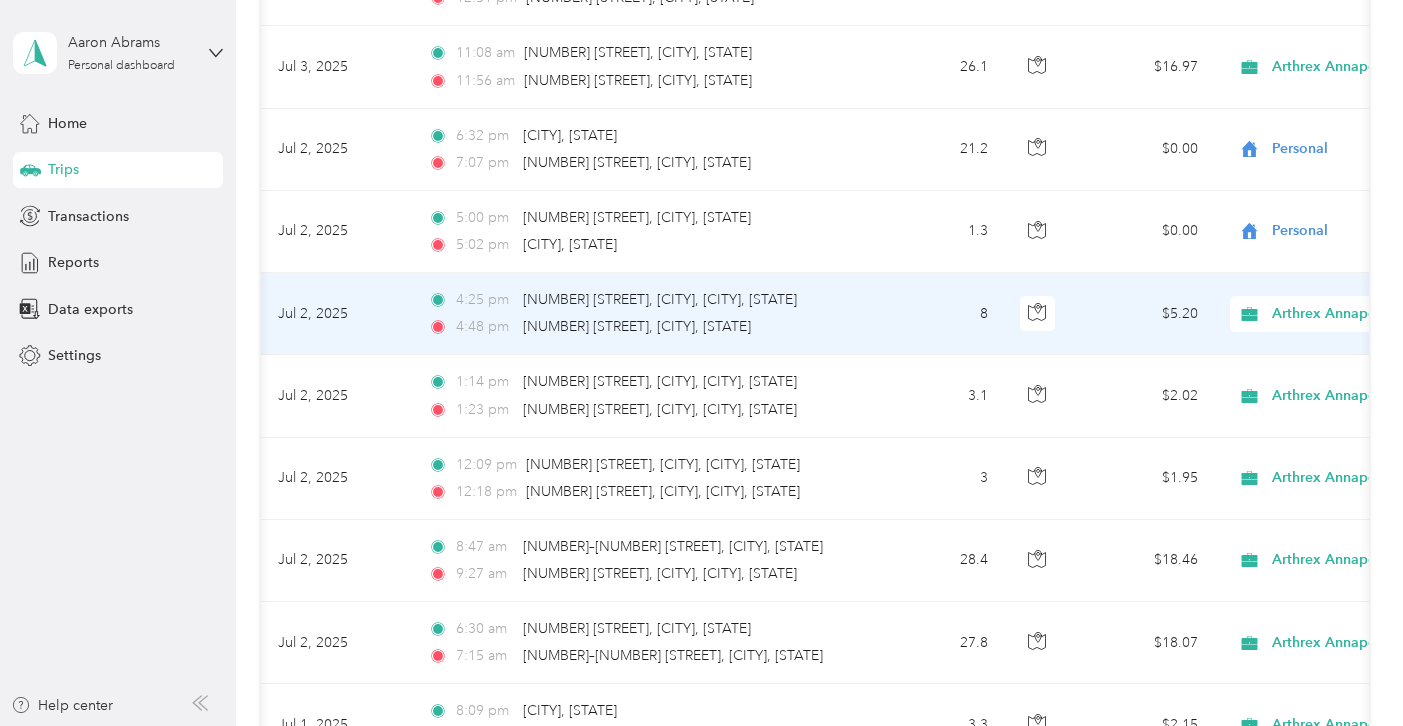click on "$5.20" at bounding box center [1144, 314] 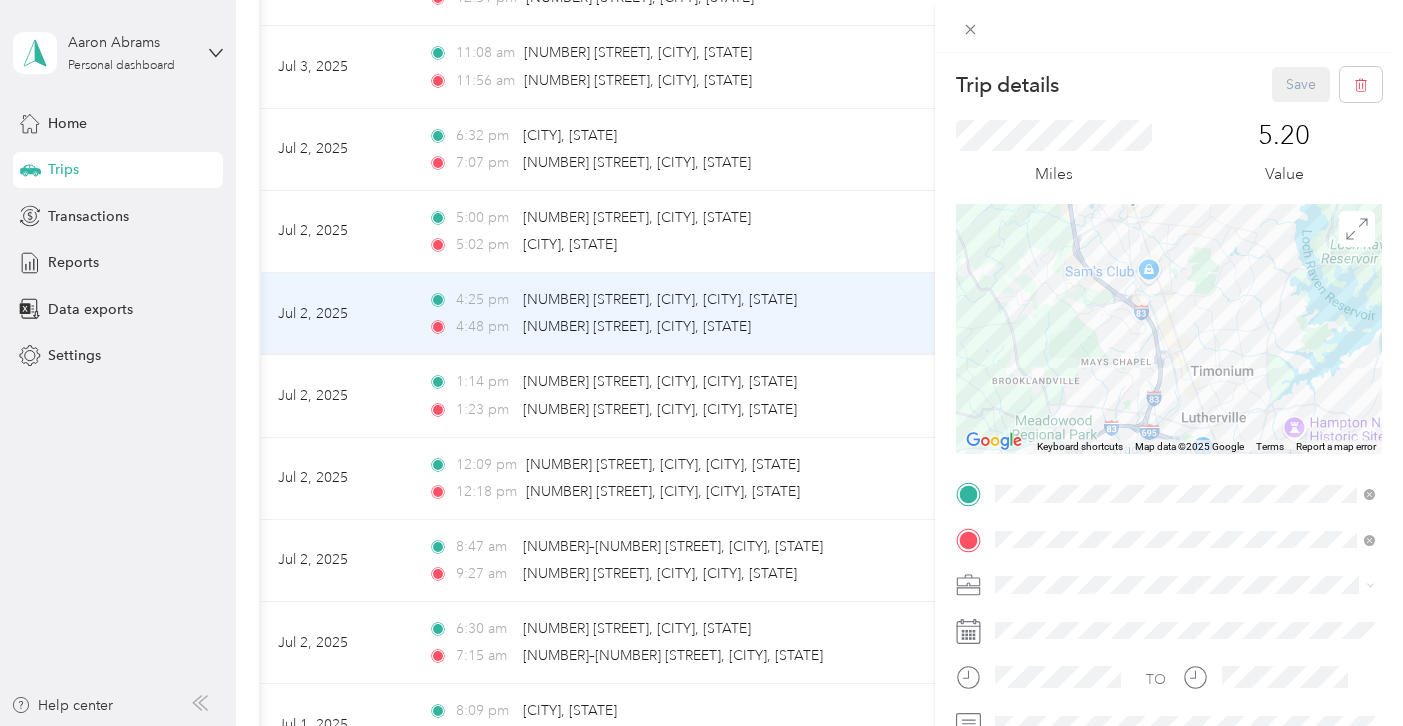 click on "Trip details Save This trip cannot be edited because it is either under review, approved, or paid. Contact your Team Manager to edit it. Miles 5.20 Value  ← Move left → Move right ↑ Move up ↓ Move down + Zoom in - Zoom out Home Jump left by 75% End Jump right by 75% Page Up Jump up by 75% Page Down Jump down by 75% Keyboard shortcuts Map Data Map data ©2025 Google Map data ©2025 Google 2 km  Click to toggle between metric and imperial units Terms Report a map error TO Add photo" at bounding box center (701, 363) 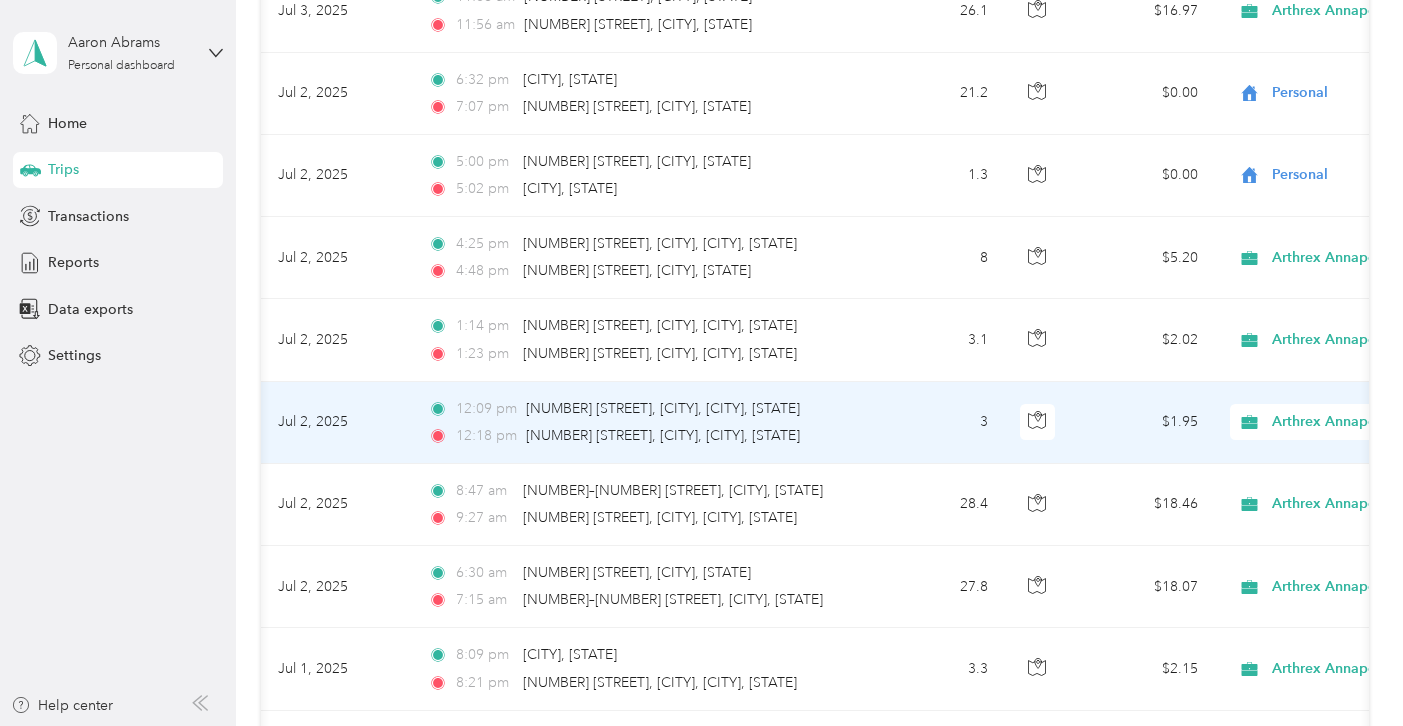 scroll, scrollTop: 16006, scrollLeft: 0, axis: vertical 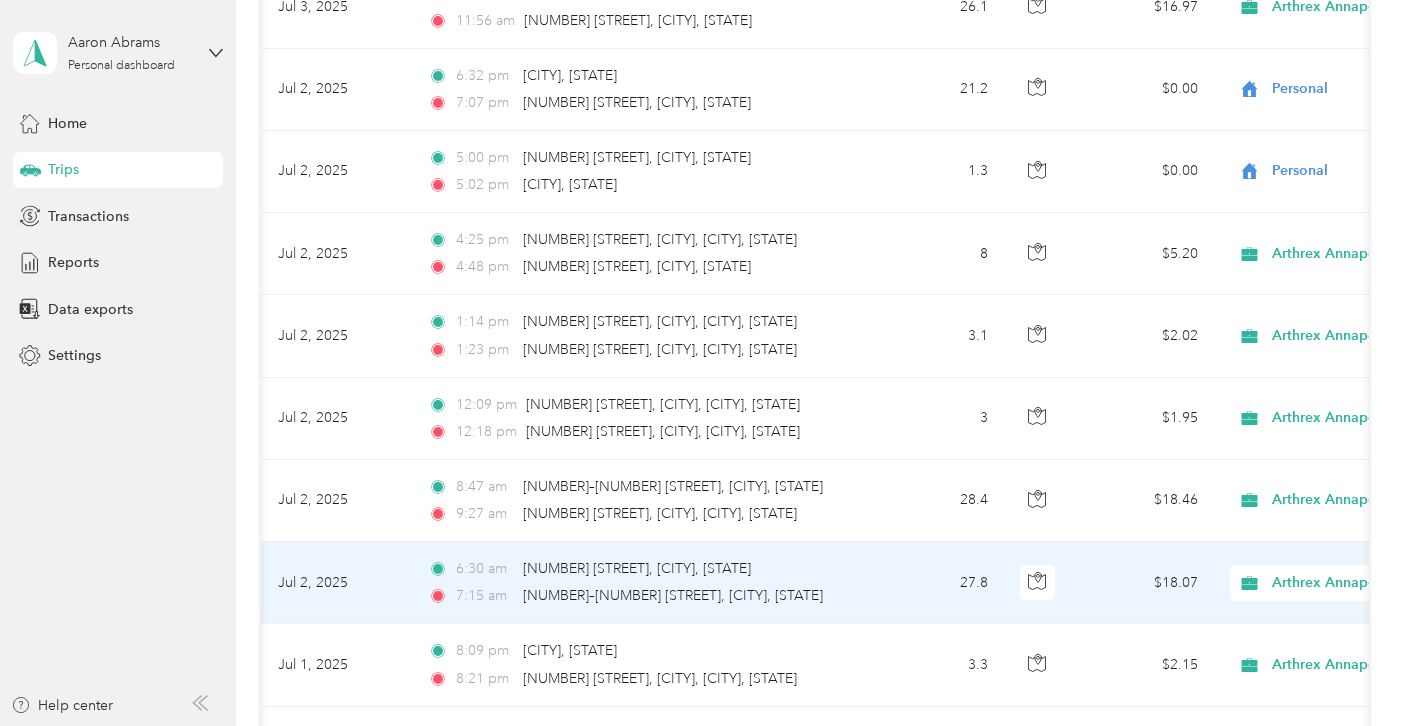 click on "[TIME] [NUMBER] [STREET], [DISTRICT], [CITY], [STATE] [TIME] [NUMBER]–[NUMBER] [STREET], [CITY], [STATE]" at bounding box center (642, 583) 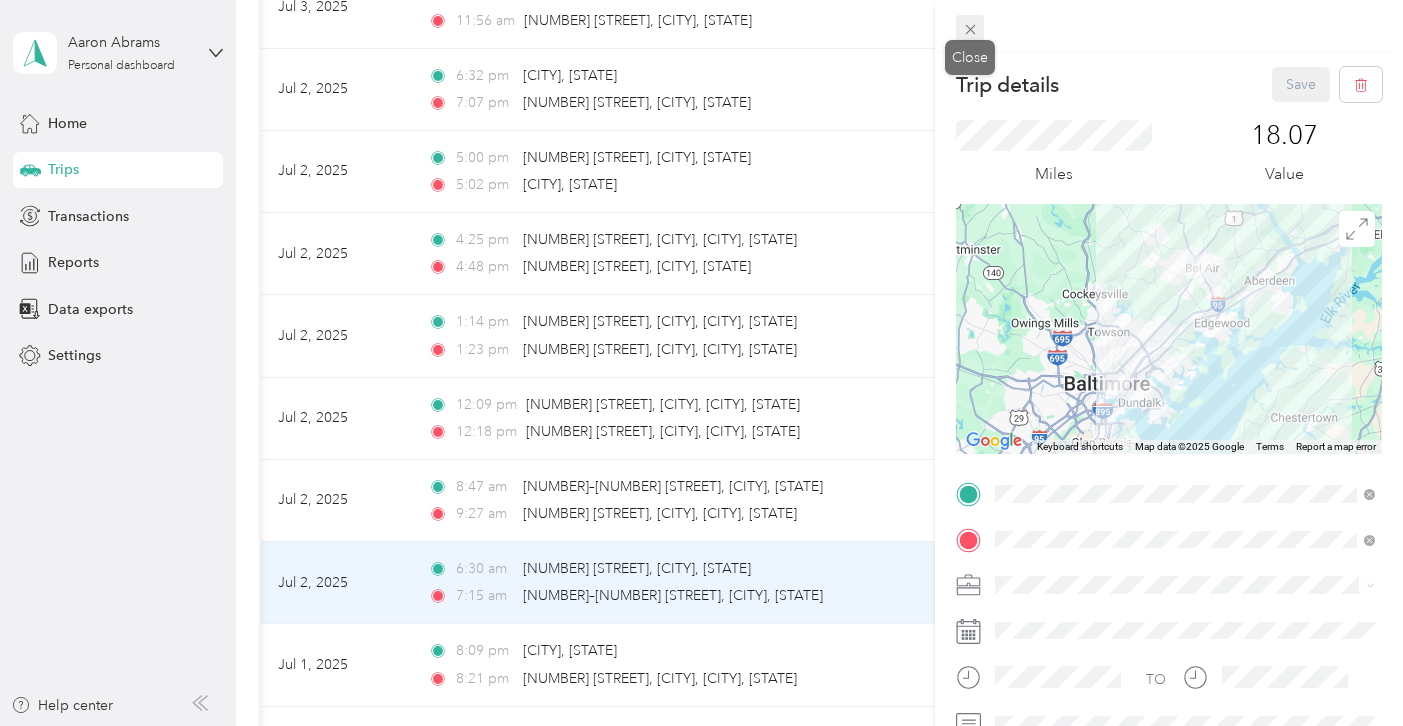 click at bounding box center (970, 29) 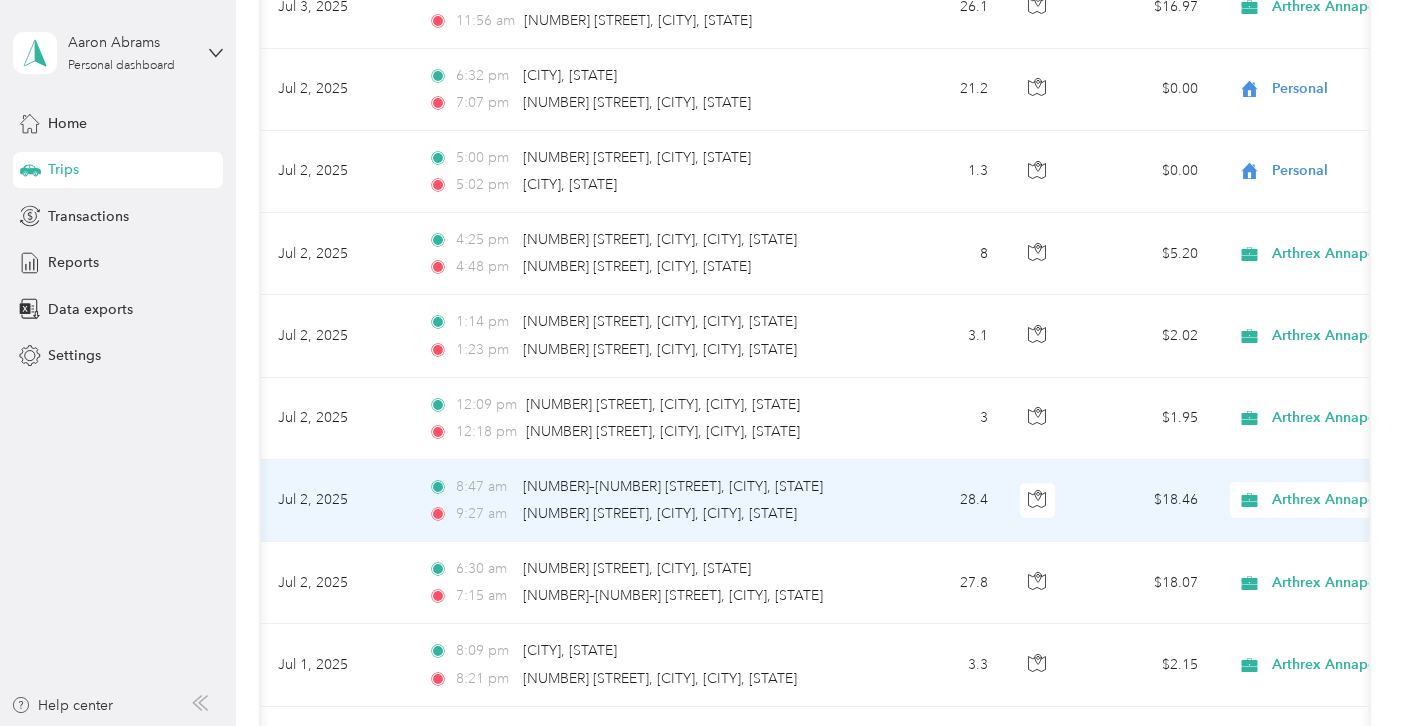 click on "$18.46" at bounding box center (1144, 501) 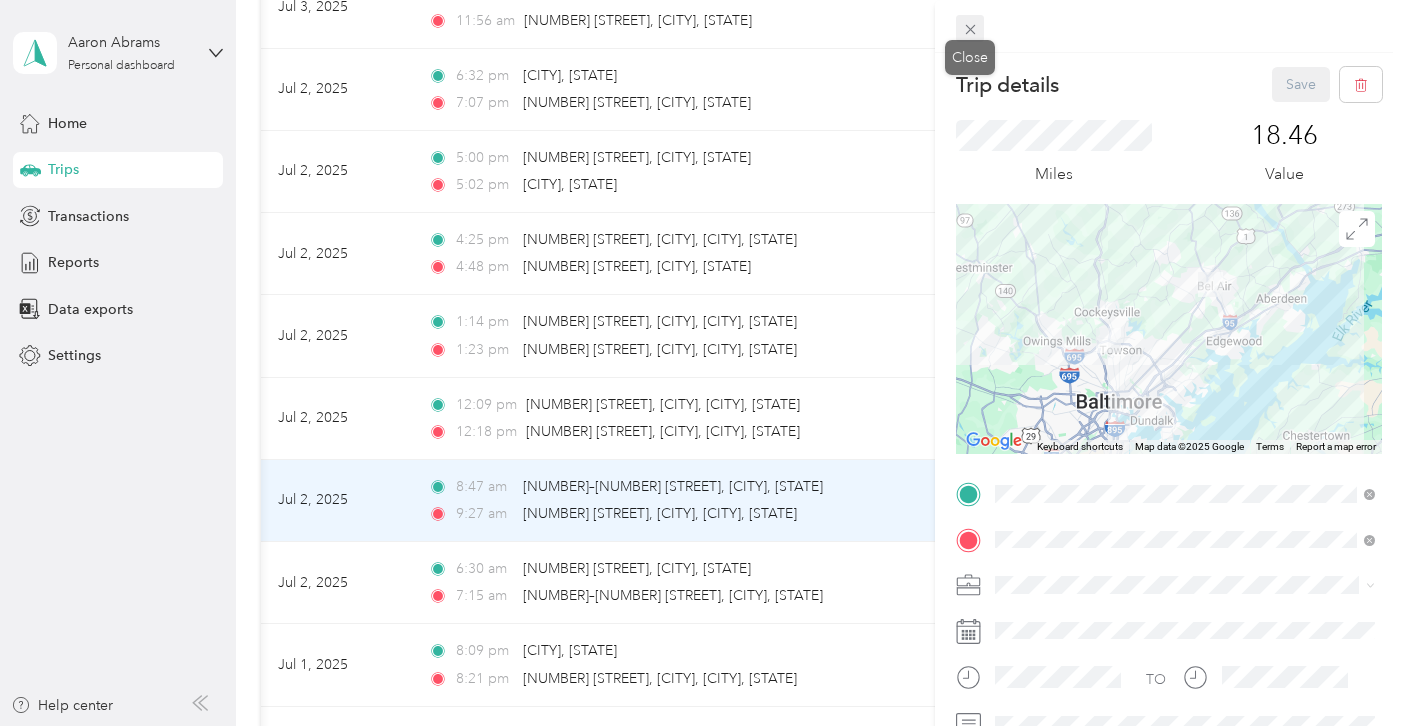 click 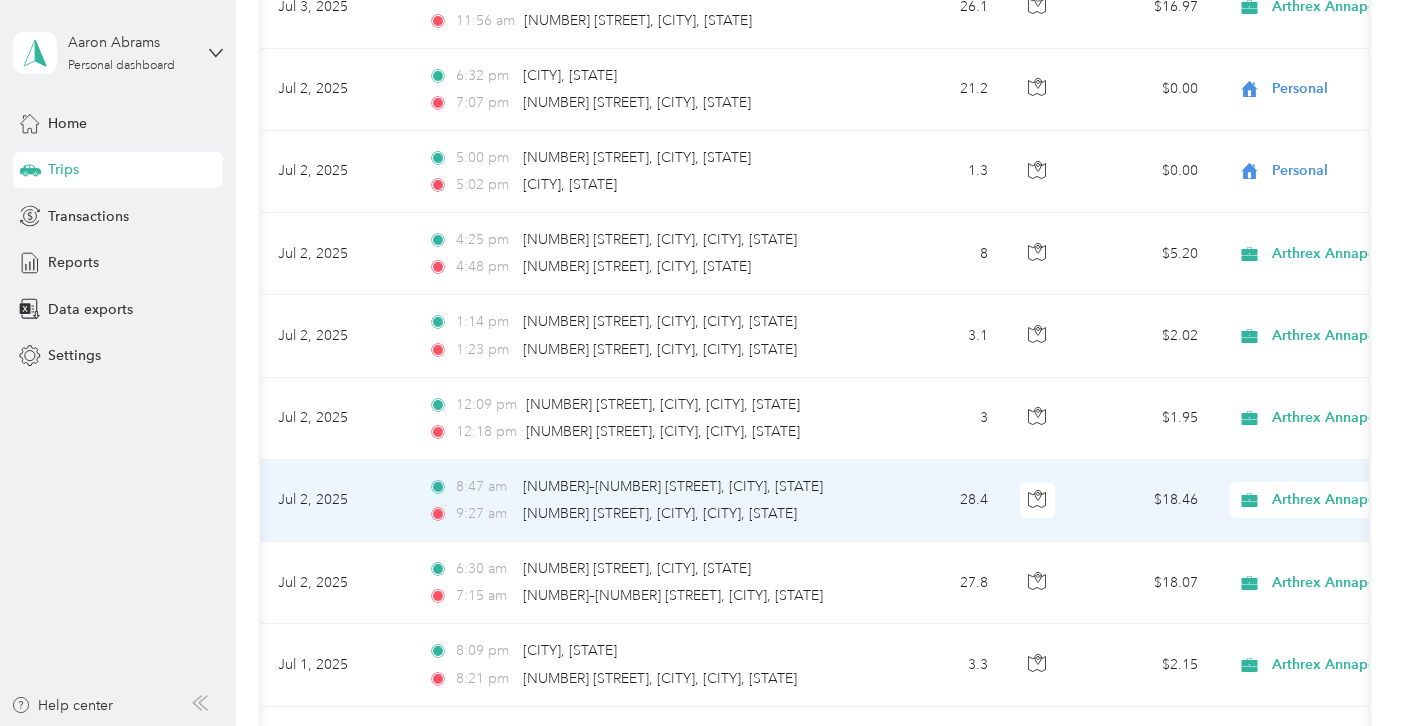 click on "[TIME] [NUMBER]–[NUMBER] [STREET], [CITY], [STATE] [TIME] [NUMBER] [STREET], [DISTRICT], [CITY], [STATE]" at bounding box center [642, 501] 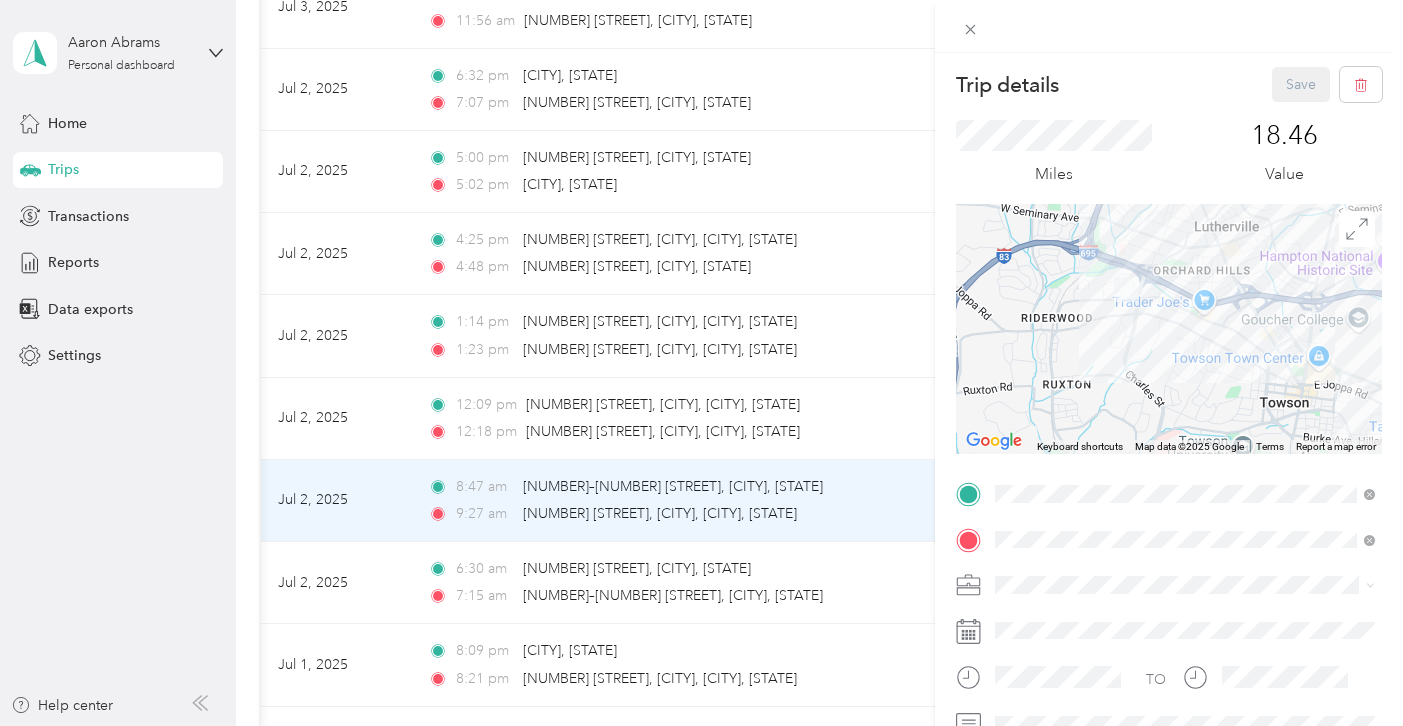 drag, startPoint x: 1166, startPoint y: 306, endPoint x: 1097, endPoint y: 419, distance: 132.40091 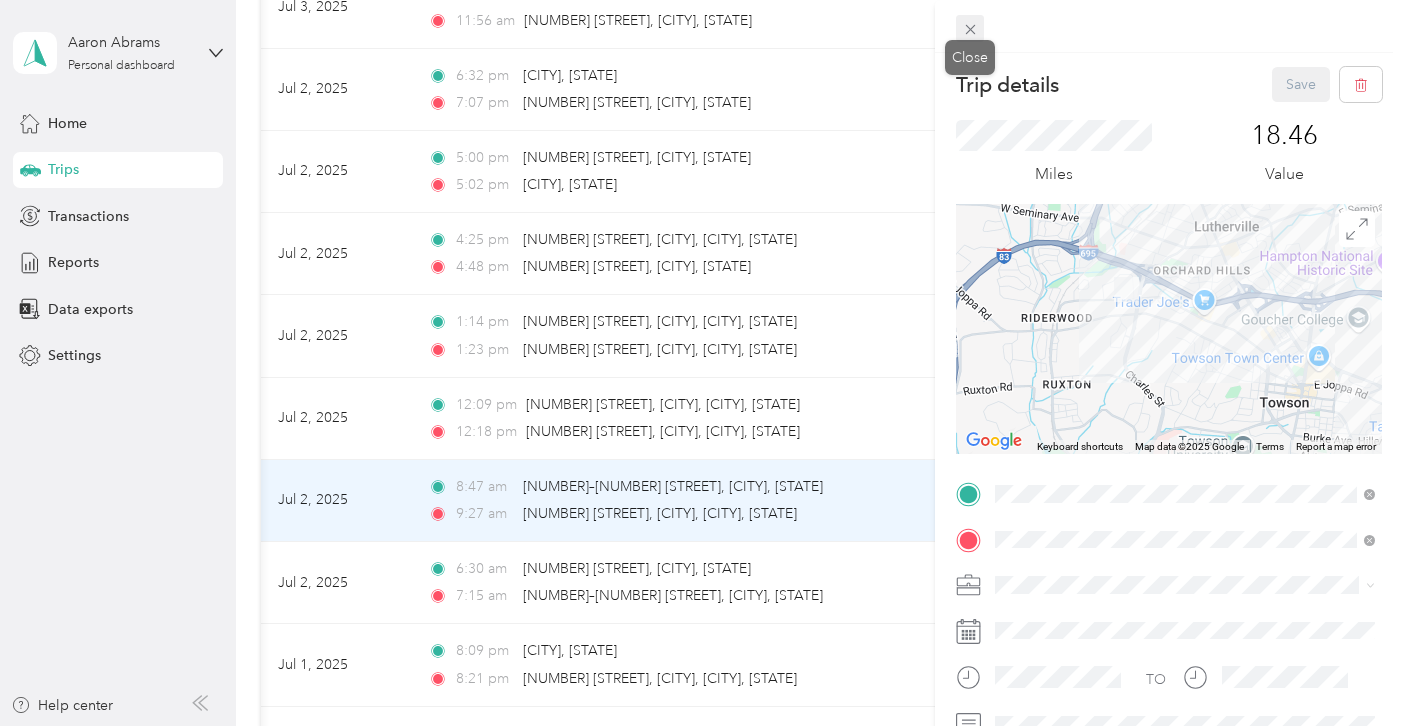 click 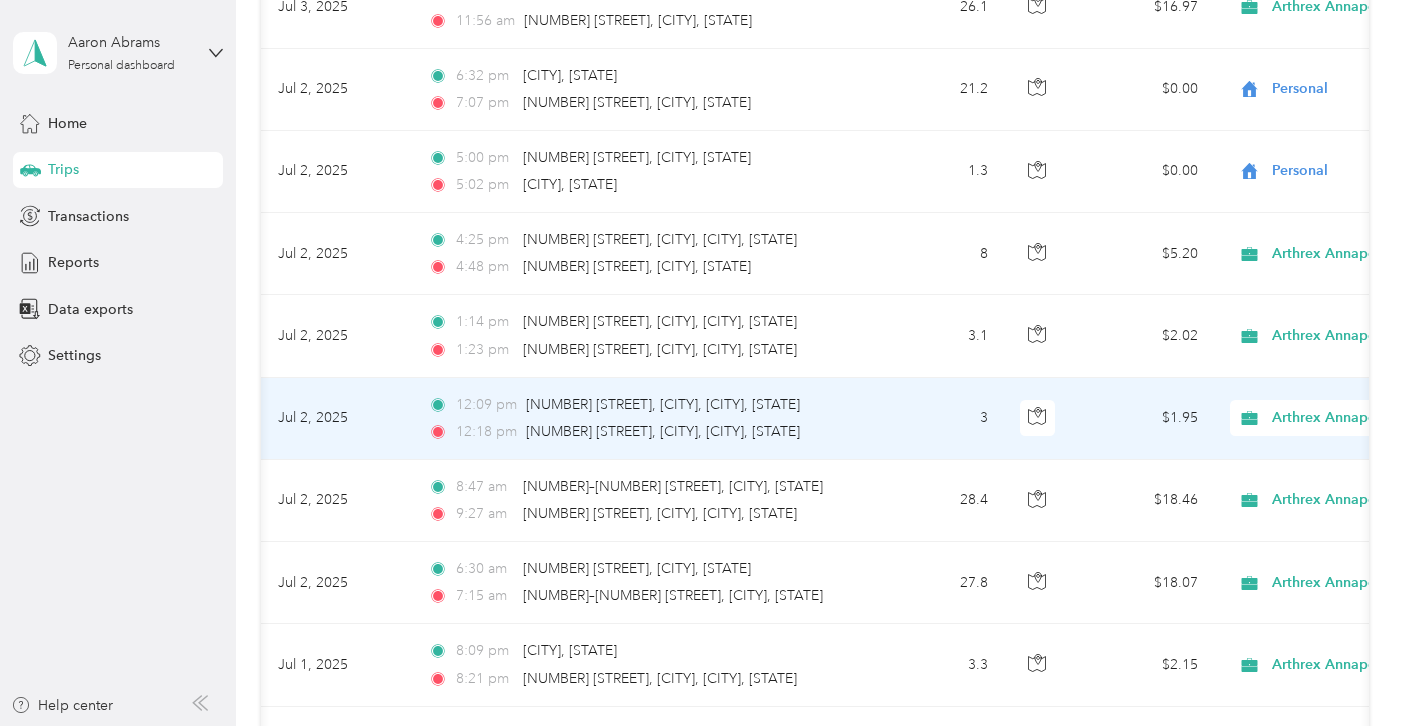 click on "[TIME] [NUMBER] [STREET], [DISTRICT], [CITY], [STATE] [TIME] [NUMBER] [STREET], [DISTRICT], [CITY], [STATE]" at bounding box center (642, 419) 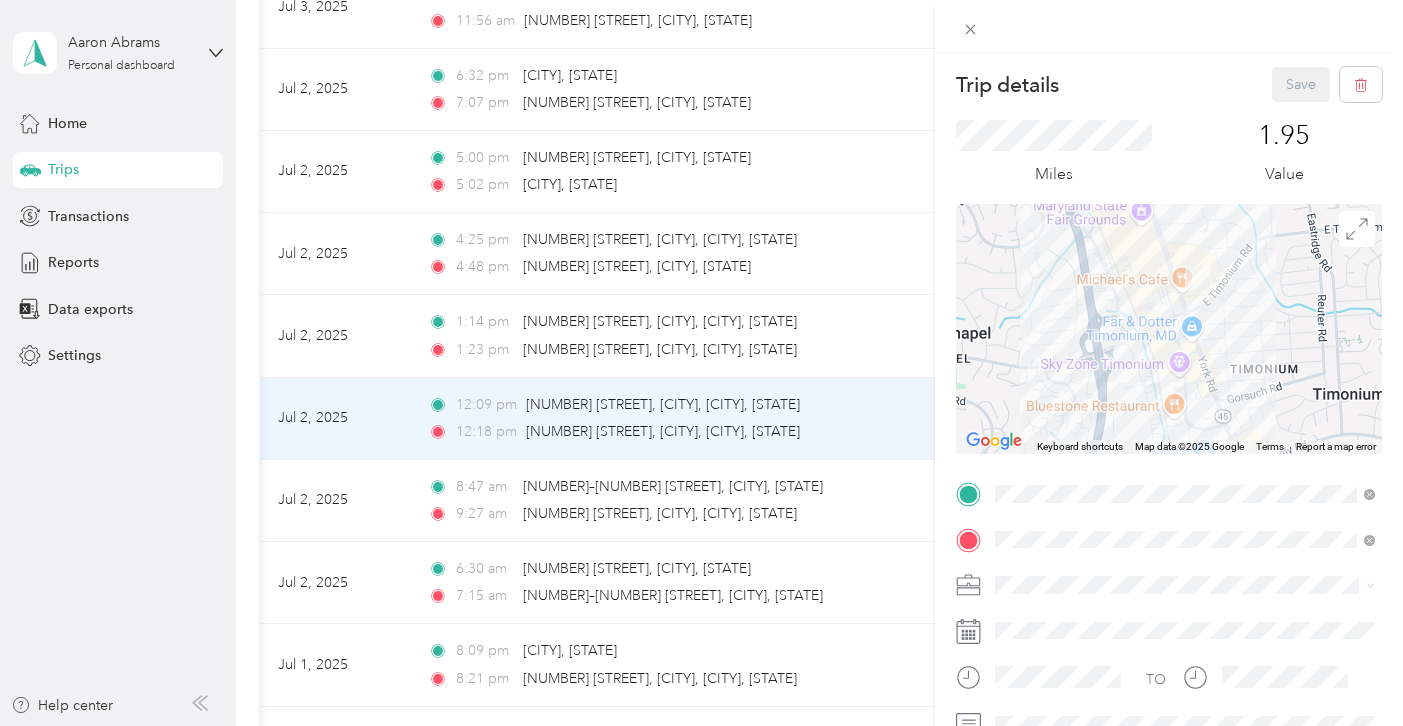 drag, startPoint x: 1207, startPoint y: 260, endPoint x: 1207, endPoint y: 337, distance: 77 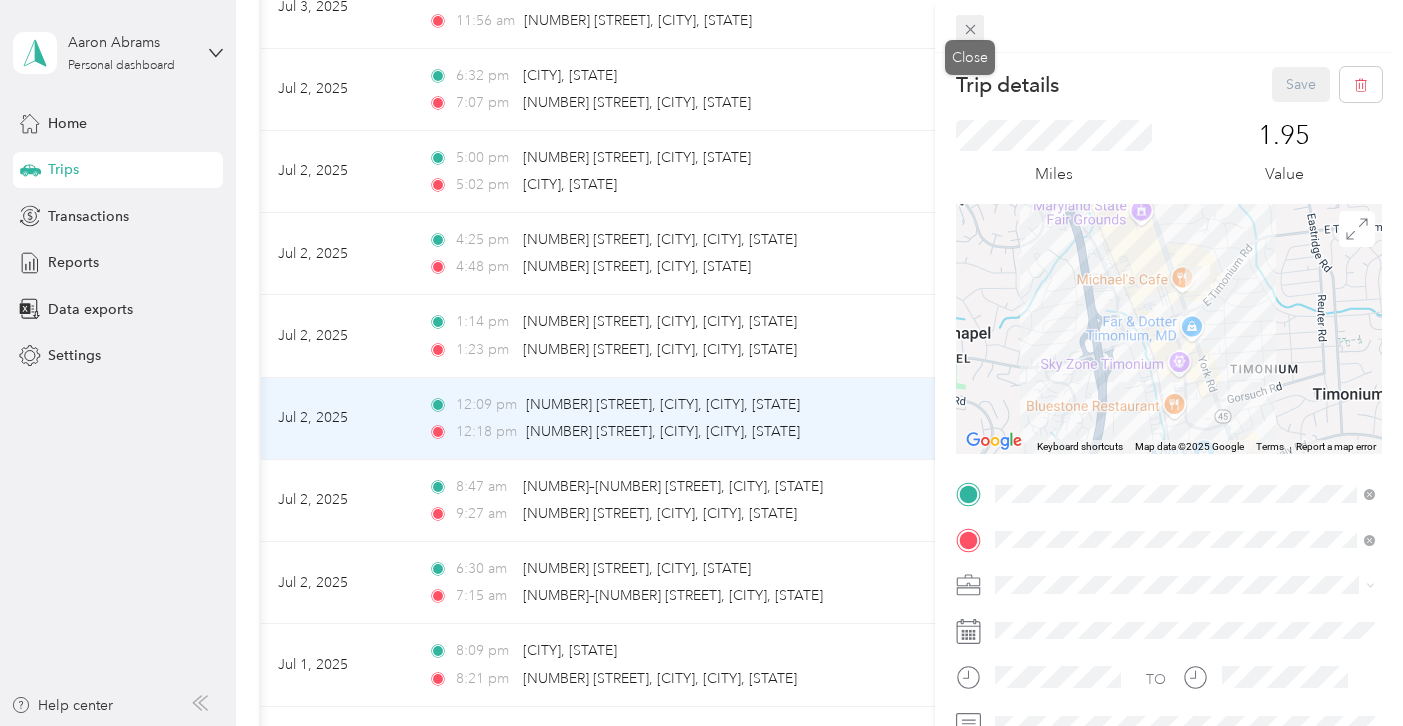 click at bounding box center [970, 29] 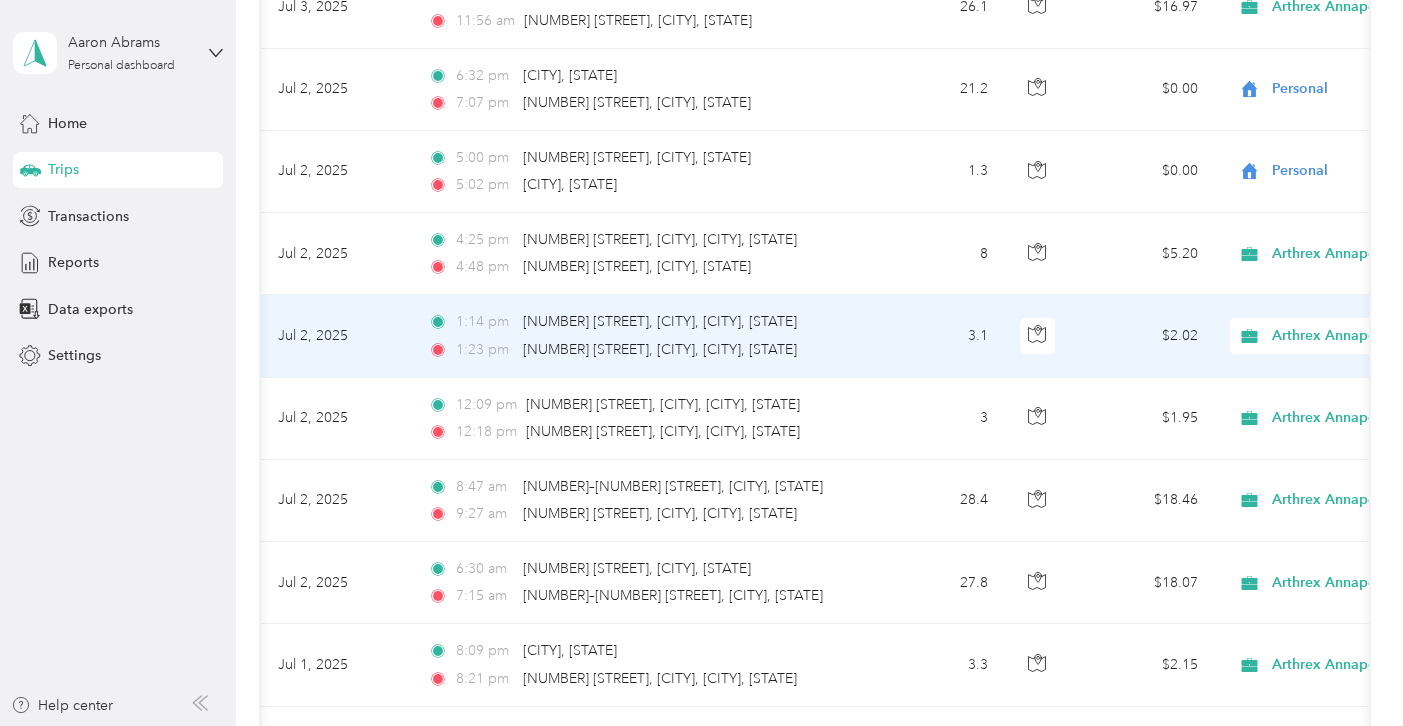 click on "3.1" at bounding box center (938, 336) 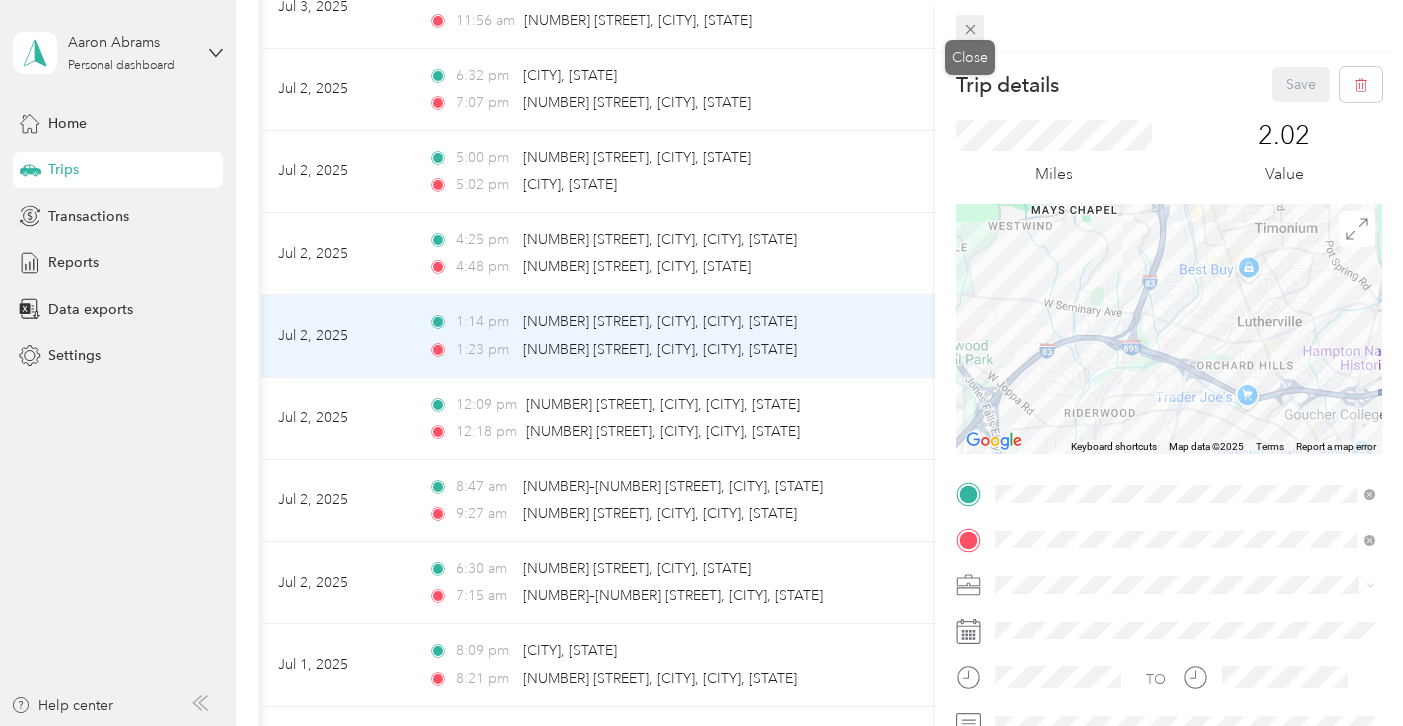 click 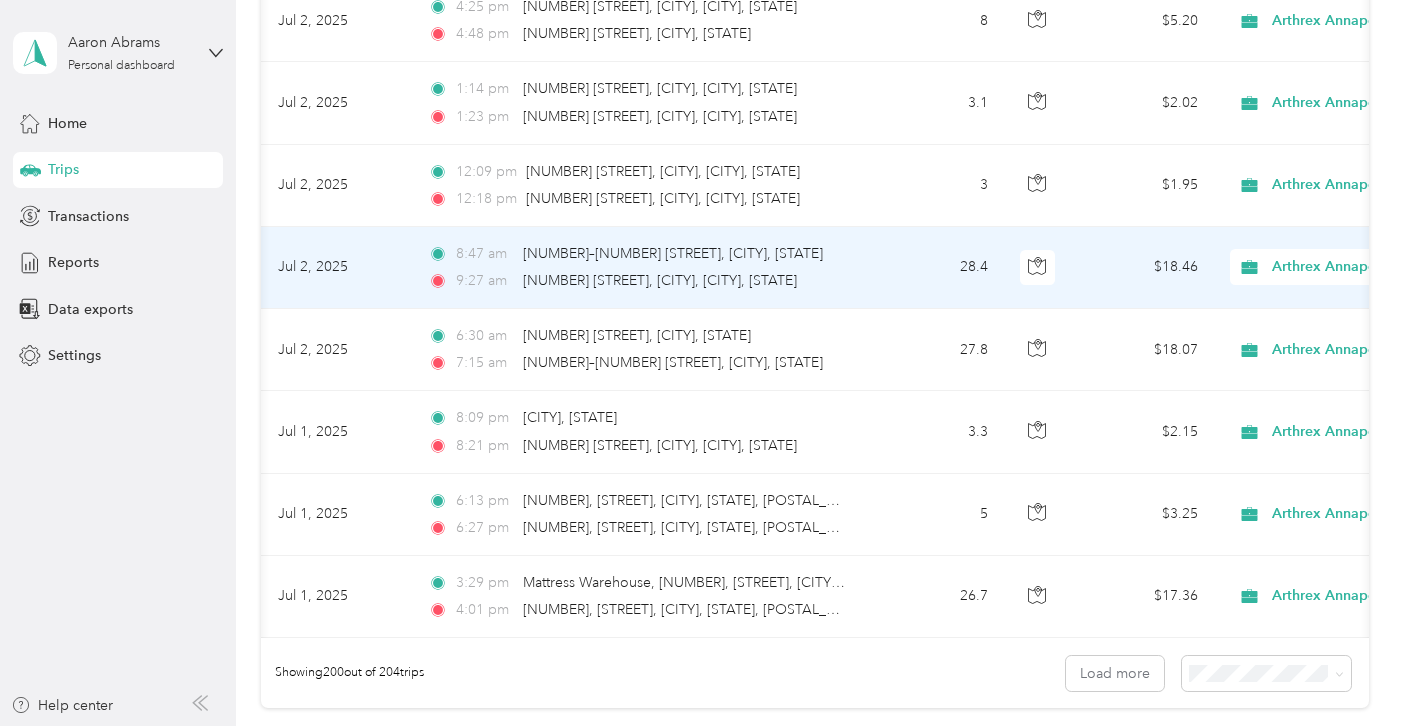 scroll, scrollTop: 16244, scrollLeft: 0, axis: vertical 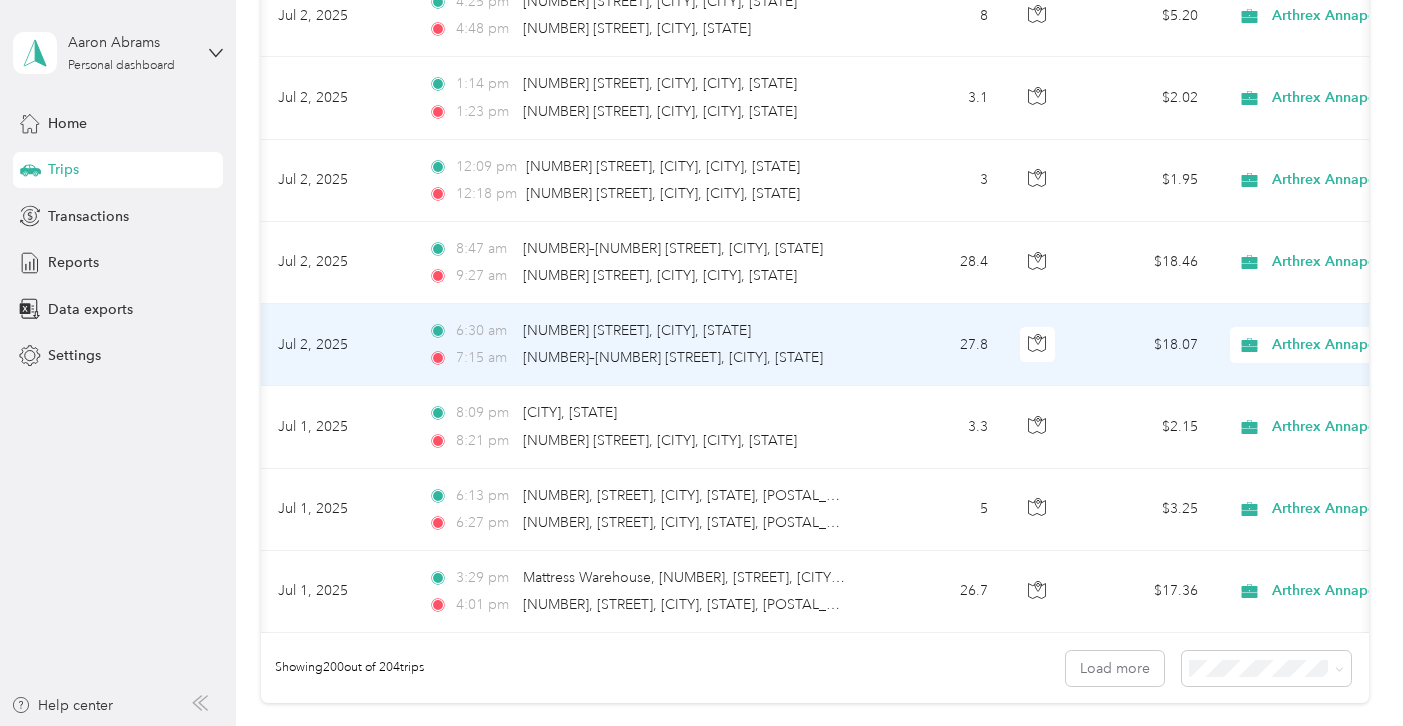 click on "Arthrex Annapolis" at bounding box center (1363, 345) 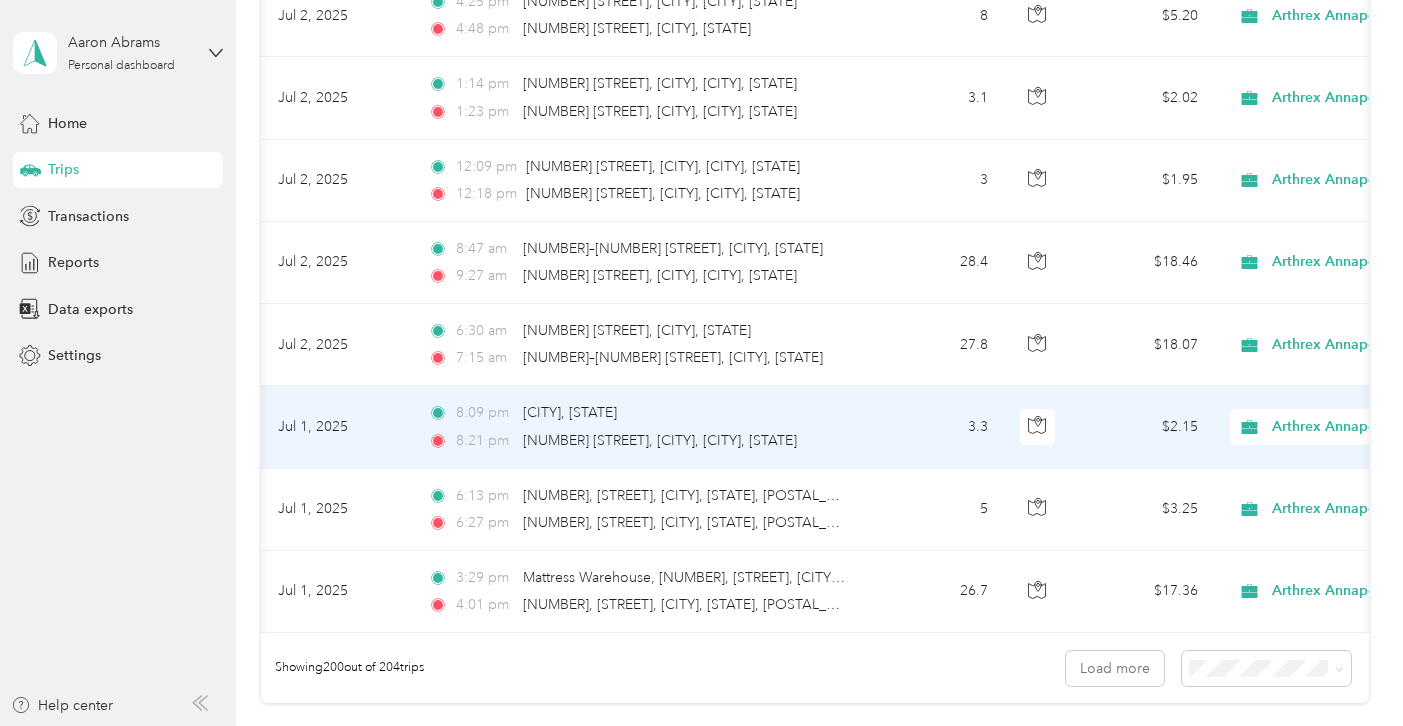 click on "Arthrex Annapolis" at bounding box center (1354, 427) 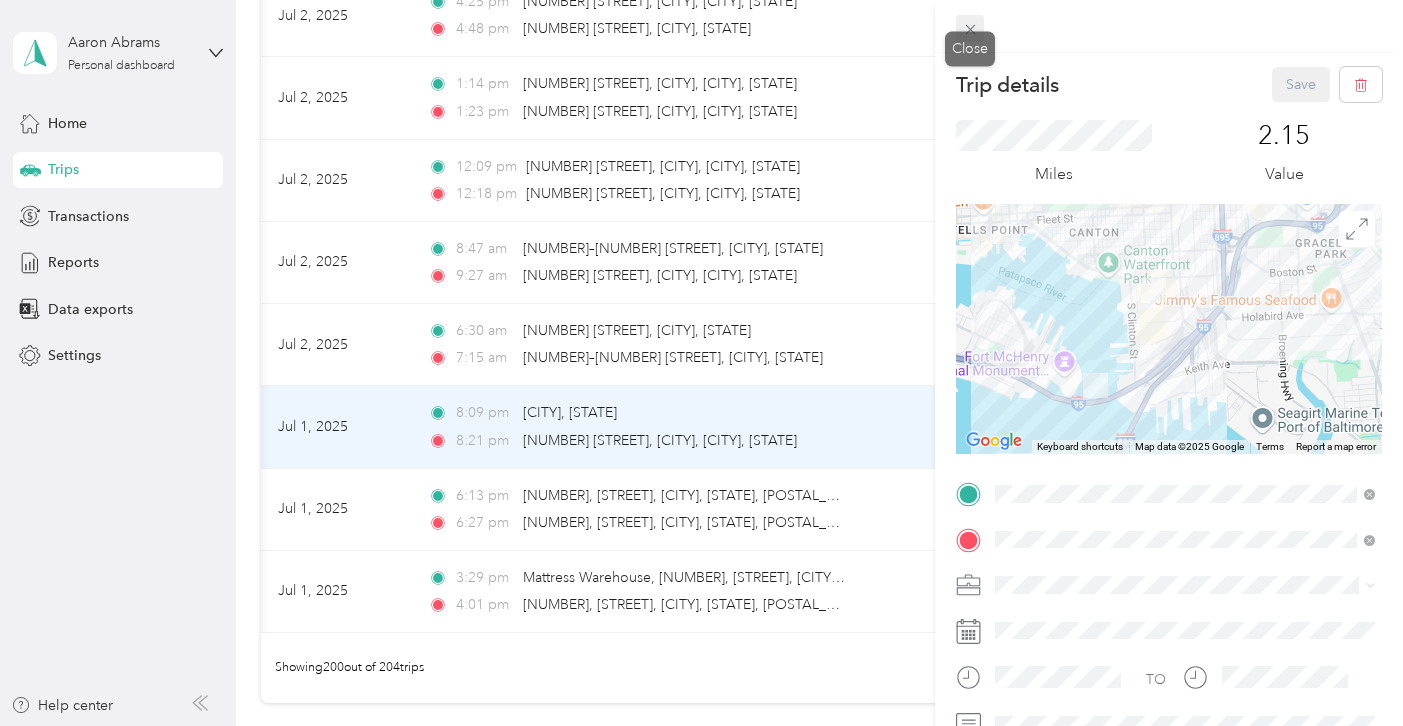 click 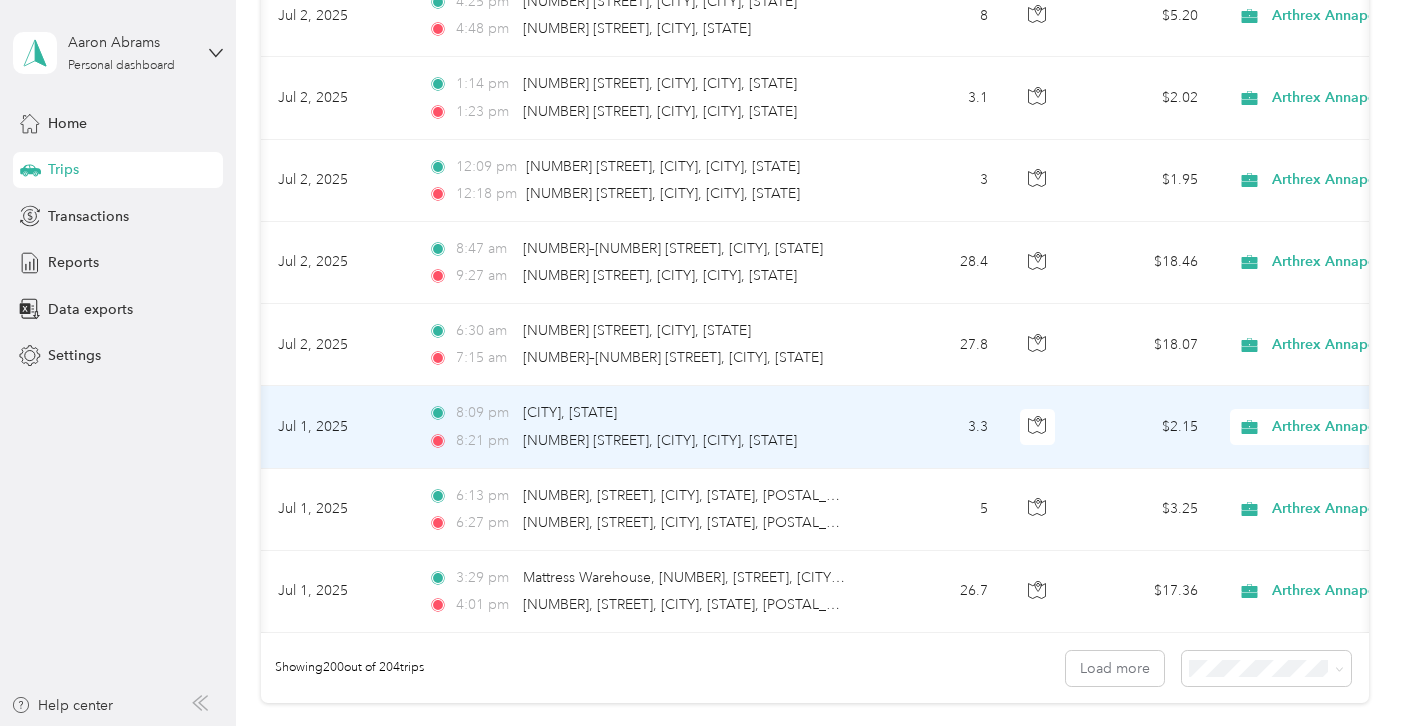 click on "Arthrex Annapolis" at bounding box center [1346, 427] 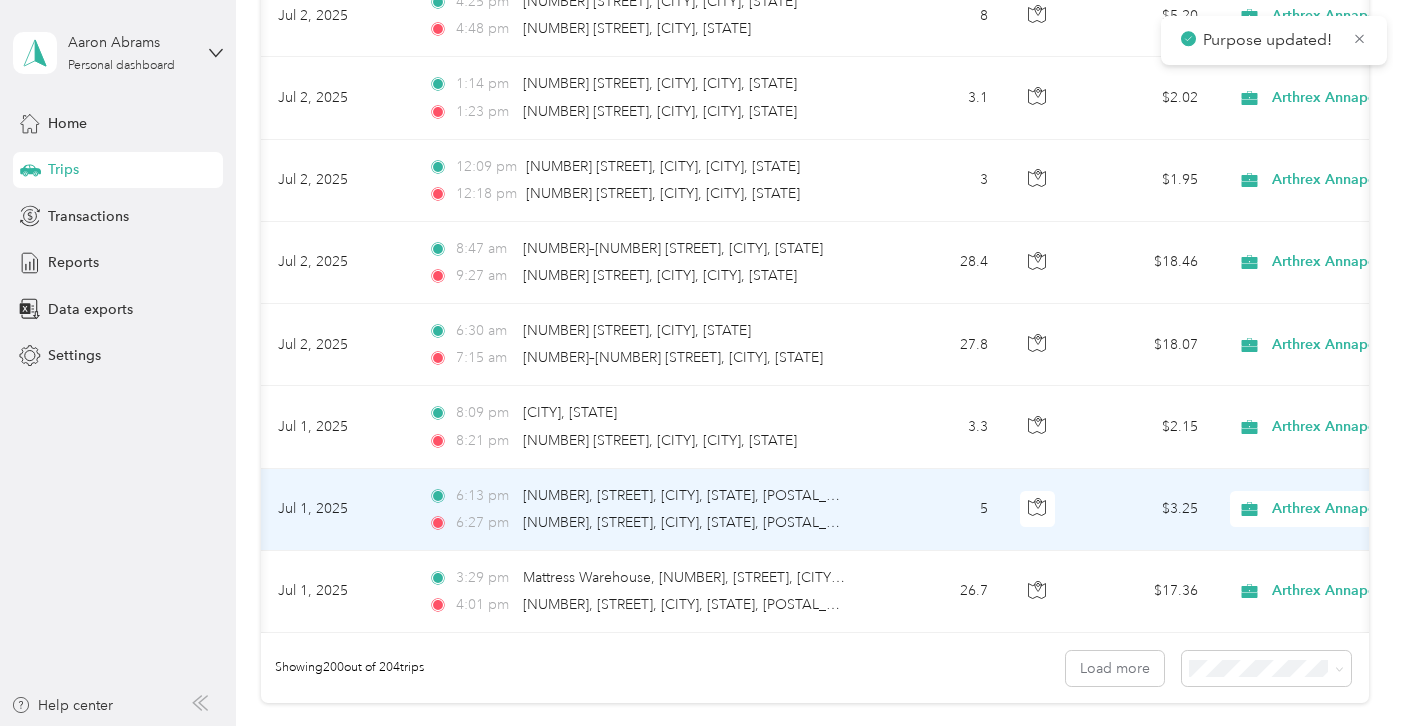 click on "Arthrex Annapolis" at bounding box center (1363, 509) 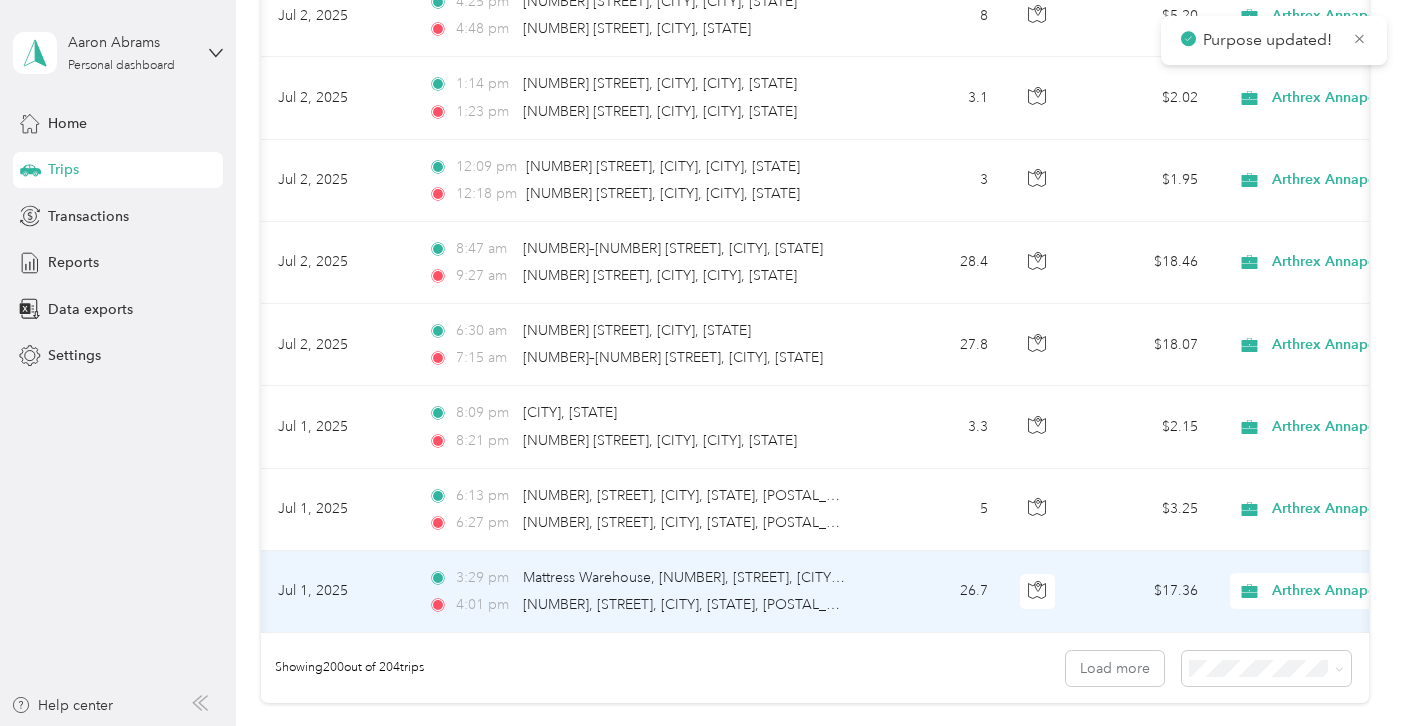 click on "Arthrex Annapolis" at bounding box center (1363, 591) 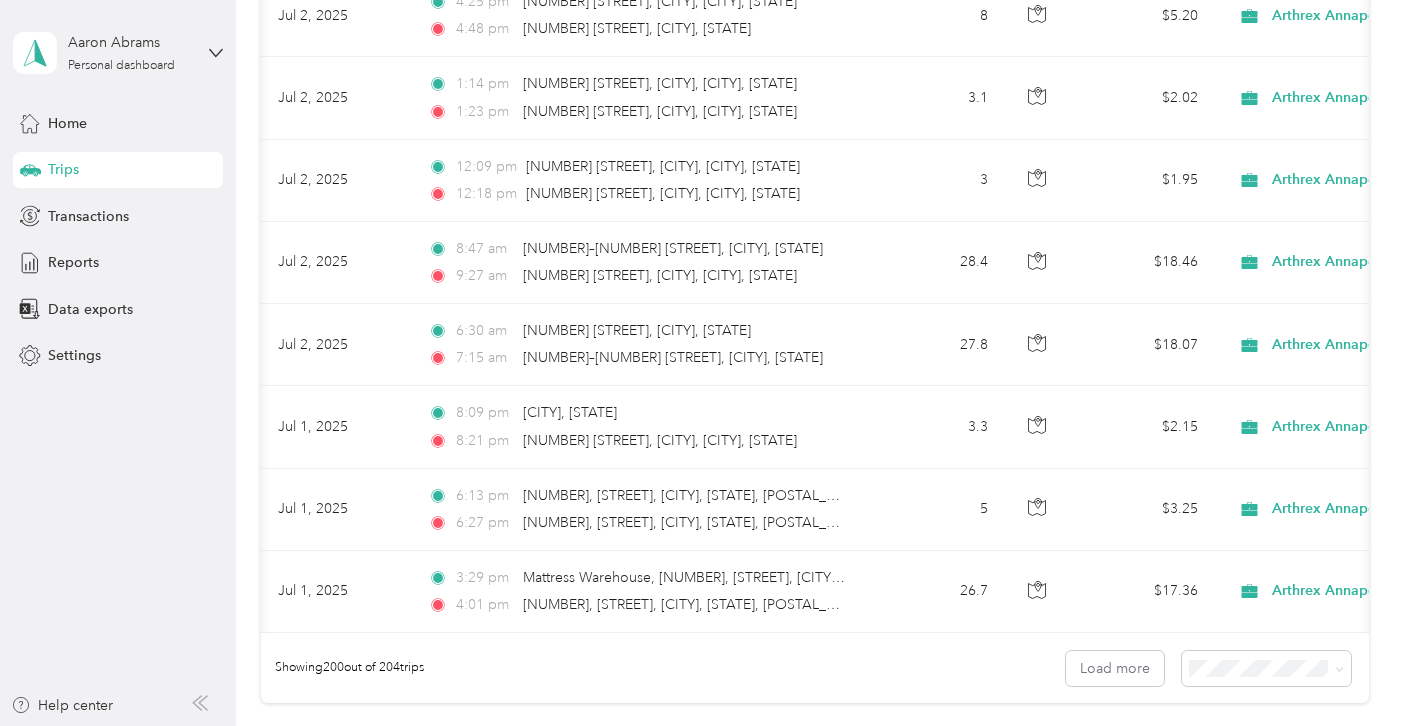 click on "Showing  200  out of   204  trips Load more" at bounding box center [815, 668] 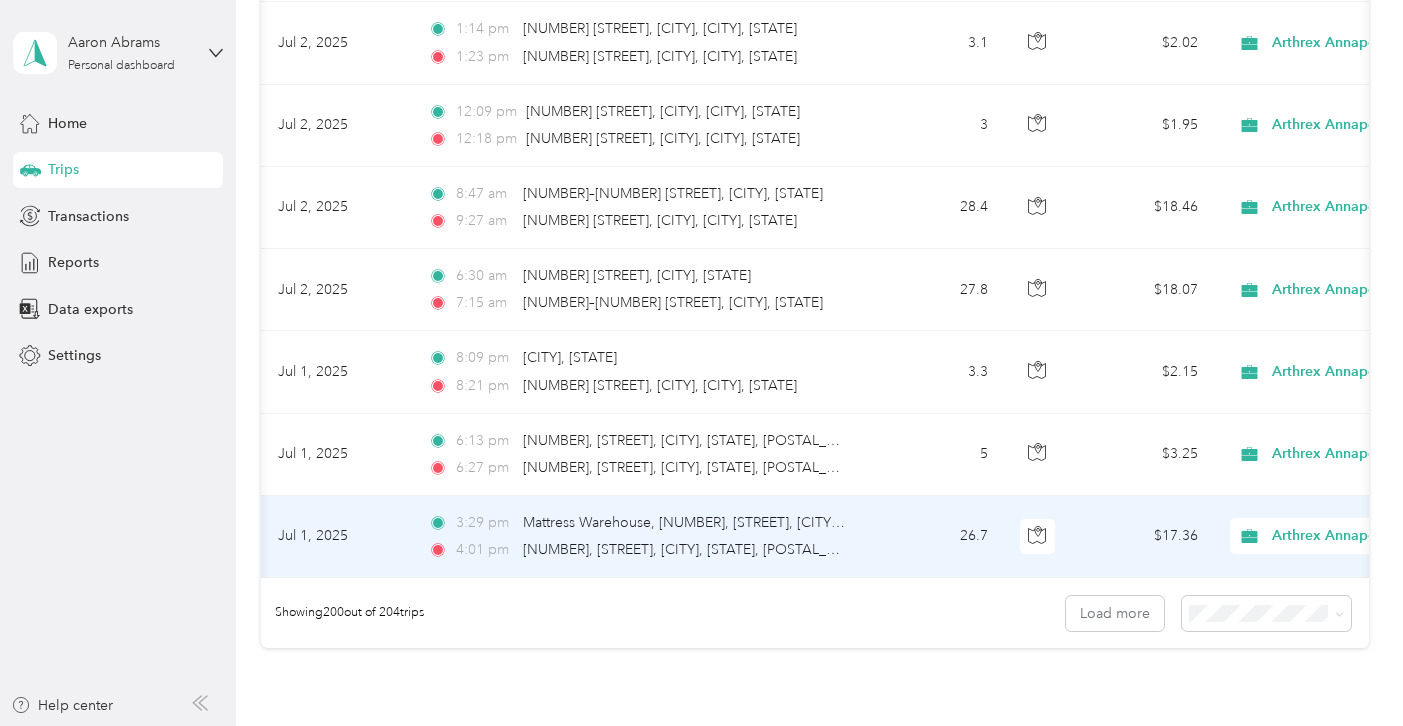 scroll, scrollTop: 16295, scrollLeft: 0, axis: vertical 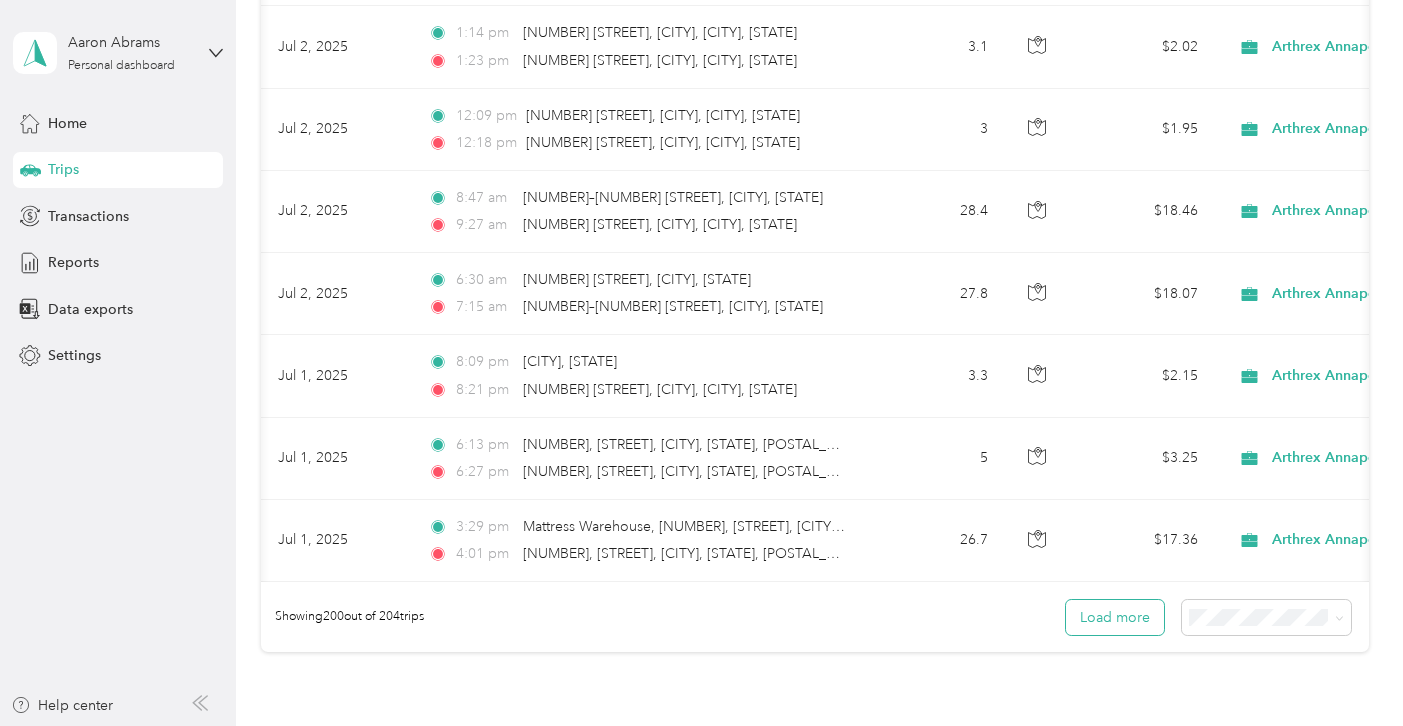click on "Load more" at bounding box center (1115, 617) 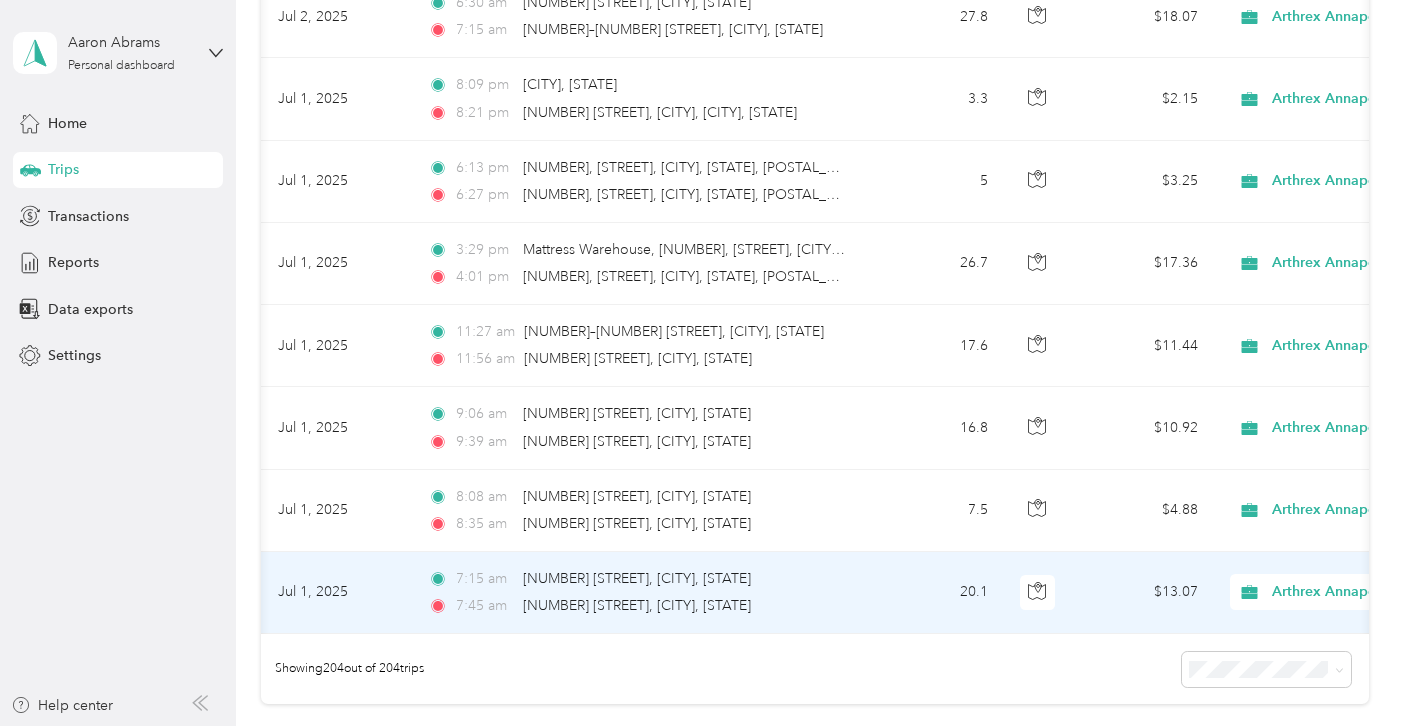 scroll, scrollTop: 16573, scrollLeft: 0, axis: vertical 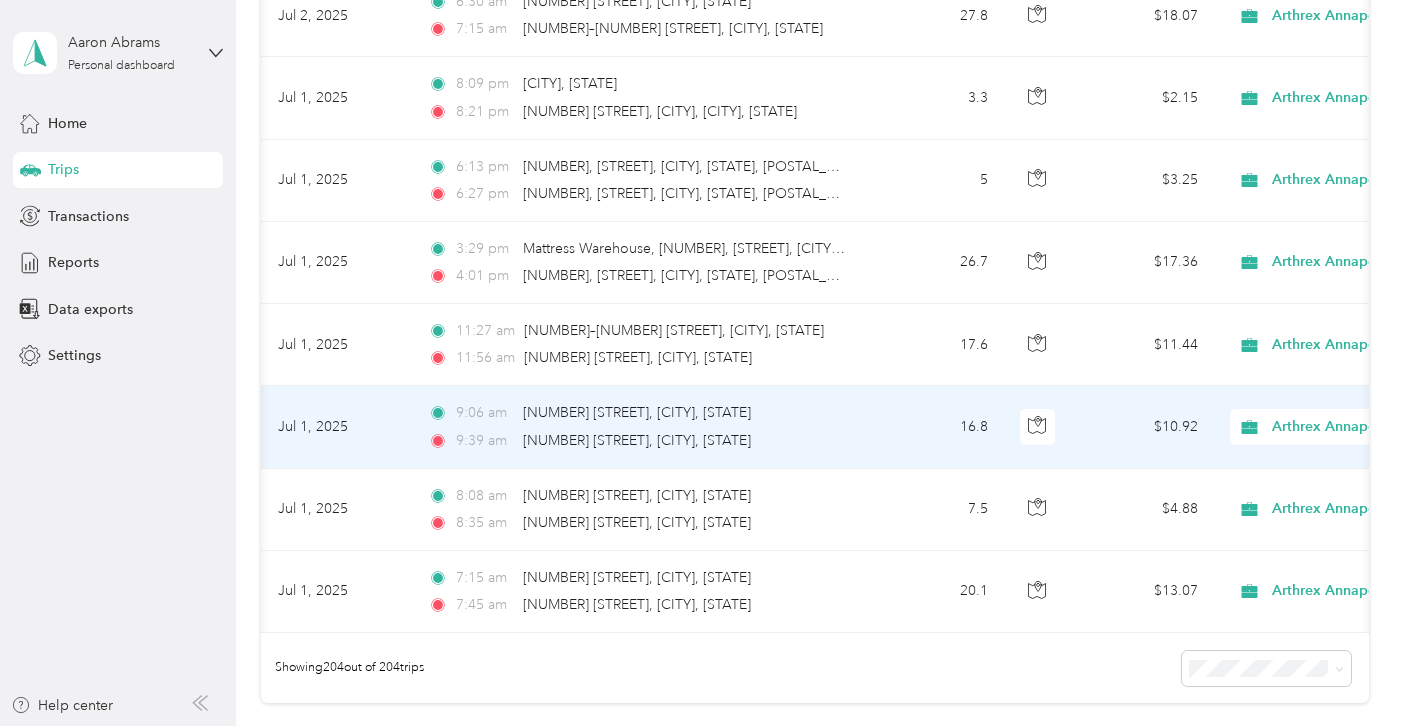 click on "$10.92" at bounding box center [1144, 427] 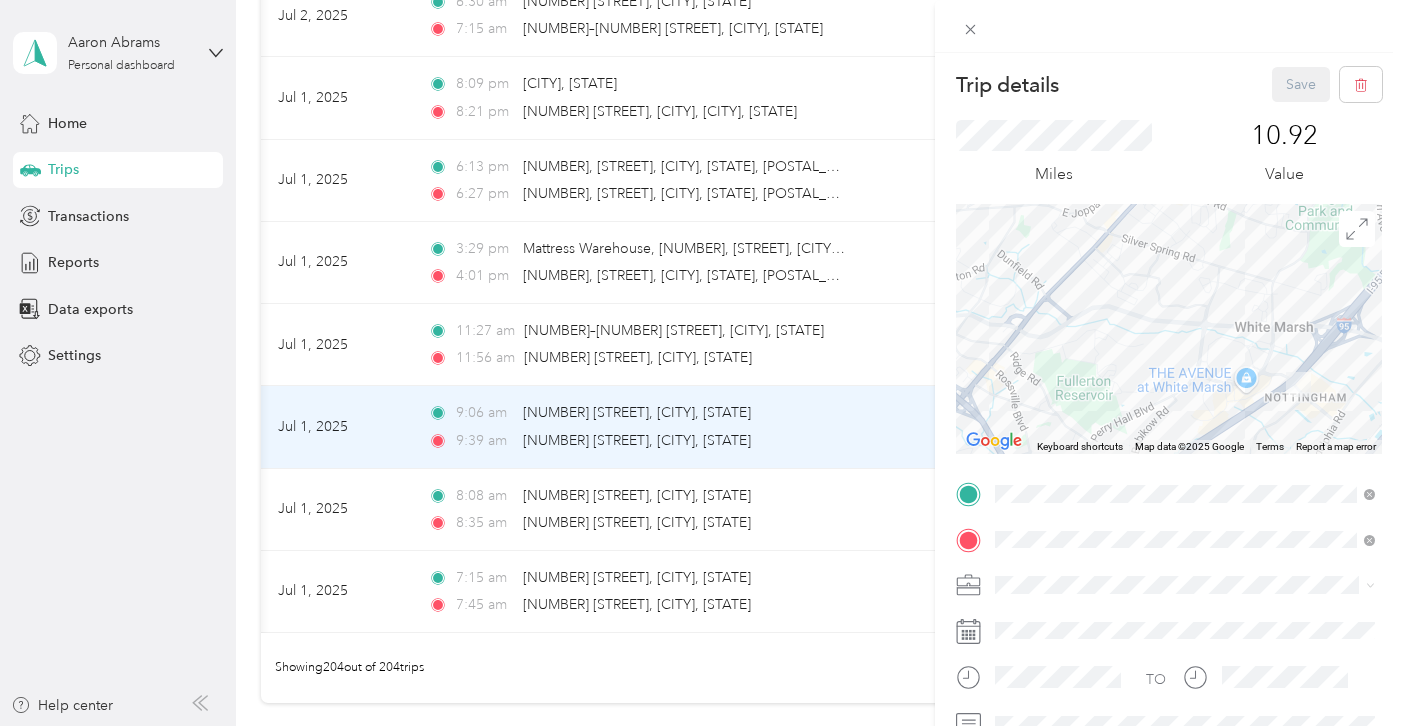 drag, startPoint x: 1209, startPoint y: 321, endPoint x: 1239, endPoint y: 321, distance: 30 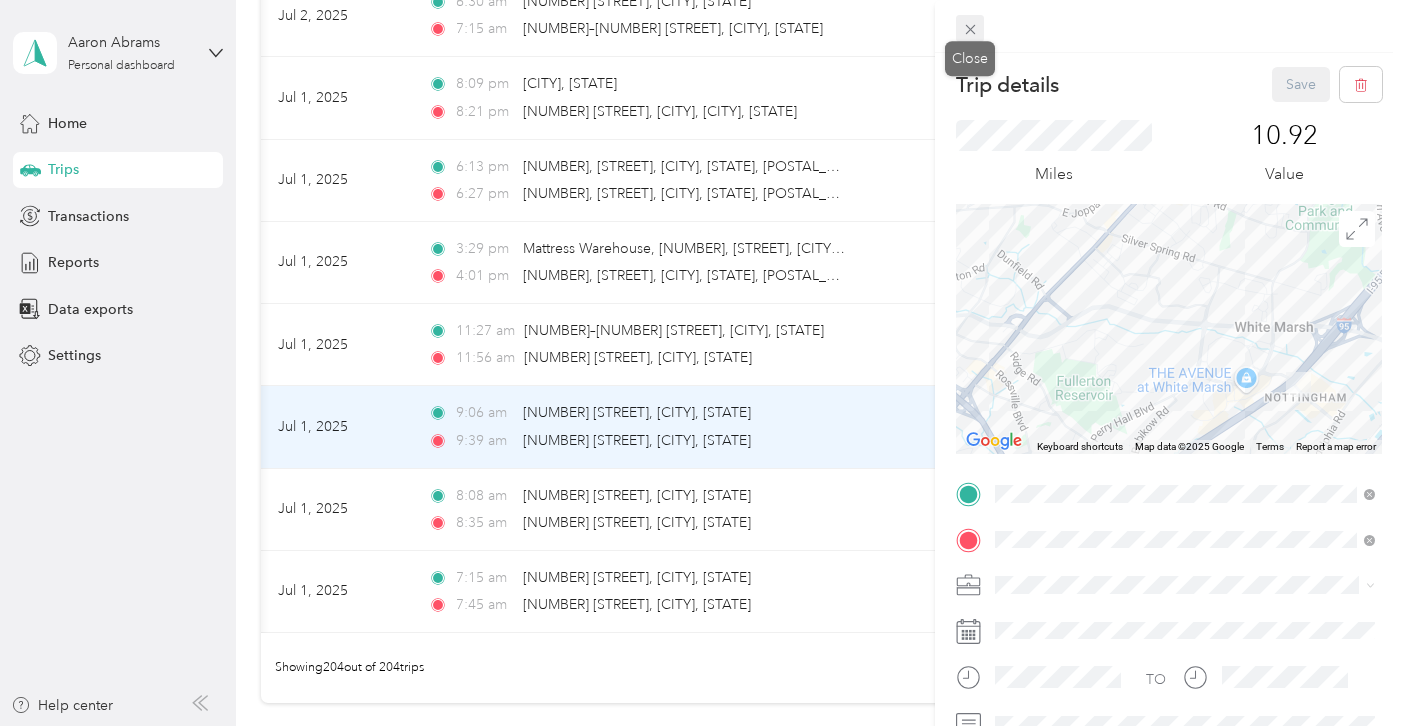 click 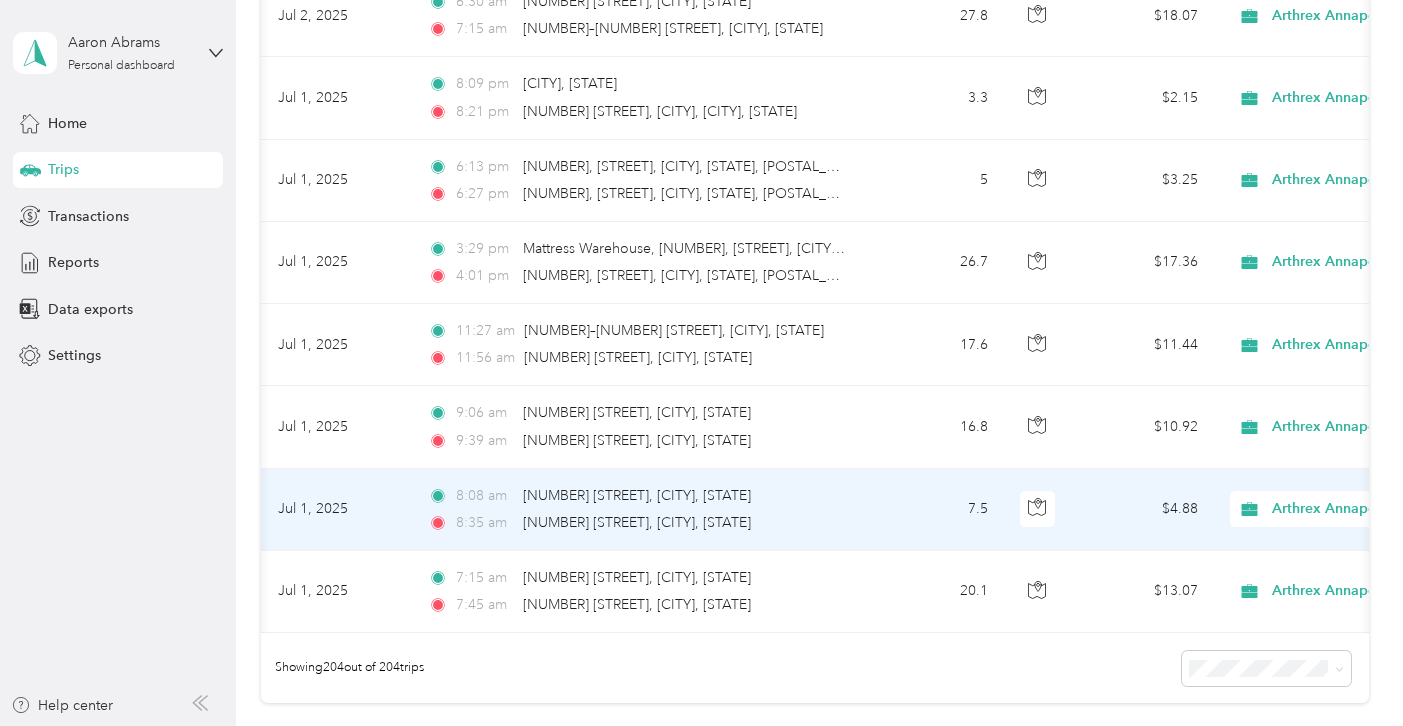 click on "Arthrex Annapolis" at bounding box center (1363, 509) 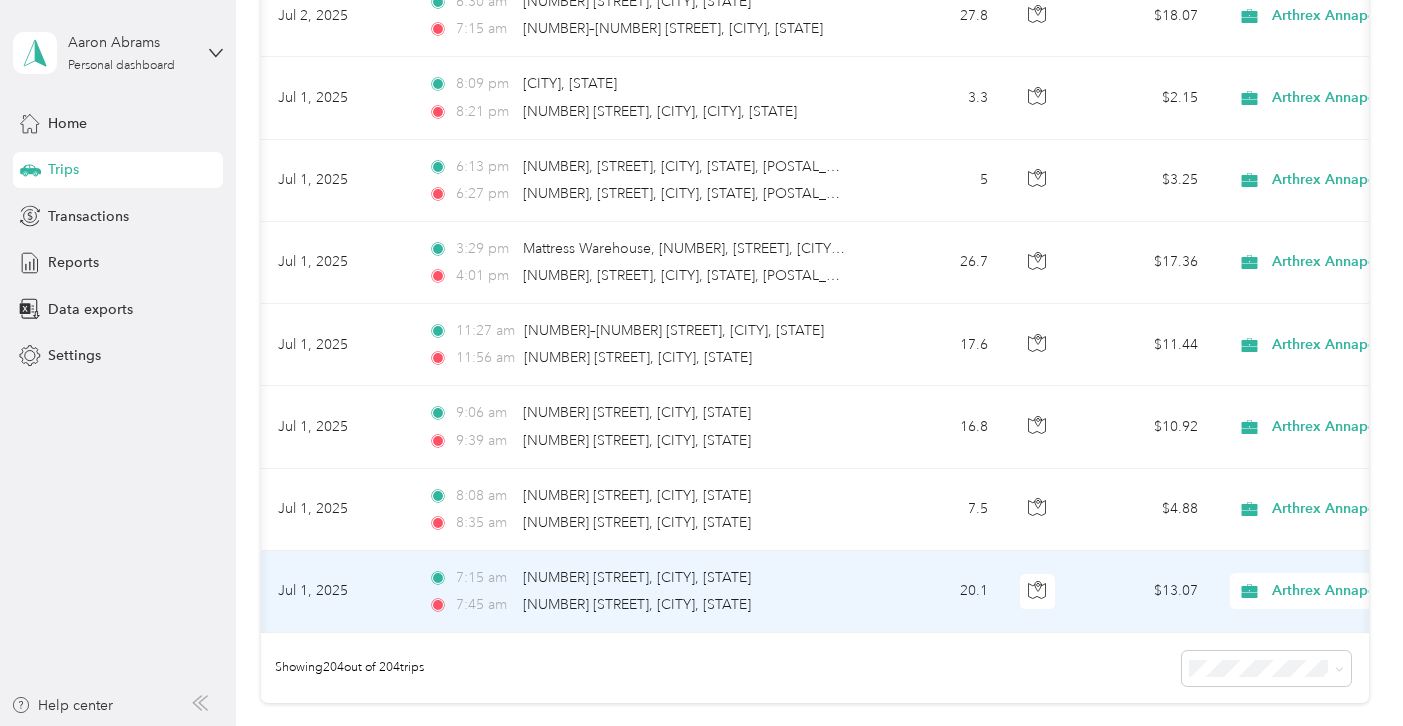 click on "Arthrex Annapolis" at bounding box center (1346, 591) 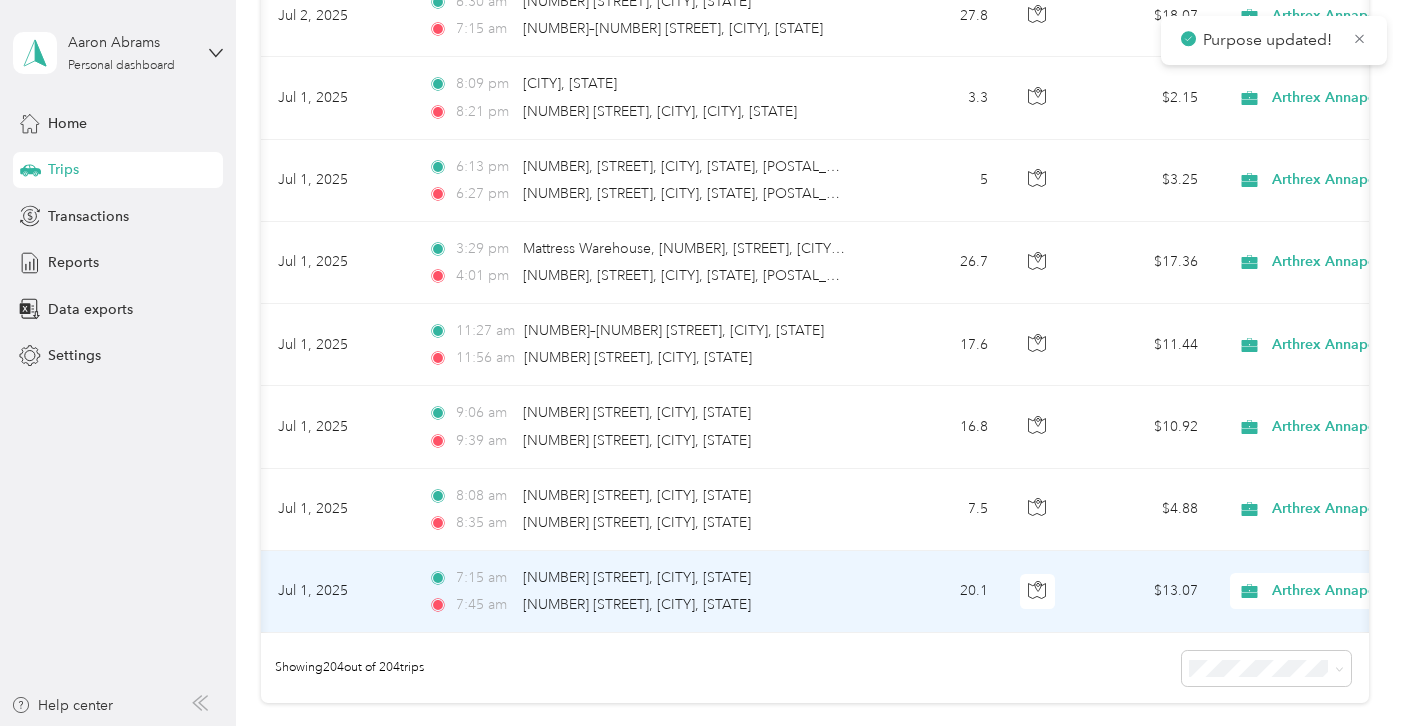 click on "Personal" at bounding box center [1297, 615] 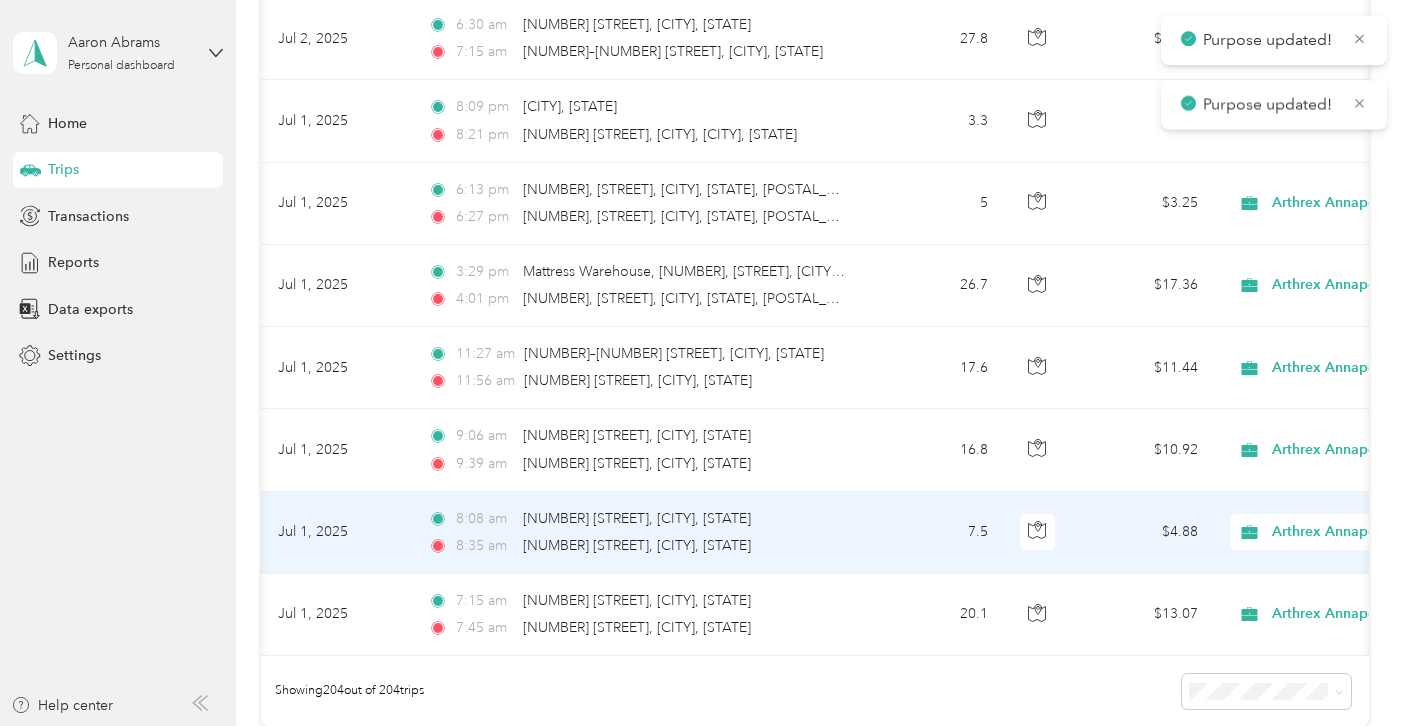 scroll, scrollTop: 16557, scrollLeft: 0, axis: vertical 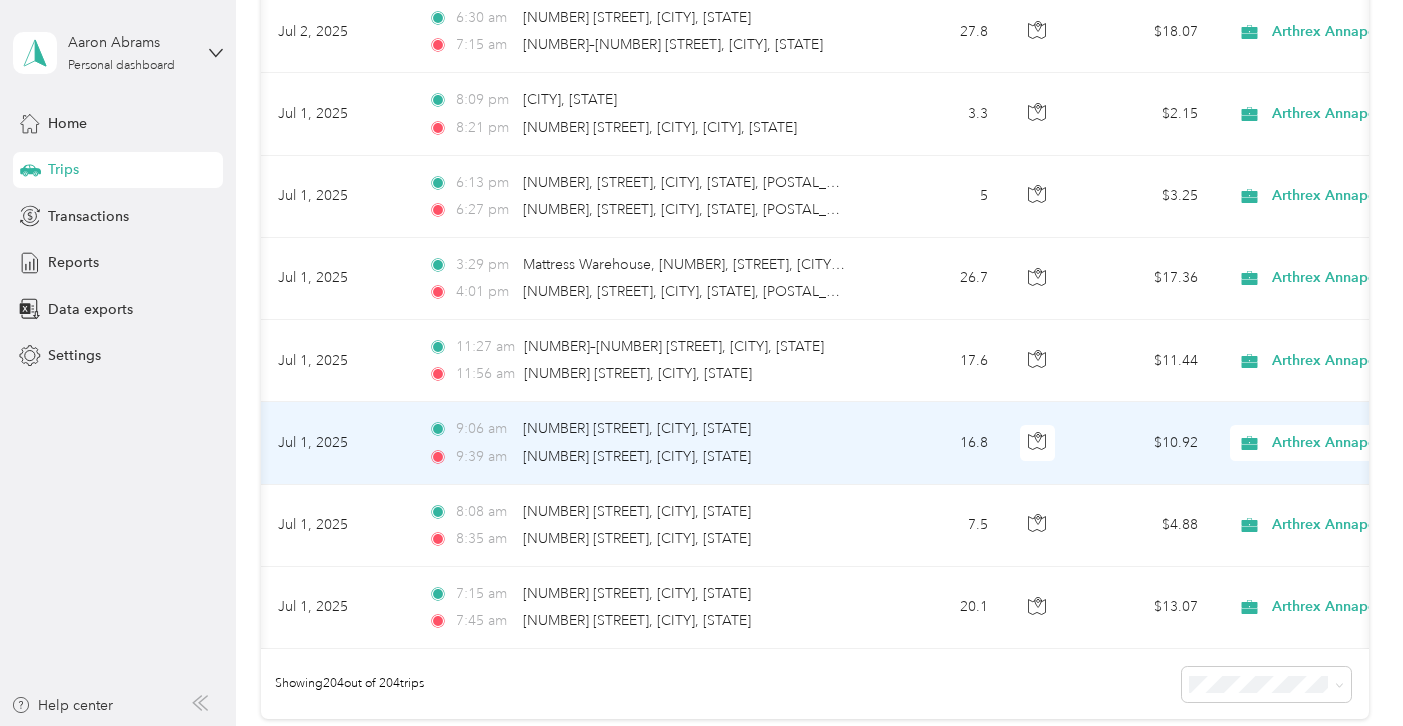 drag, startPoint x: 1186, startPoint y: 415, endPoint x: 1169, endPoint y: 415, distance: 17 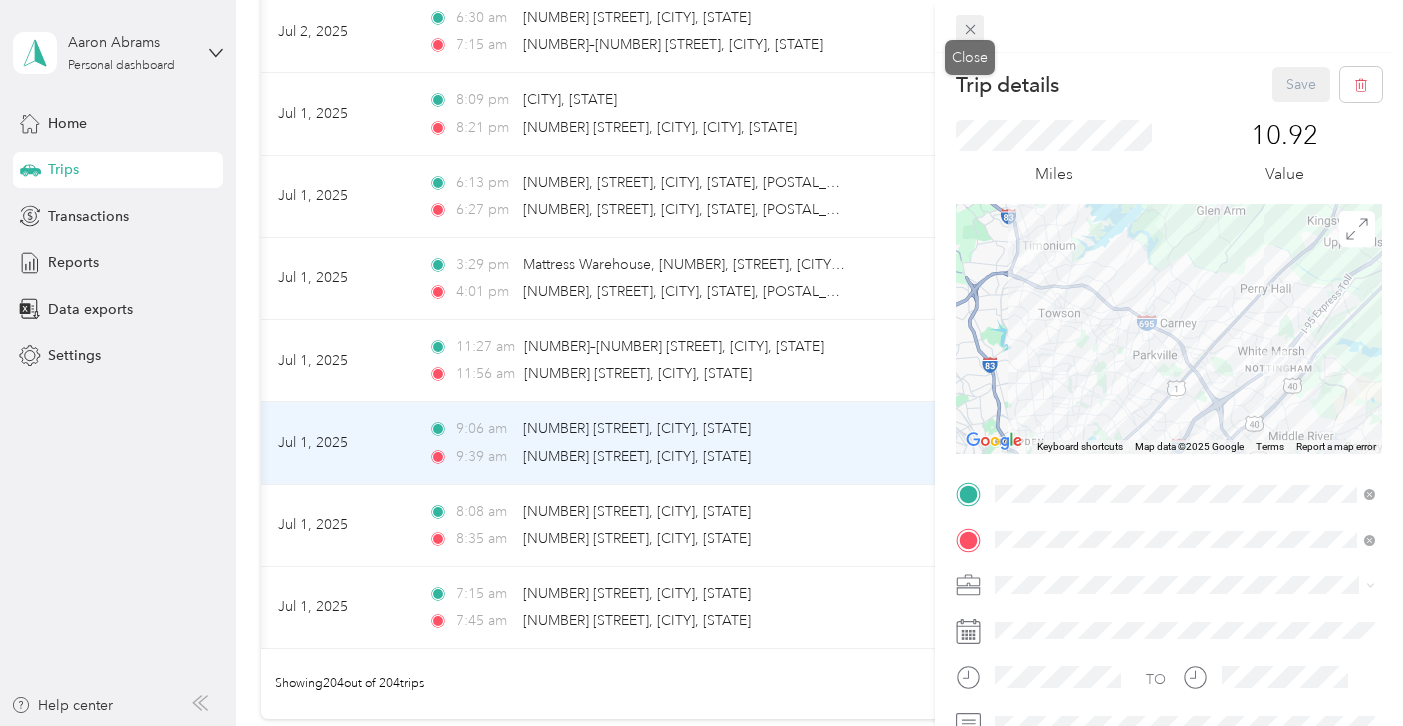 click 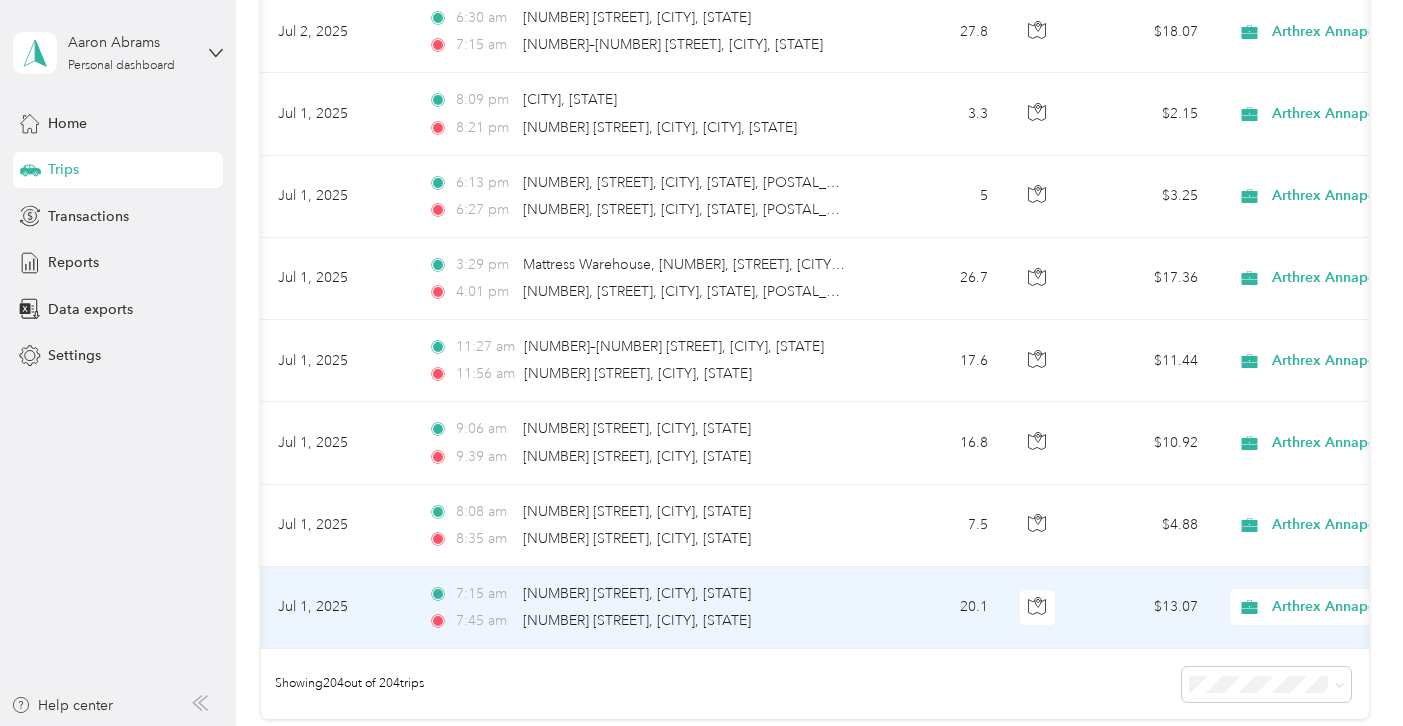 click on "Arthrex Annapolis" at bounding box center [1363, 607] 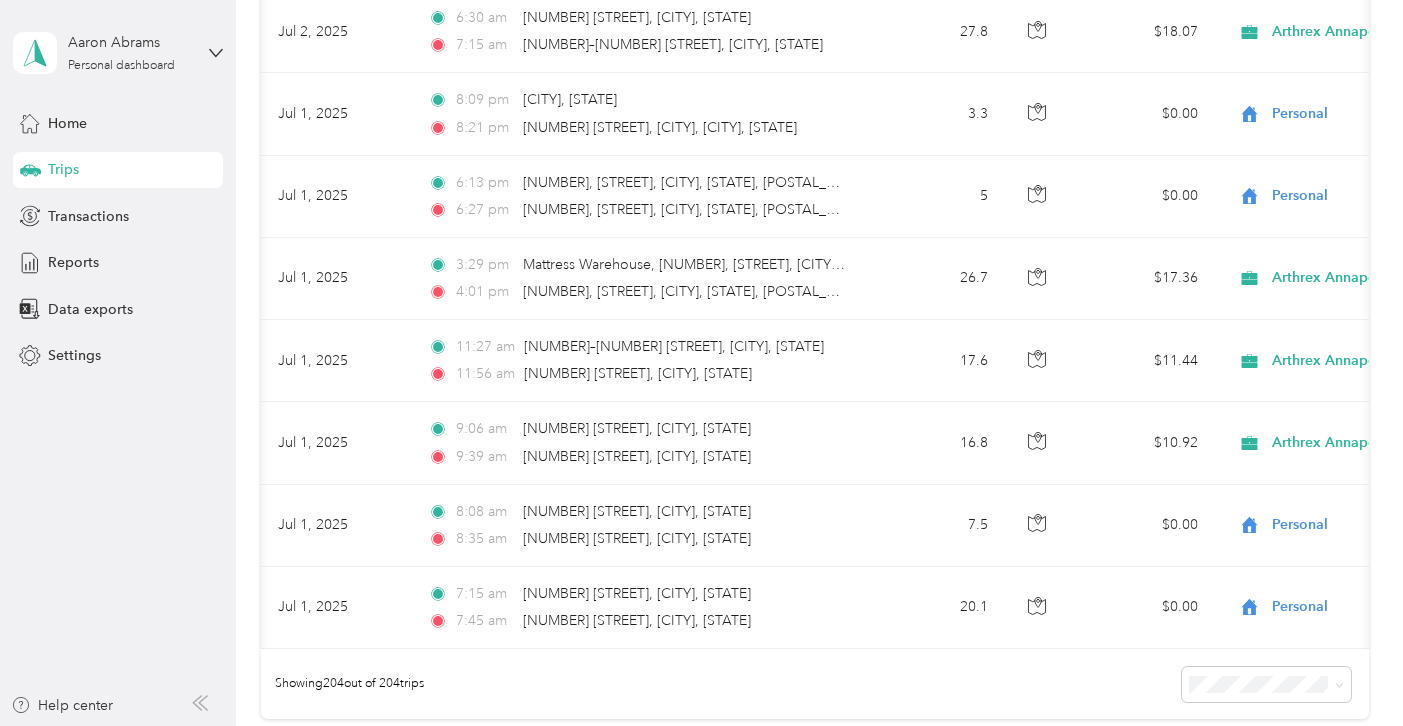 click on "Jul 31, 2025 8:47 pm Home.[LAST] ([NUMBER] [STREET], [CITY], [STATE]) 9:18 pm [NUMBER] [STREET], [CITY], [STATE] 15.9 $0.00 Personal GPS -- Jul 31, 2025 7:05 pm [NUMBER]–[NUMBER] [STREET], [CITY], [STATE] 7:33 pm Home.[LAST] ([NUMBER] [STREET], [CITY], [STATE]) 16 $0.00 Personal GPS -- Jul 31, 2025 6:50 pm [NUMBER] [STREET], [CITY], [STATE] 6:51 pm [NUMBER] [STREET], [CITY], [STATE] 0.6 $0.00 Personal GPS -- Jul 31, 2025 5:41 pm [NUMBER], [STREET], [CITY], [STATE], [POSTAL_CODE], USA 5:45 pm [NUMBER], [STREET], [CITY], [STATE], [POSTAL_CODE], USA 0.8 $0.00 Personal GPS -- Jul 31, 2025 3:45 pm [NUMBER] [STREET], [CITY], [STATE] 4:03 pm 14.2 $9.23 Arthrex Annapolis GPS Jul 1 - 31, 2025 Jul 31, 2025 2:49 pm 16.4 GPS" at bounding box center (815, -7840) 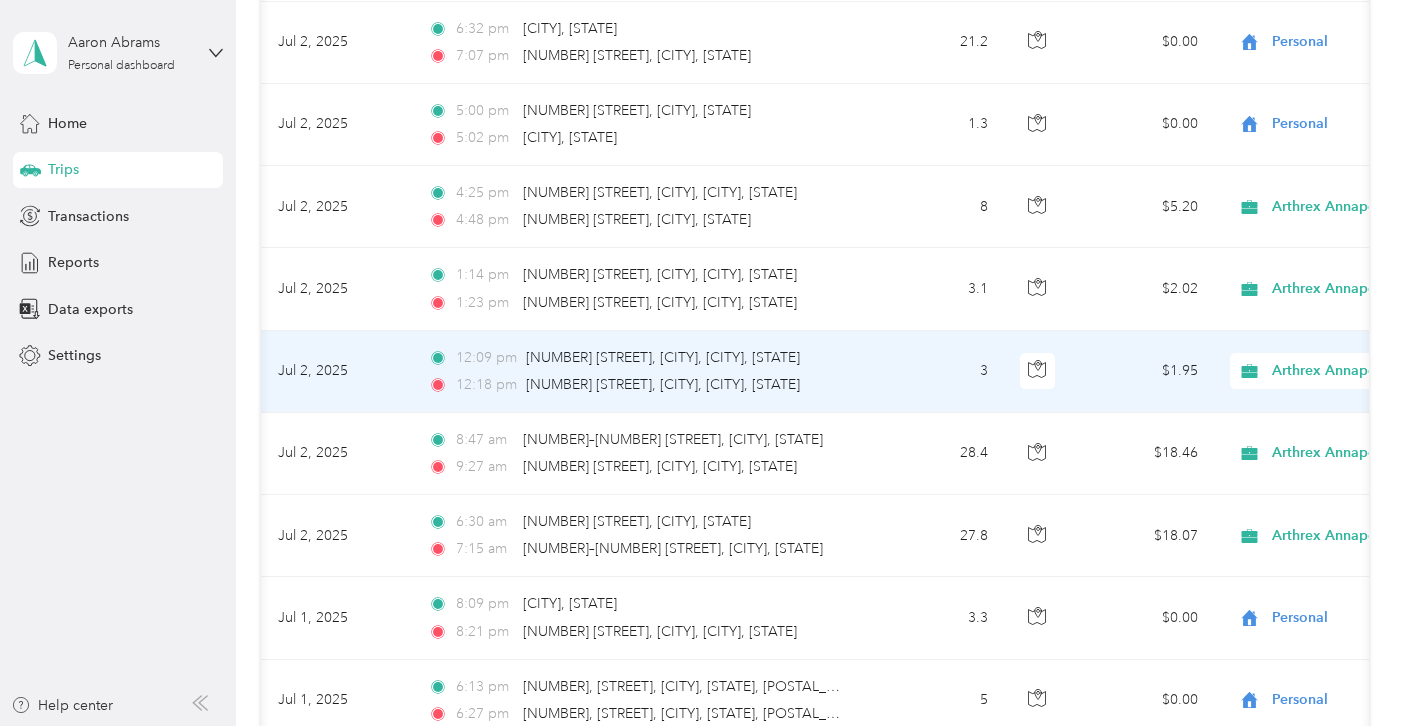 scroll, scrollTop: 15775, scrollLeft: 0, axis: vertical 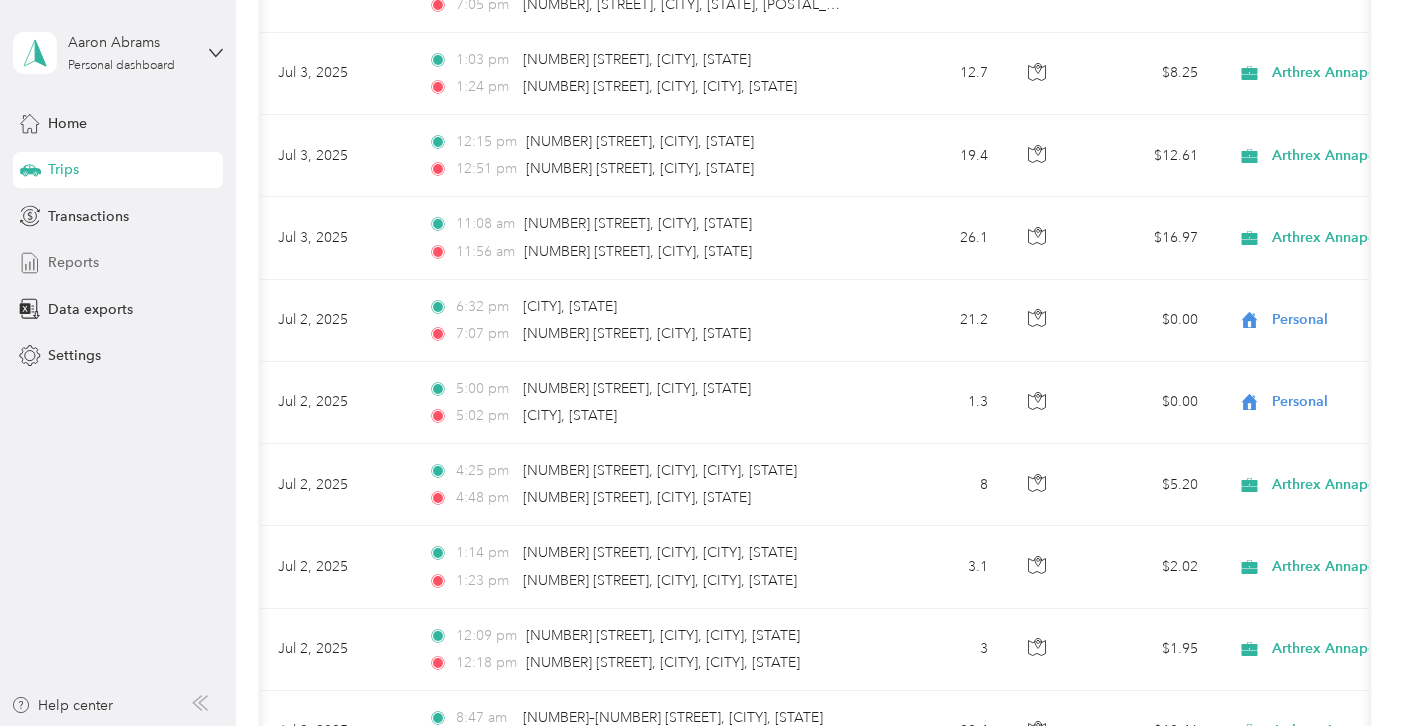 click on "Reports" at bounding box center (73, 262) 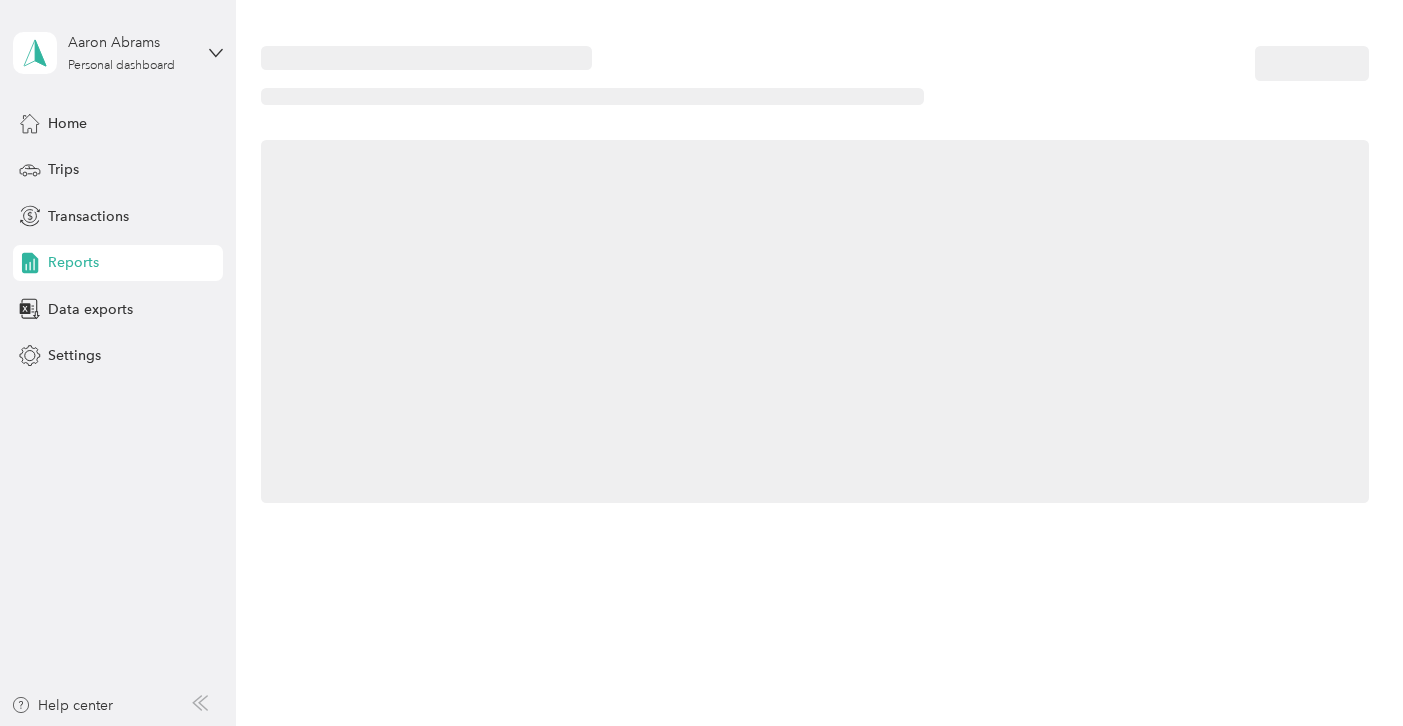scroll, scrollTop: 0, scrollLeft: 0, axis: both 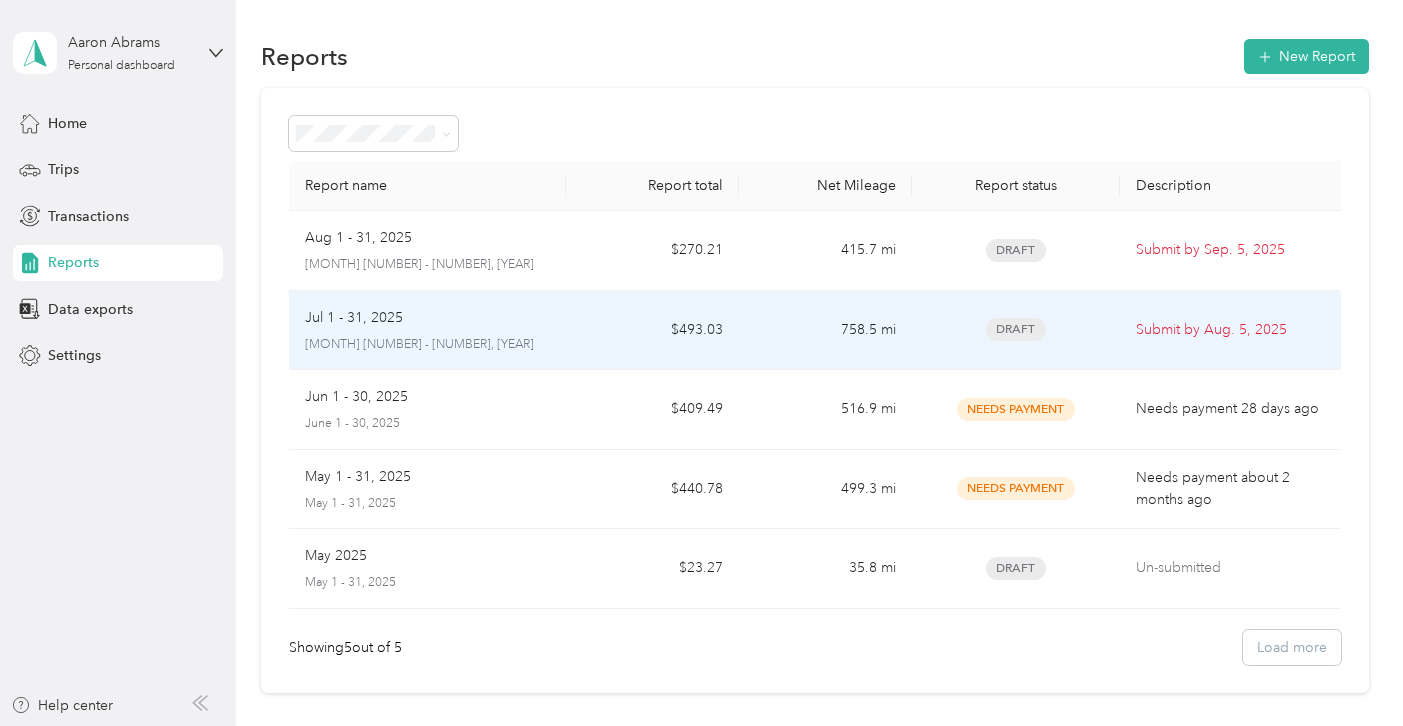 click on "$493.03" at bounding box center [652, 331] 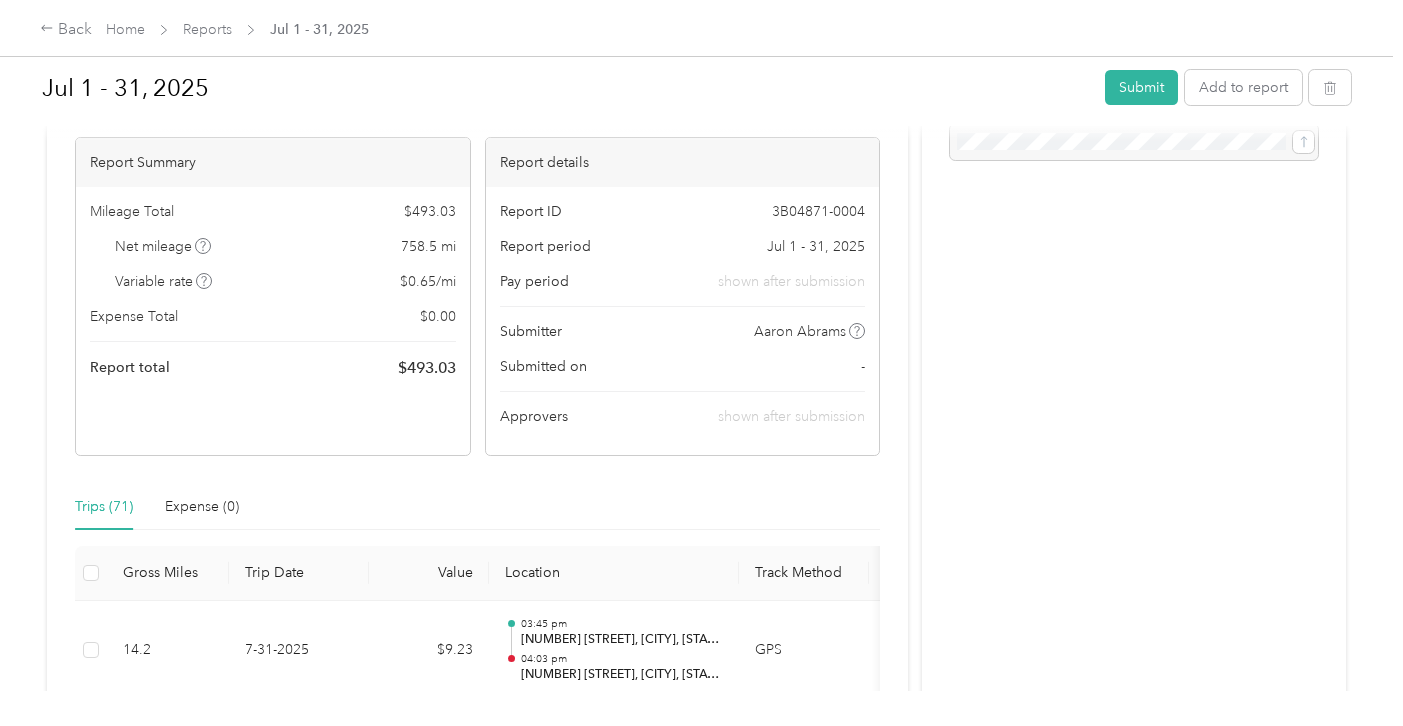 scroll, scrollTop: 102, scrollLeft: 0, axis: vertical 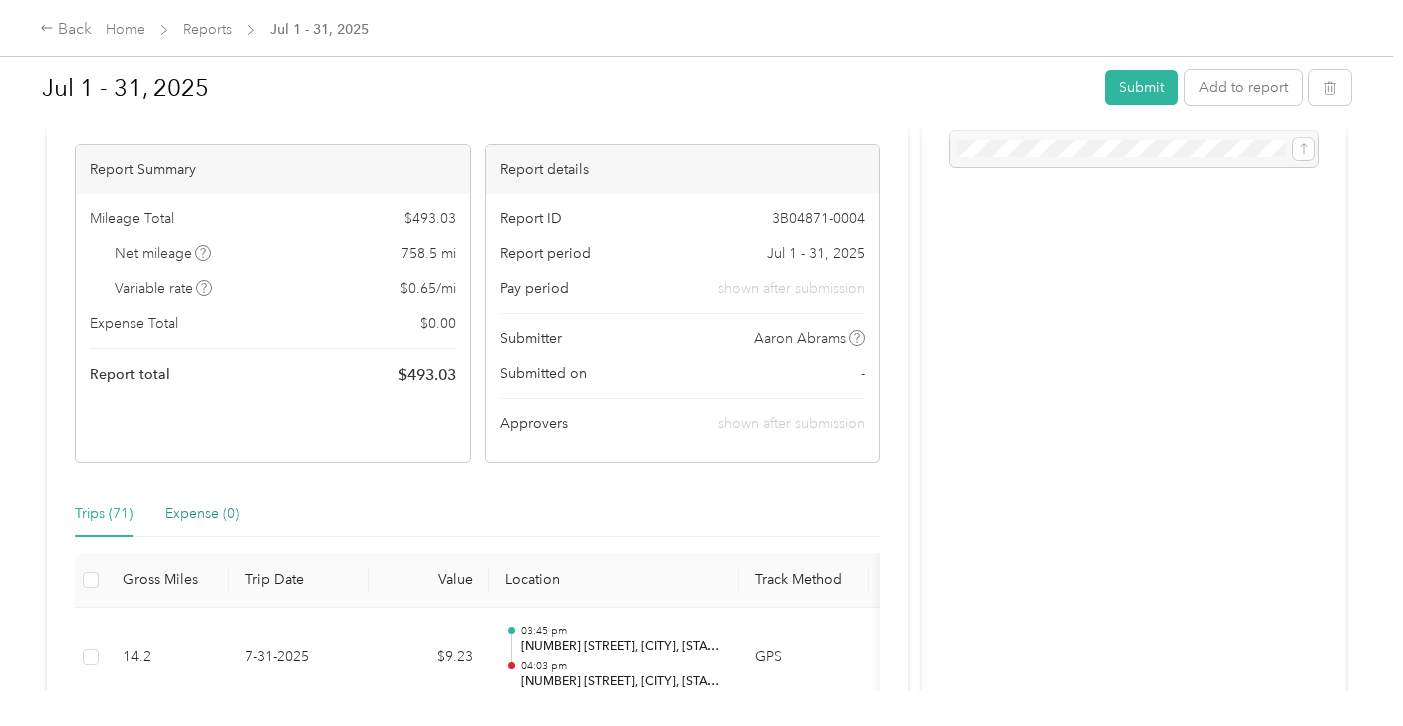 click on "Expense (0)" at bounding box center (202, 514) 